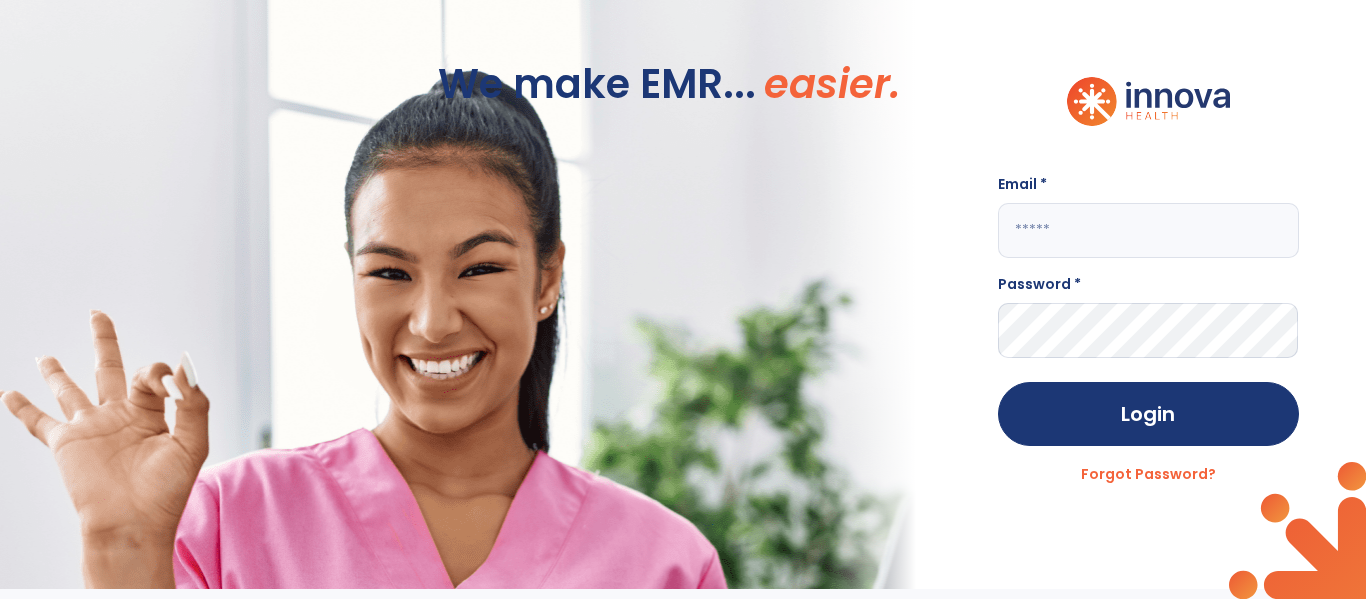 scroll, scrollTop: 0, scrollLeft: 0, axis: both 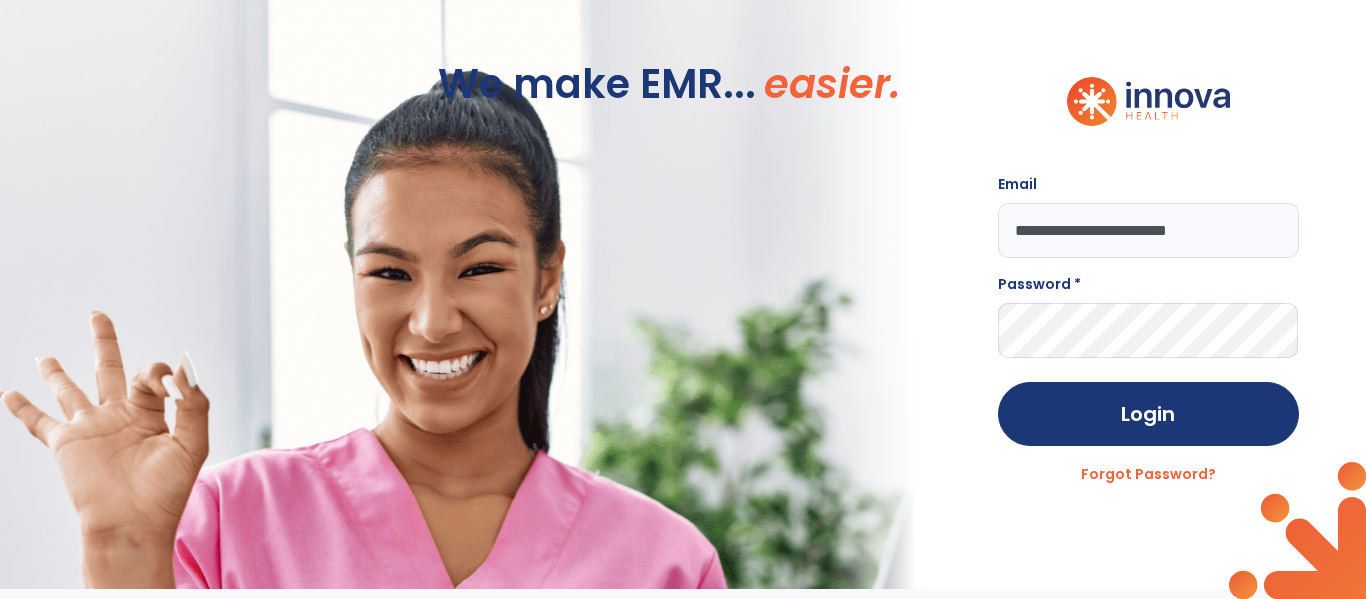 type on "**********" 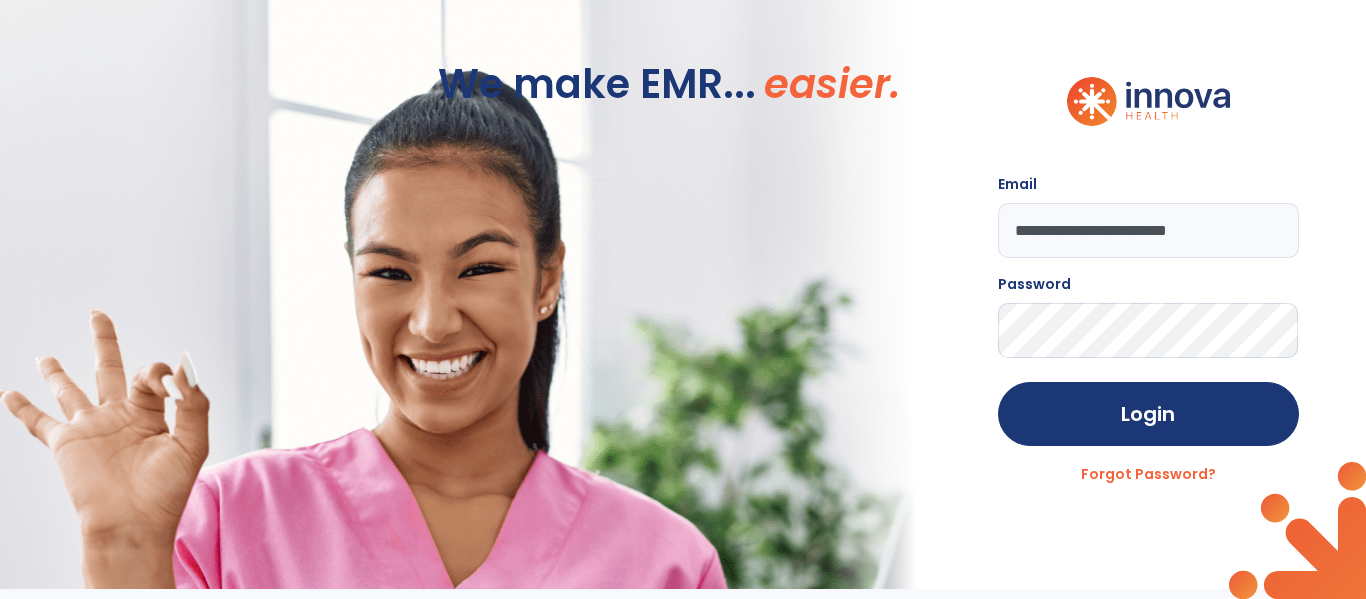 click on "Login" 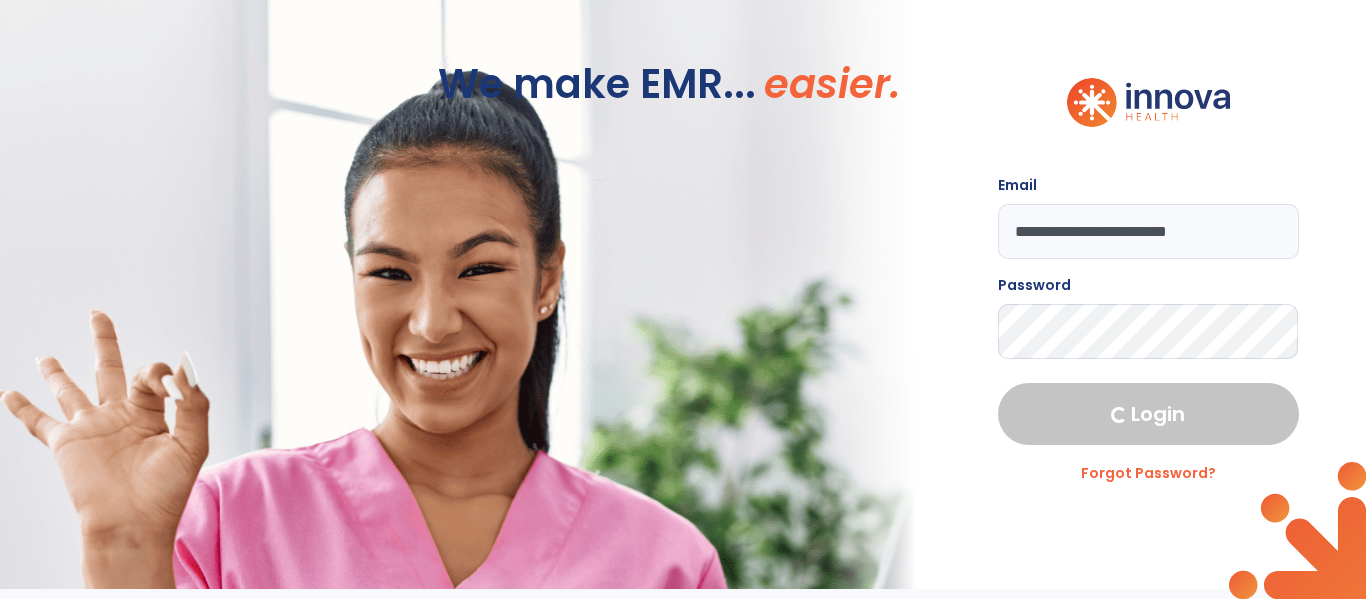 select on "***" 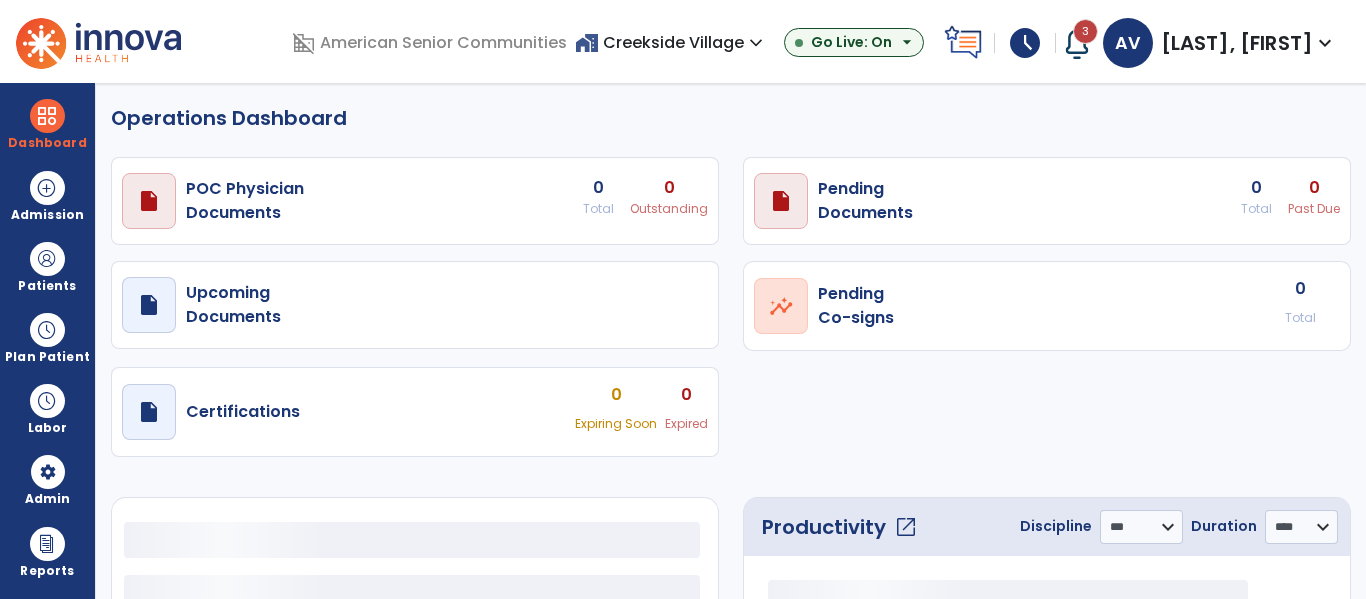 select on "***" 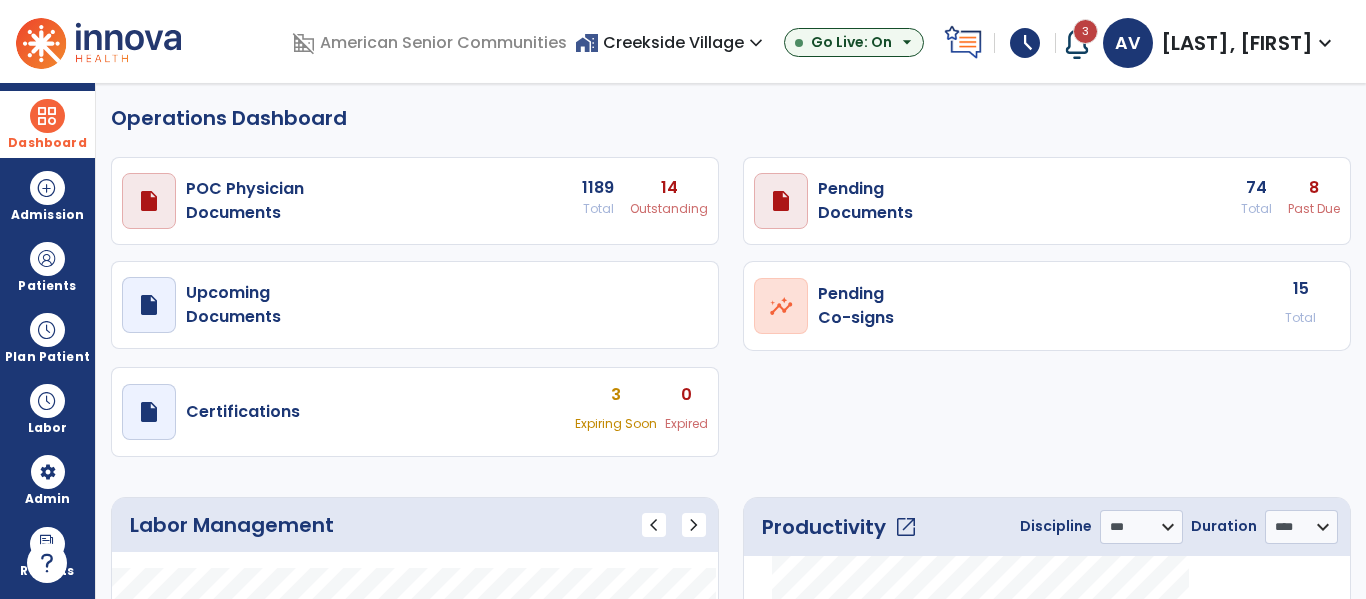 click at bounding box center (47, 116) 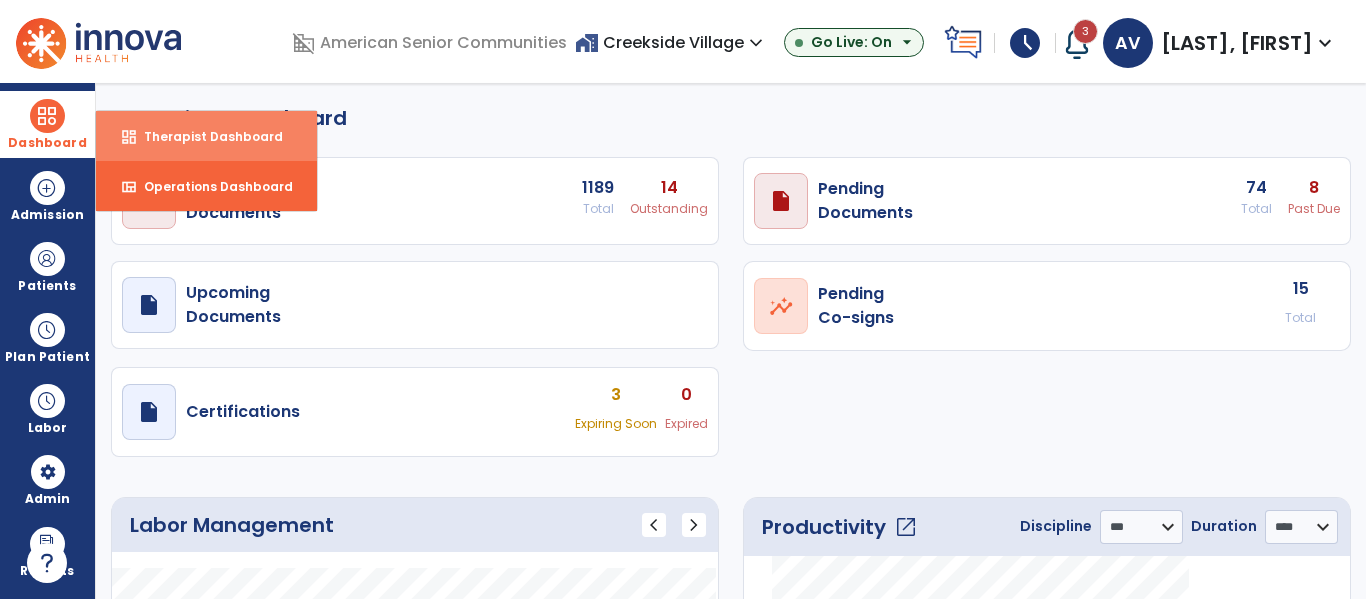 click on "dashboard  Therapist Dashboard" at bounding box center [206, 136] 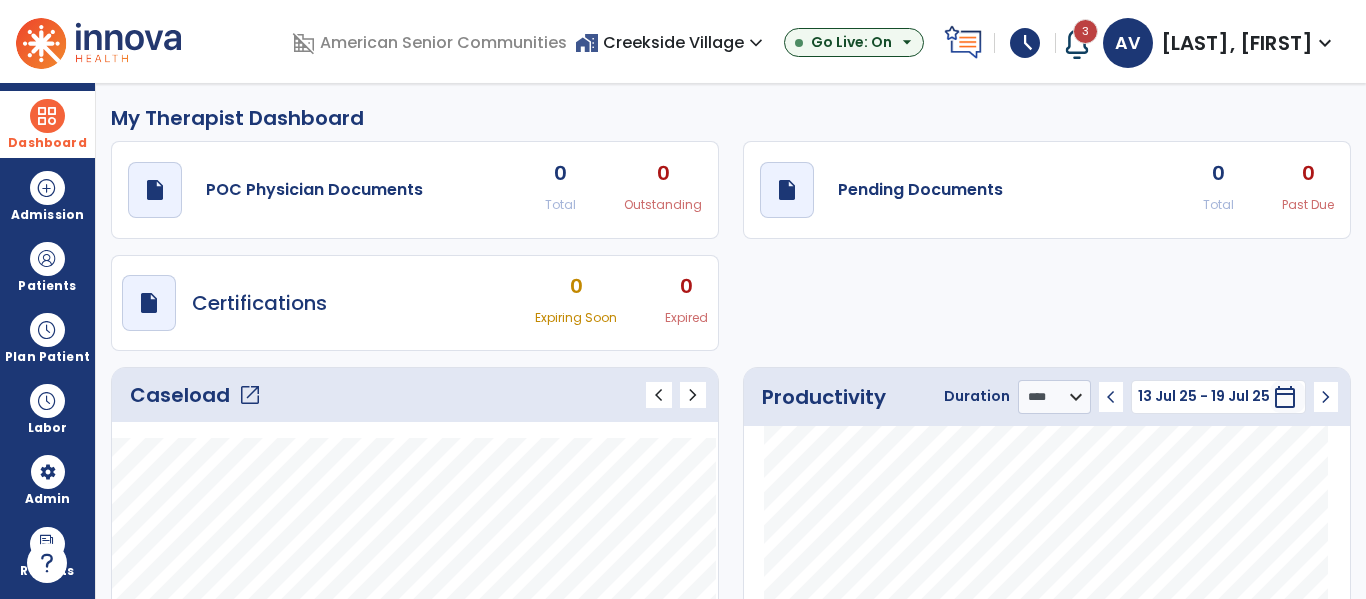 click on "draft   open_in_new  Pending Documents 0 Total 0 Past Due" 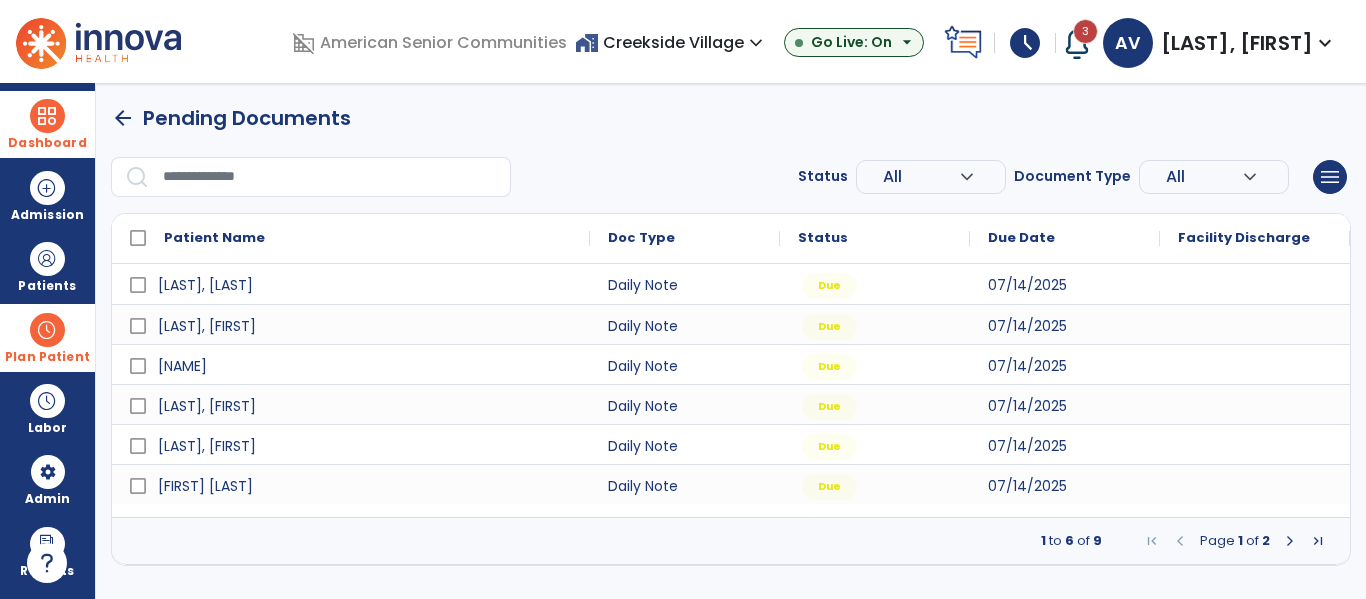 click at bounding box center [47, 330] 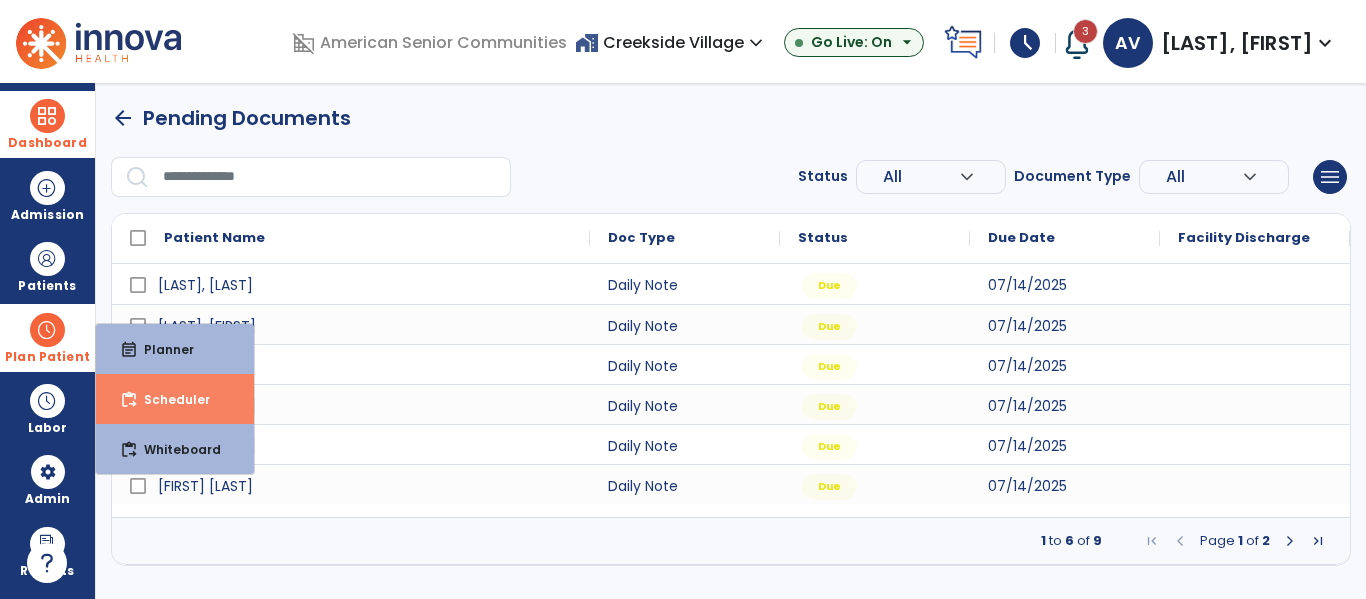 click on "Scheduler" at bounding box center [169, 399] 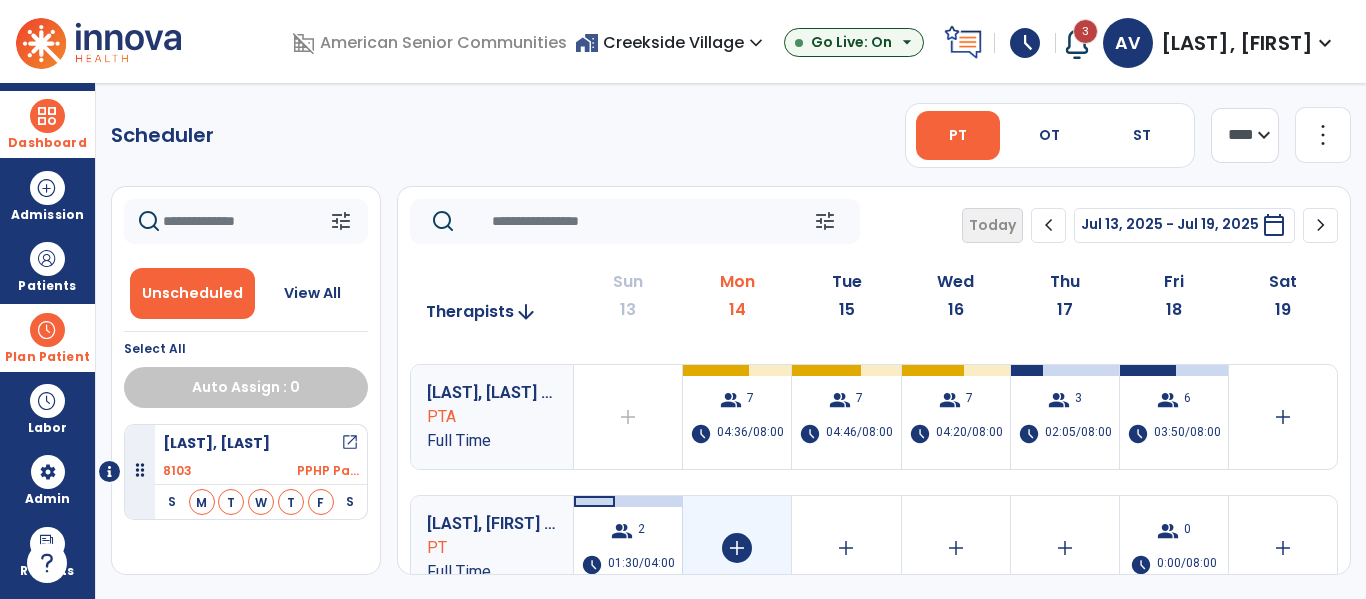 scroll, scrollTop: 512, scrollLeft: 0, axis: vertical 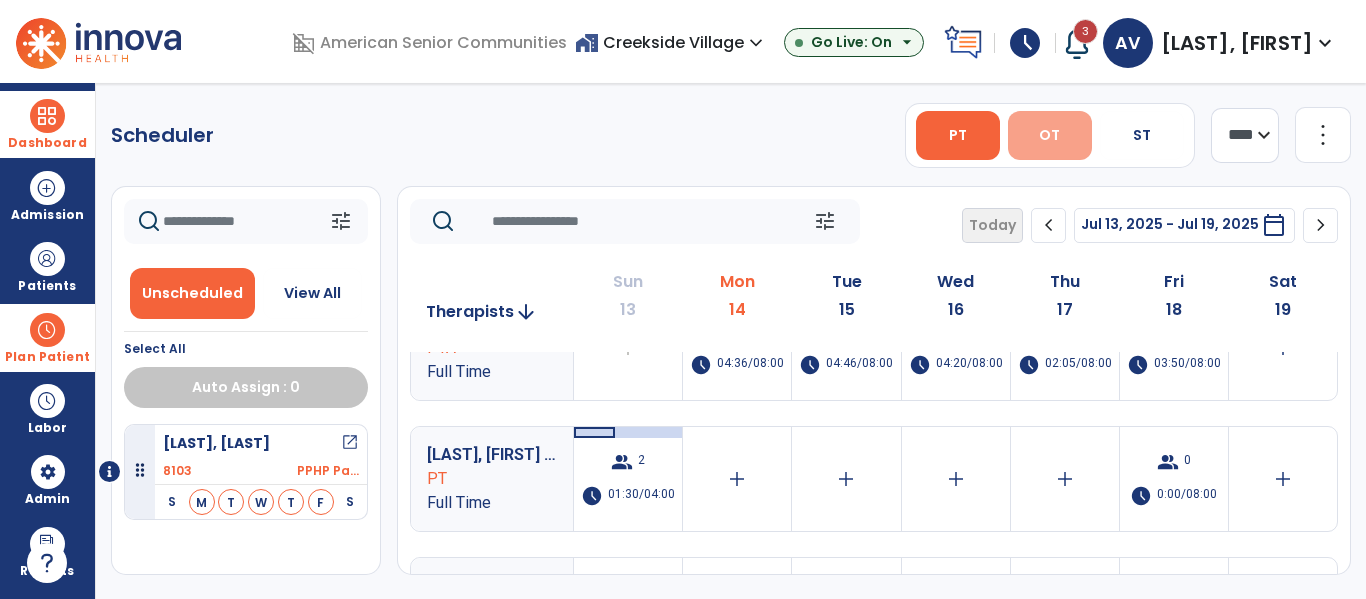 click on "OT" at bounding box center (1049, 135) 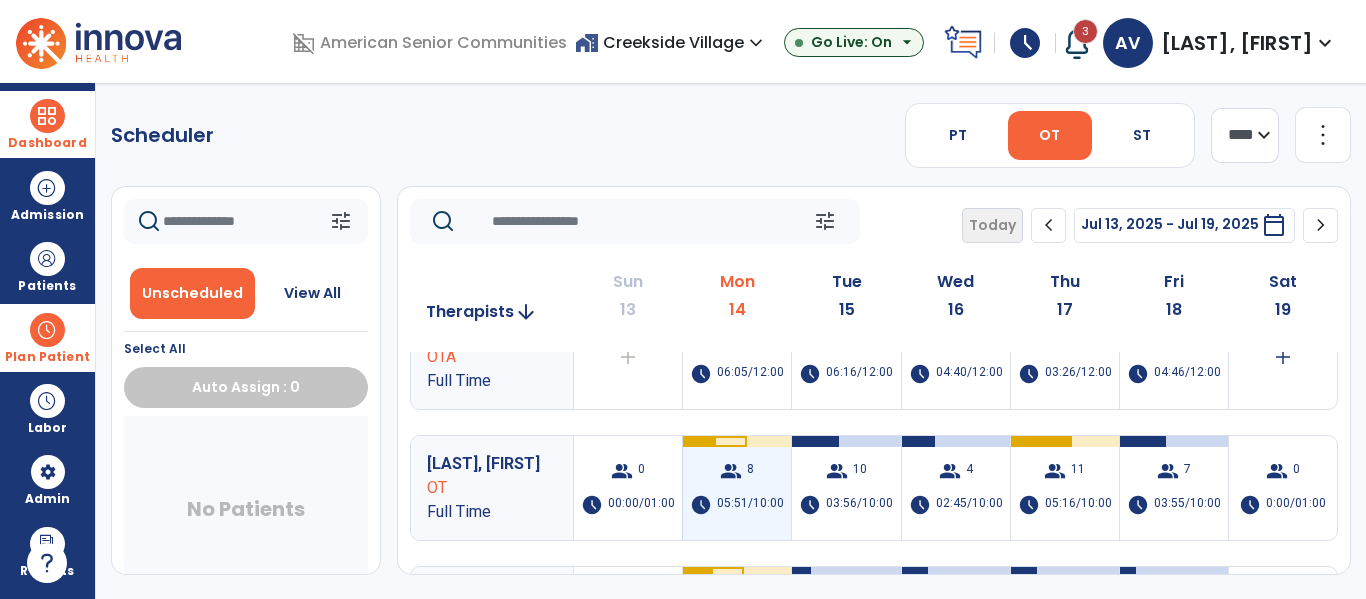 scroll, scrollTop: 43, scrollLeft: 0, axis: vertical 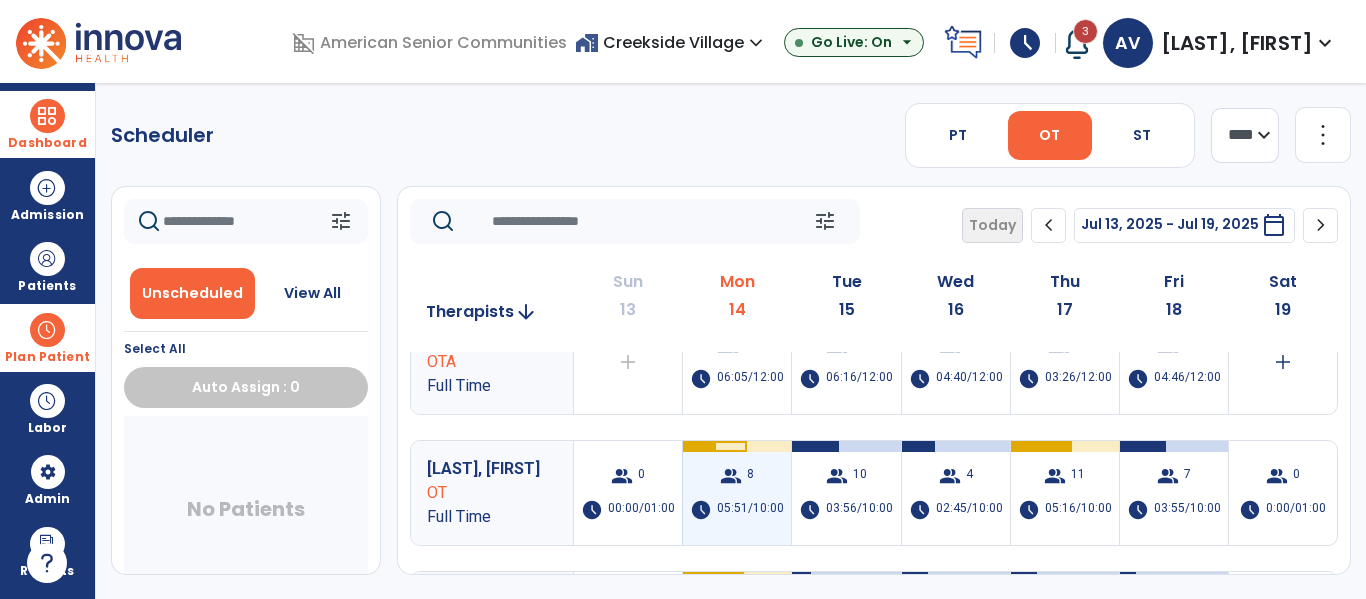 click on "group  8  schedule  05:51/10:00" at bounding box center [737, 493] 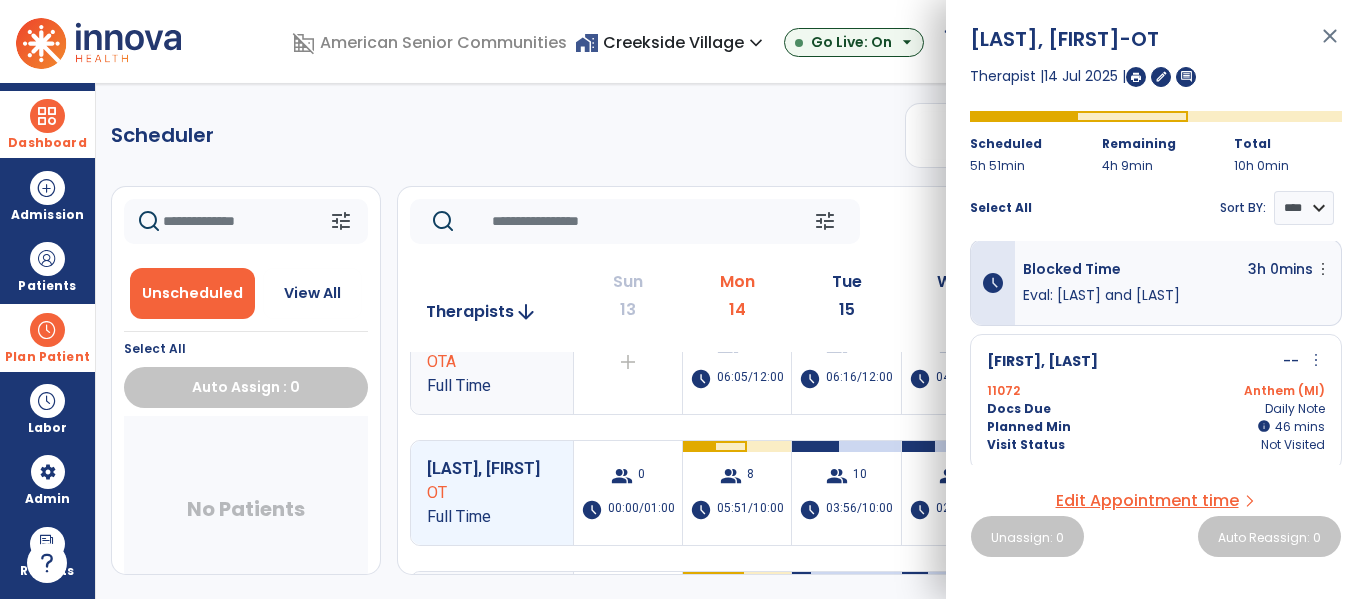 scroll, scrollTop: 20, scrollLeft: 0, axis: vertical 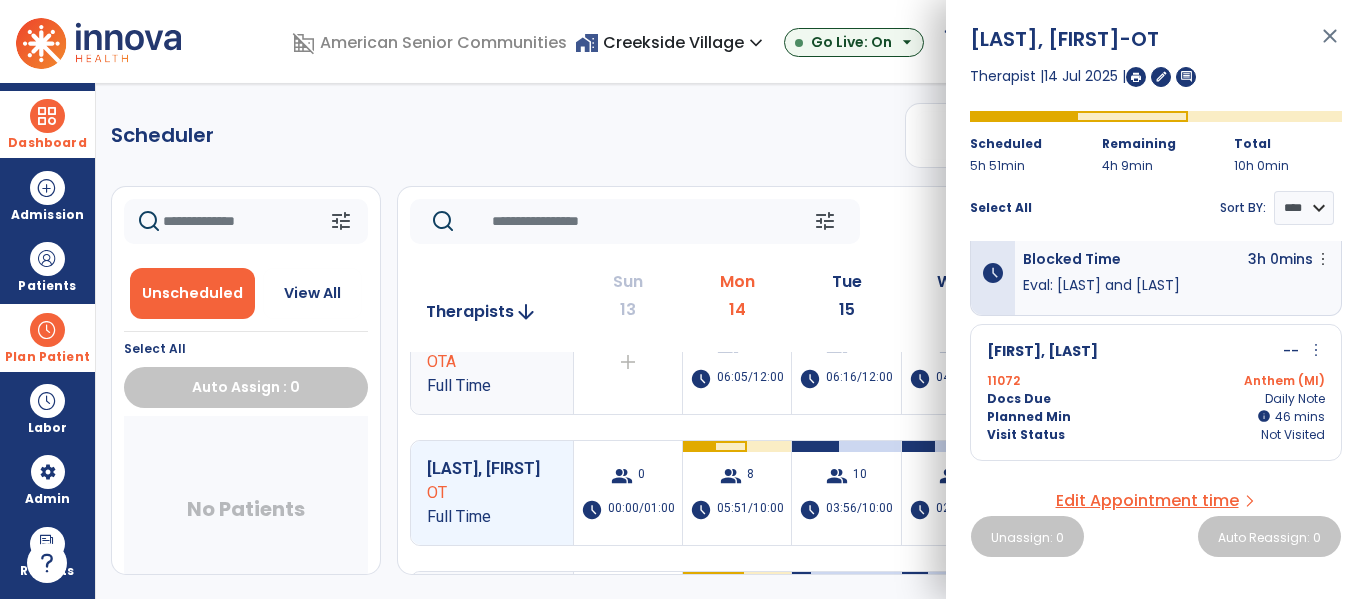 click on "Anthem (MI)" at bounding box center [1240, 381] 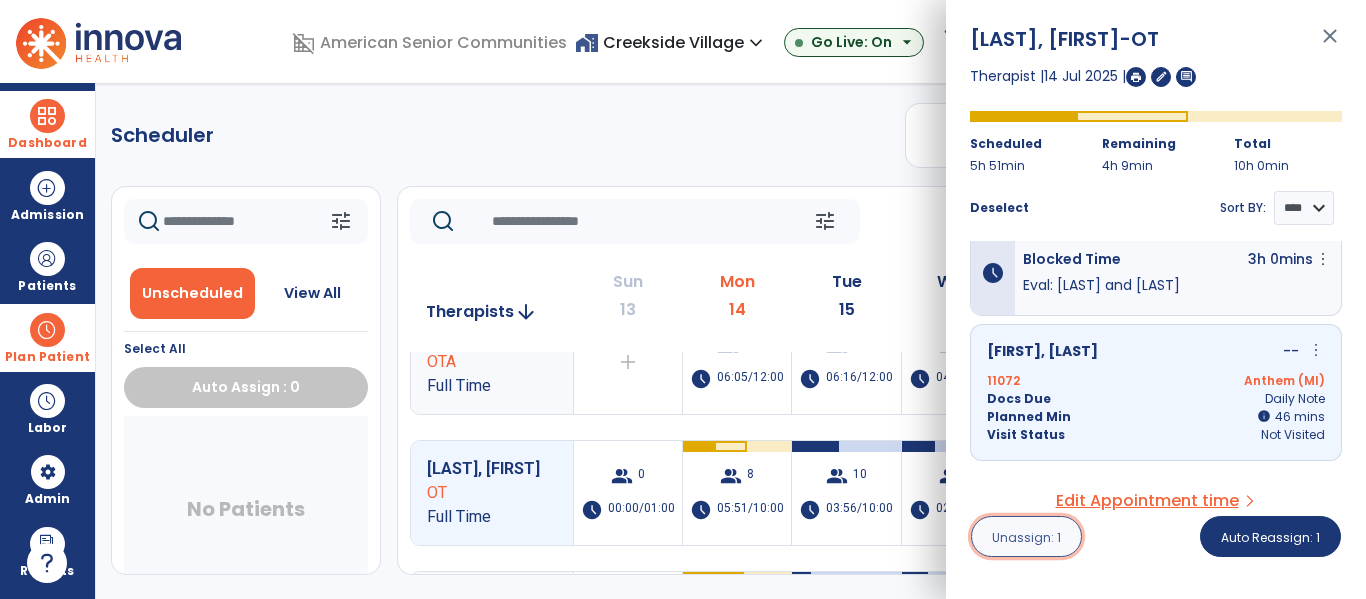 click on "Unassign: 1" at bounding box center [1026, 536] 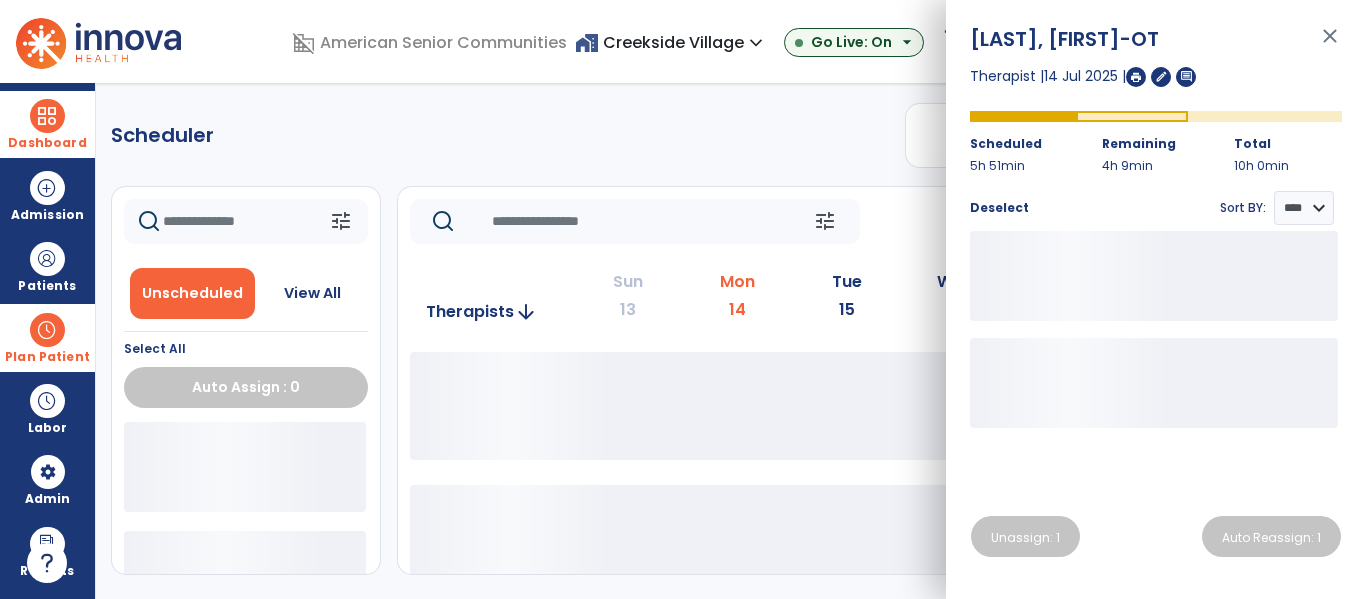 click on "close" at bounding box center (1330, 45) 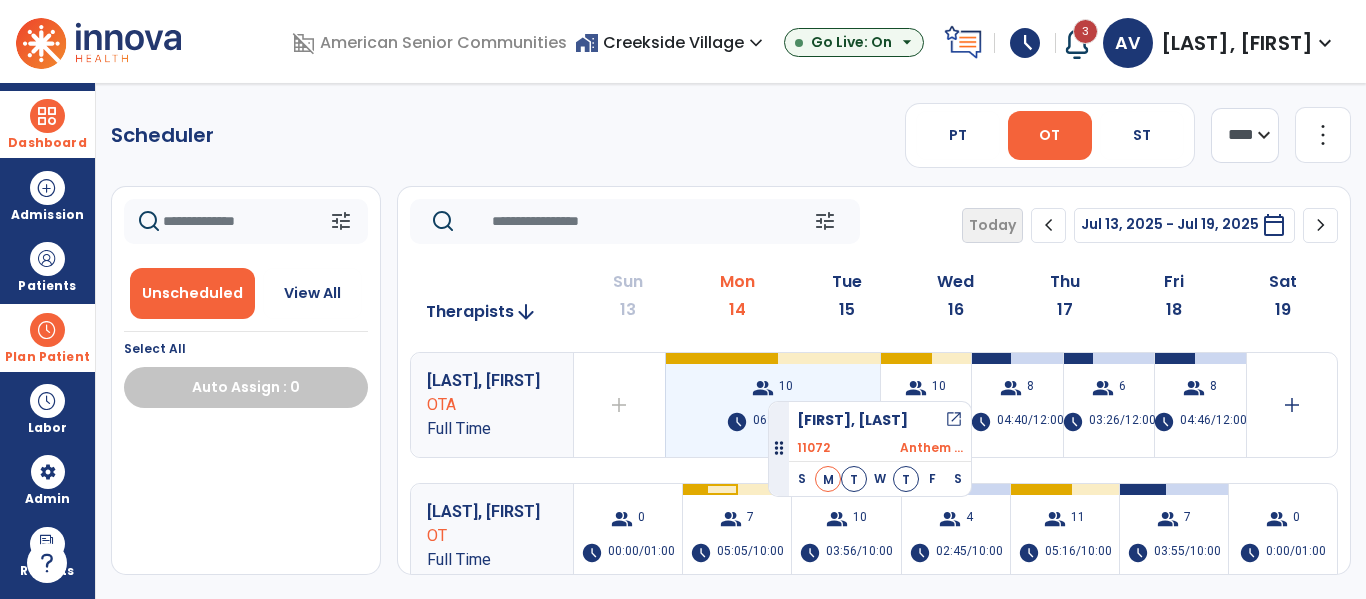 drag, startPoint x: 181, startPoint y: 456, endPoint x: 768, endPoint y: 393, distance: 590.3711 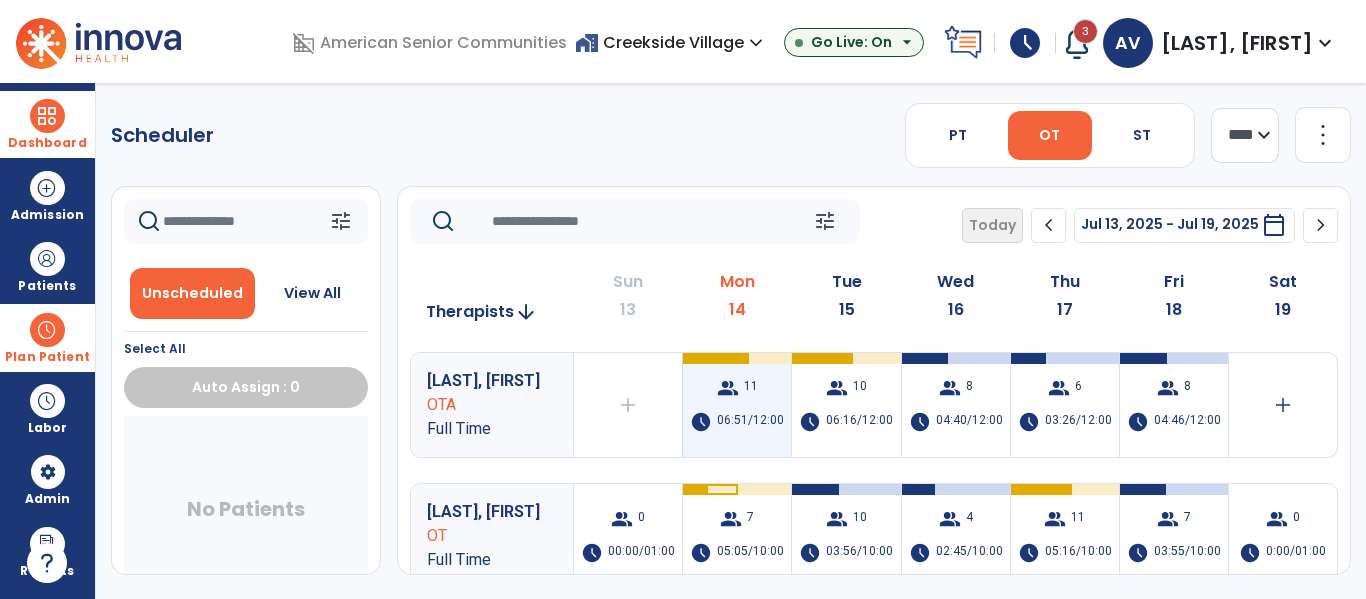click on "group  11  schedule  06:51/12:00" at bounding box center [737, 405] 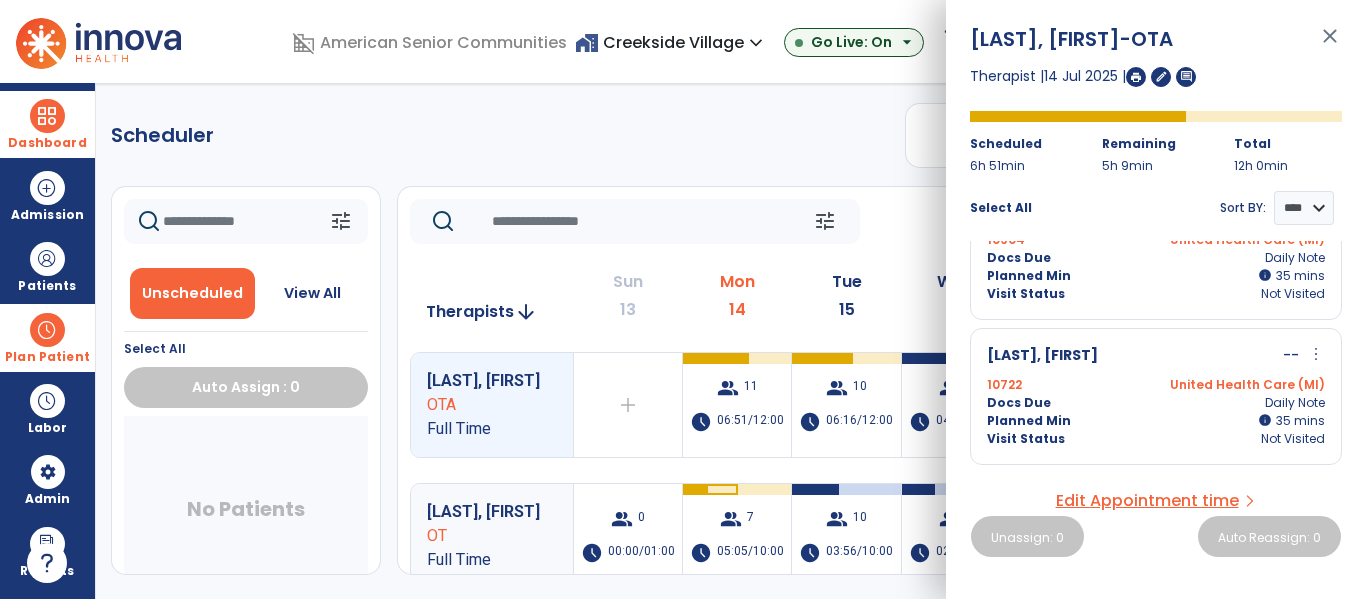 scroll, scrollTop: 950, scrollLeft: 0, axis: vertical 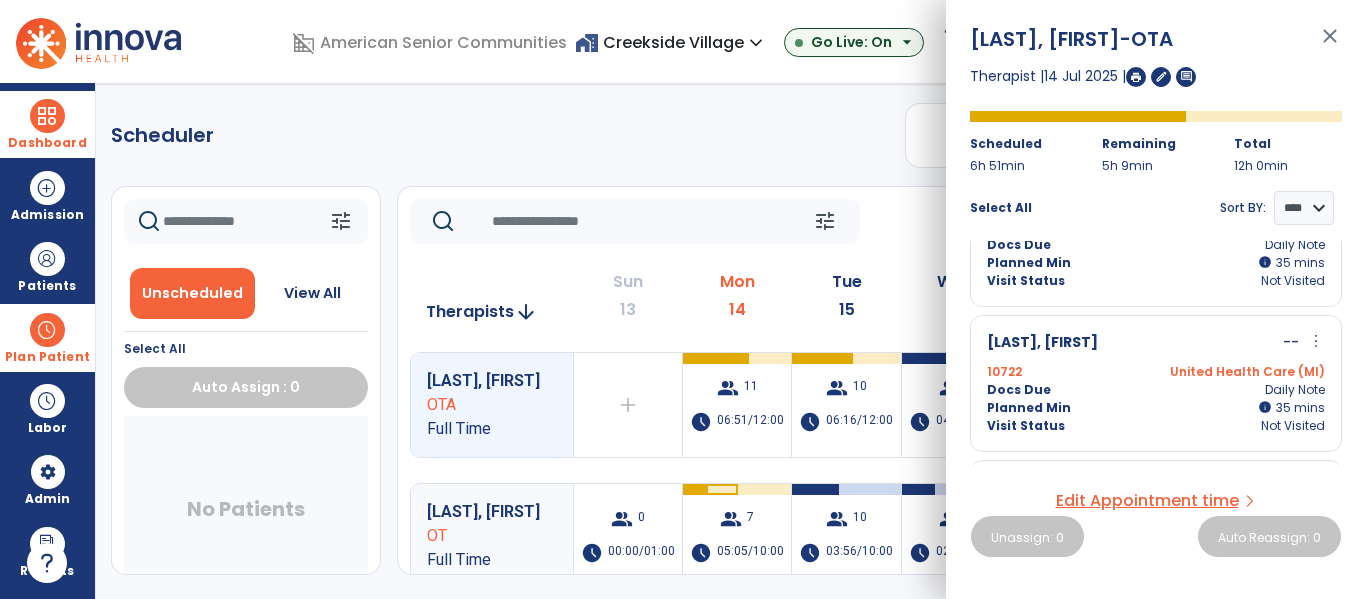 click on "Docs Due Daily Note" at bounding box center (1156, 390) 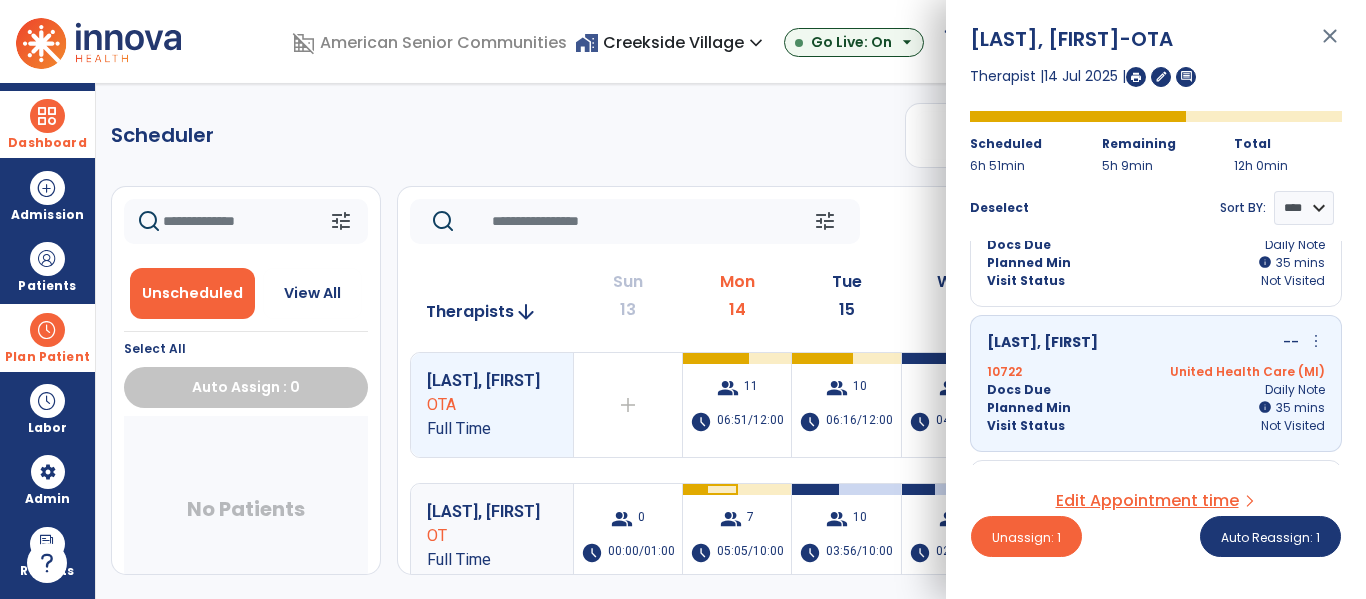 click on "Planned Min  info   35 I 35 mins" at bounding box center [1156, 408] 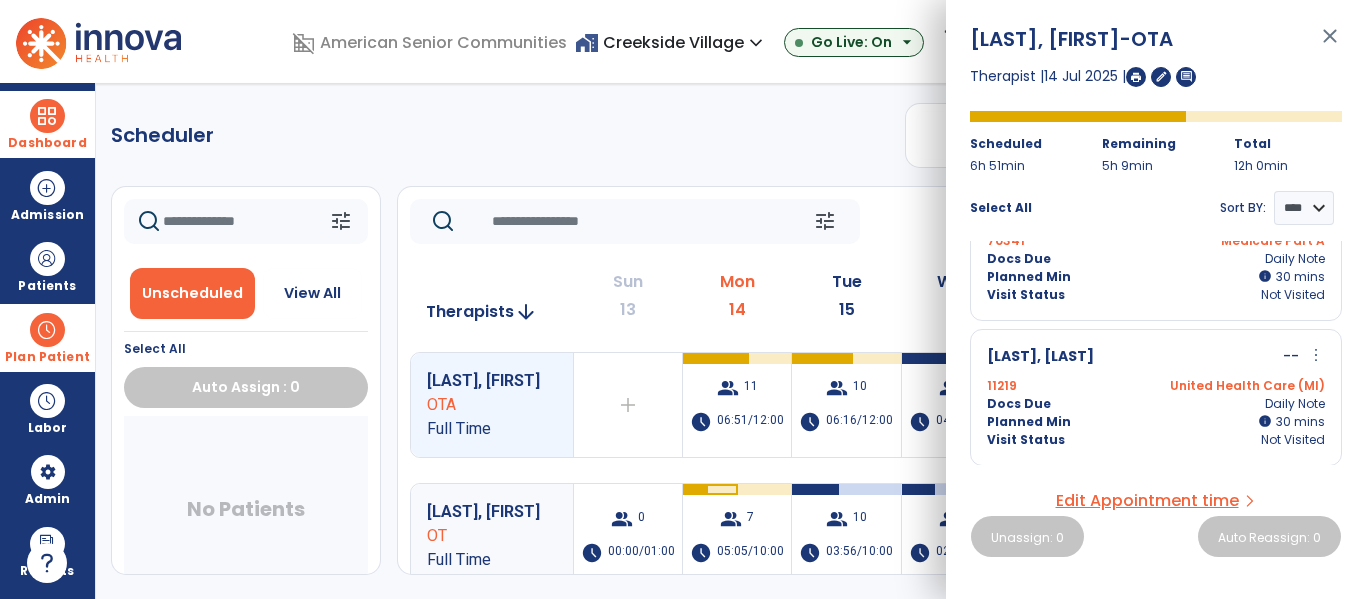 scroll, scrollTop: 1372, scrollLeft: 0, axis: vertical 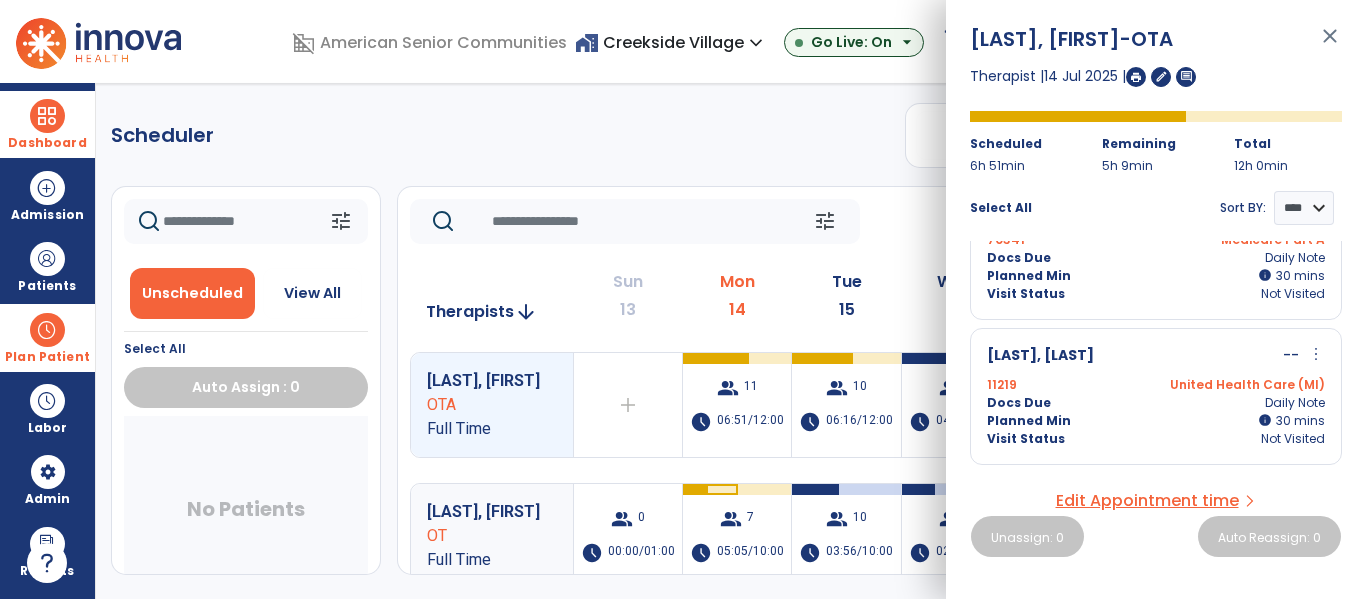 click on "Docs Due Daily Note" at bounding box center (1156, 403) 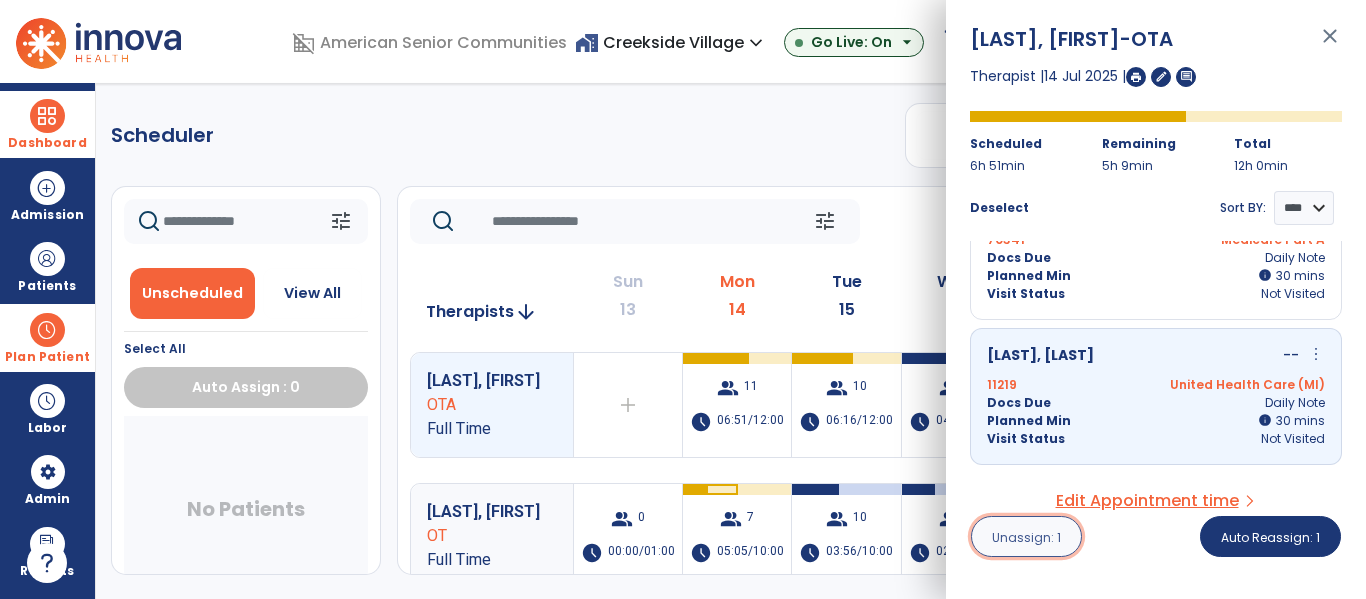click on "Unassign: 1" at bounding box center (1026, 537) 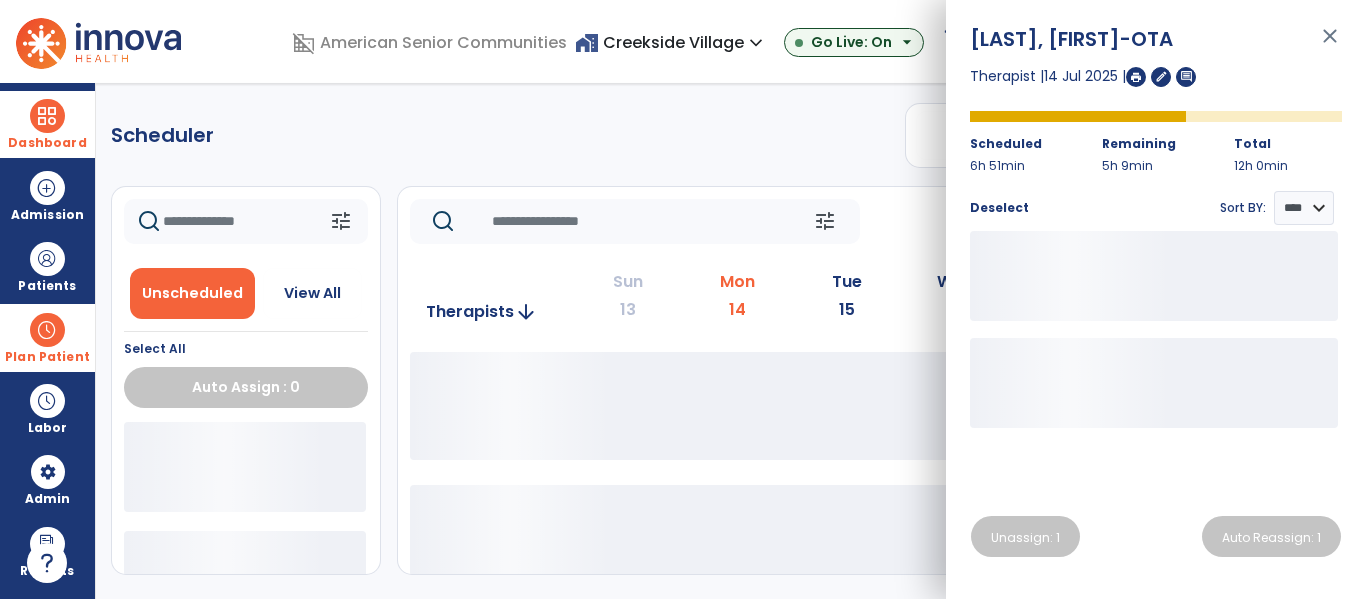 click on "close" at bounding box center (1330, 45) 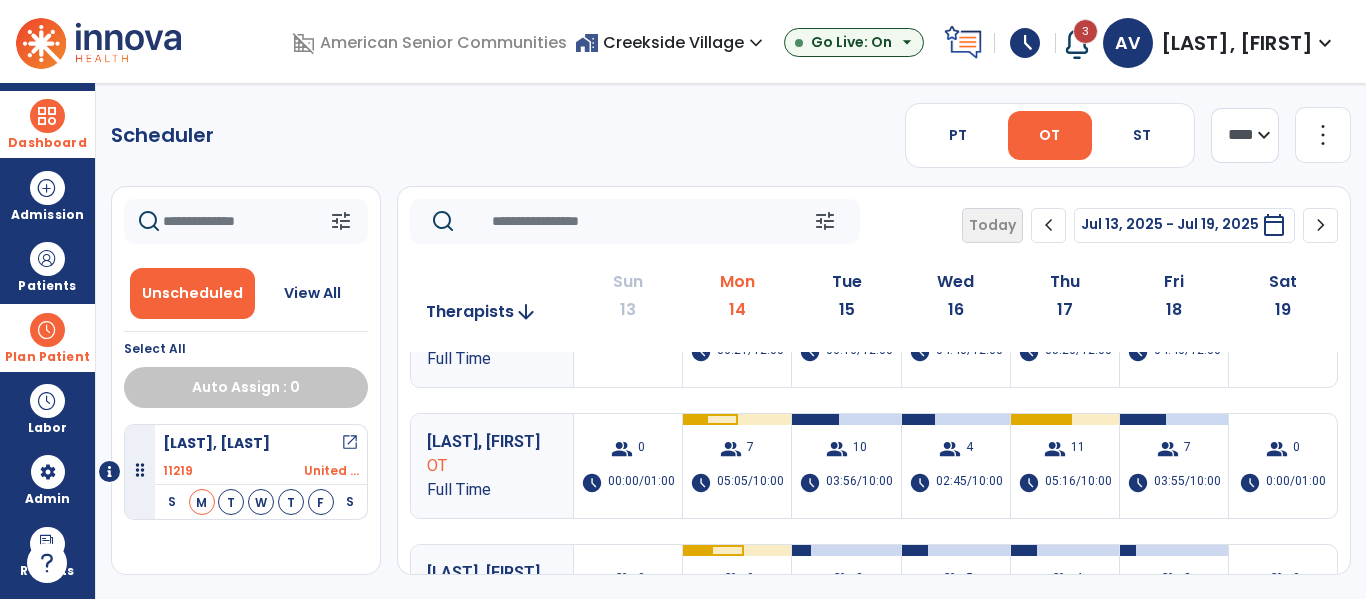 scroll, scrollTop: 72, scrollLeft: 0, axis: vertical 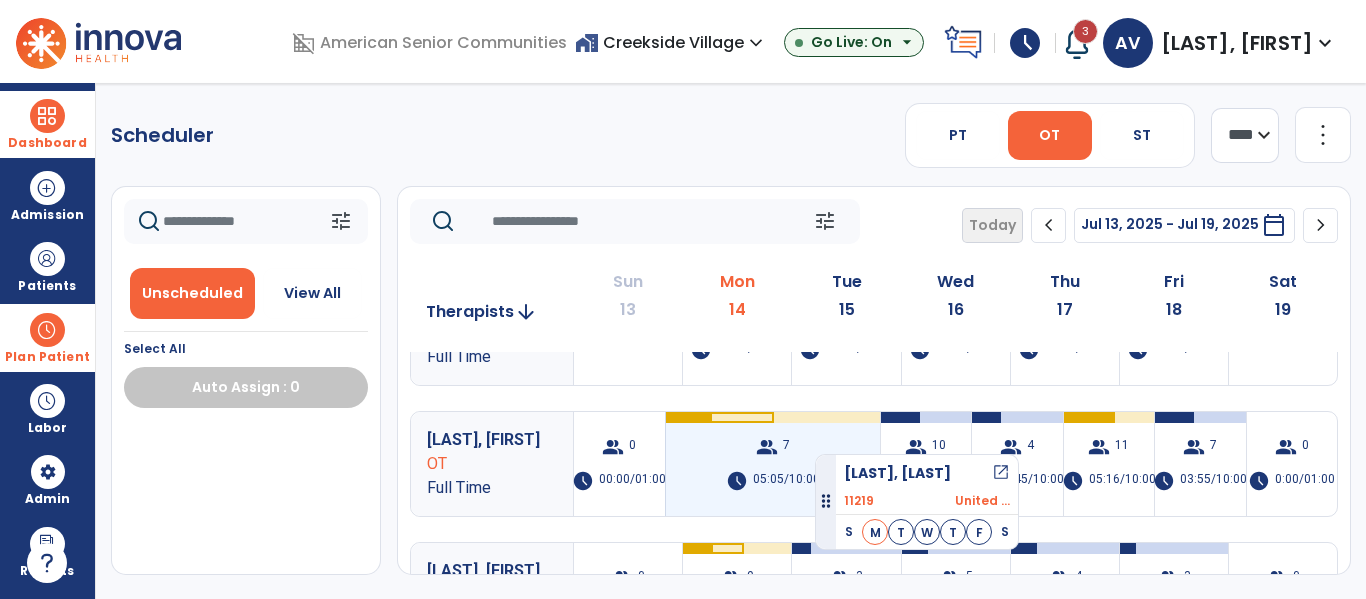 drag, startPoint x: 186, startPoint y: 447, endPoint x: 815, endPoint y: 446, distance: 629.0008 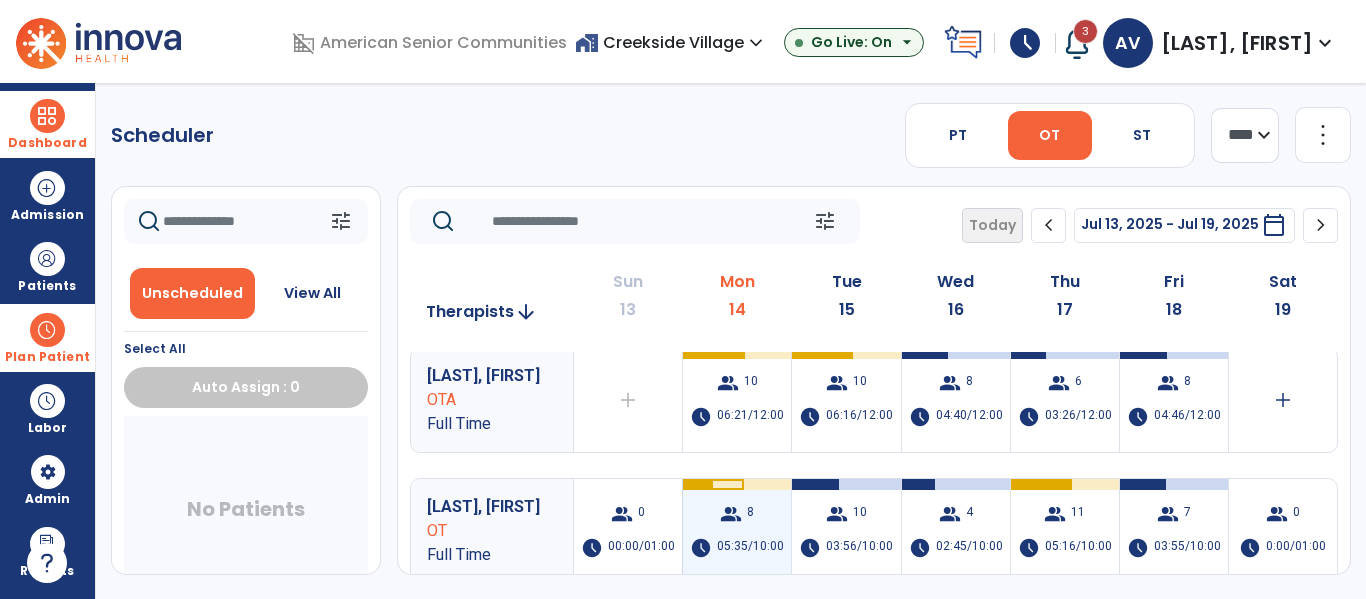 scroll, scrollTop: 0, scrollLeft: 0, axis: both 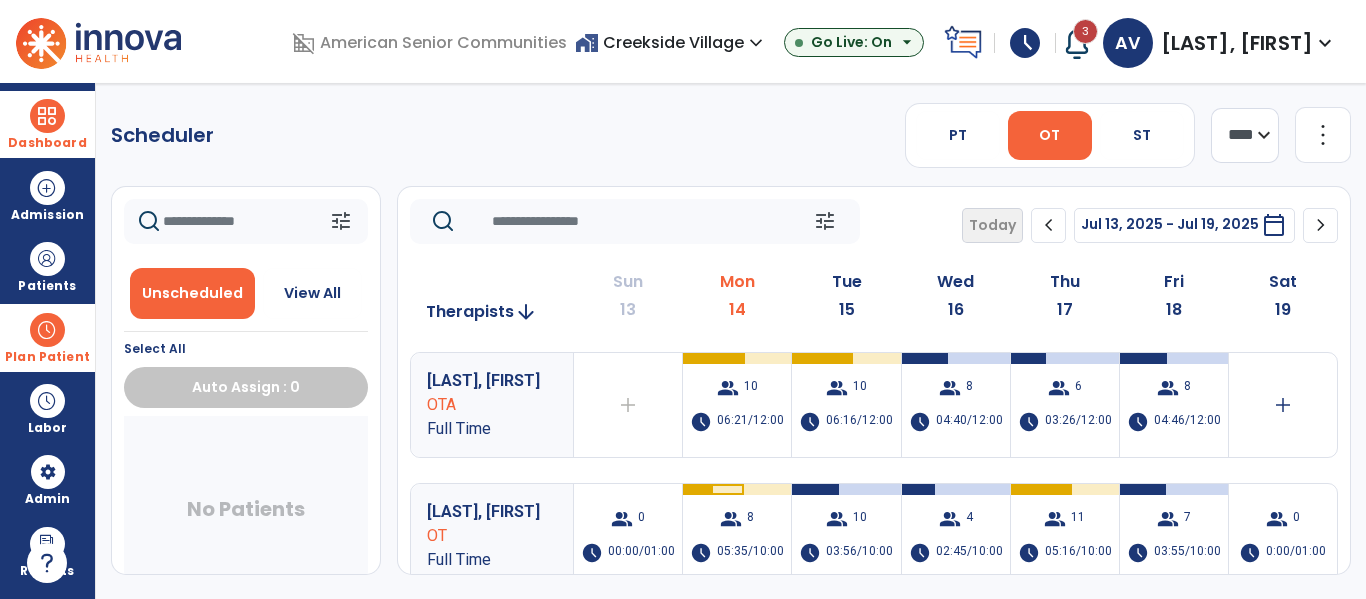 click at bounding box center (47, 116) 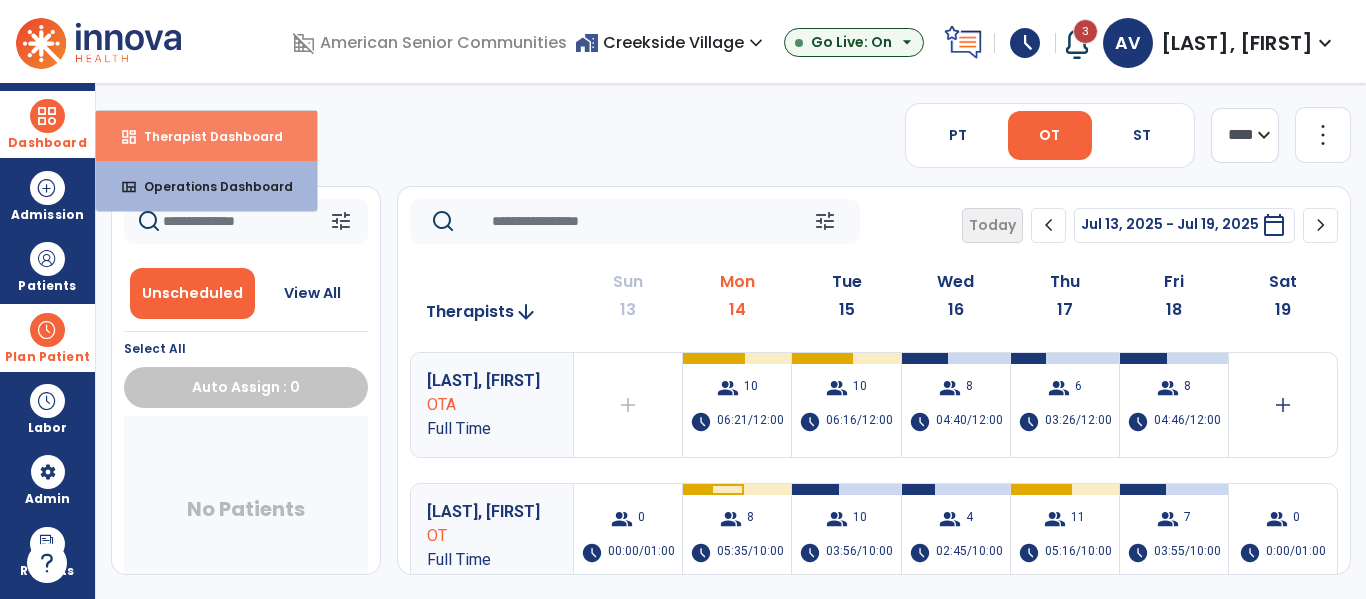 click on "Therapist Dashboard" at bounding box center [205, 136] 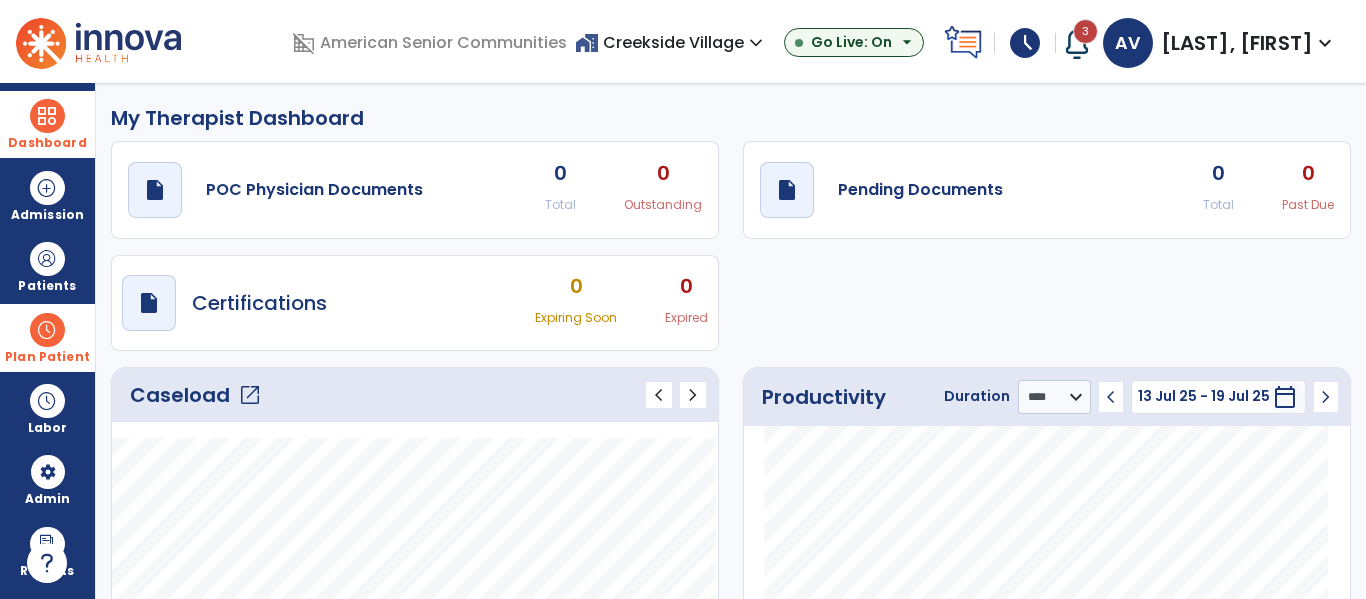 click on "draft   open_in_new  Pending Documents 0 Total 0 Past Due" 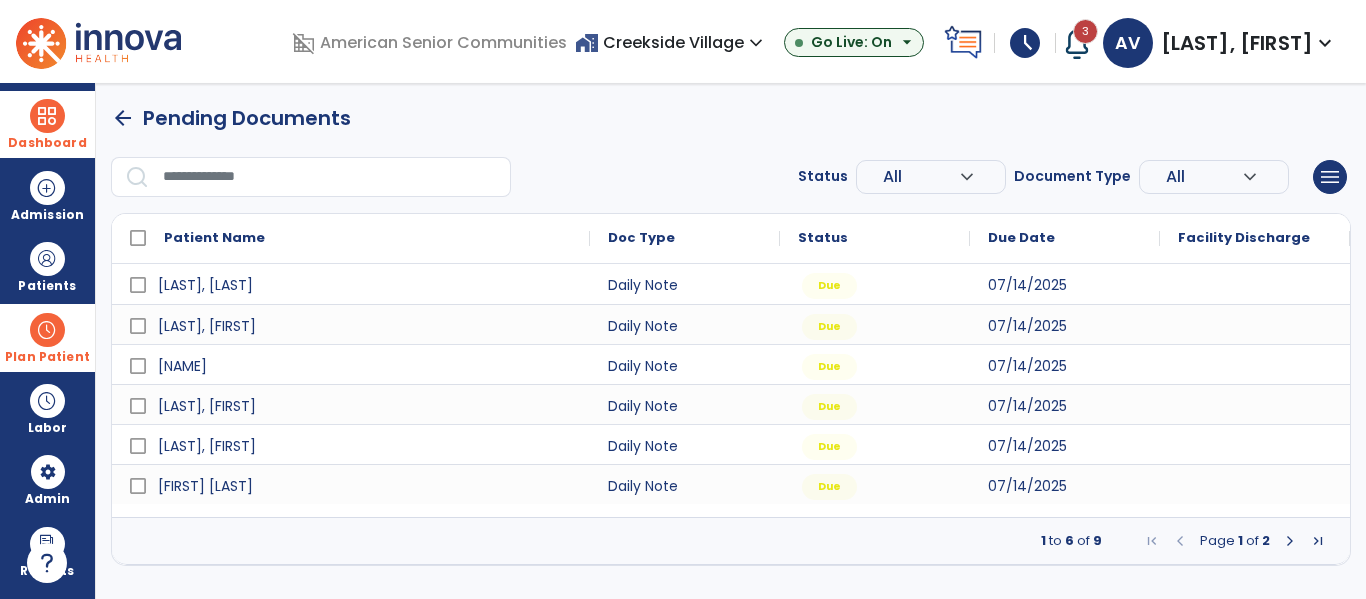 click at bounding box center [1290, 541] 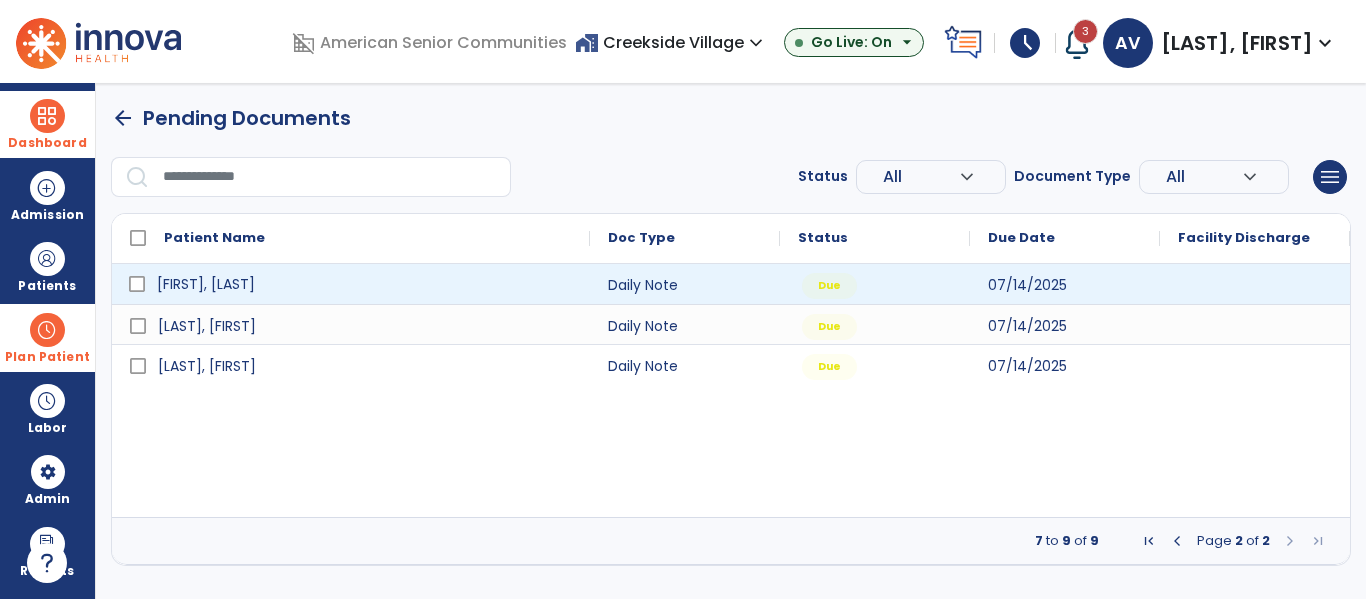 click on "[FIRST], [LAST]" at bounding box center (365, 284) 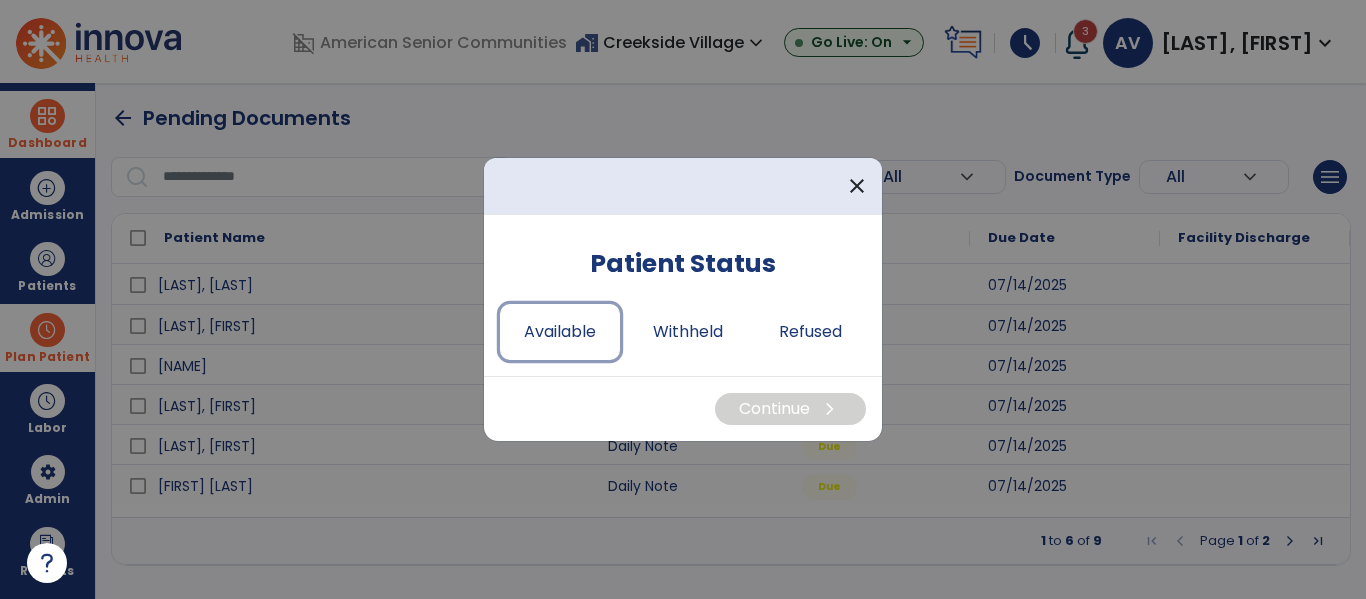 drag, startPoint x: 583, startPoint y: 345, endPoint x: 709, endPoint y: 399, distance: 137.08392 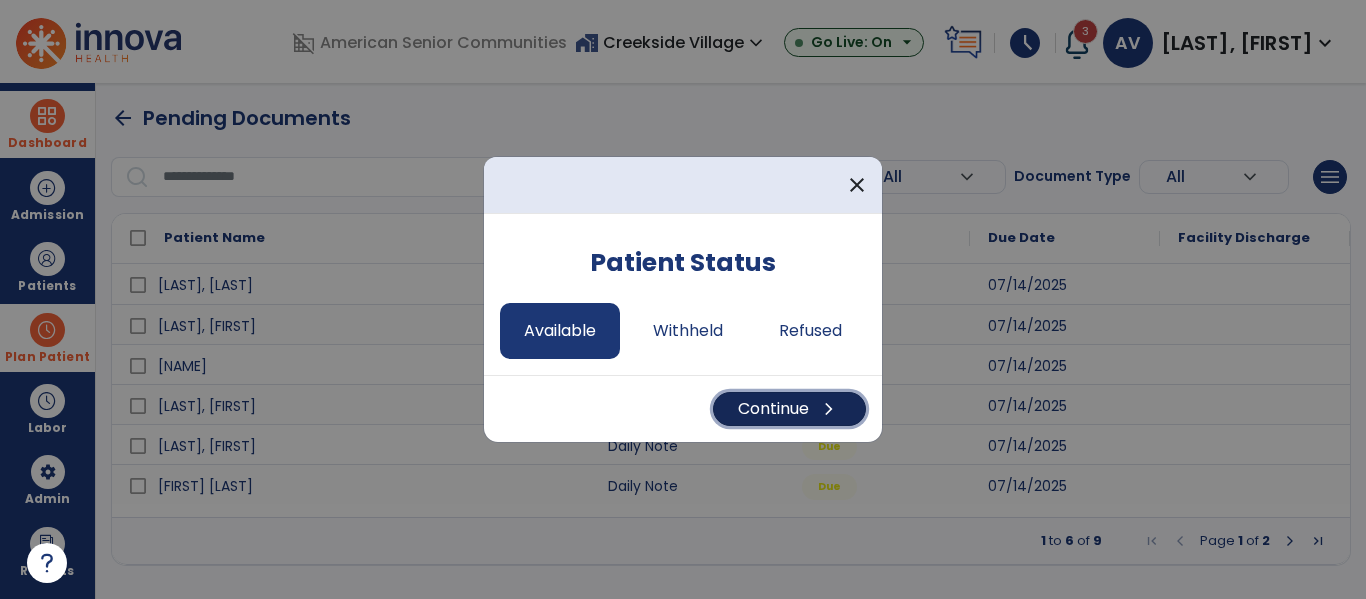 click on "Continue   chevron_right" at bounding box center (789, 409) 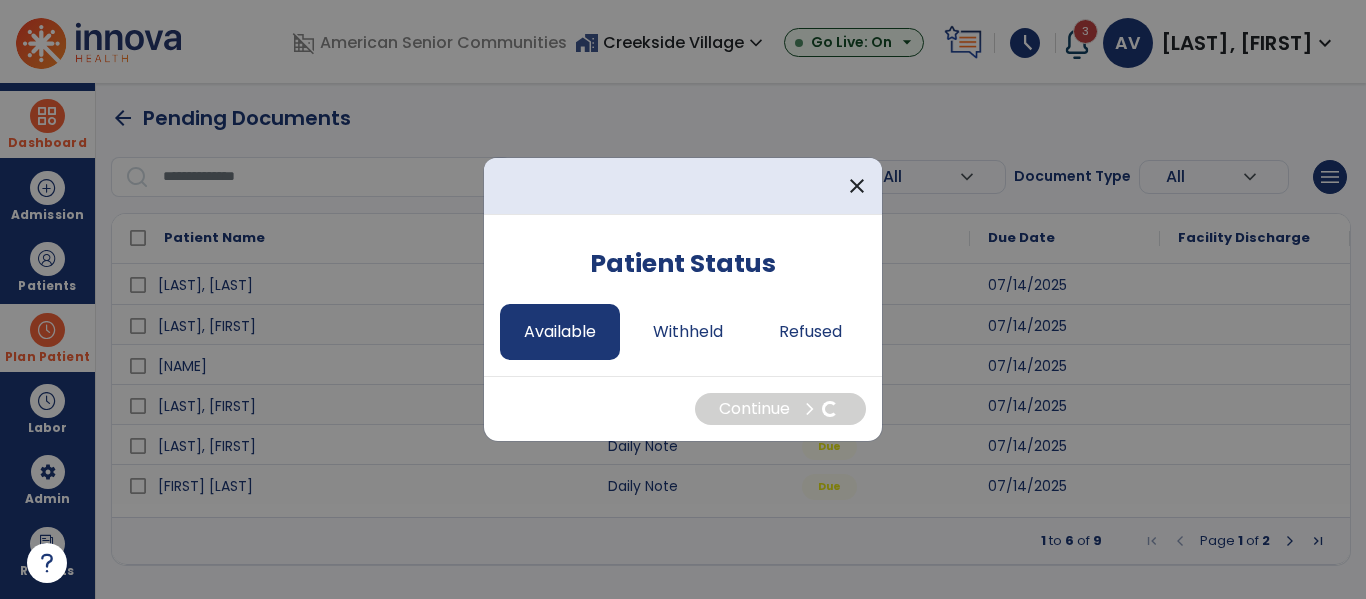 select on "*" 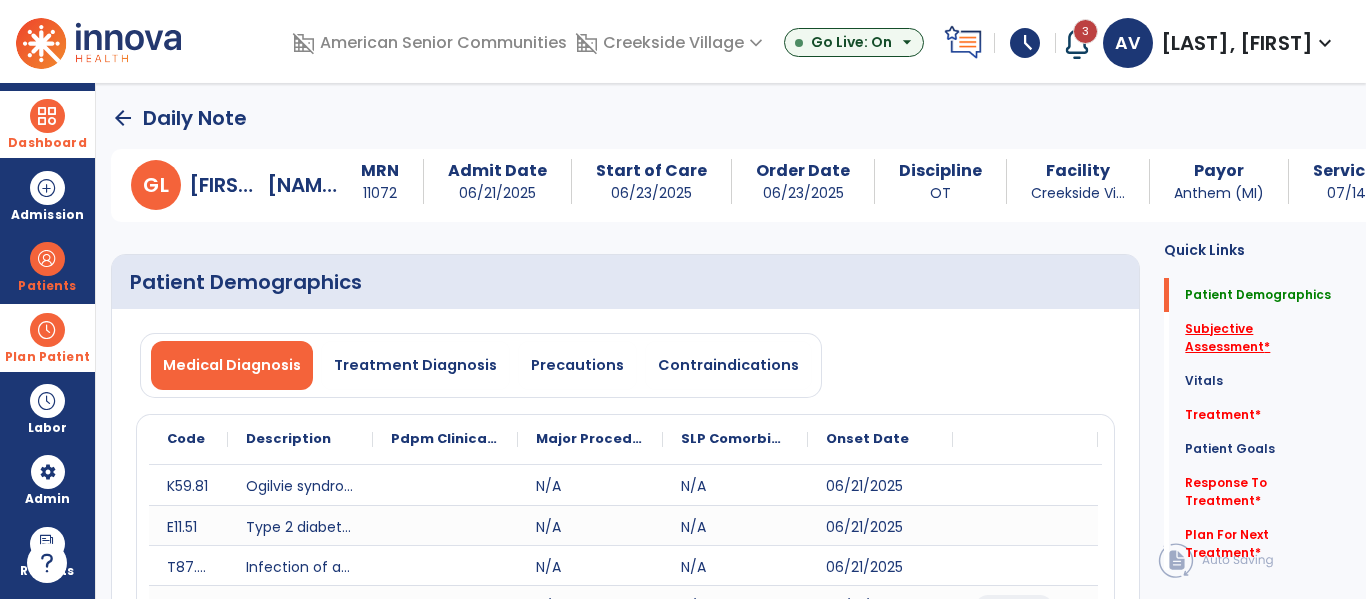 click on "Subjective Assessment   *" 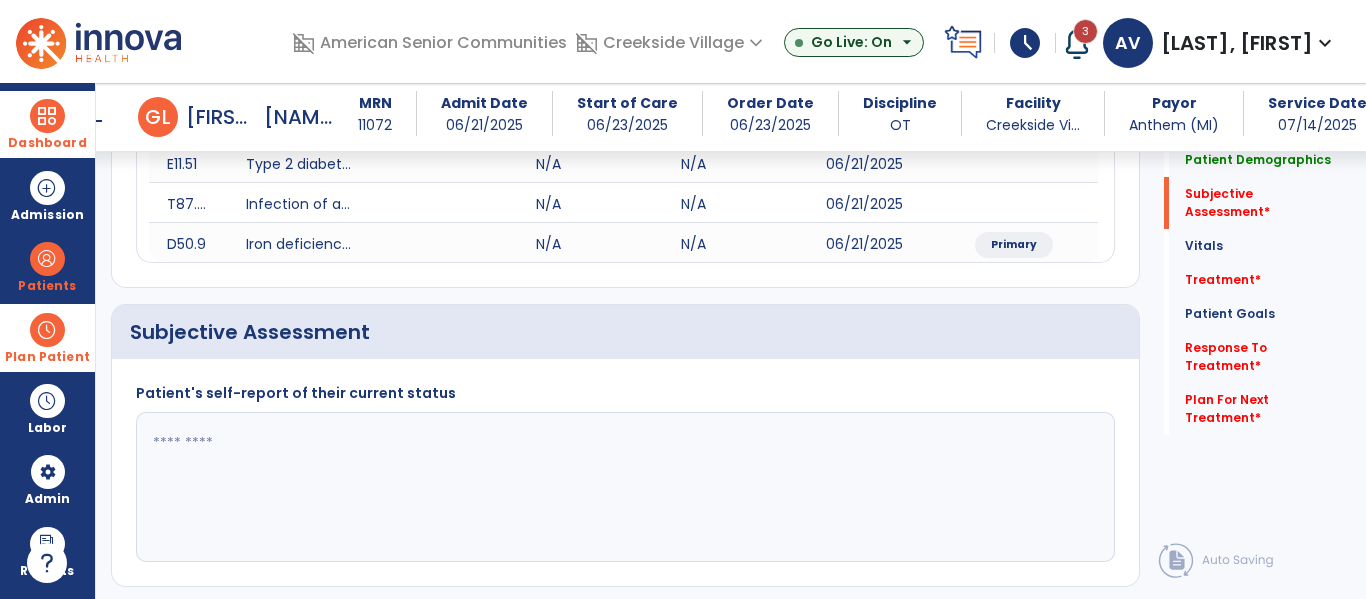 scroll, scrollTop: 467, scrollLeft: 0, axis: vertical 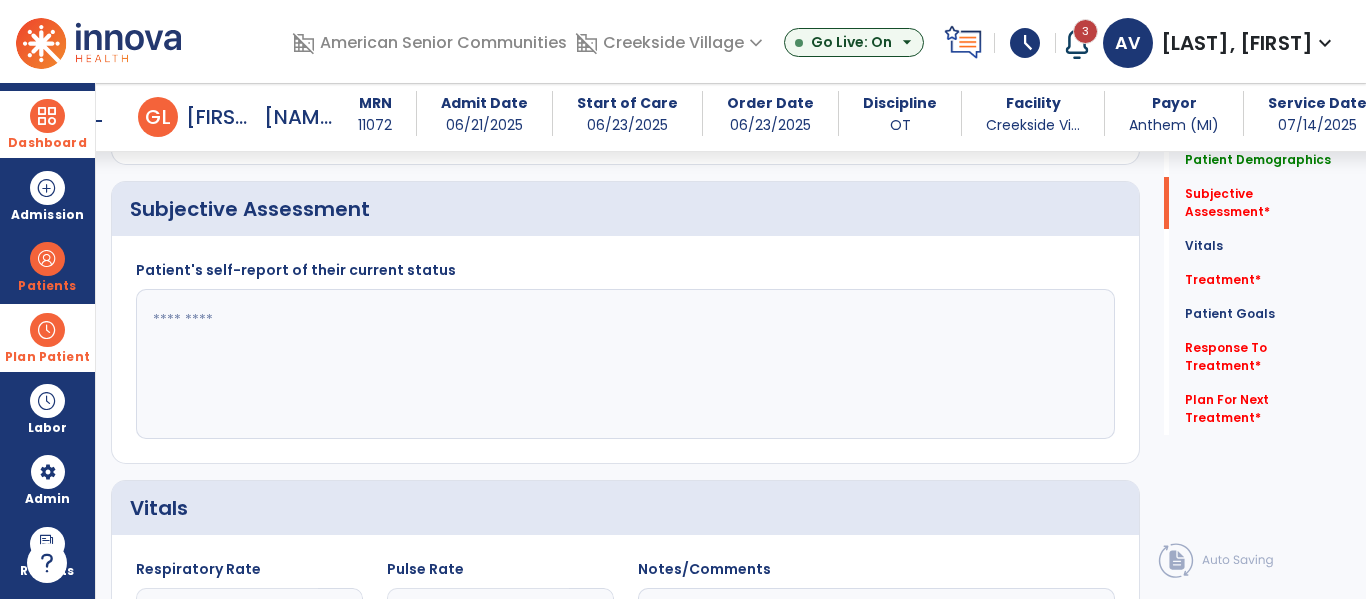 click 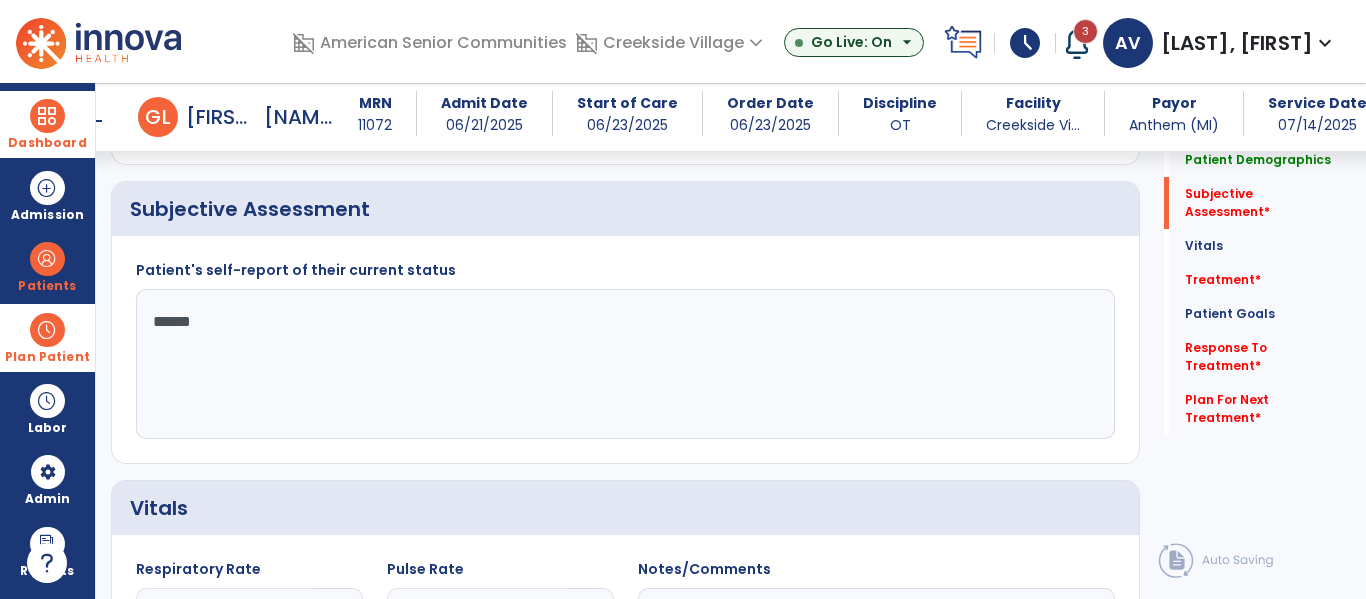type on "*******" 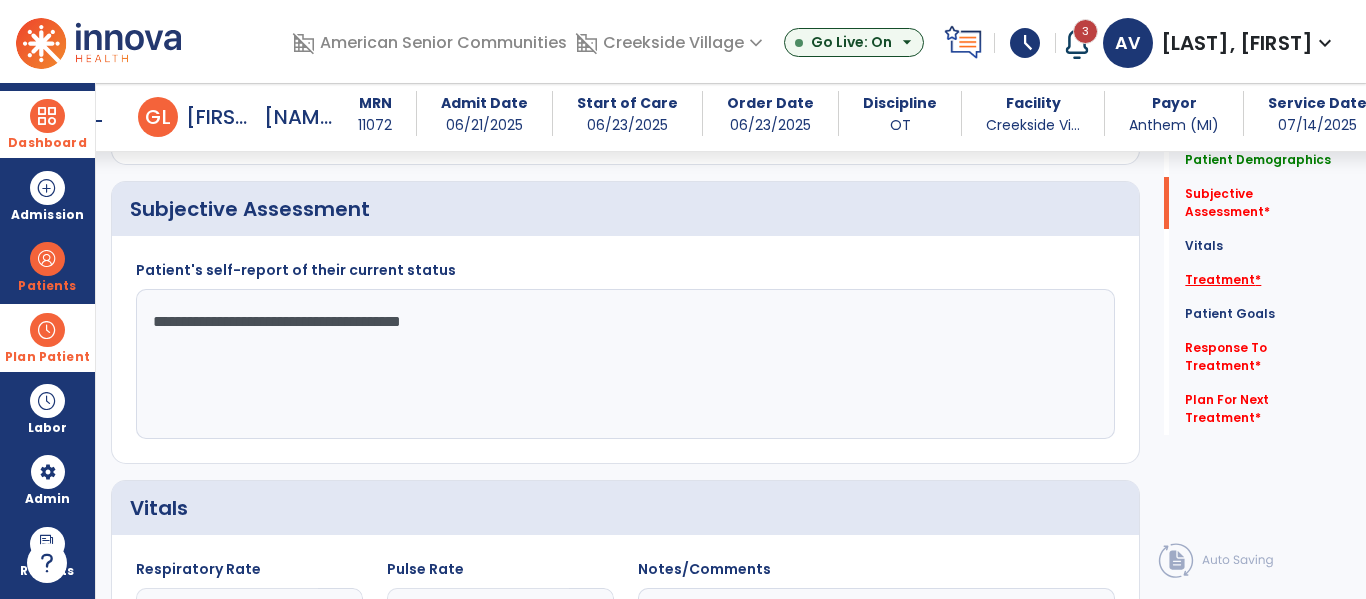 type on "**********" 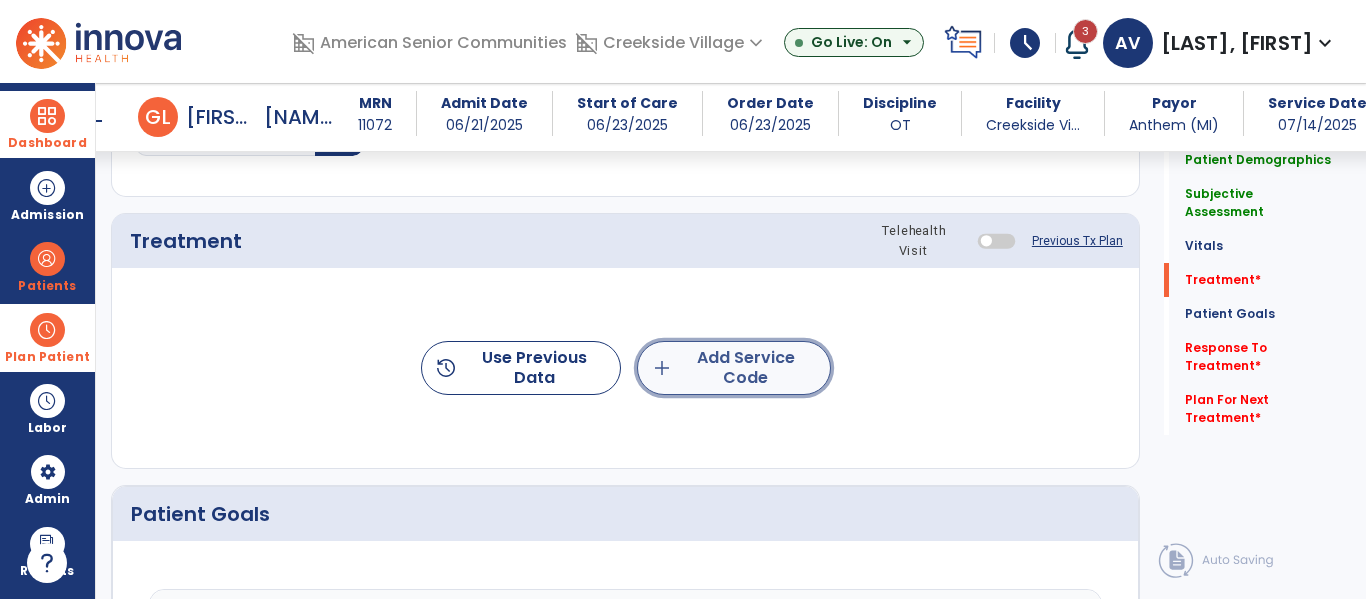 click on "add  Add Service Code" 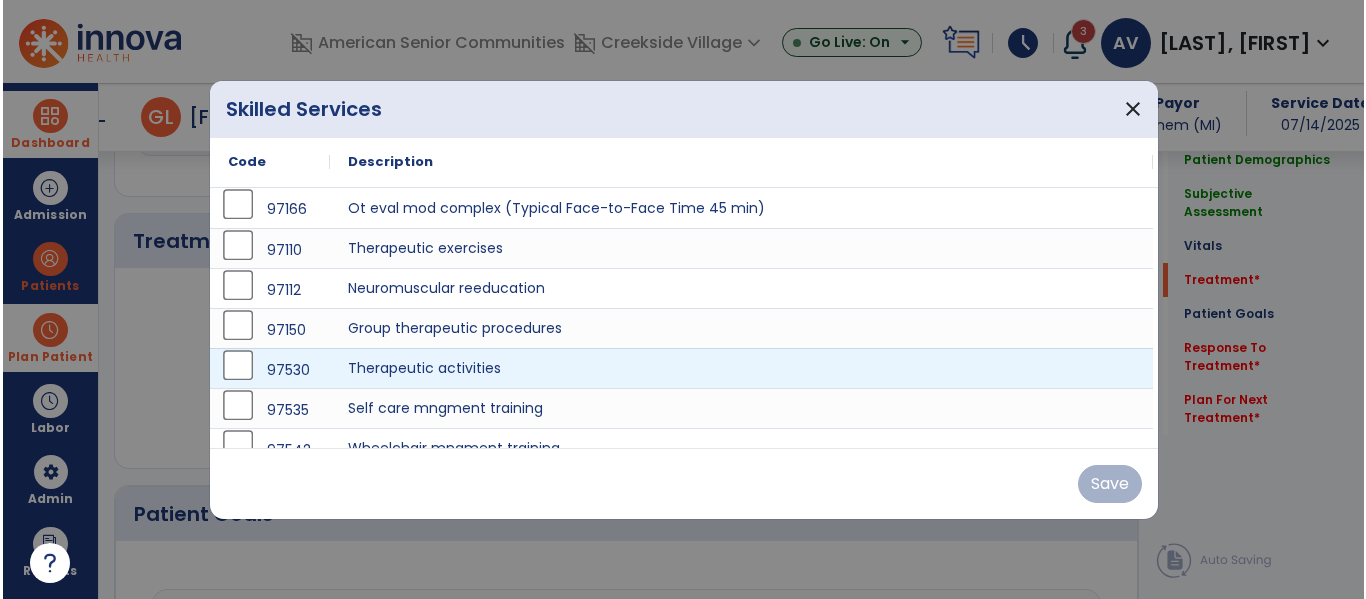 scroll, scrollTop: 1156, scrollLeft: 0, axis: vertical 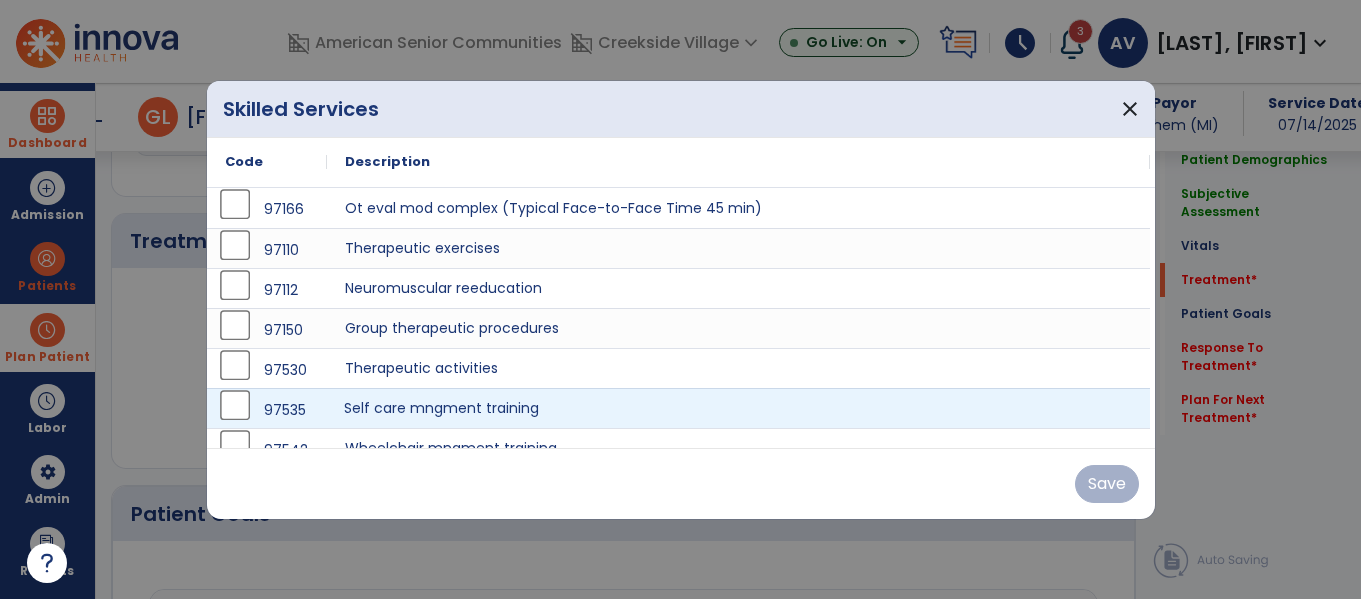 click on "Self care mngment training" at bounding box center (738, 408) 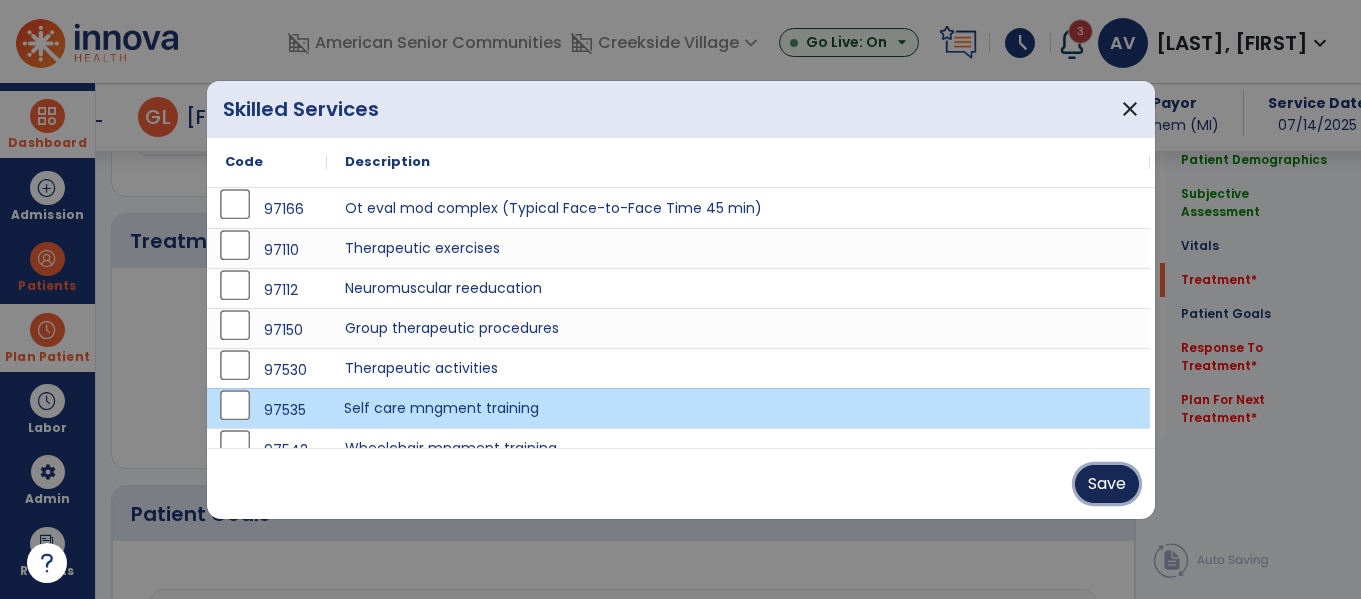 click on "Save" at bounding box center [1107, 484] 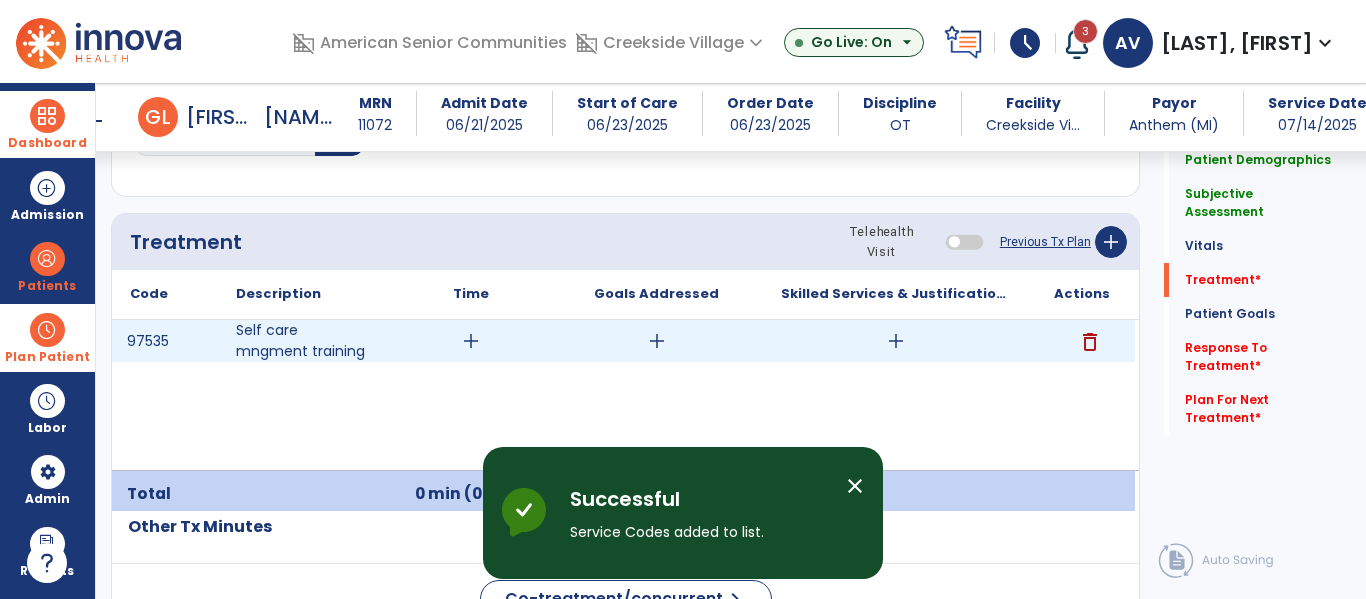 click on "add" at bounding box center (471, 341) 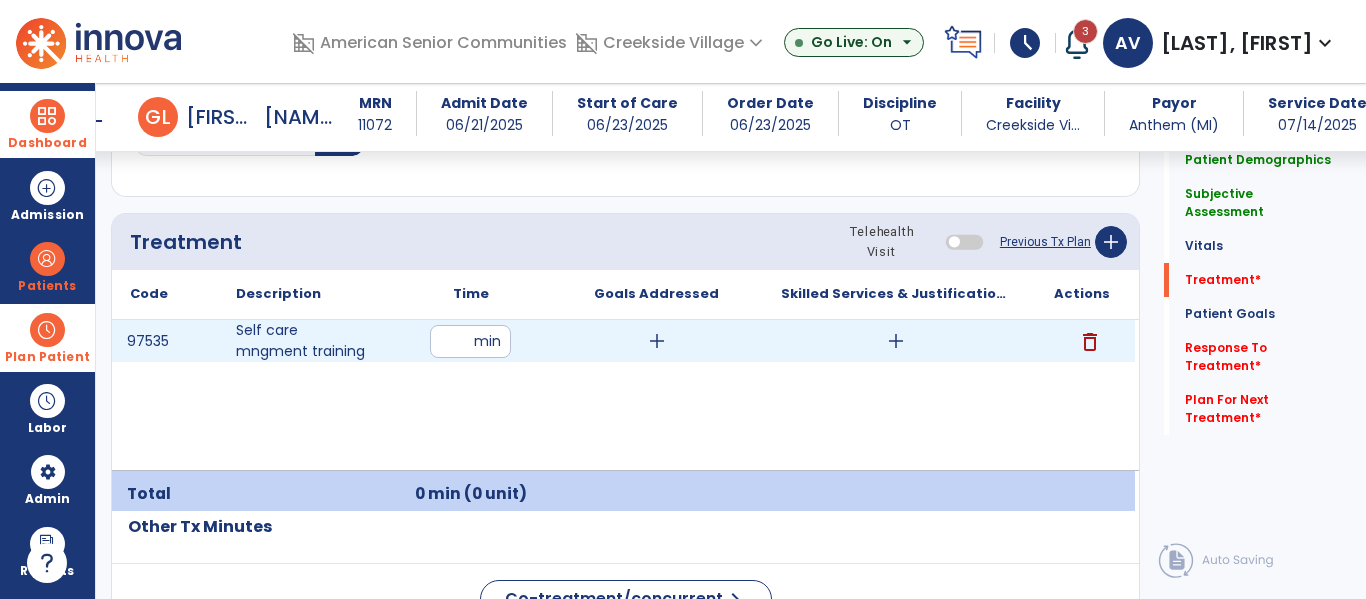 type on "**" 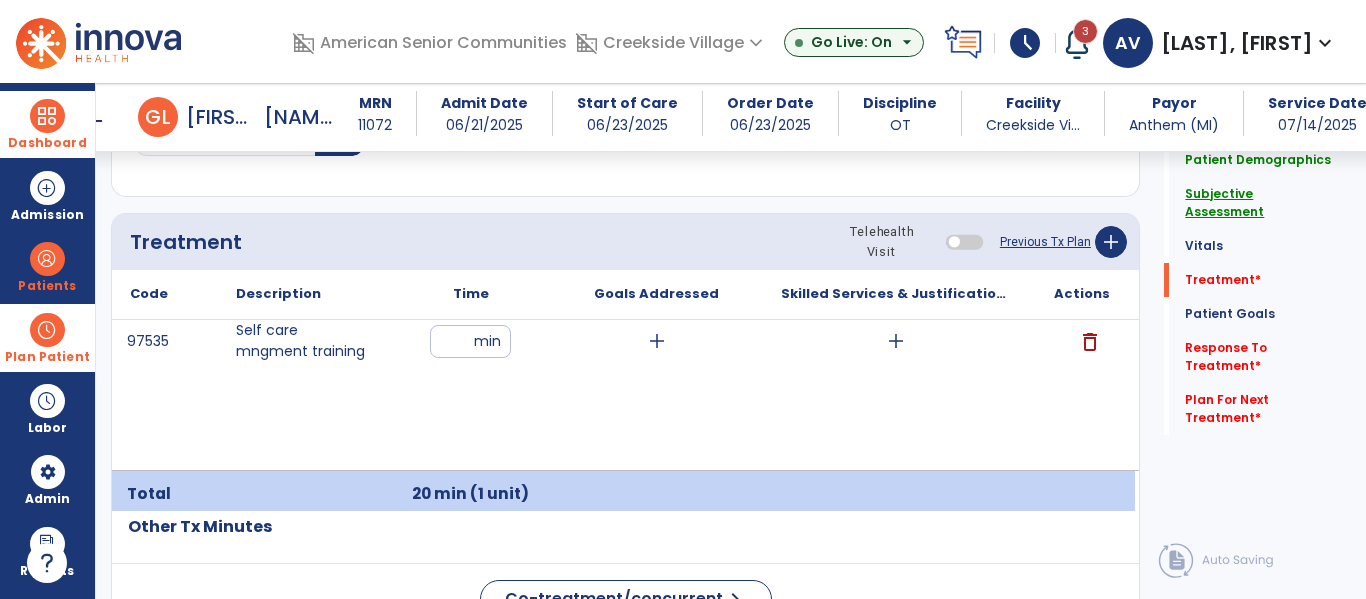 click on "Subjective Assessment" 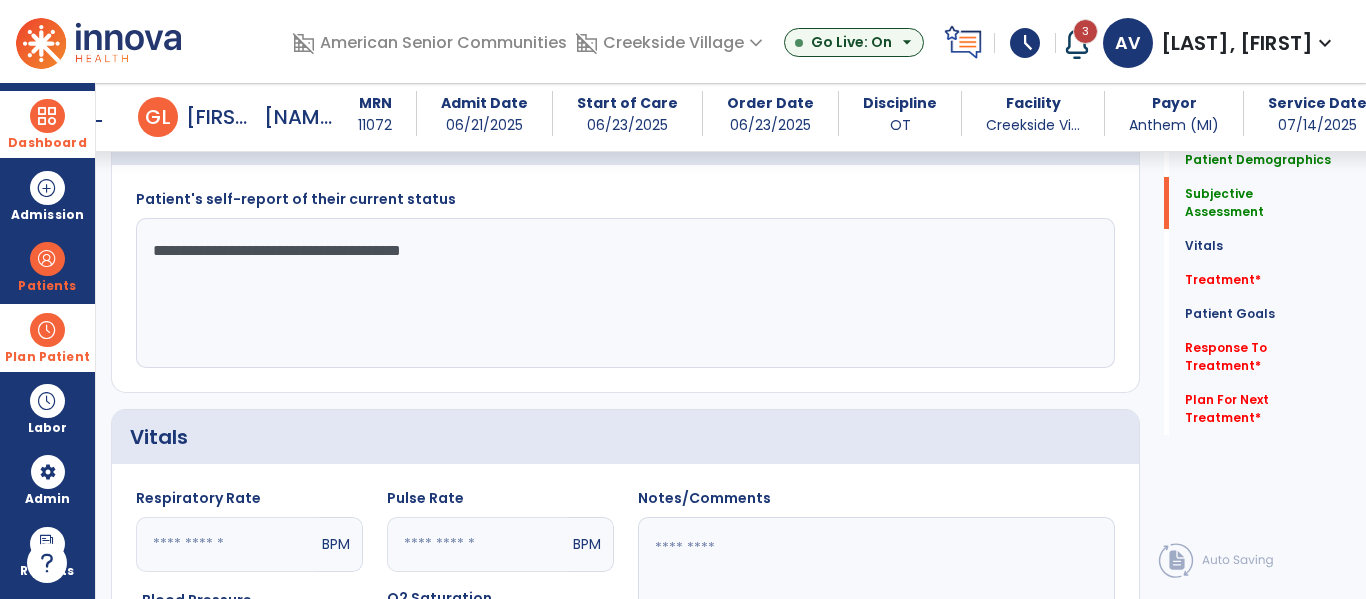 scroll, scrollTop: 448, scrollLeft: 0, axis: vertical 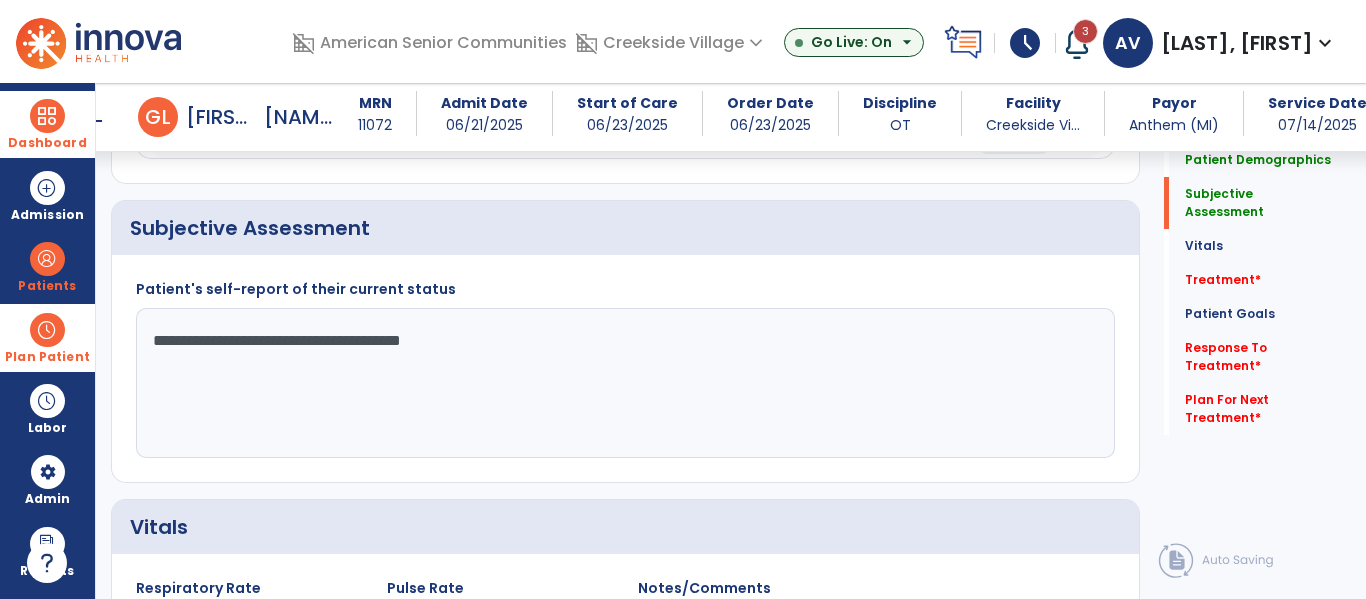 click on "**********" 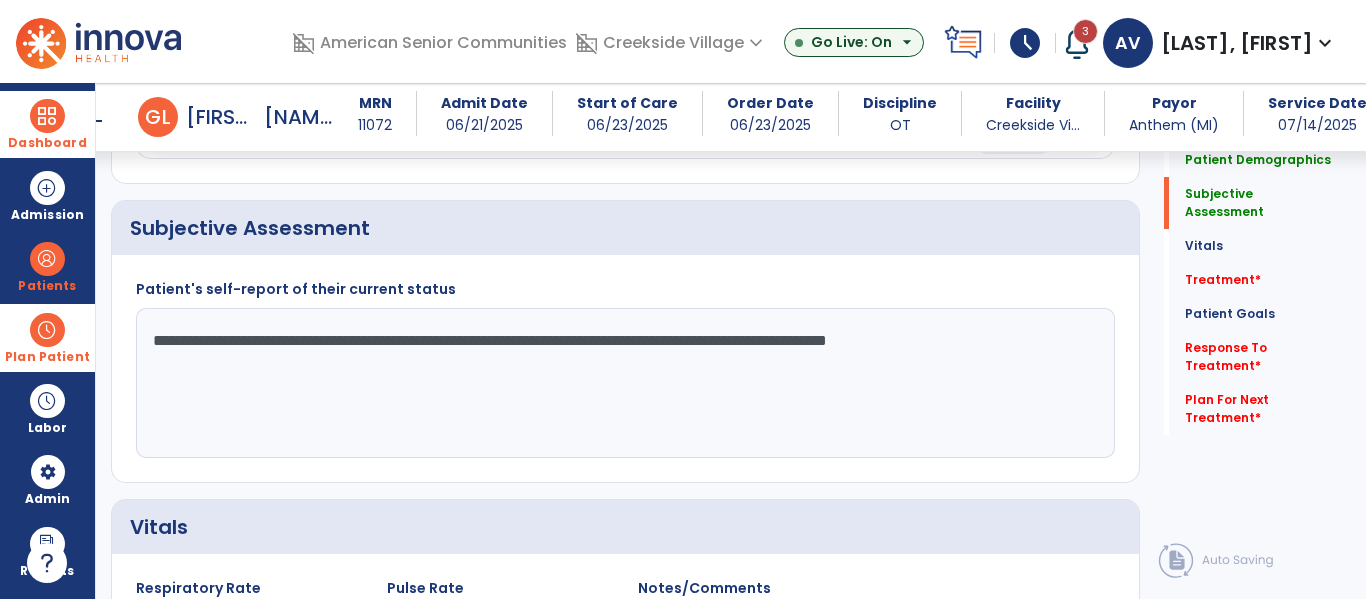 type on "**********" 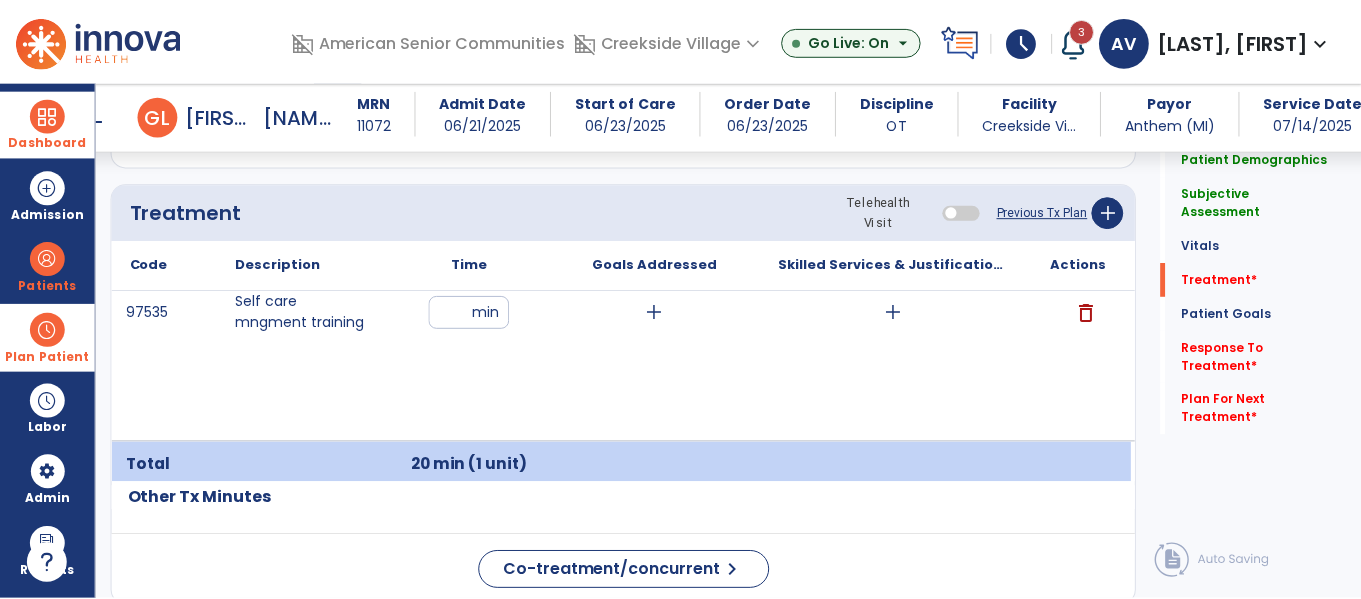 scroll, scrollTop: 1239, scrollLeft: 0, axis: vertical 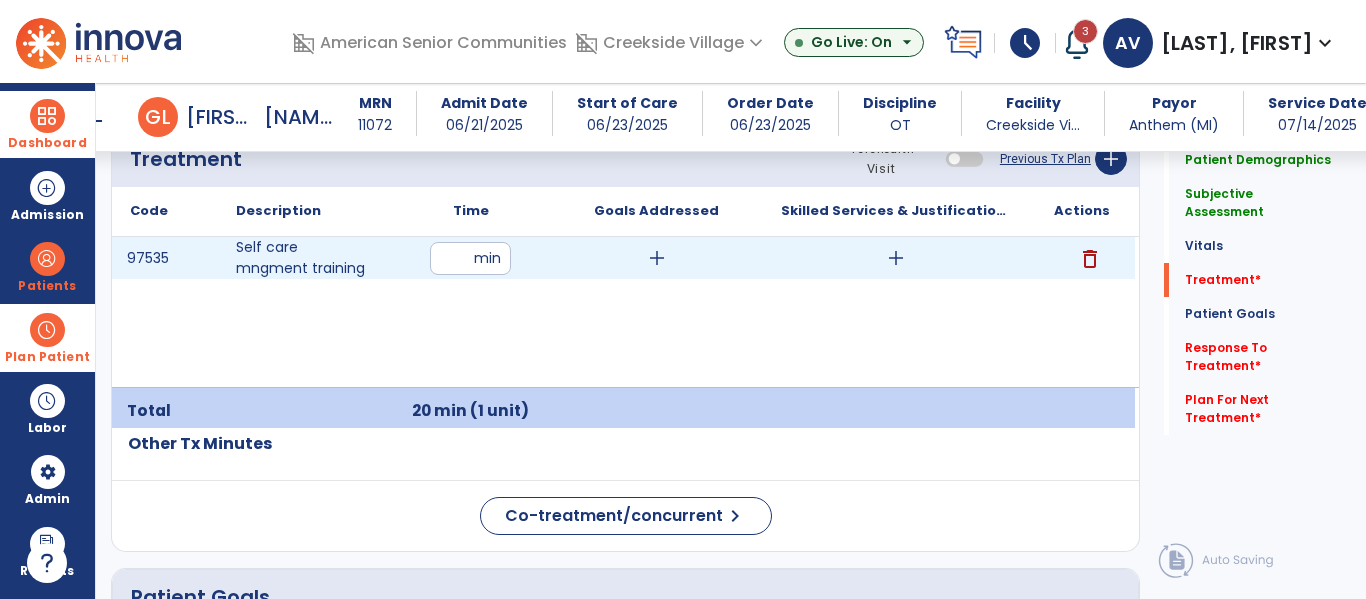 click on "add" at bounding box center [896, 258] 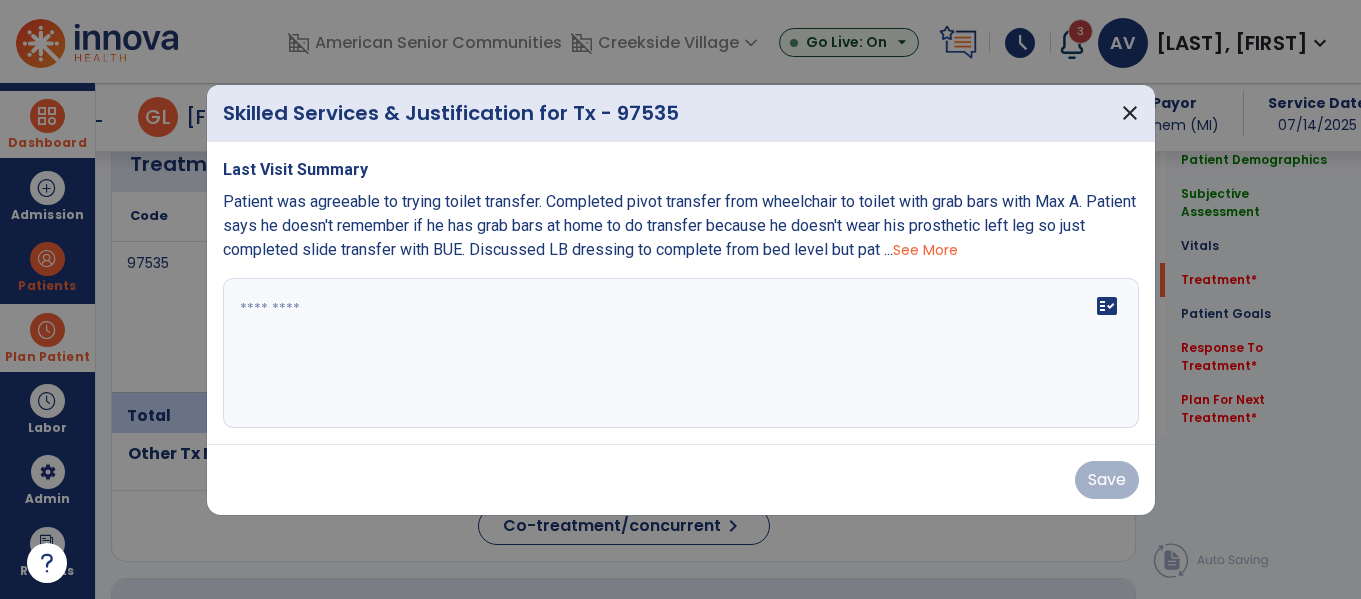 scroll, scrollTop: 1239, scrollLeft: 0, axis: vertical 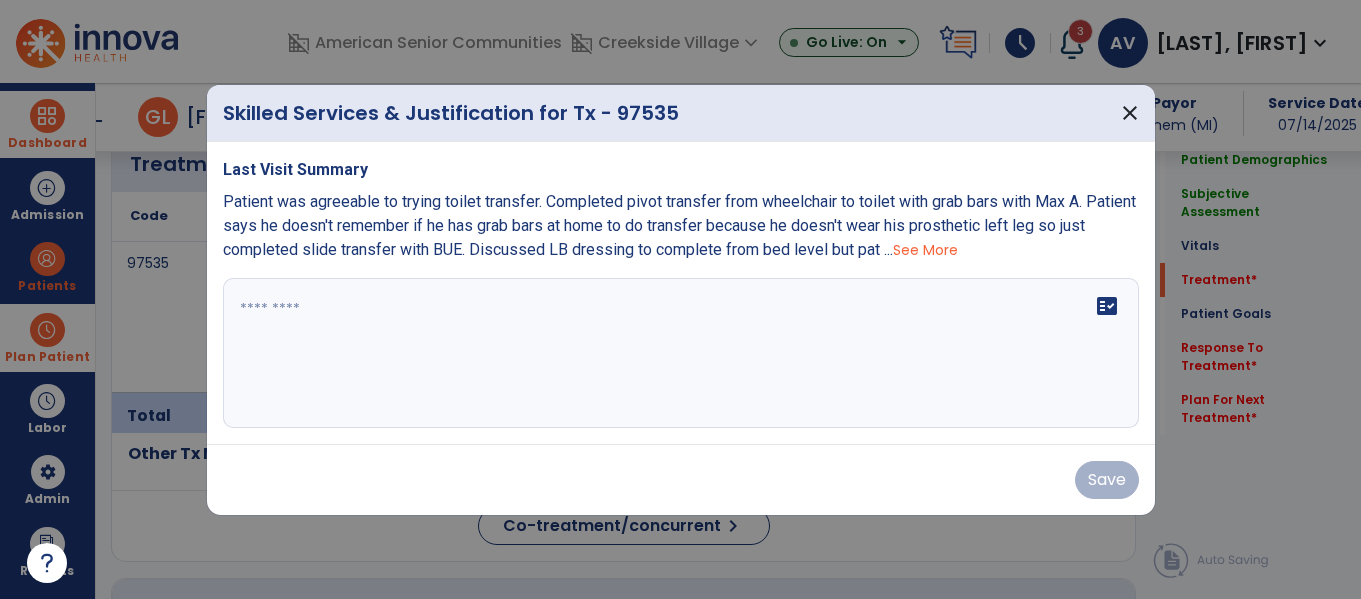 click on "fact_check" at bounding box center (681, 353) 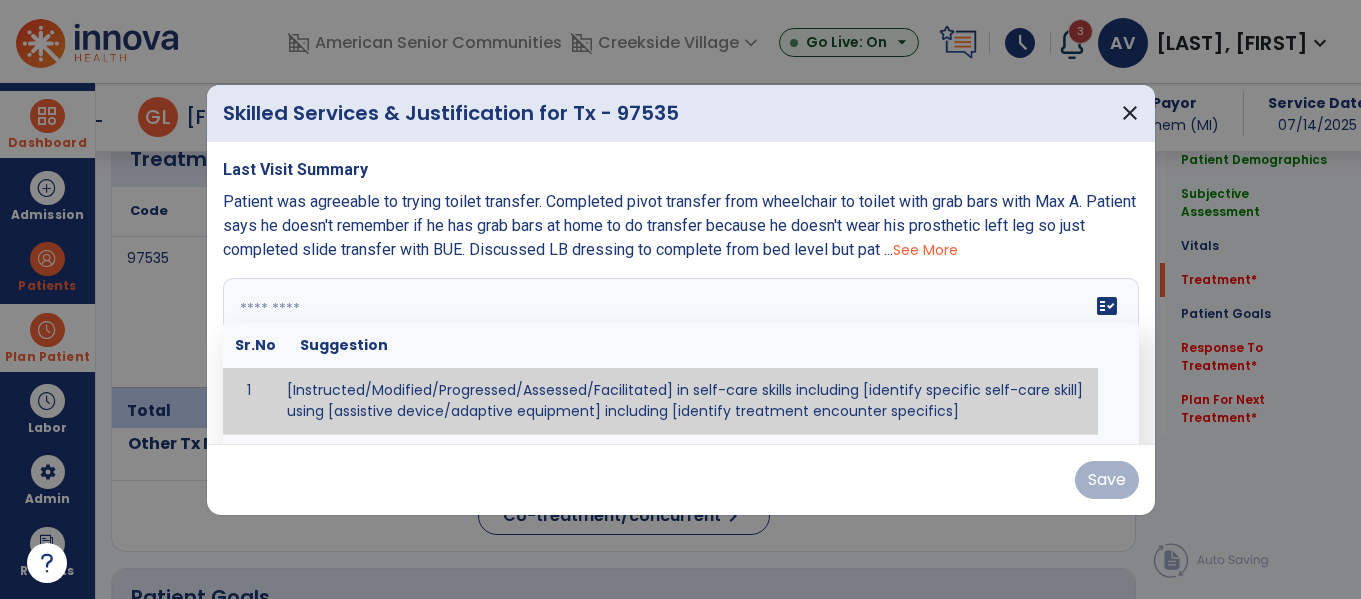 click at bounding box center (678, 353) 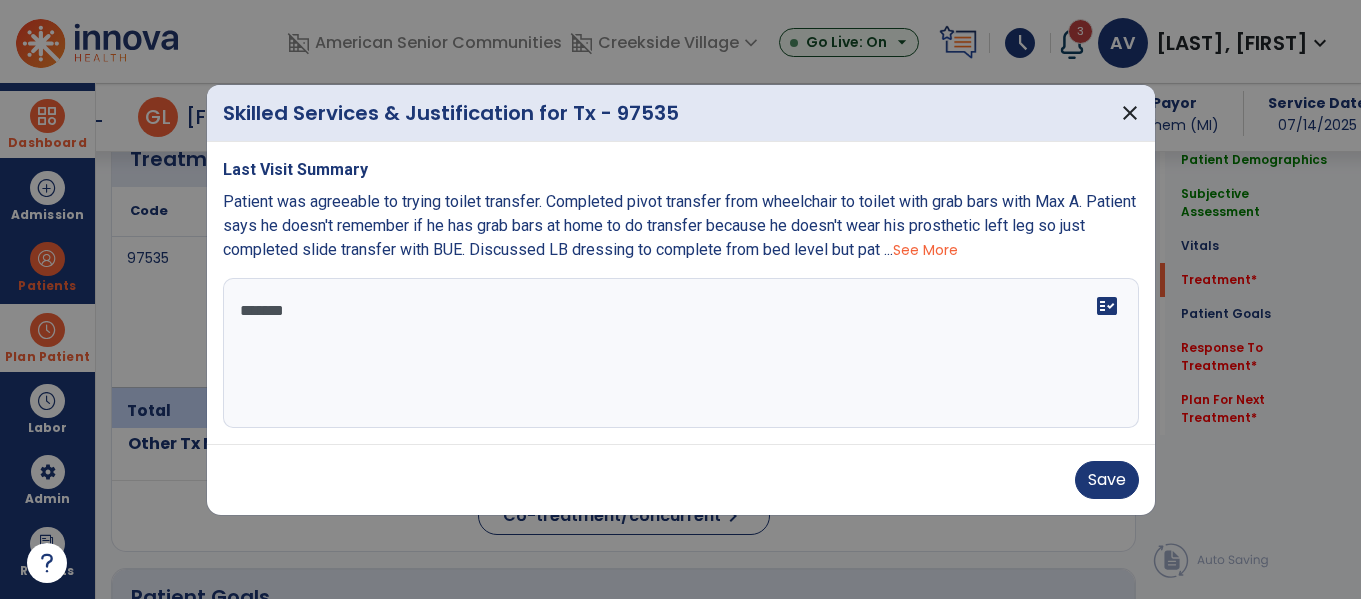 type on "********" 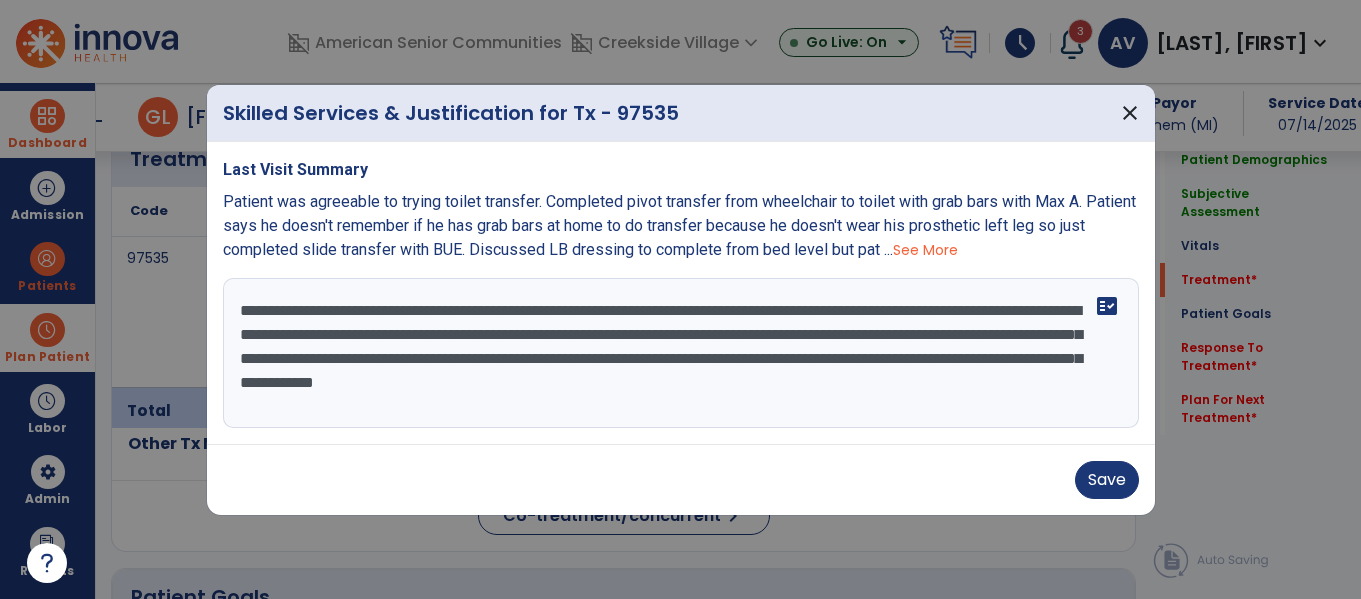 drag, startPoint x: 977, startPoint y: 382, endPoint x: 929, endPoint y: 386, distance: 48.166378 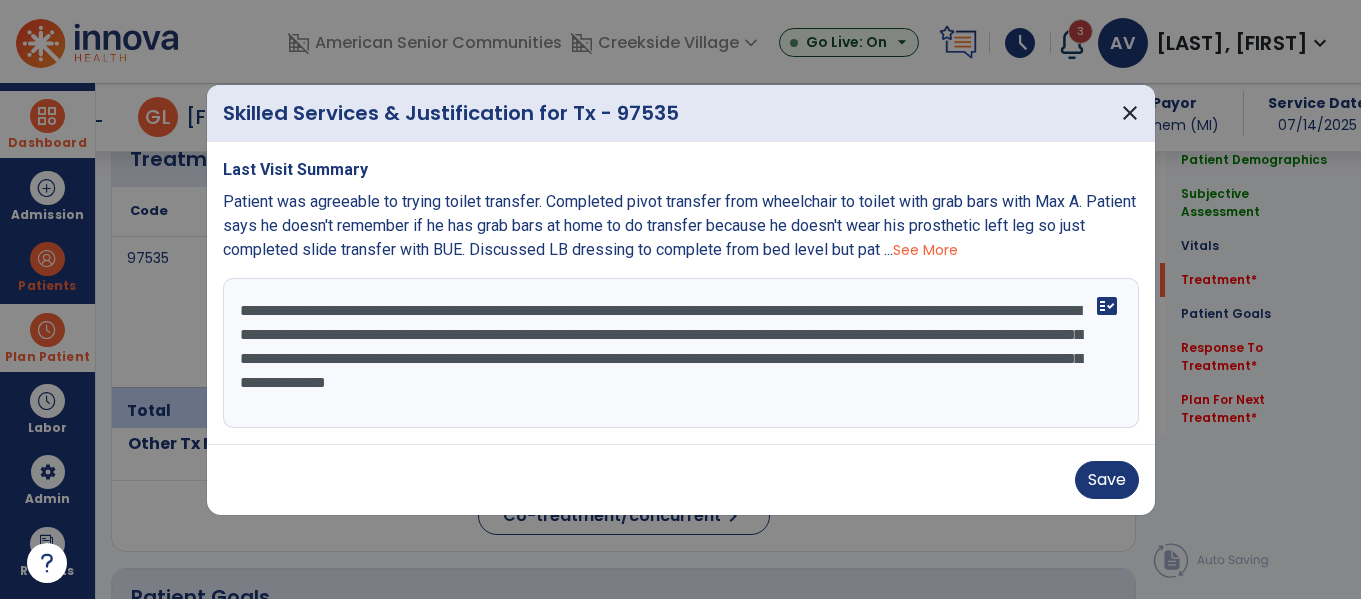 click on "Last Visit Summary Patient was agreeable to trying toilet transfer. Completed pivot transfer from wheelchair to toilet with grab bars with Max A. Patient says he doesn't remember if he has grab bars at home to do transfer because he doesn't wear his prosthetic left leg so just completed slide transfer with BUE. Discussed LB dressing to complete from bed level but pat ...  See More  Resident required initiation for care due to decreased self awareness of incontinence. Resident required total assist to perform frontal and dorsal hygiene. Resident performed rolling with min assist. Resident required total assist to thread LB garments due to wound vac and hike when rolling with supine. Resident sat on the EOB to don UB garment with min assist to pull down. Resident demonstrated fair + balance while sitting EOB.   fact_check" at bounding box center (681, 293) 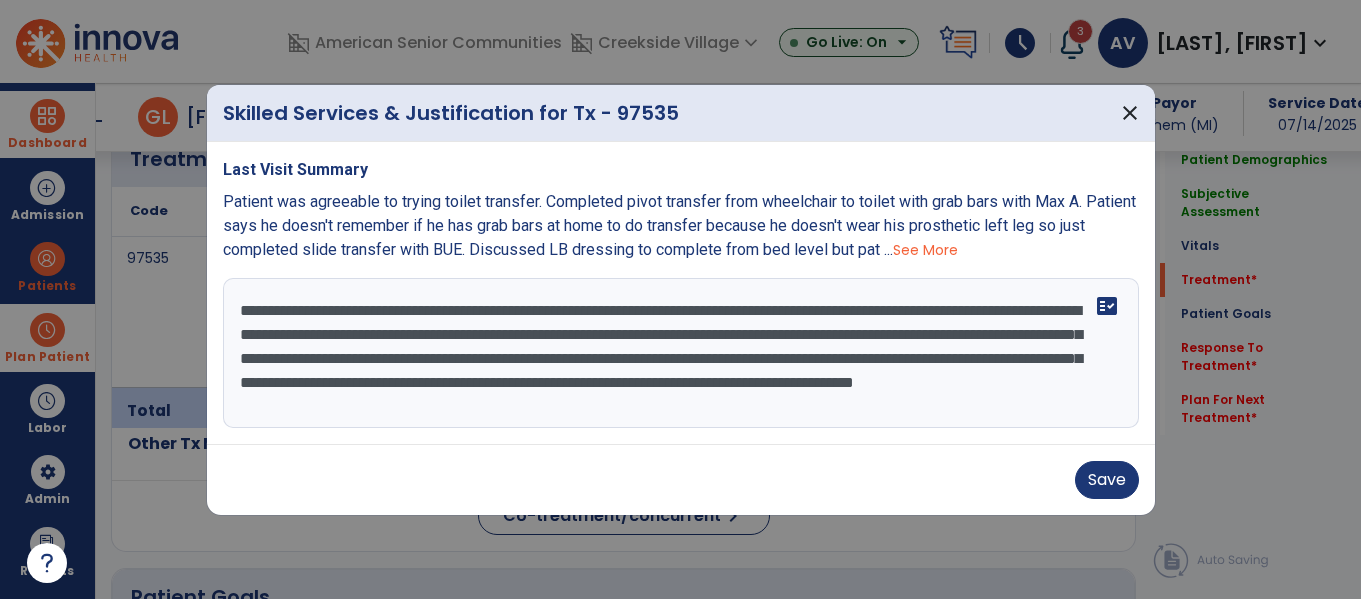 scroll, scrollTop: 16, scrollLeft: 0, axis: vertical 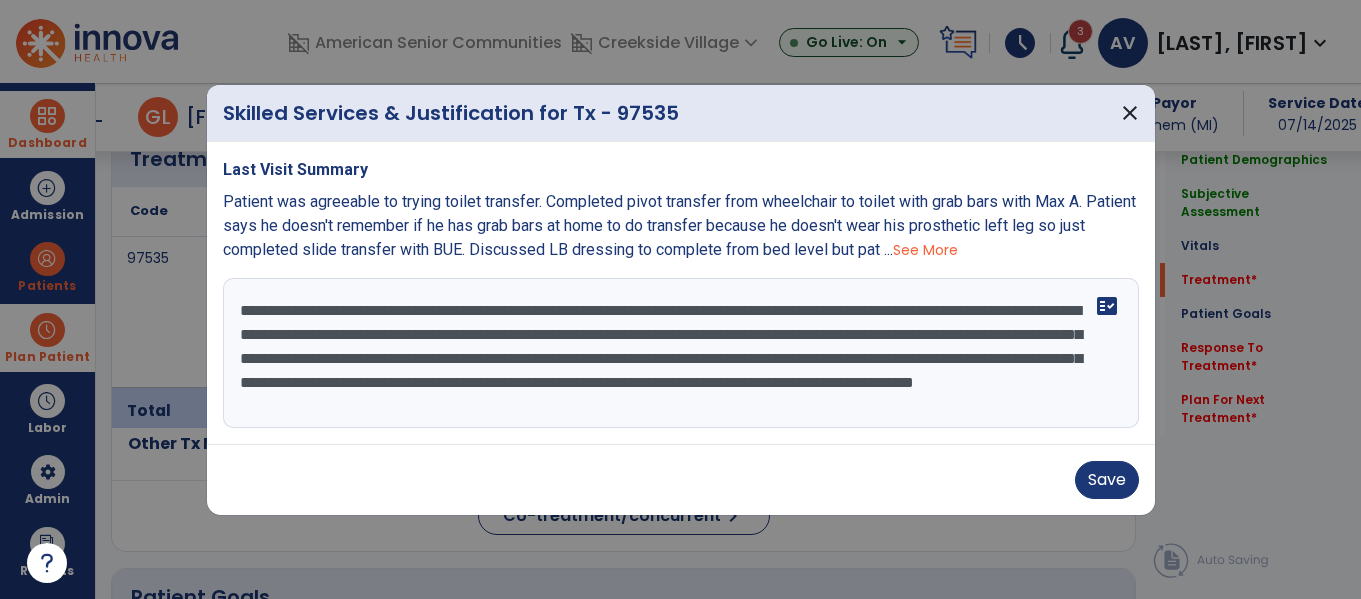 click on "**********" at bounding box center (681, 353) 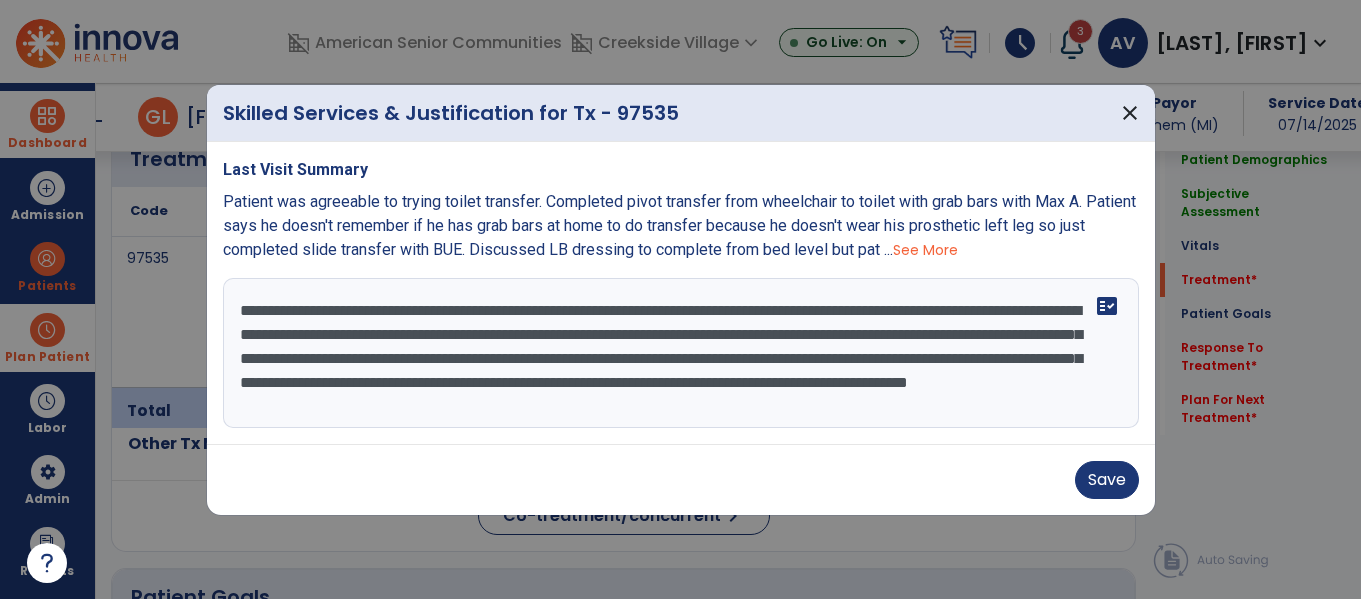 click on "**********" at bounding box center [681, 353] 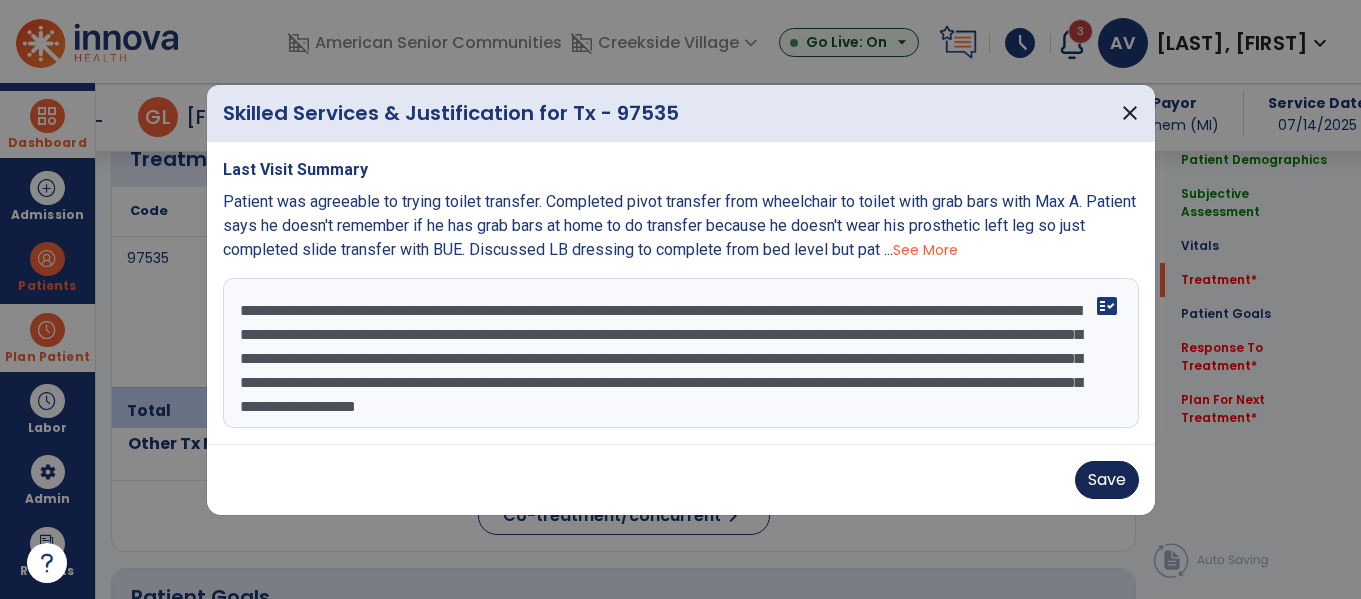 type on "**********" 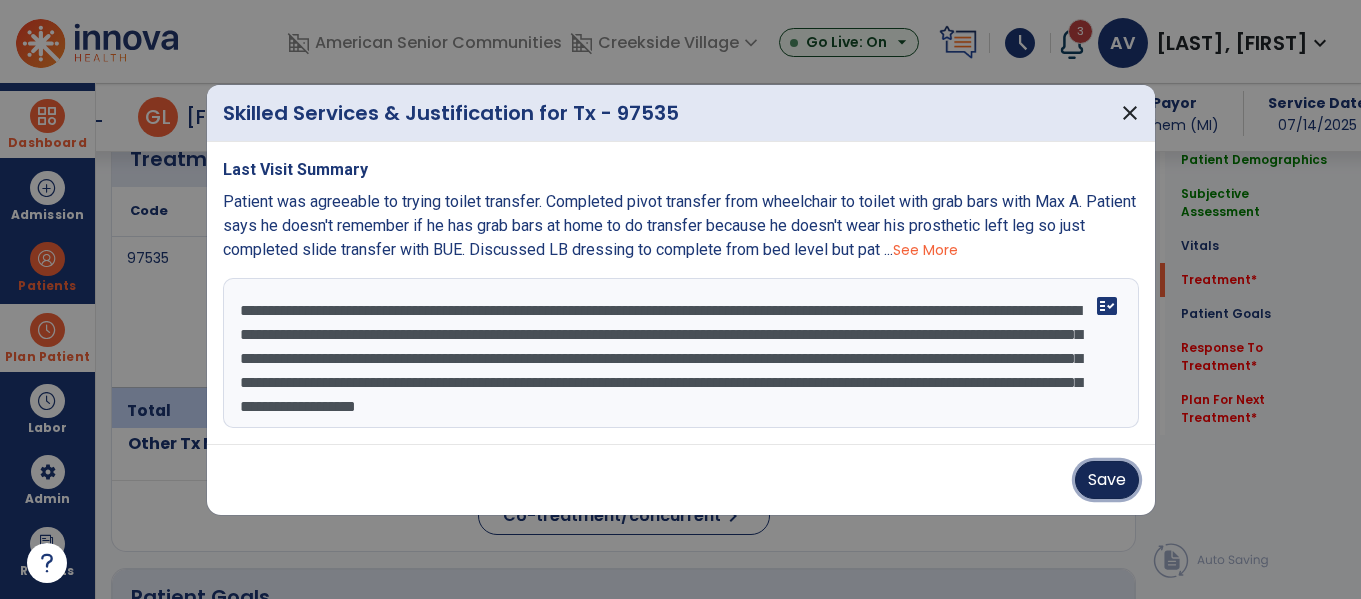 click on "Save" at bounding box center (1107, 480) 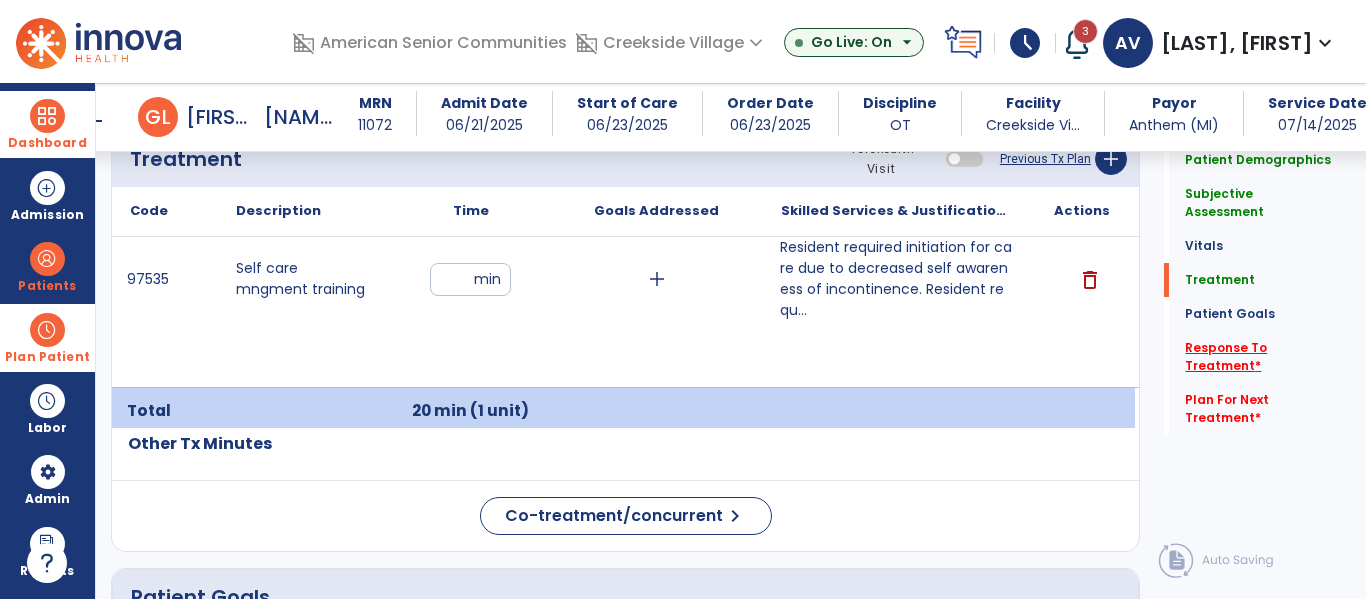 click on "Response To Treatment   *" 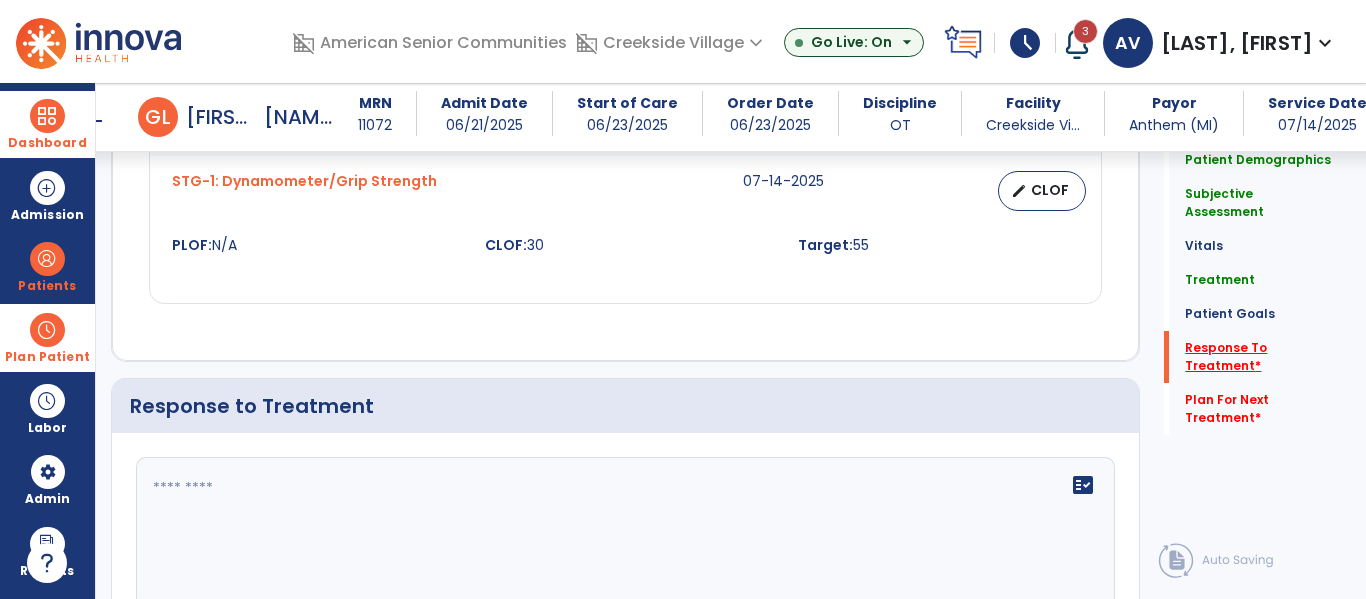 scroll, scrollTop: 3226, scrollLeft: 0, axis: vertical 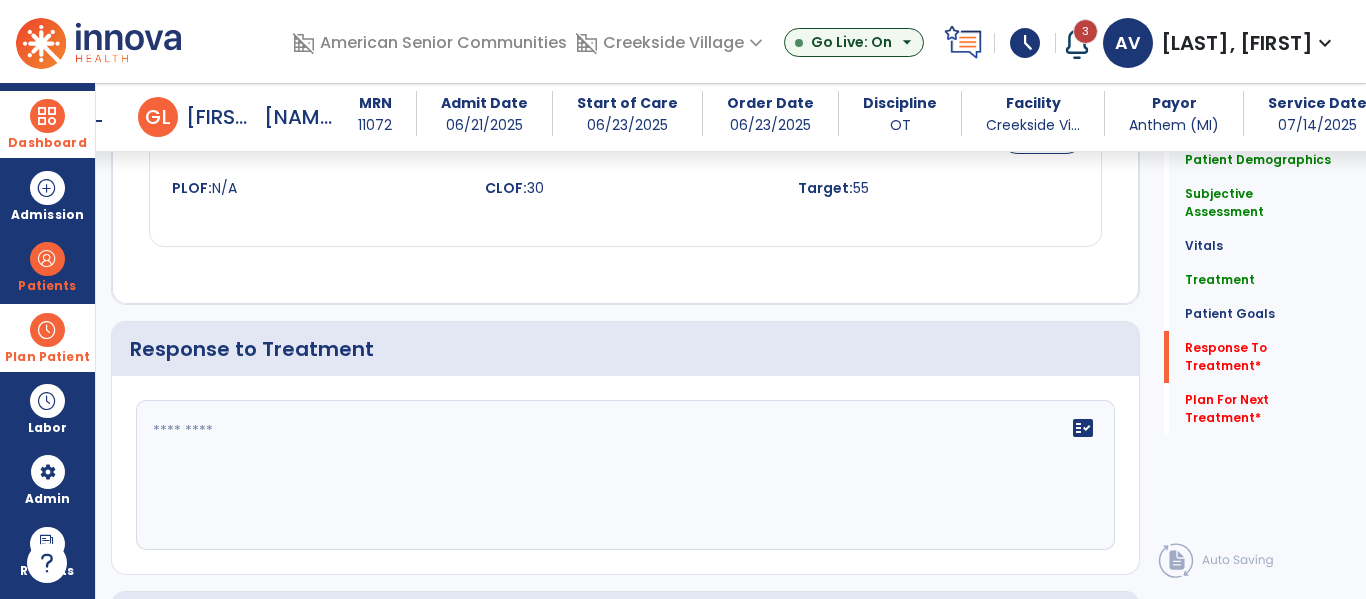 click on "fact_check" 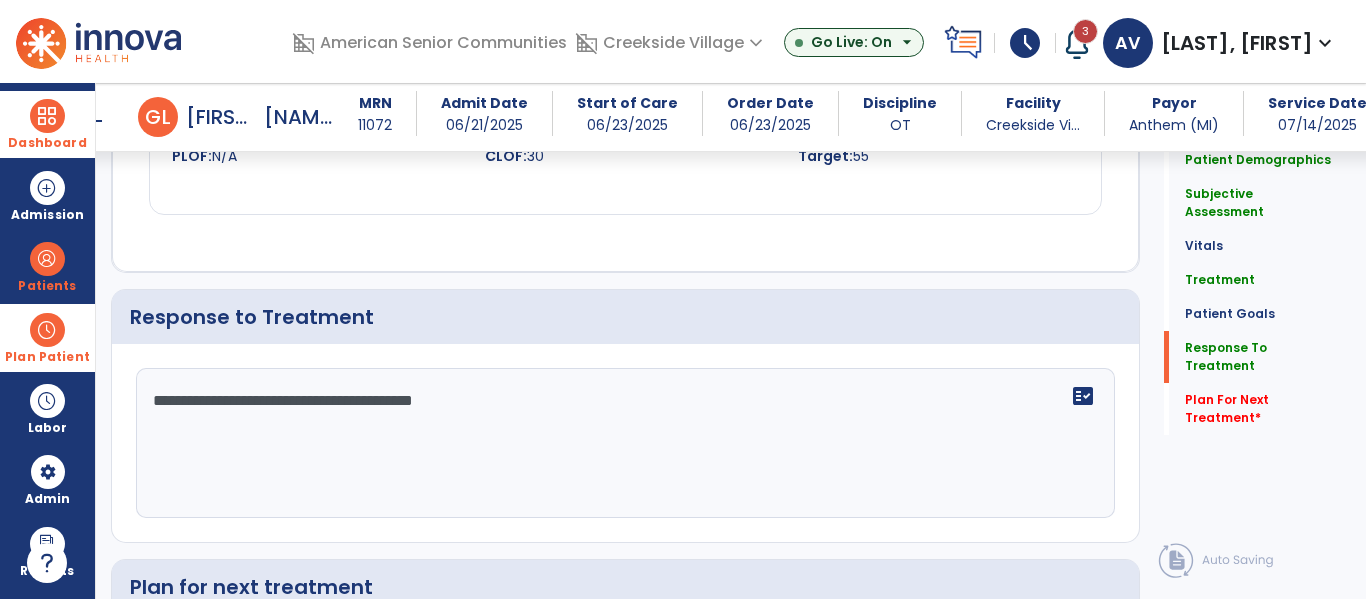 scroll, scrollTop: 3333, scrollLeft: 0, axis: vertical 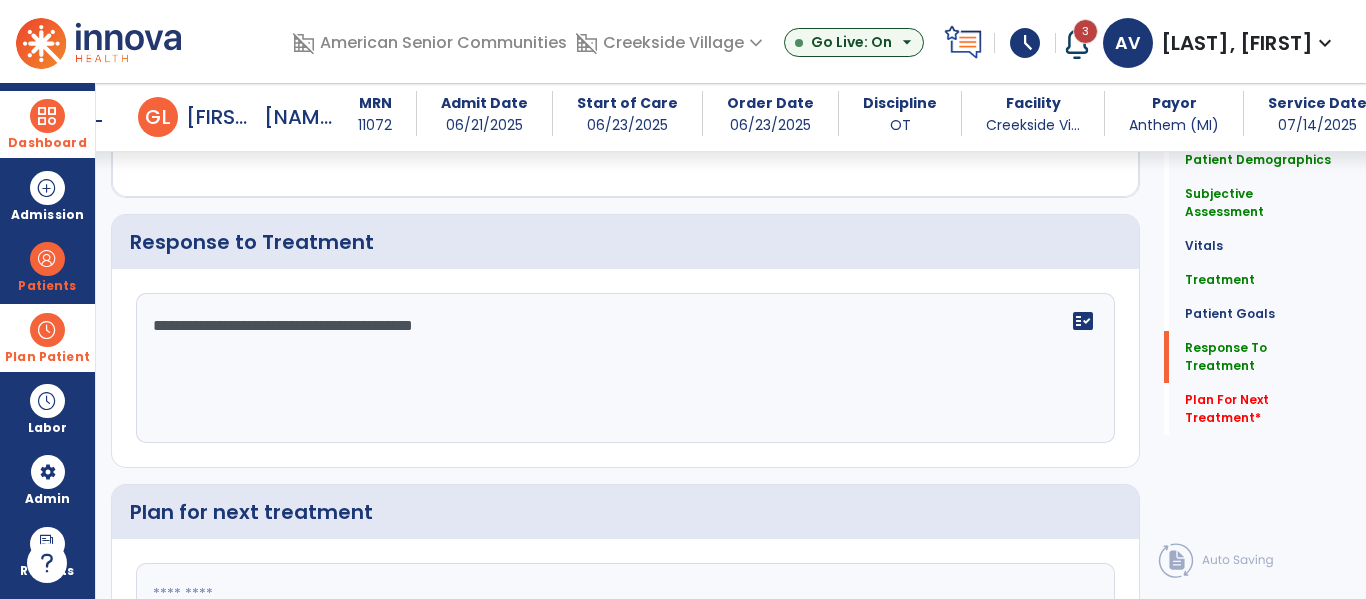 type on "**********" 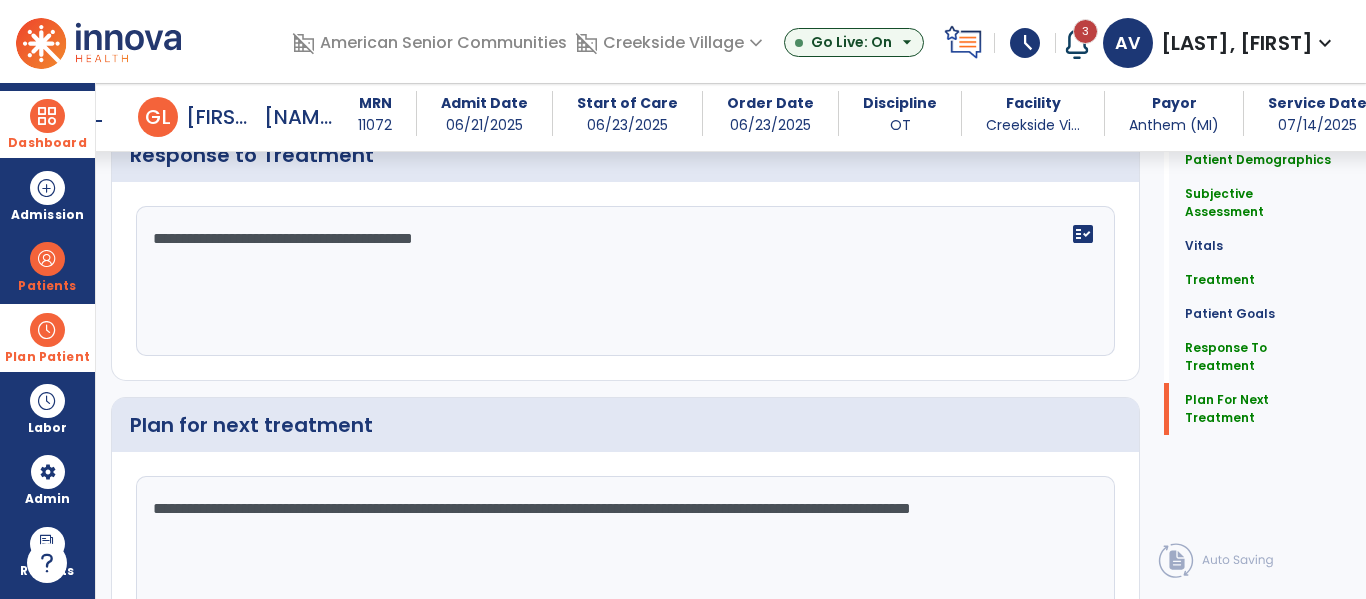 scroll, scrollTop: 3431, scrollLeft: 0, axis: vertical 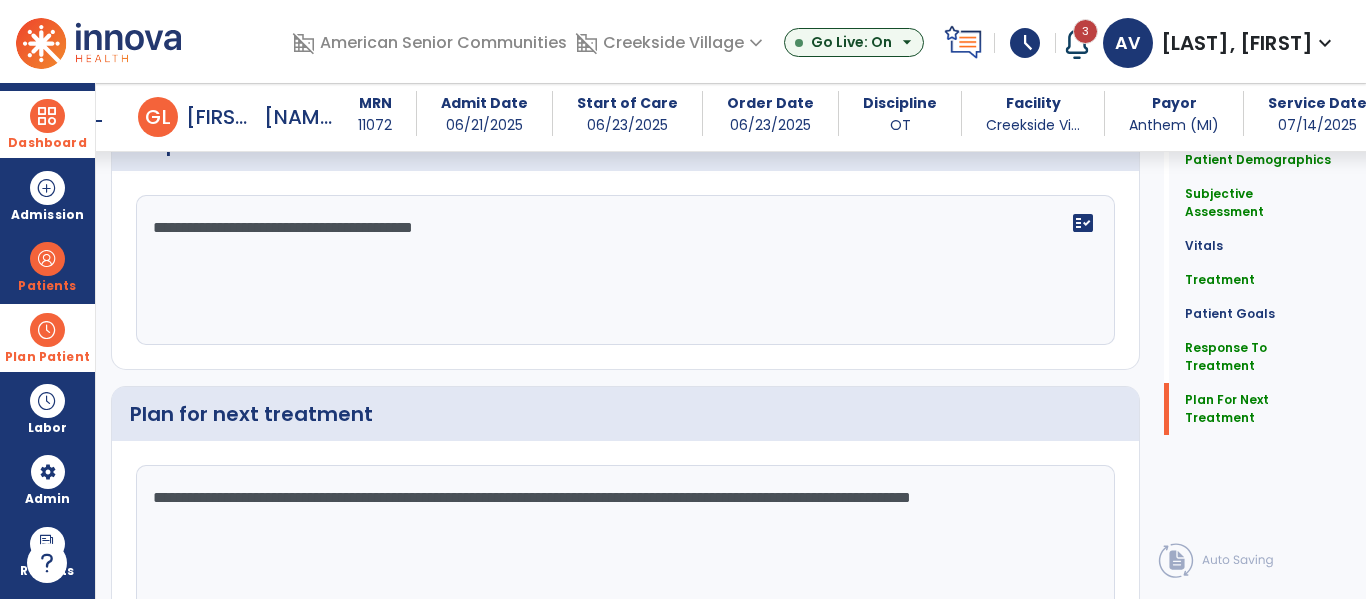 type on "**********" 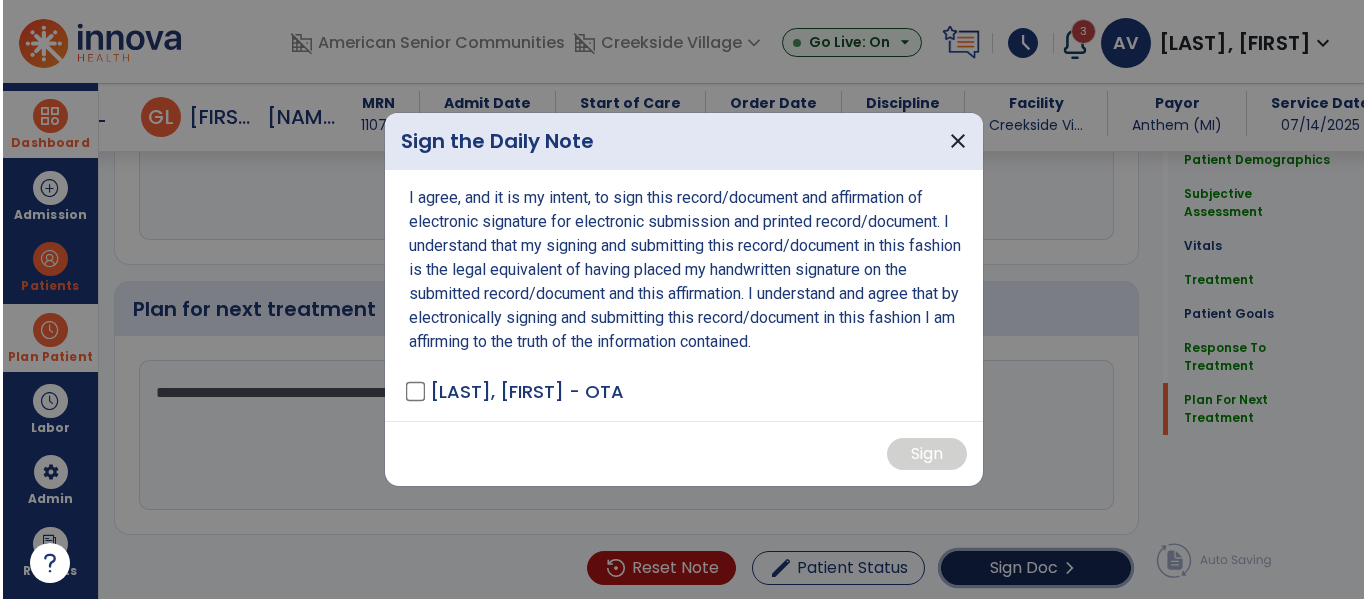 scroll, scrollTop: 3536, scrollLeft: 0, axis: vertical 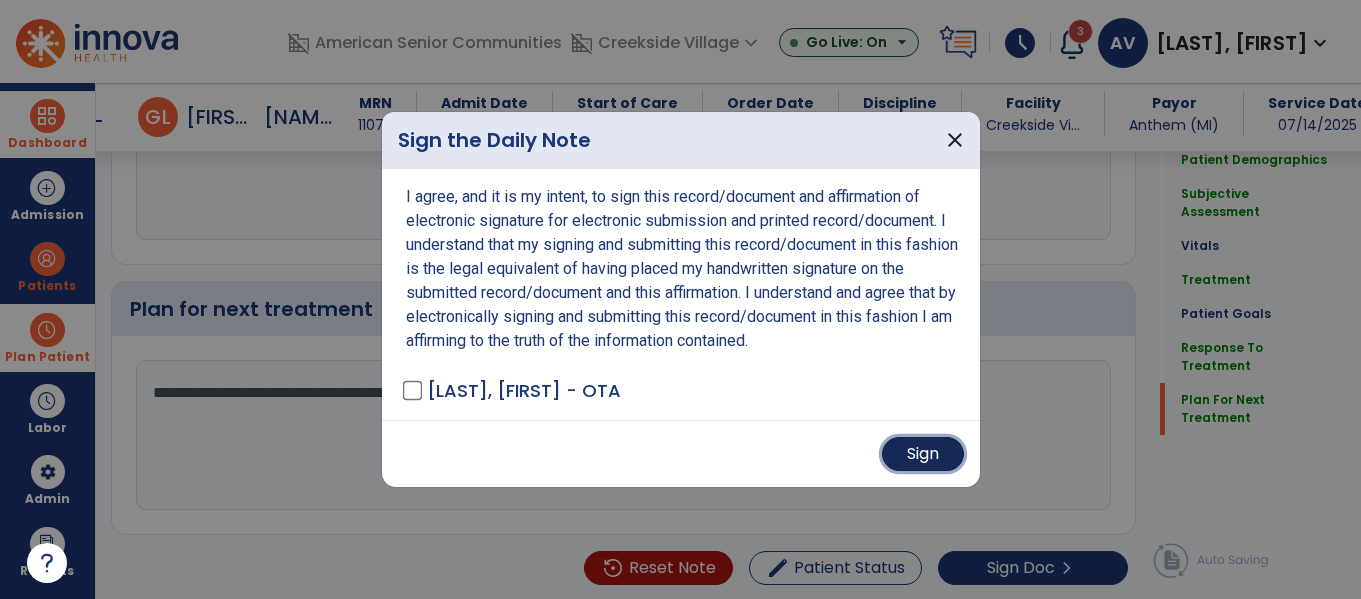 click on "Sign" at bounding box center [923, 454] 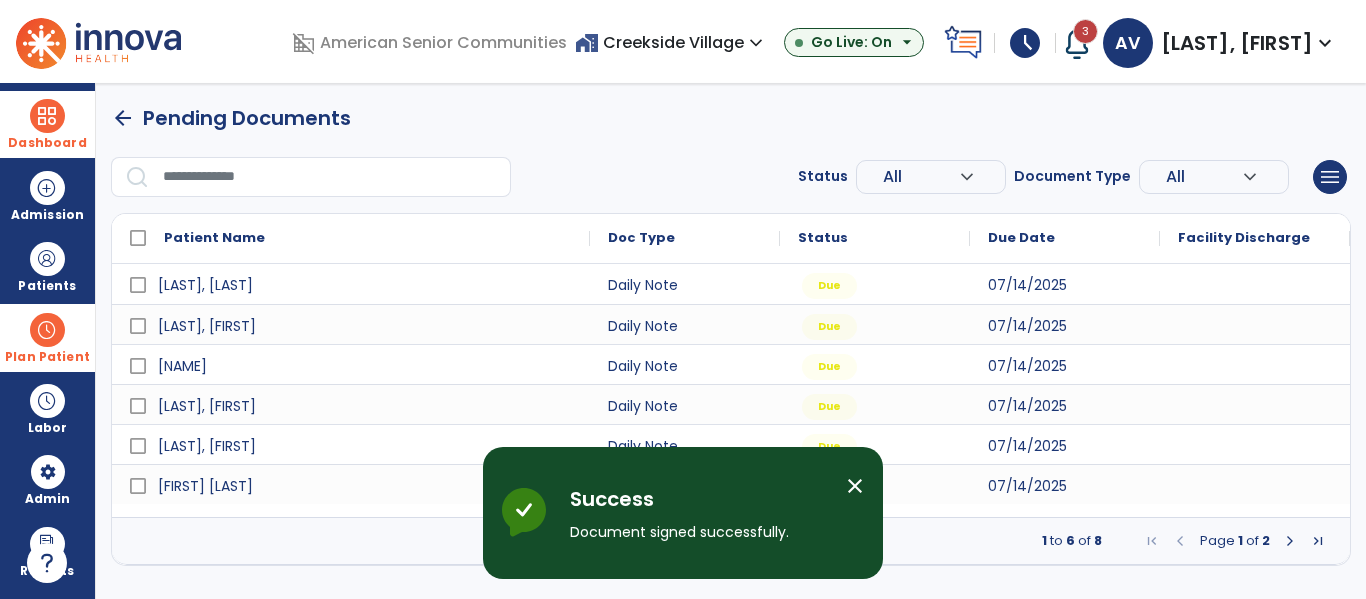 scroll, scrollTop: 0, scrollLeft: 0, axis: both 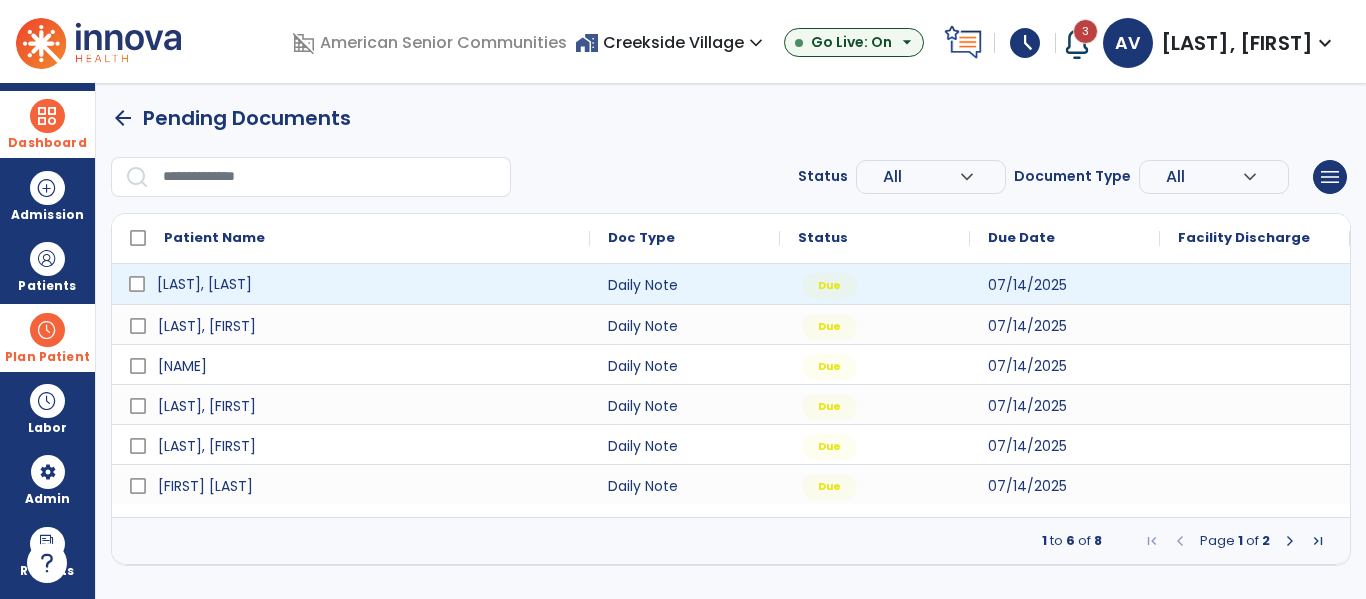click on "[LAST], [LAST]" at bounding box center (365, 284) 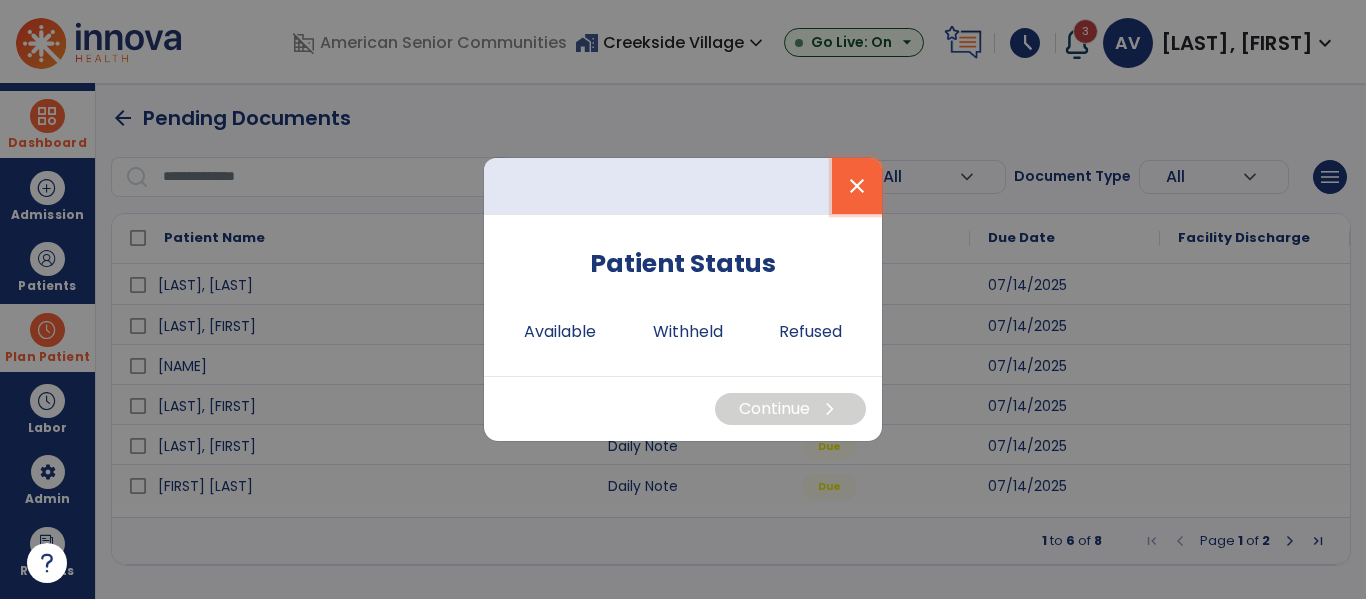 click on "close" at bounding box center [857, 186] 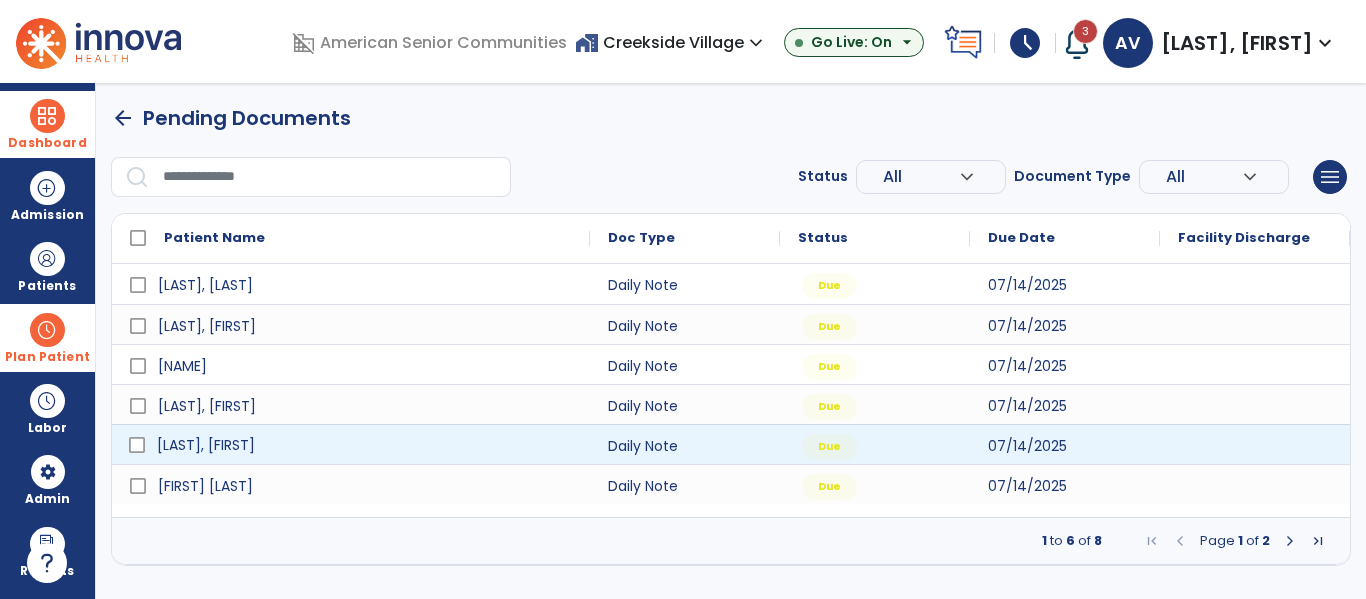 click on "[LAST], [FIRST]" at bounding box center (365, 445) 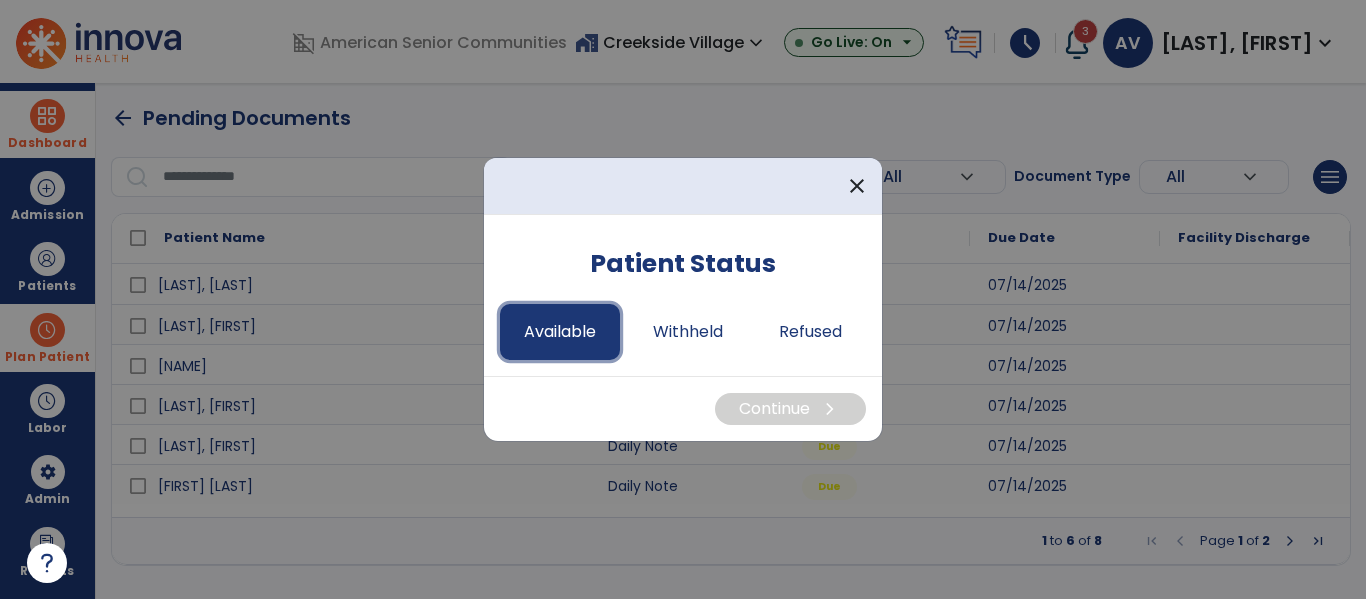 click on "Available" at bounding box center (560, 332) 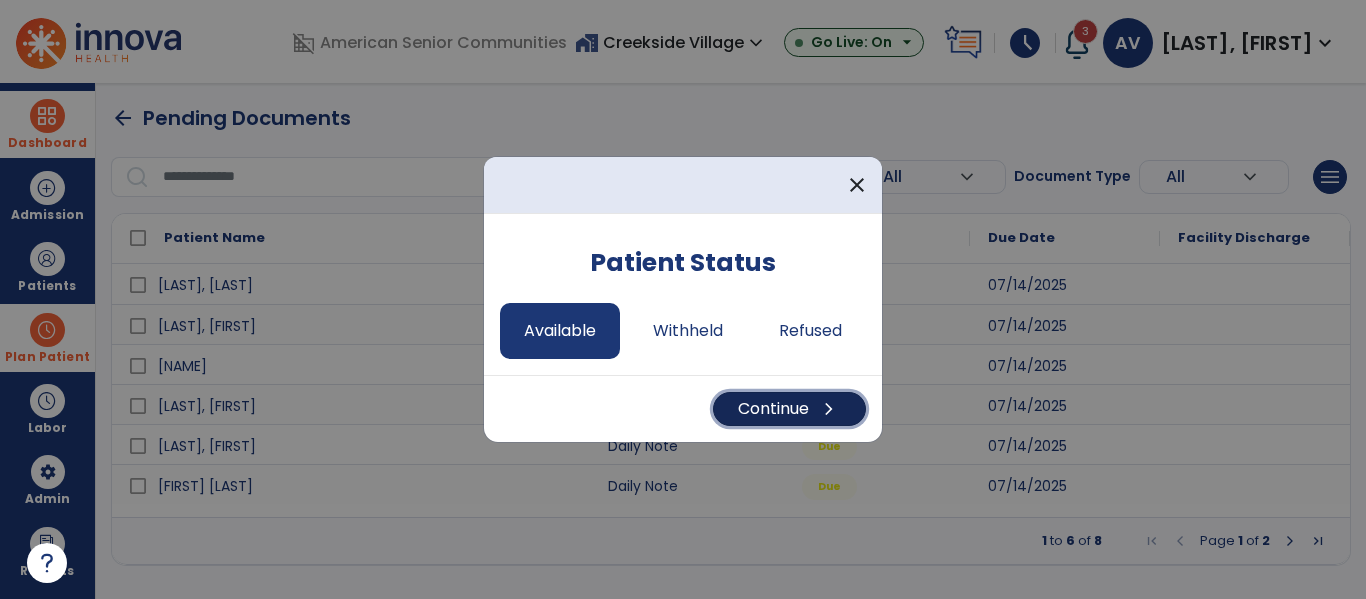 click on "chevron_right" at bounding box center (829, 409) 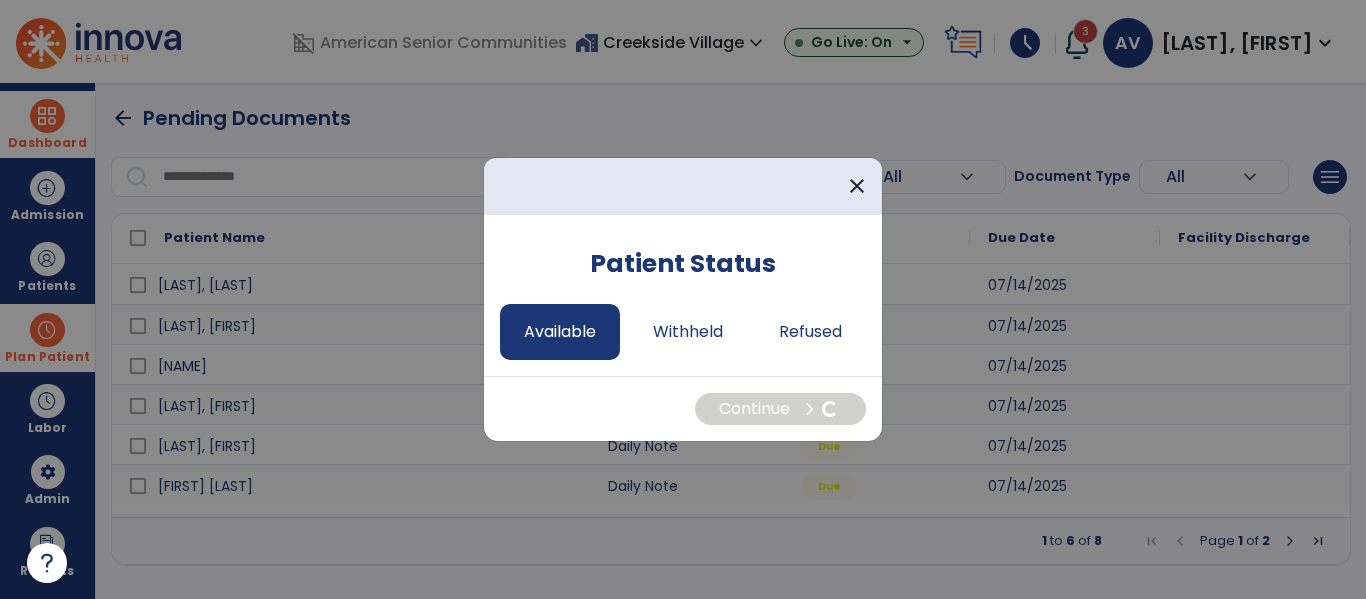select on "*" 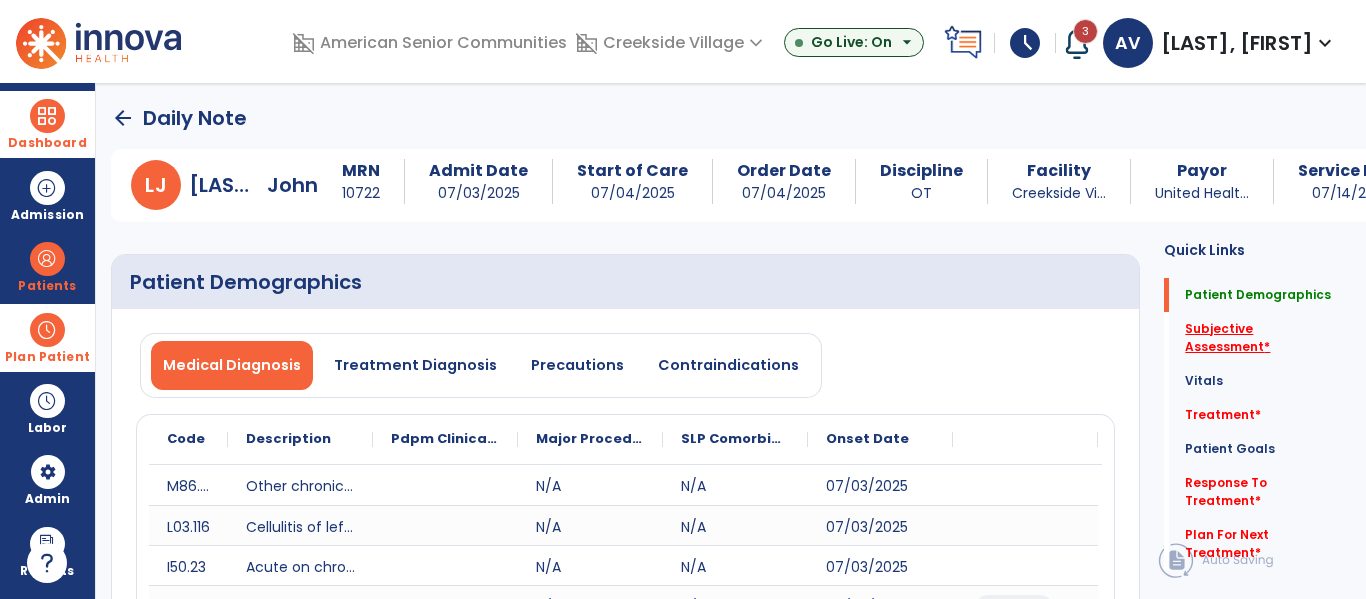 click on "Subjective Assessment   *" 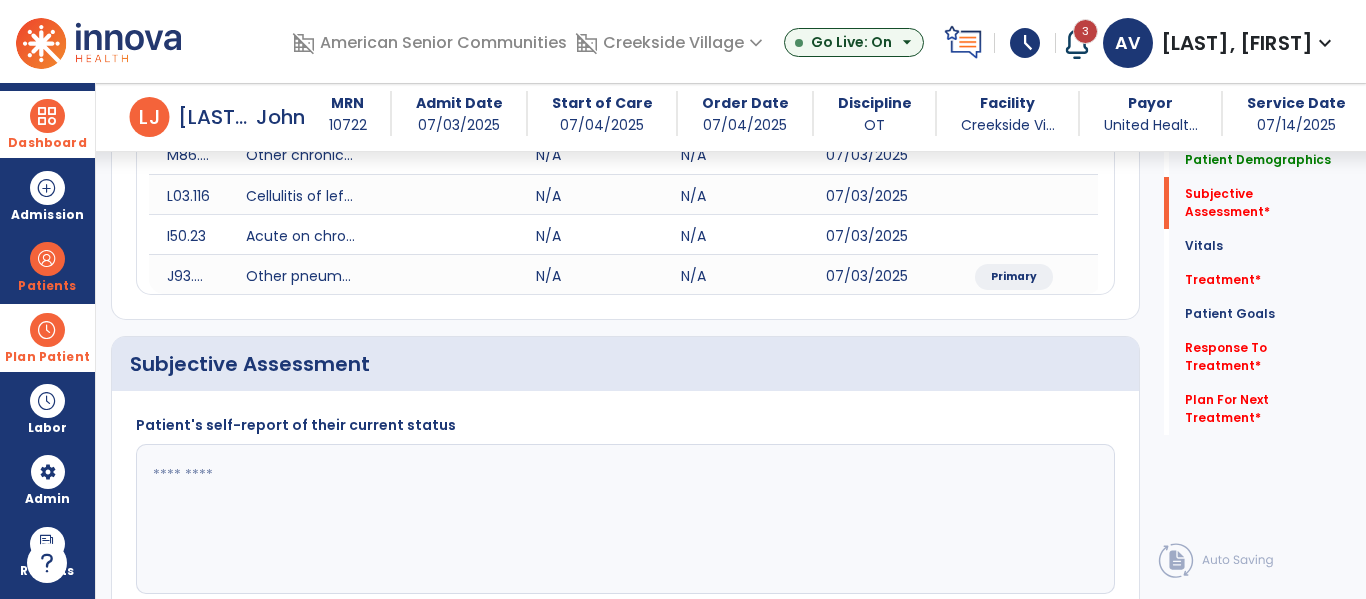 scroll, scrollTop: 467, scrollLeft: 0, axis: vertical 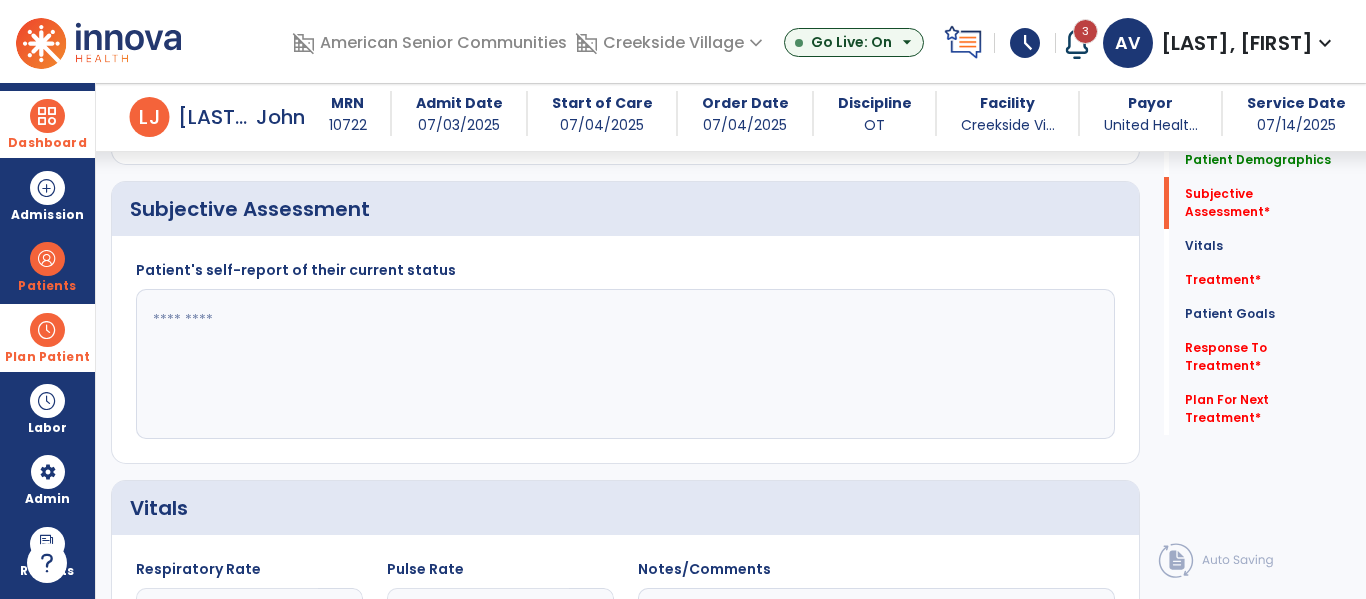 click 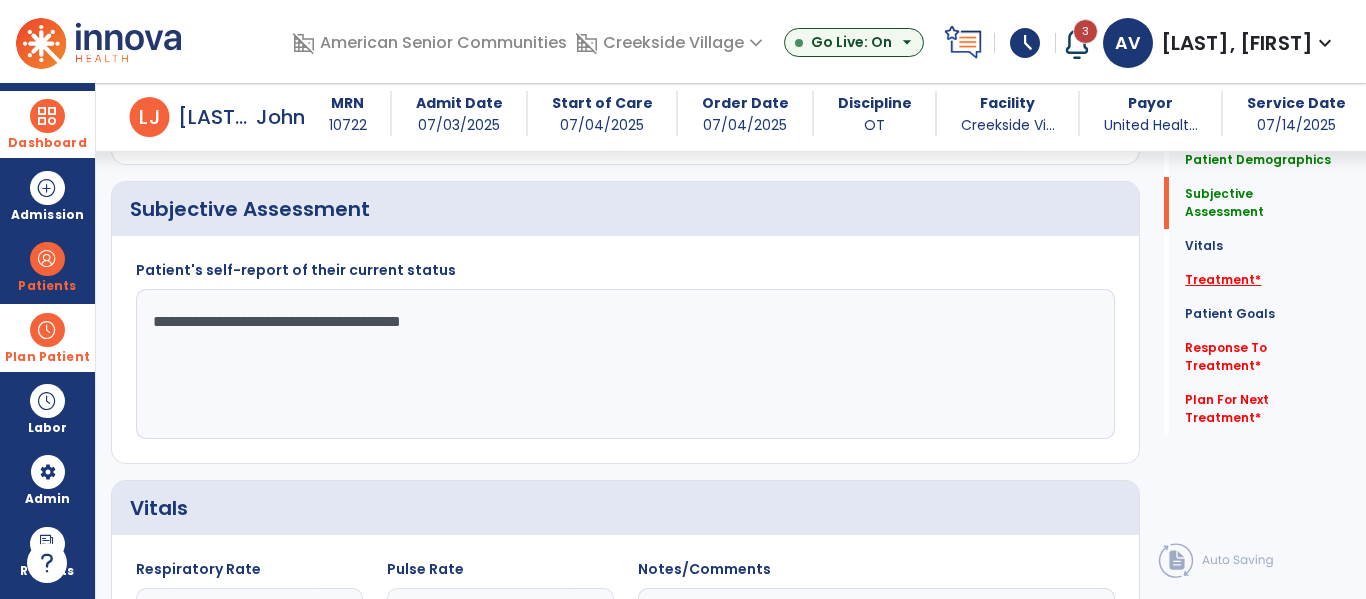 type on "**********" 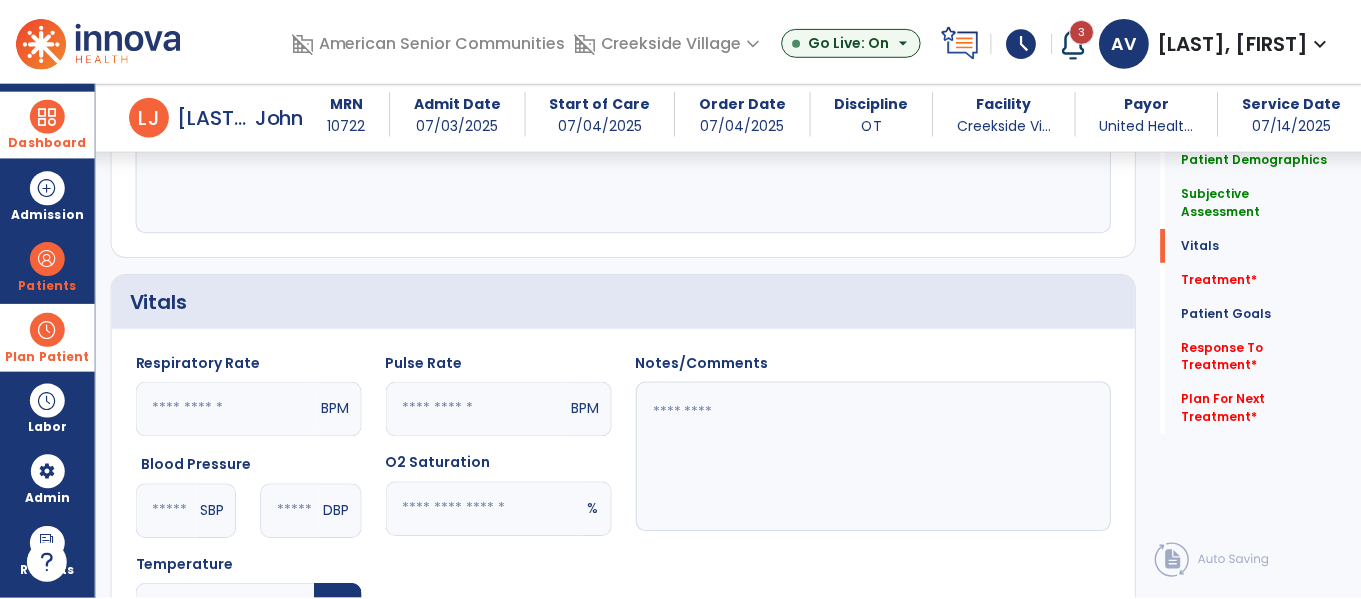 scroll, scrollTop: 1156, scrollLeft: 0, axis: vertical 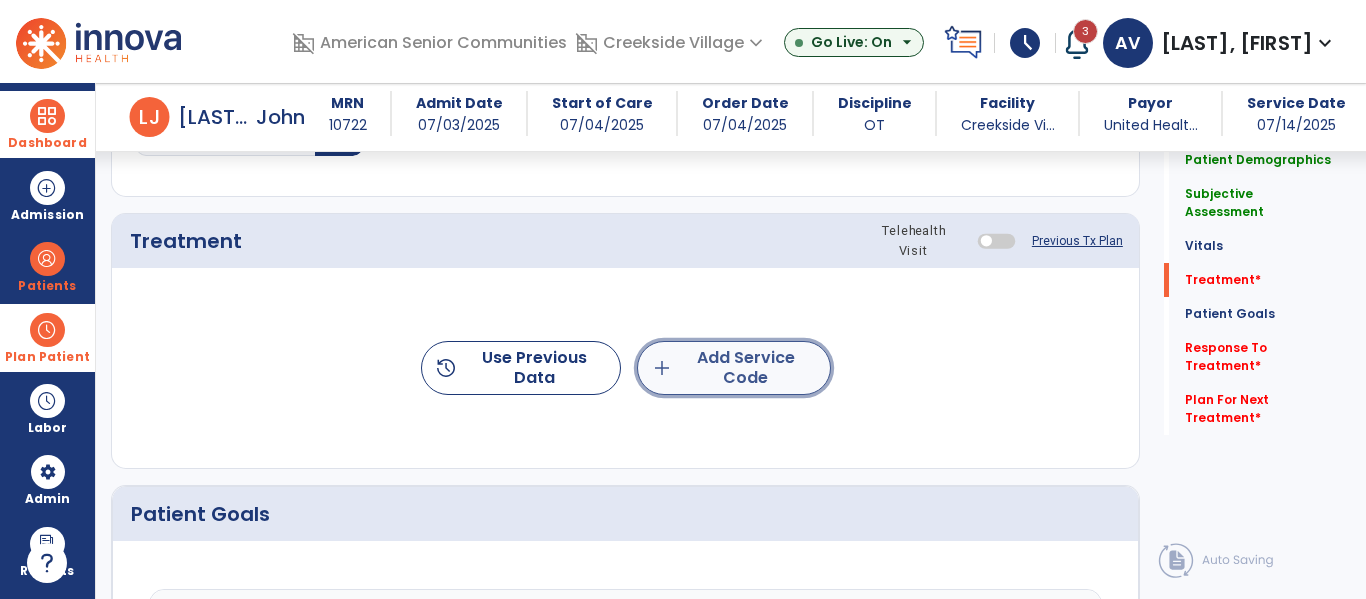 click on "add  Add Service Code" 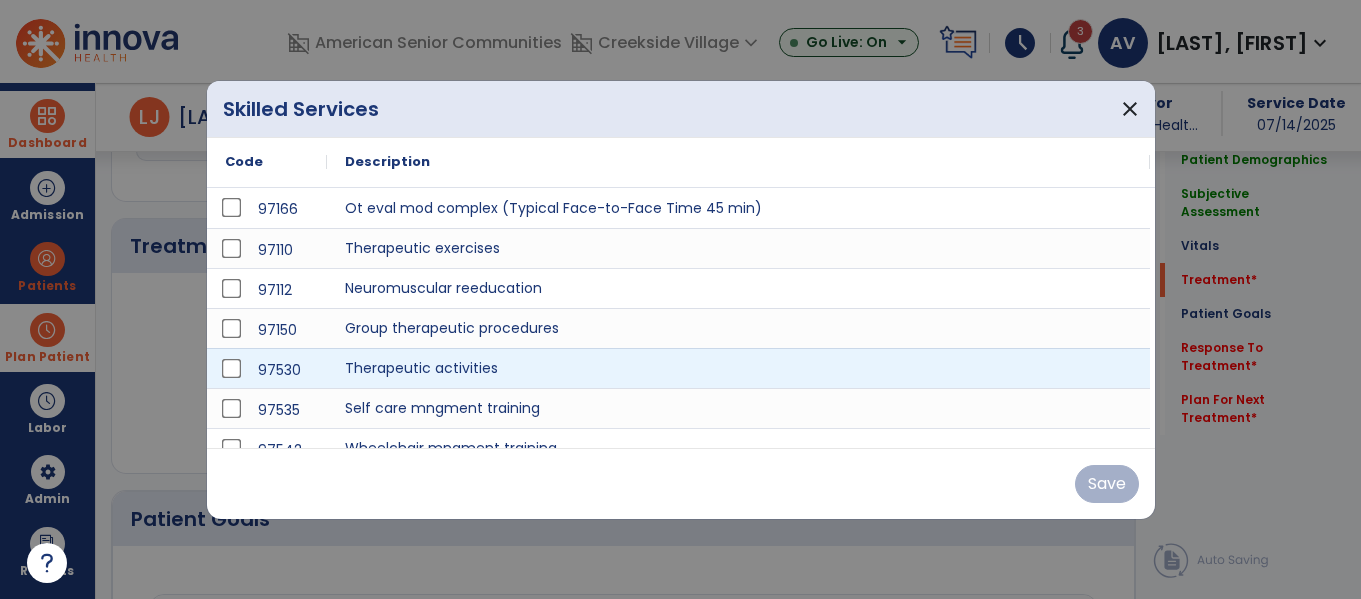 scroll, scrollTop: 1156, scrollLeft: 0, axis: vertical 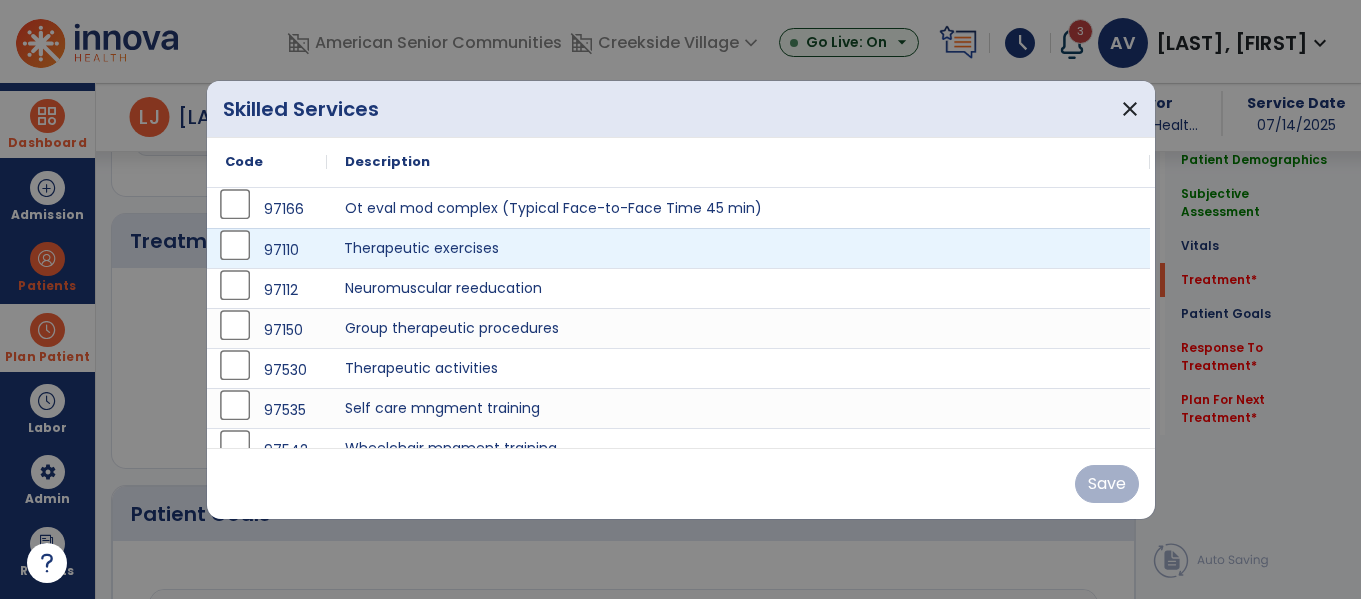 click on "Therapeutic exercises" at bounding box center (738, 248) 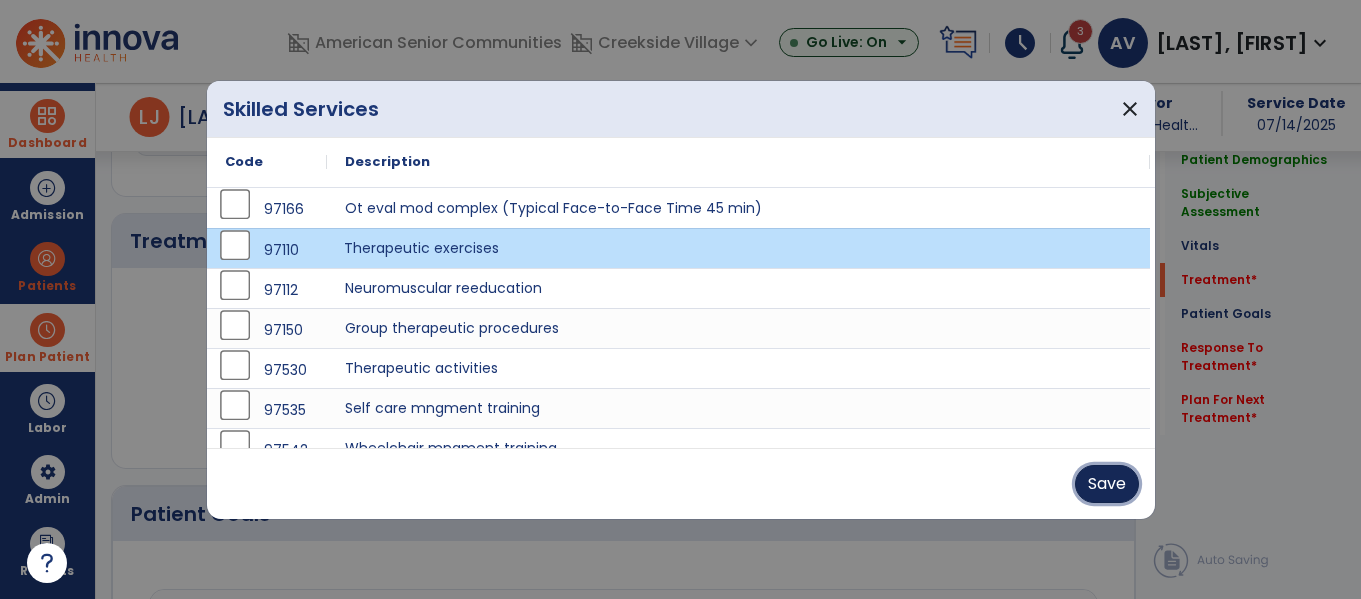 click on "Save" at bounding box center (1107, 484) 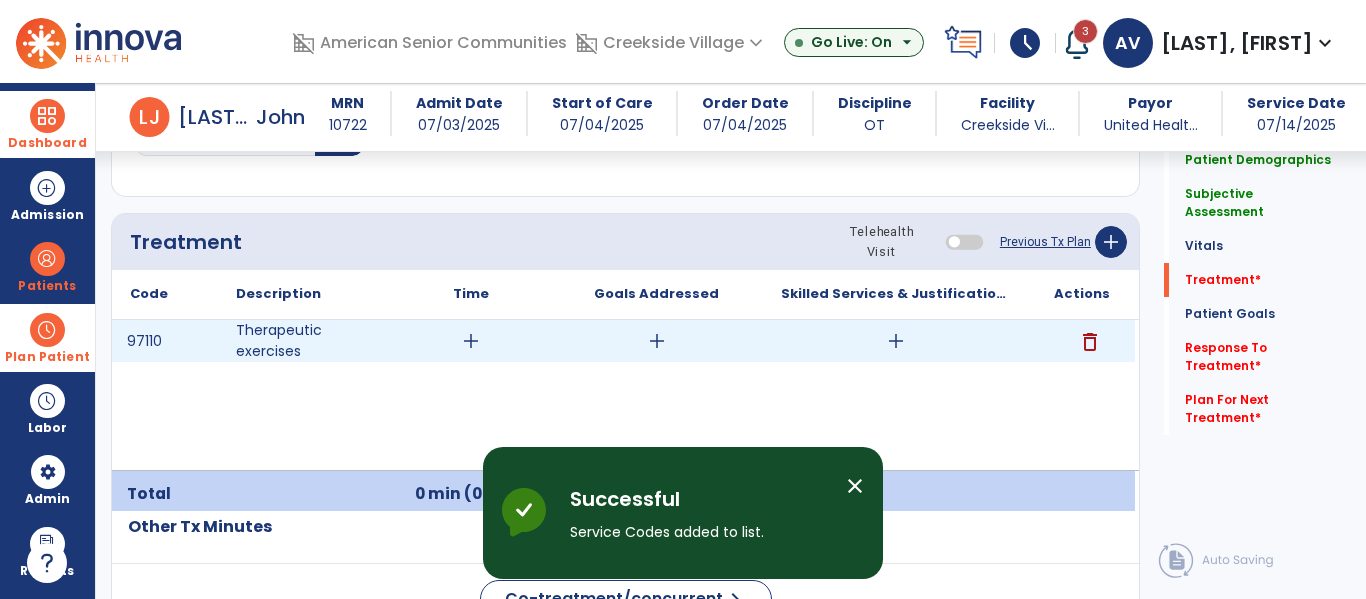 click on "add" at bounding box center (896, 341) 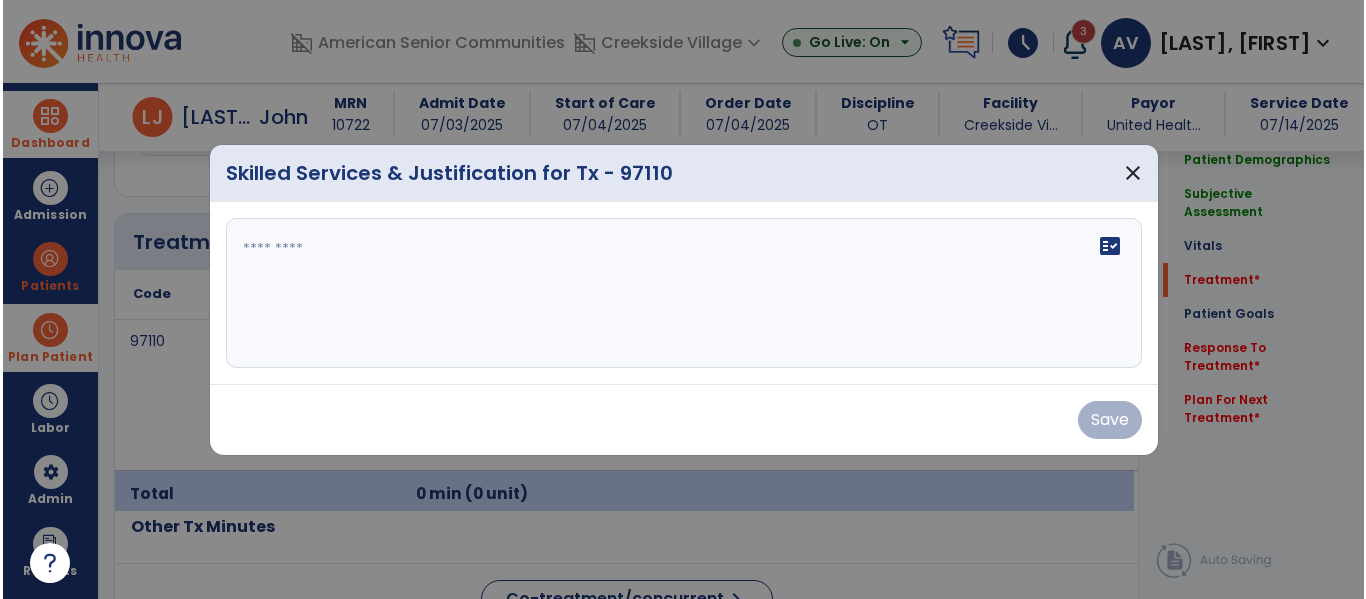 scroll, scrollTop: 1156, scrollLeft: 0, axis: vertical 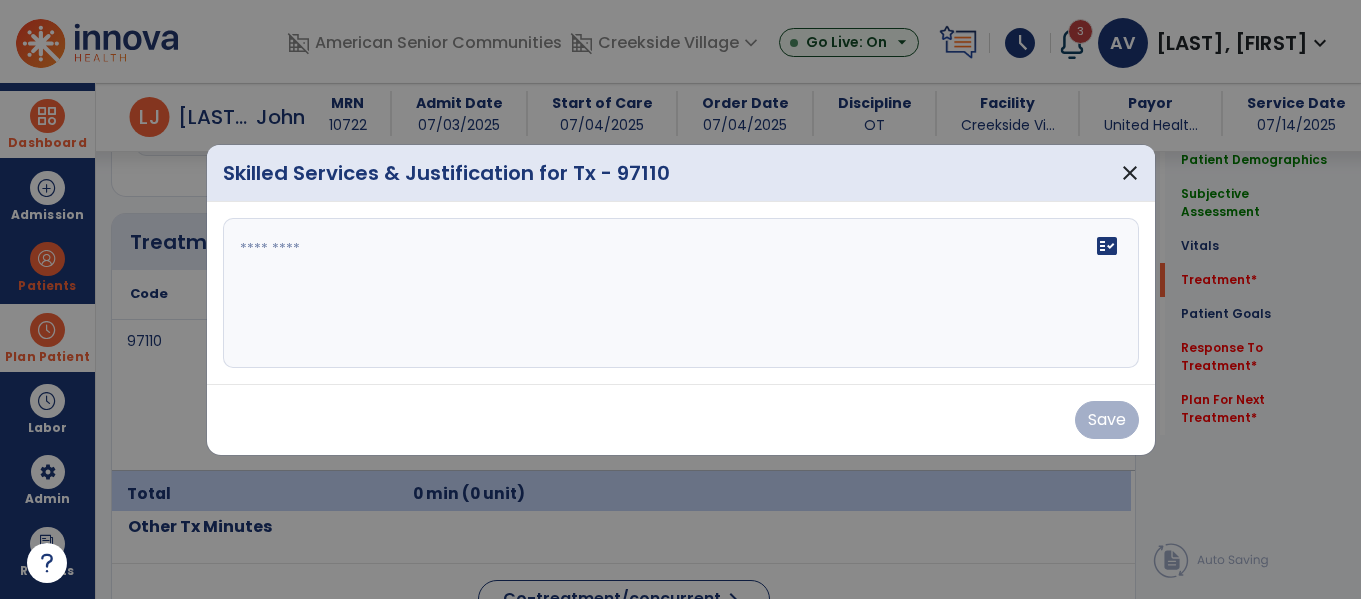 click at bounding box center (681, 293) 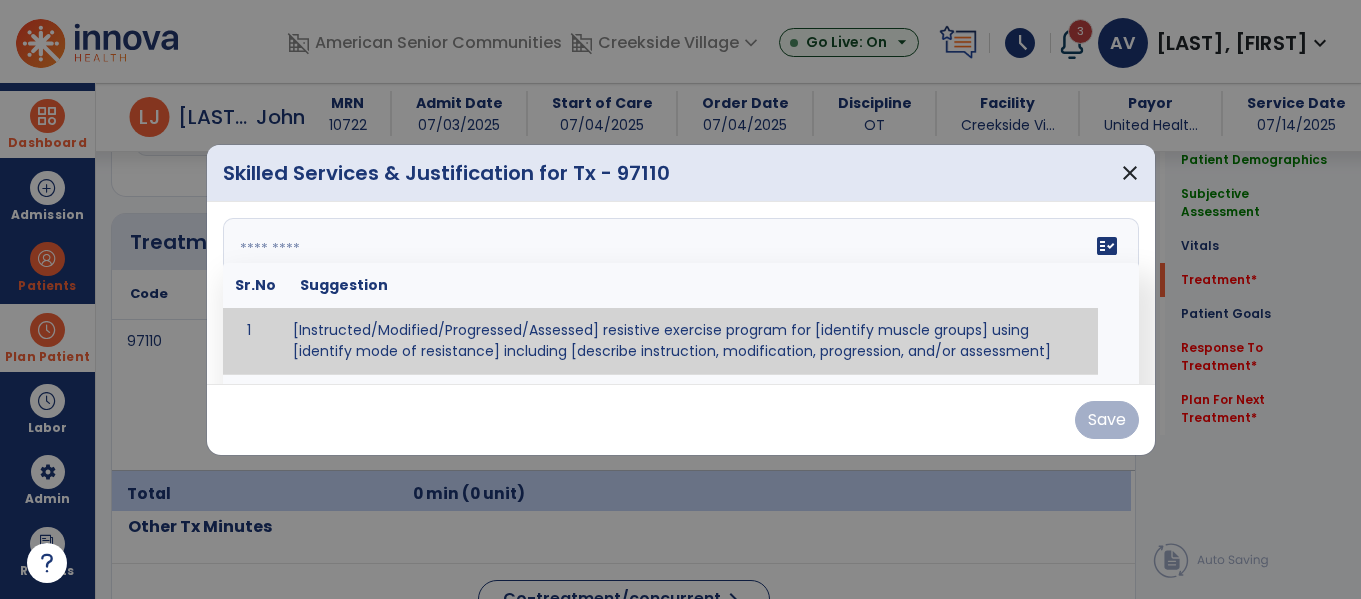 click at bounding box center (678, 293) 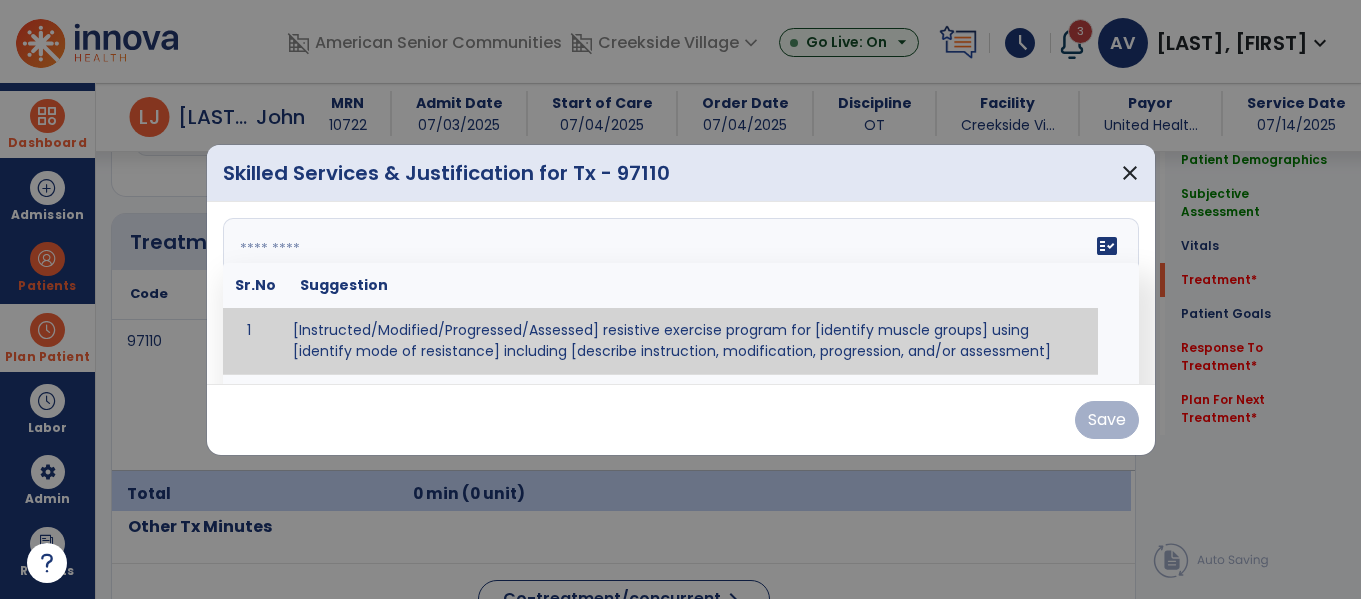 paste on "**********" 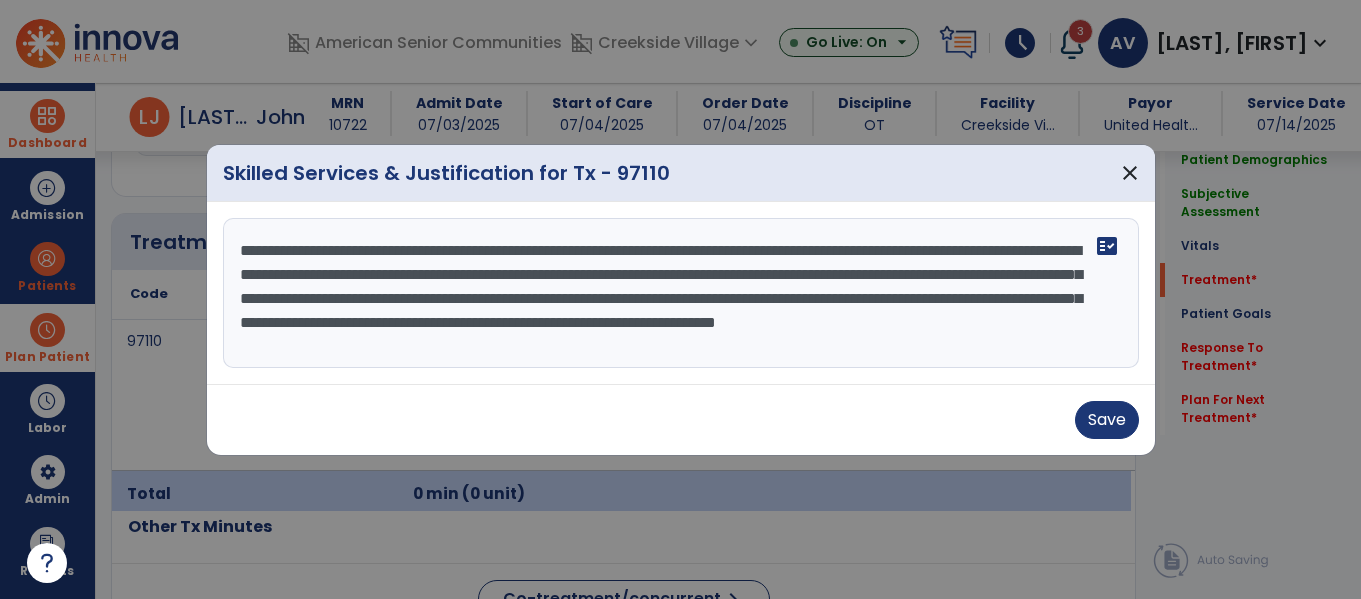 click on "**********" at bounding box center [681, 293] 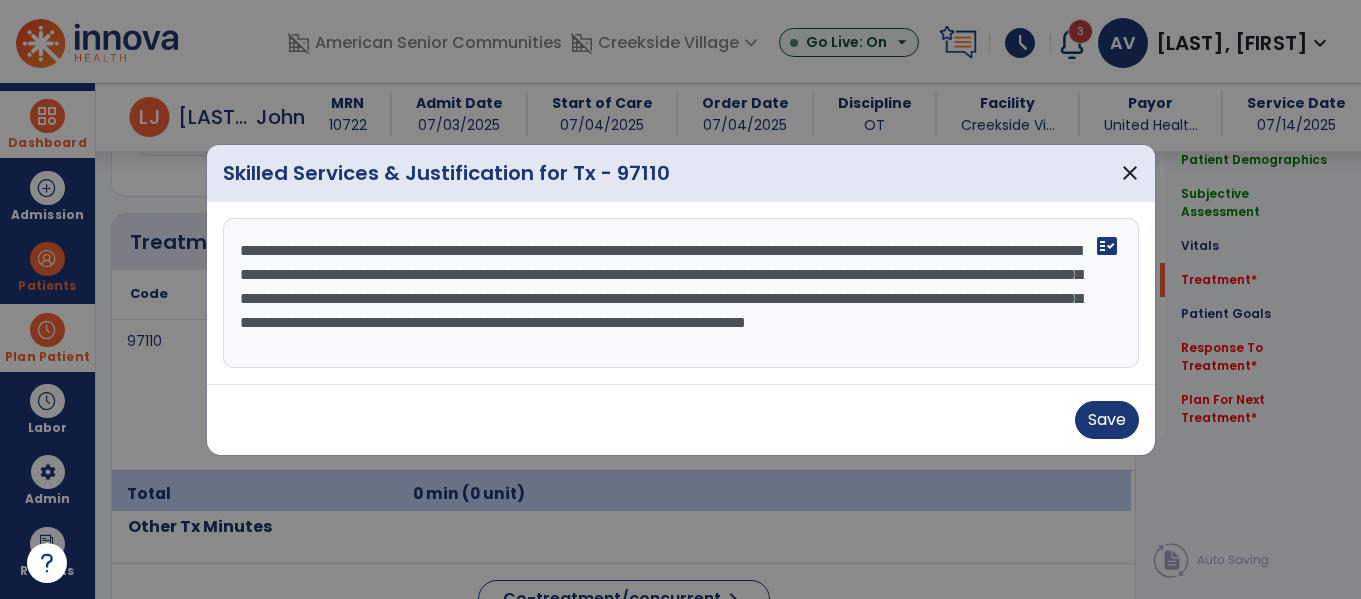 click on "**********" at bounding box center (681, 293) 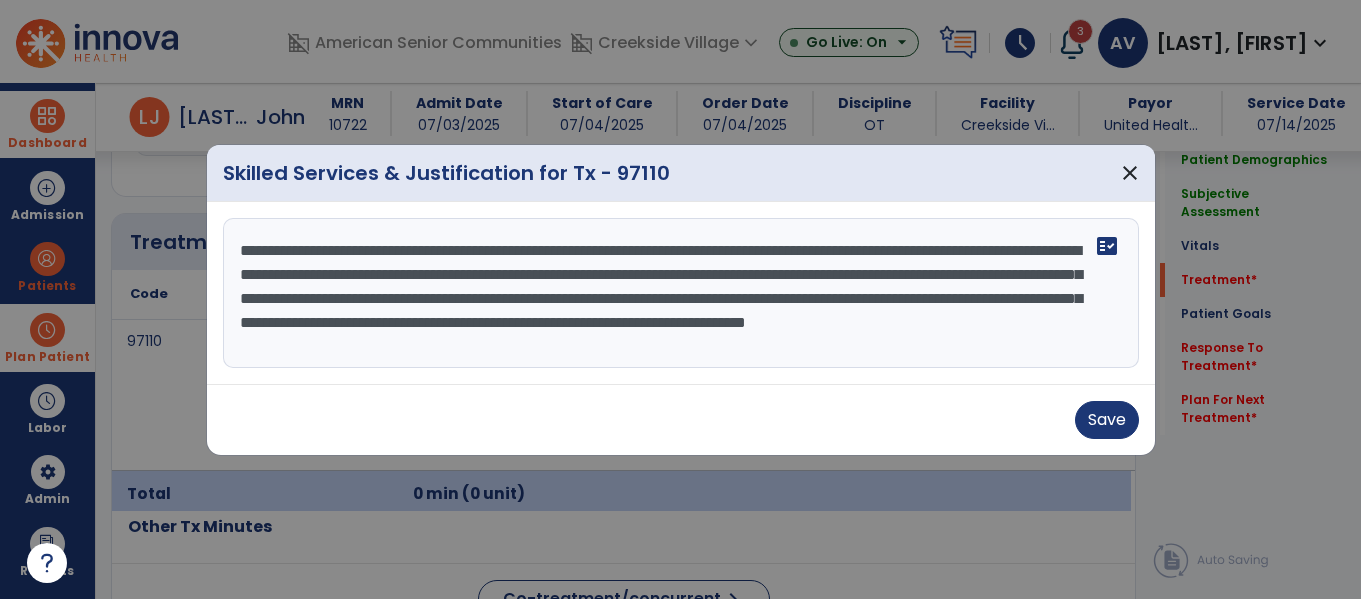 drag, startPoint x: 331, startPoint y: 322, endPoint x: 297, endPoint y: 330, distance: 34.928497 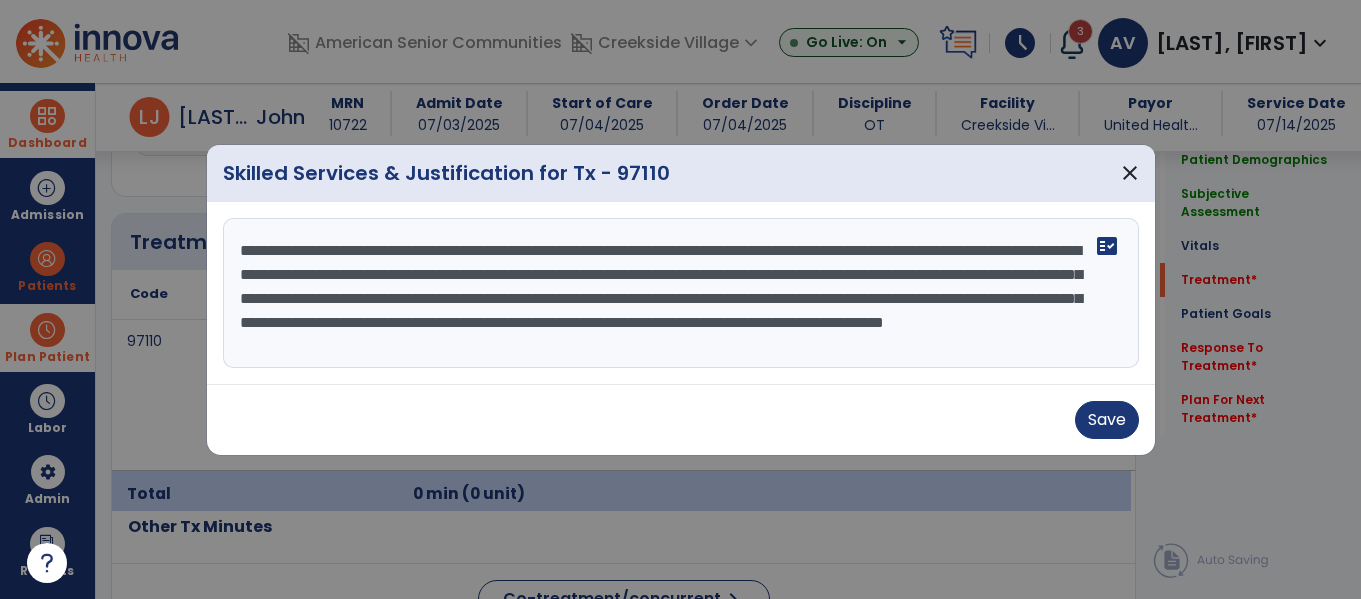 drag, startPoint x: 961, startPoint y: 321, endPoint x: 701, endPoint y: 353, distance: 261.96182 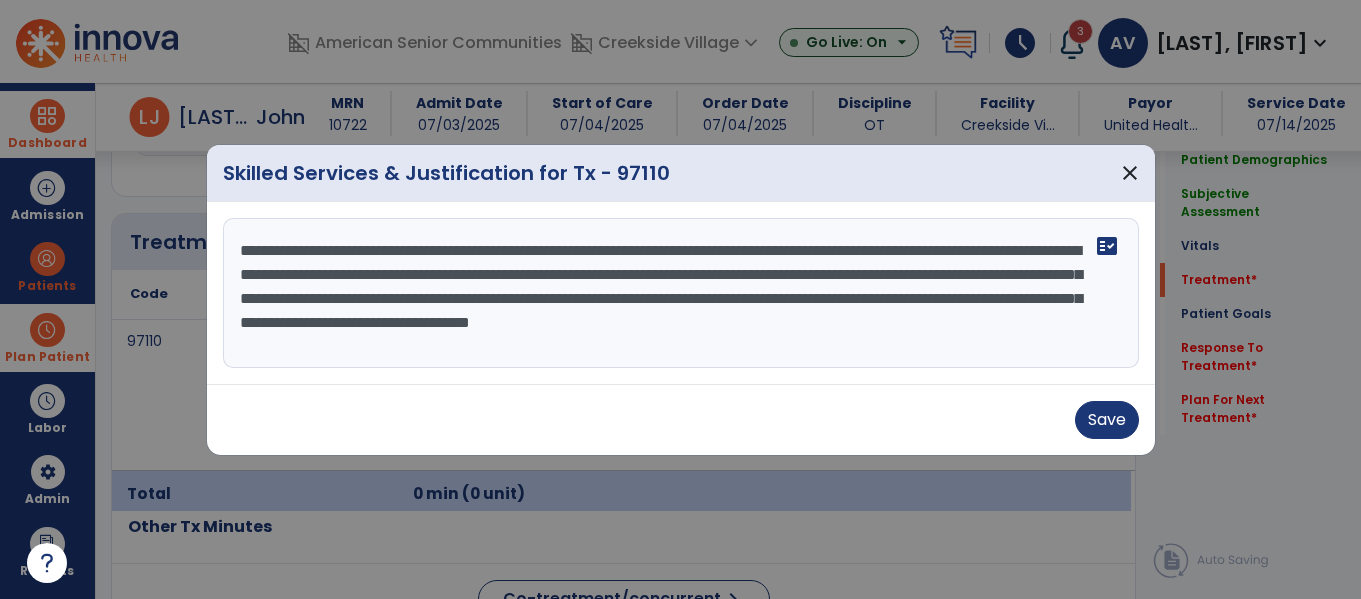 click on "**********" at bounding box center [681, 293] 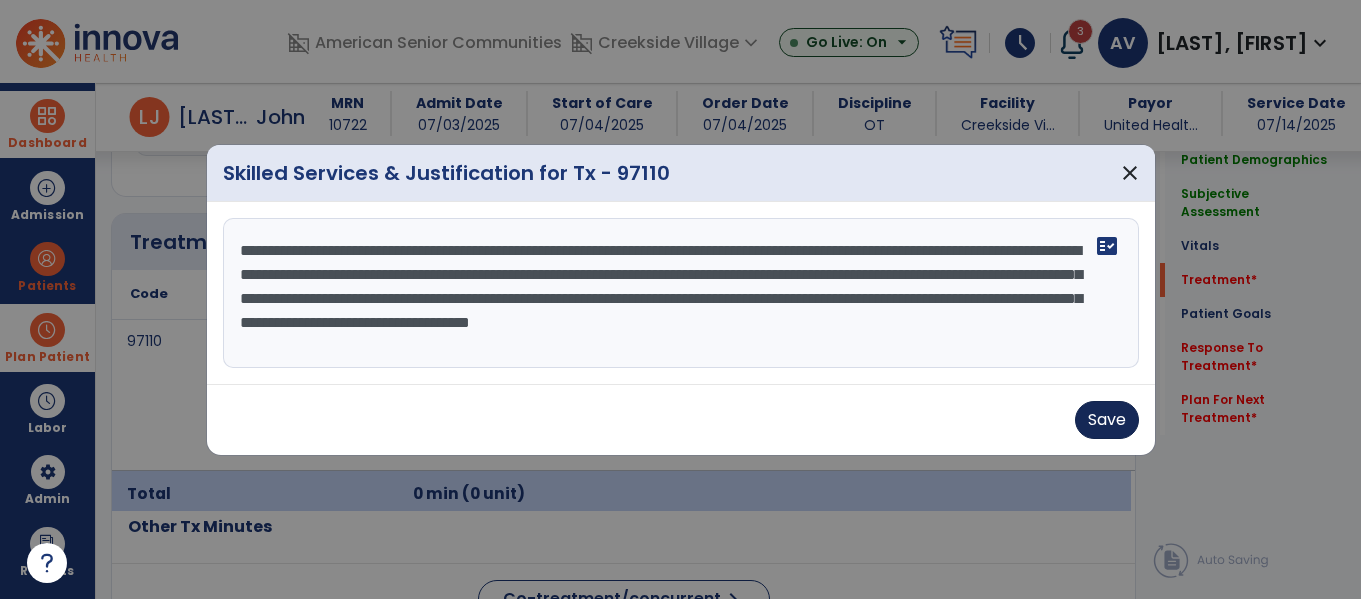 type on "**********" 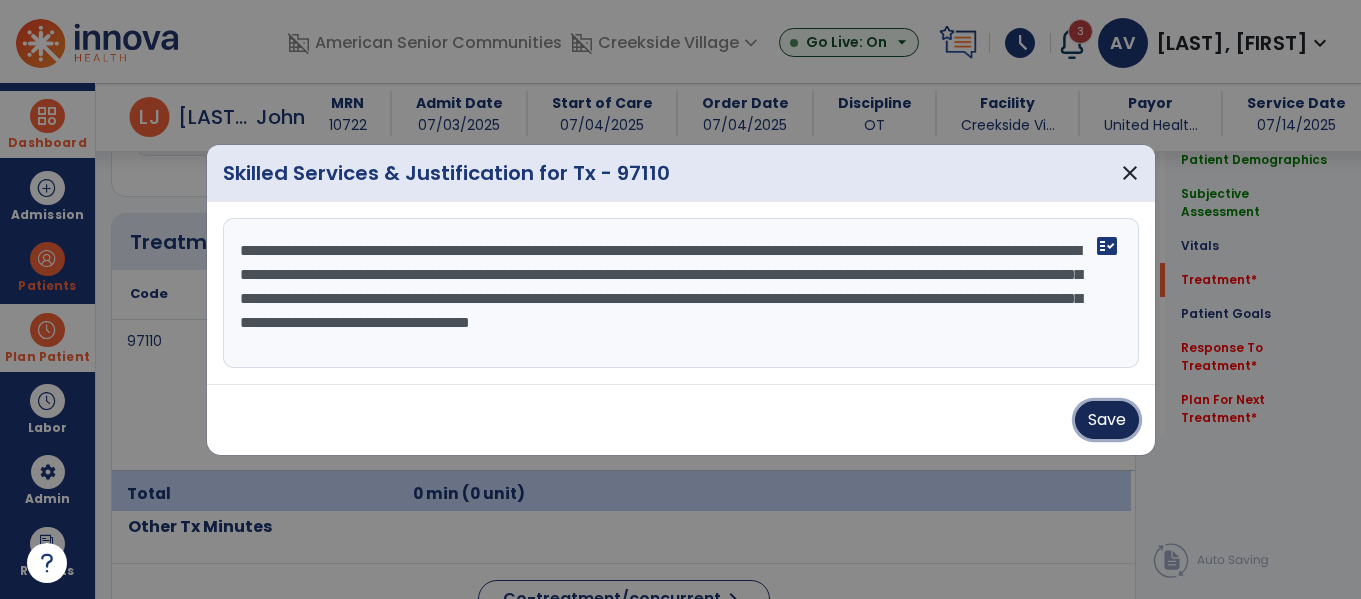 click on "Save" at bounding box center [1107, 420] 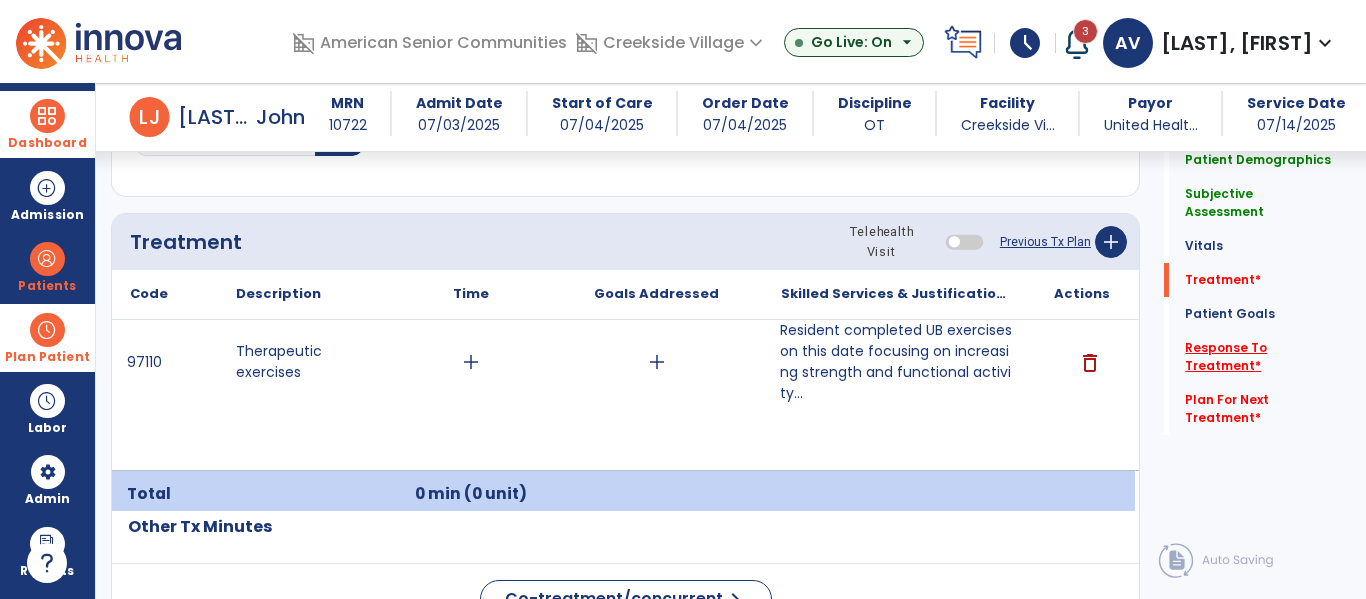 click on "Response To Treatment   *" 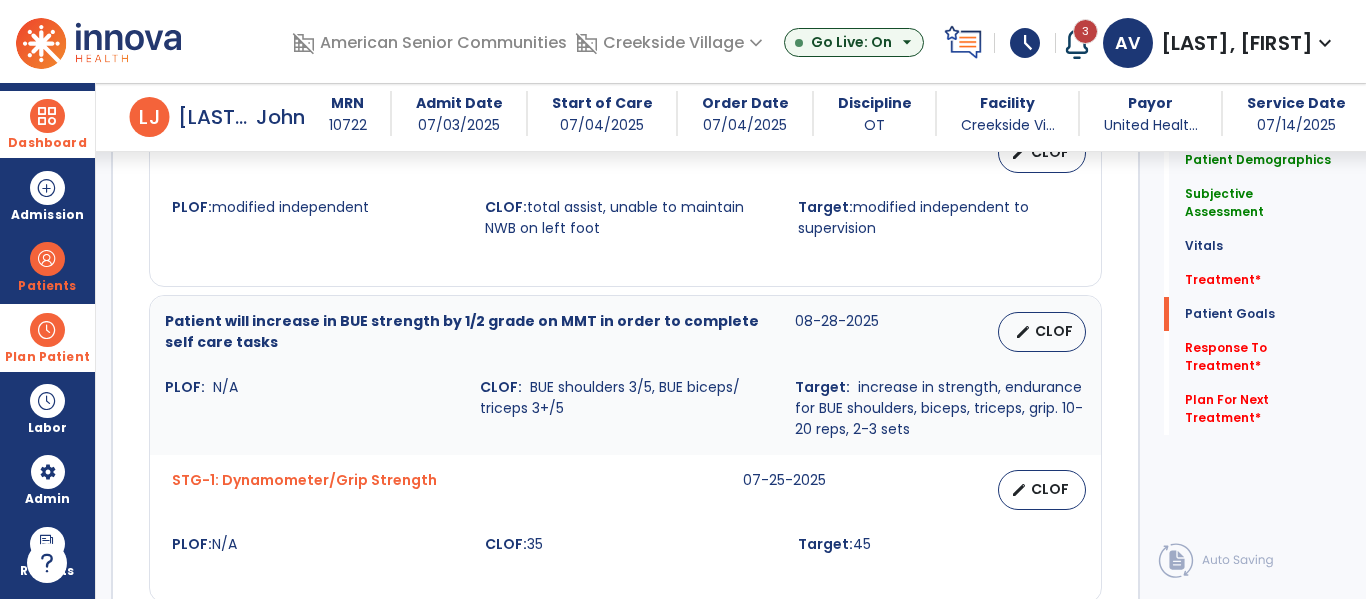 scroll, scrollTop: 3371, scrollLeft: 0, axis: vertical 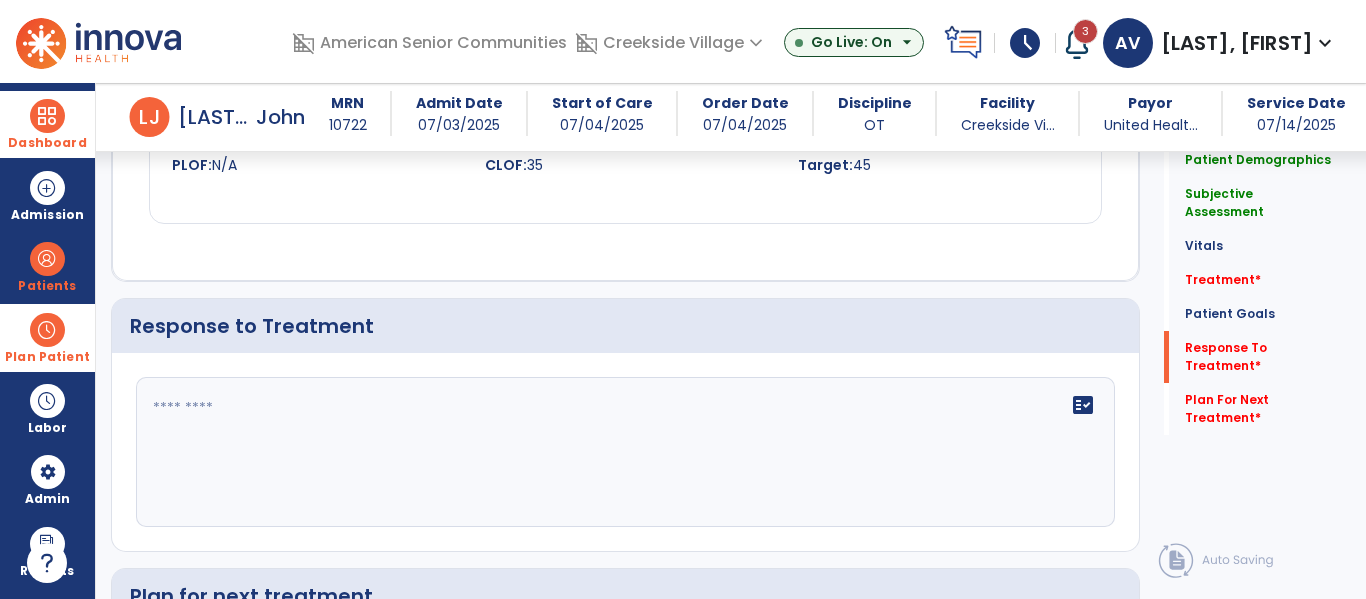 click on "fact_check" 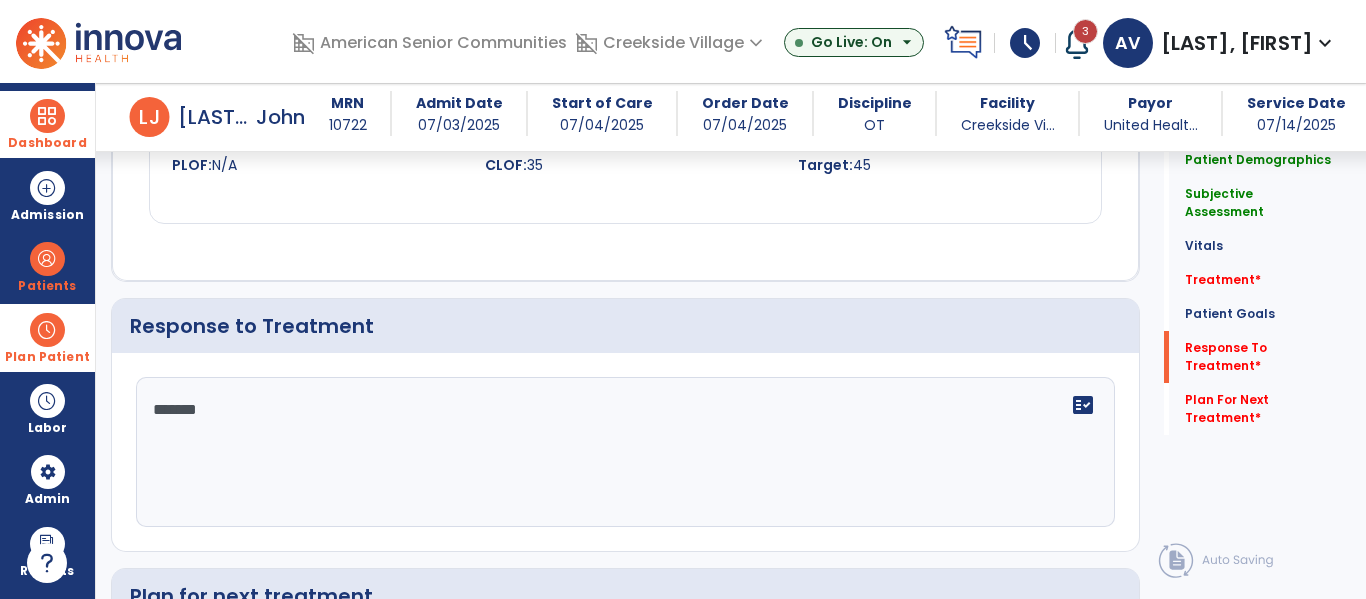 type on "********" 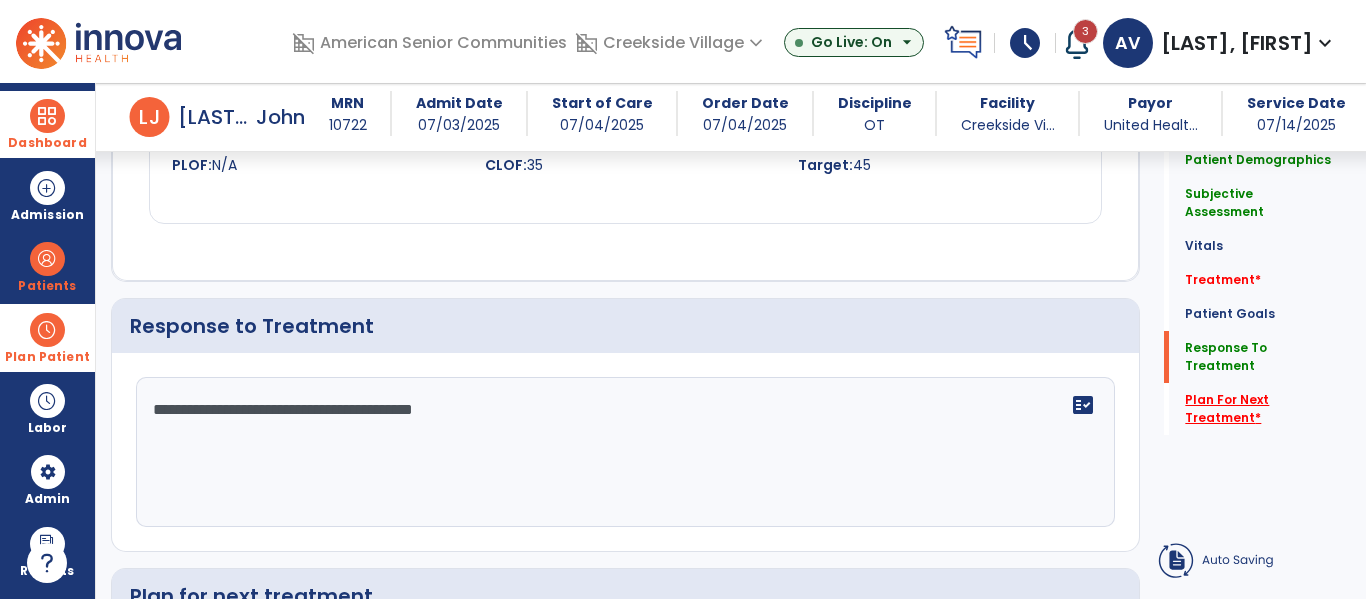 type on "**********" 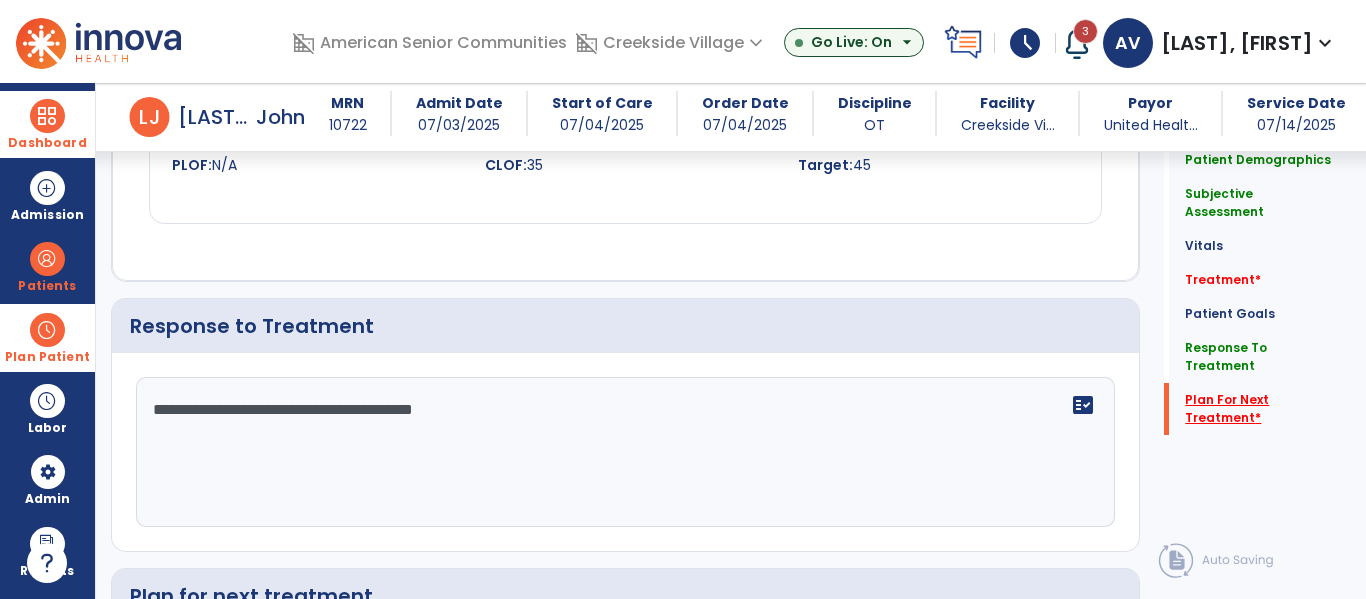 click on "Plan For Next Treatment   *" 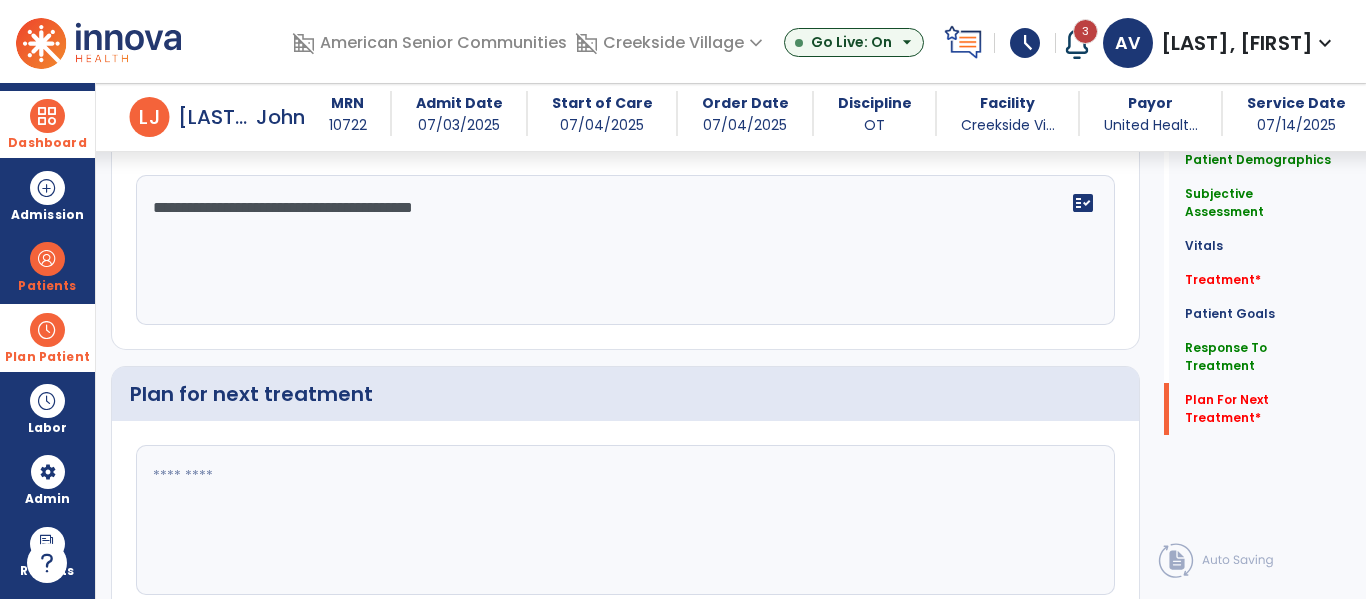 scroll, scrollTop: 3576, scrollLeft: 0, axis: vertical 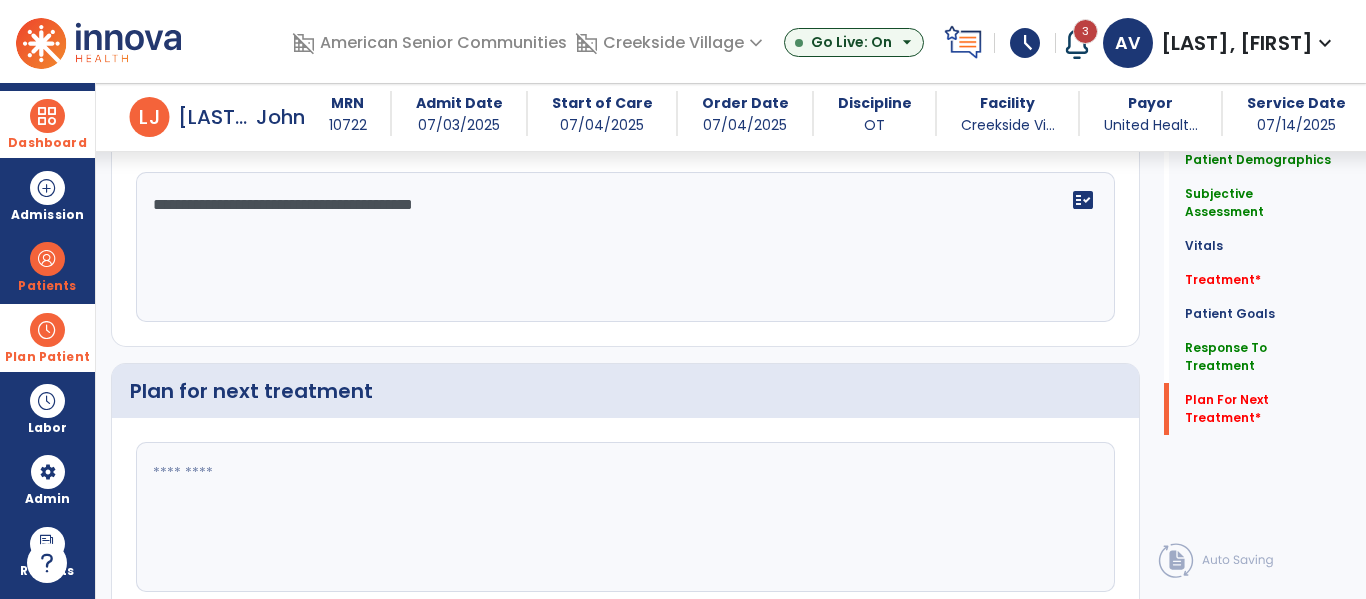 click 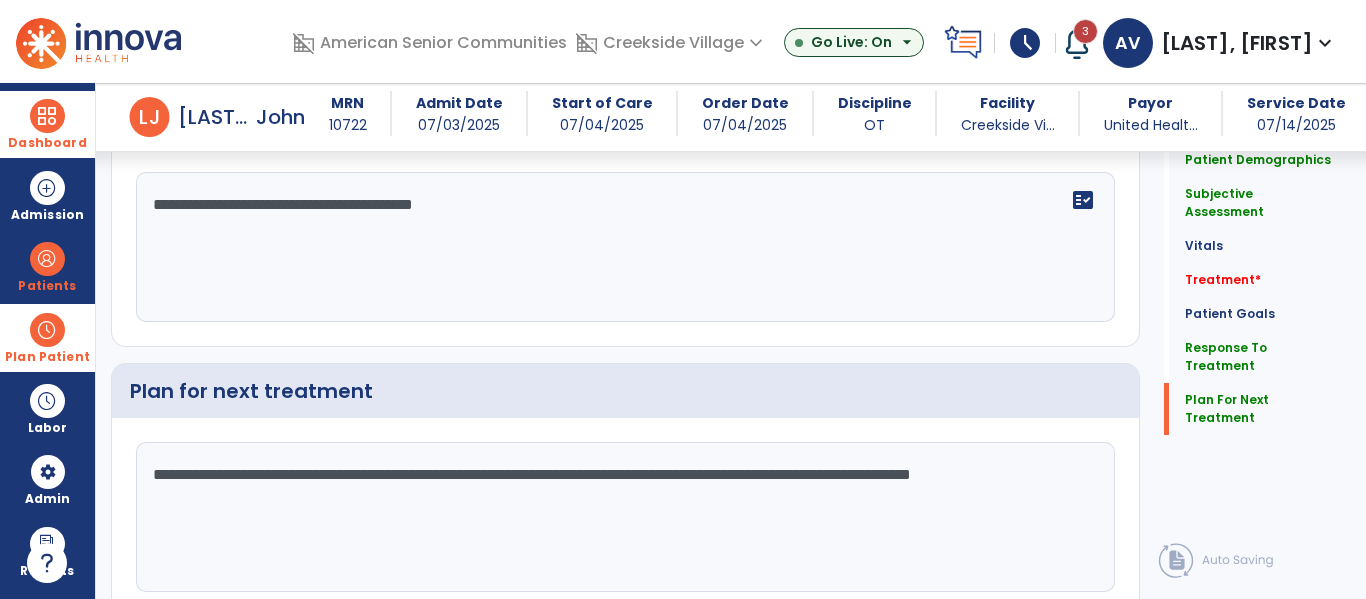 type on "**********" 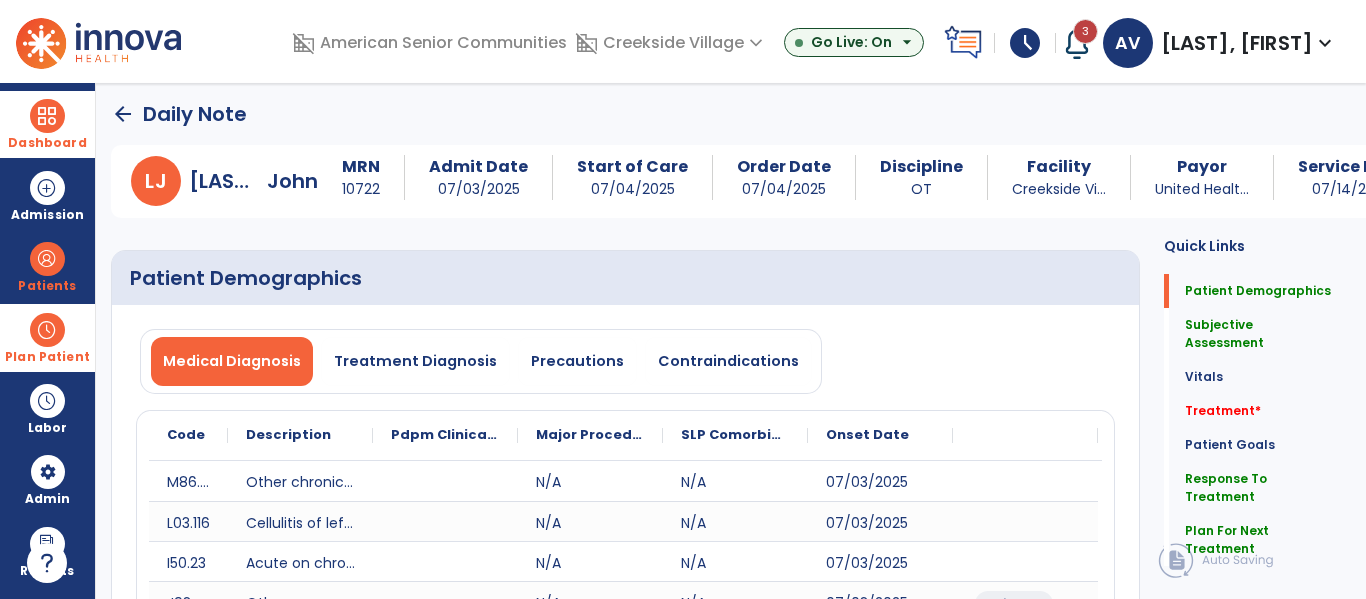 scroll, scrollTop: 0, scrollLeft: 0, axis: both 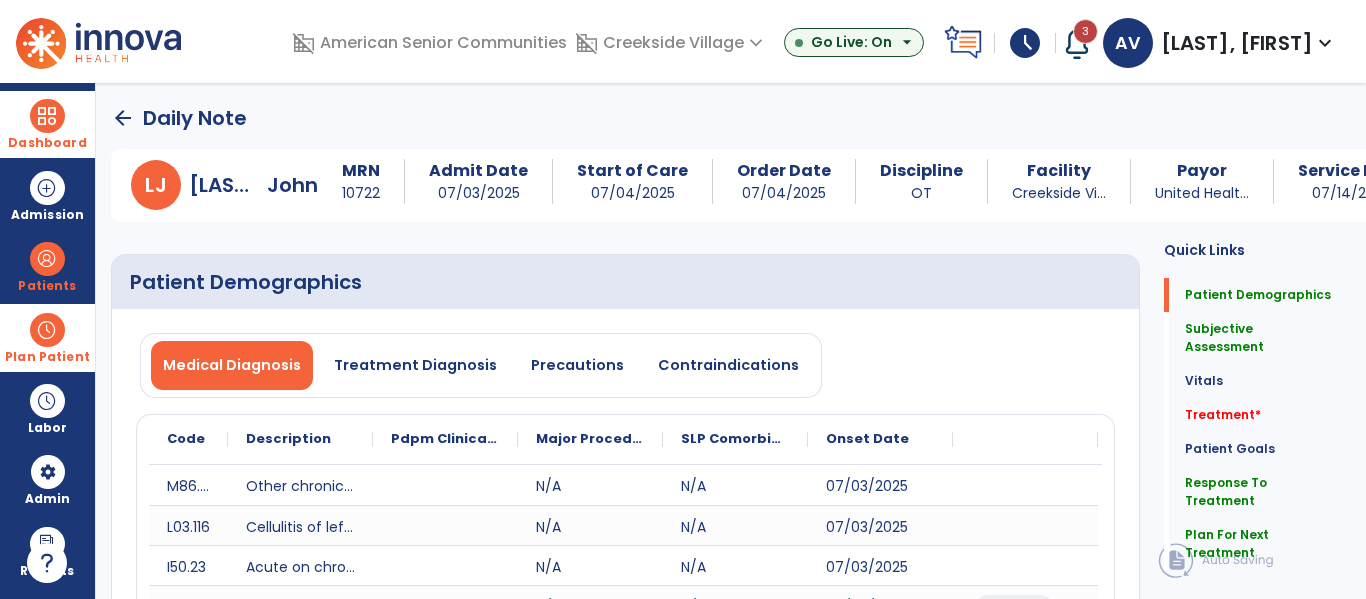 click on "arrow_back" 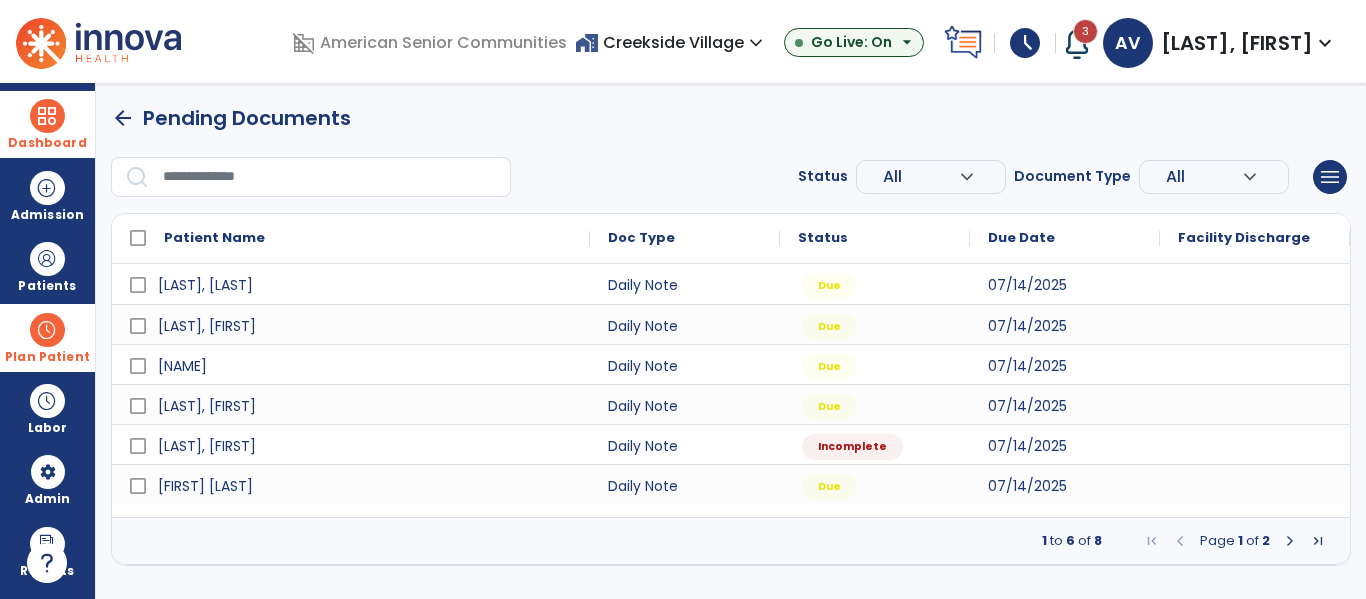 click at bounding box center [1290, 541] 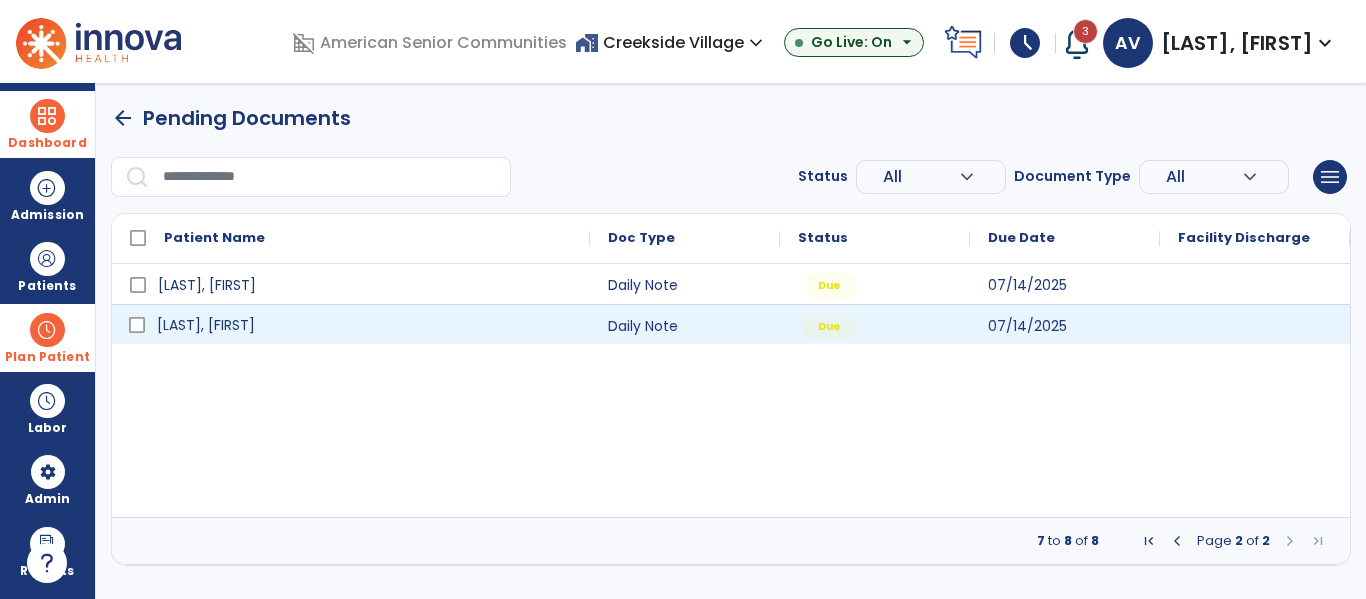 click on "[LAST], [FIRST]" at bounding box center [365, 325] 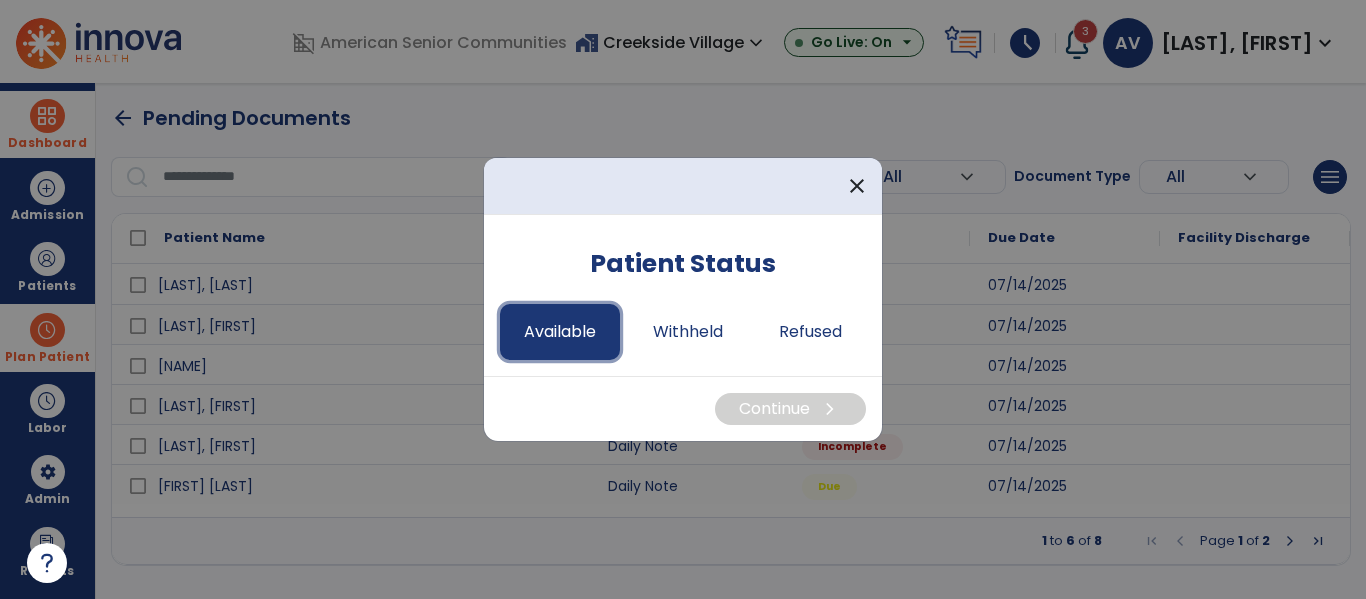 click on "Available" at bounding box center (560, 332) 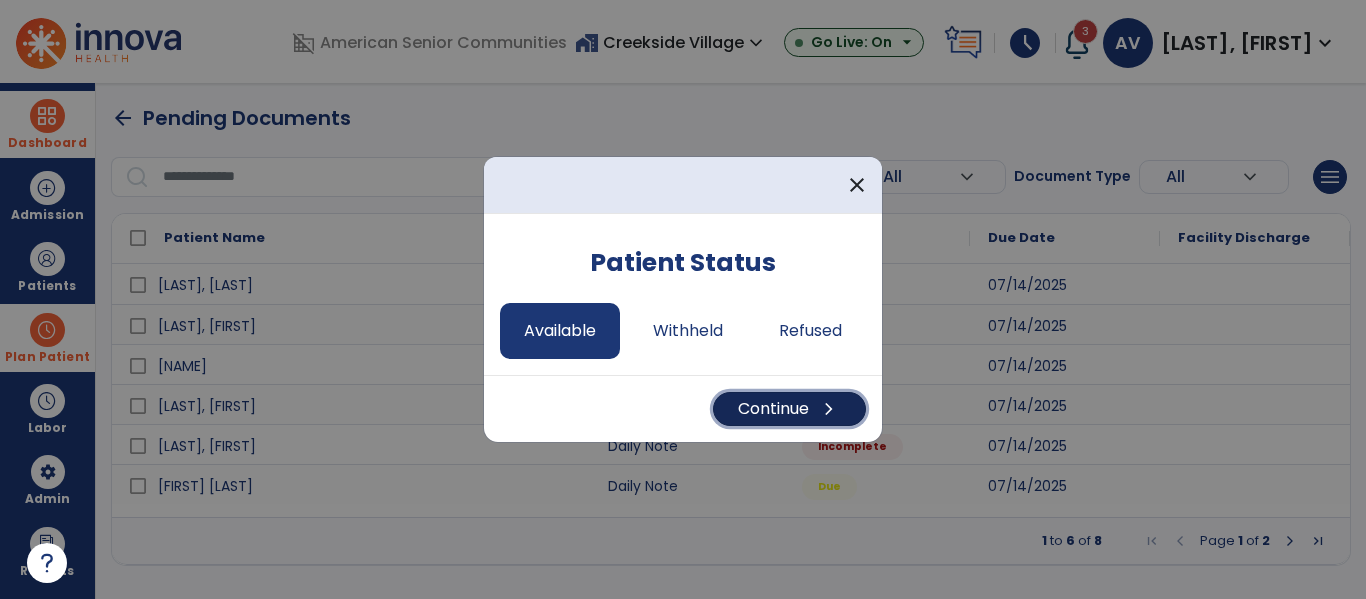 click on "Continue   chevron_right" at bounding box center (789, 409) 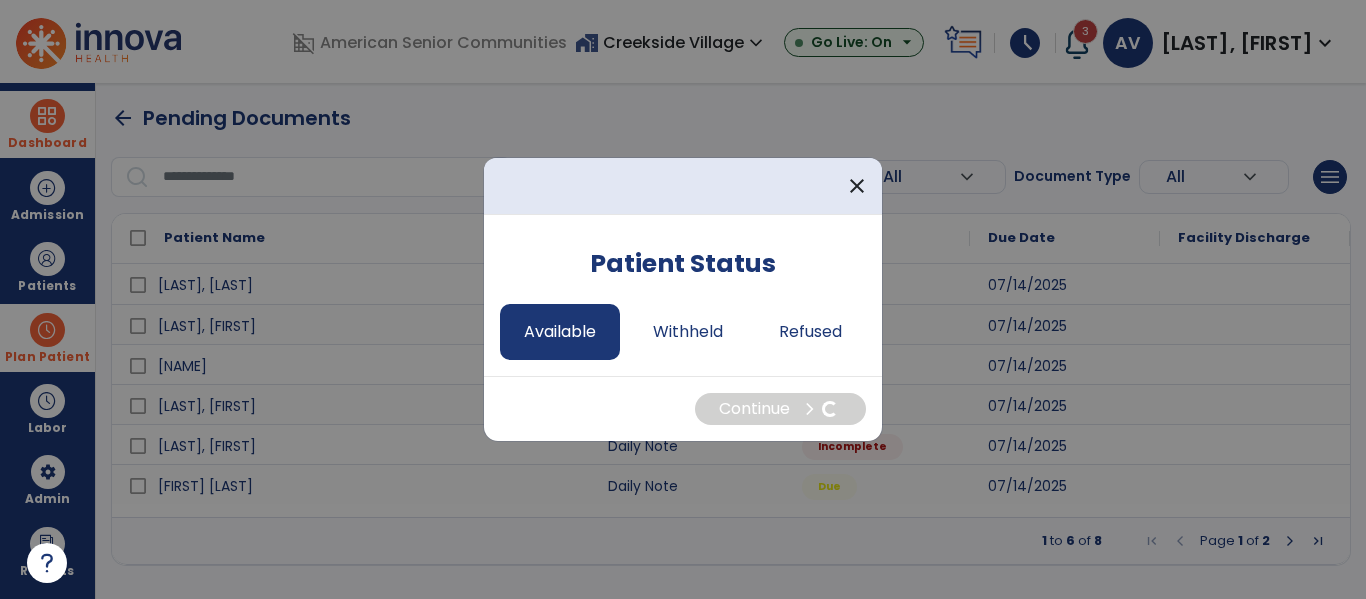select on "*" 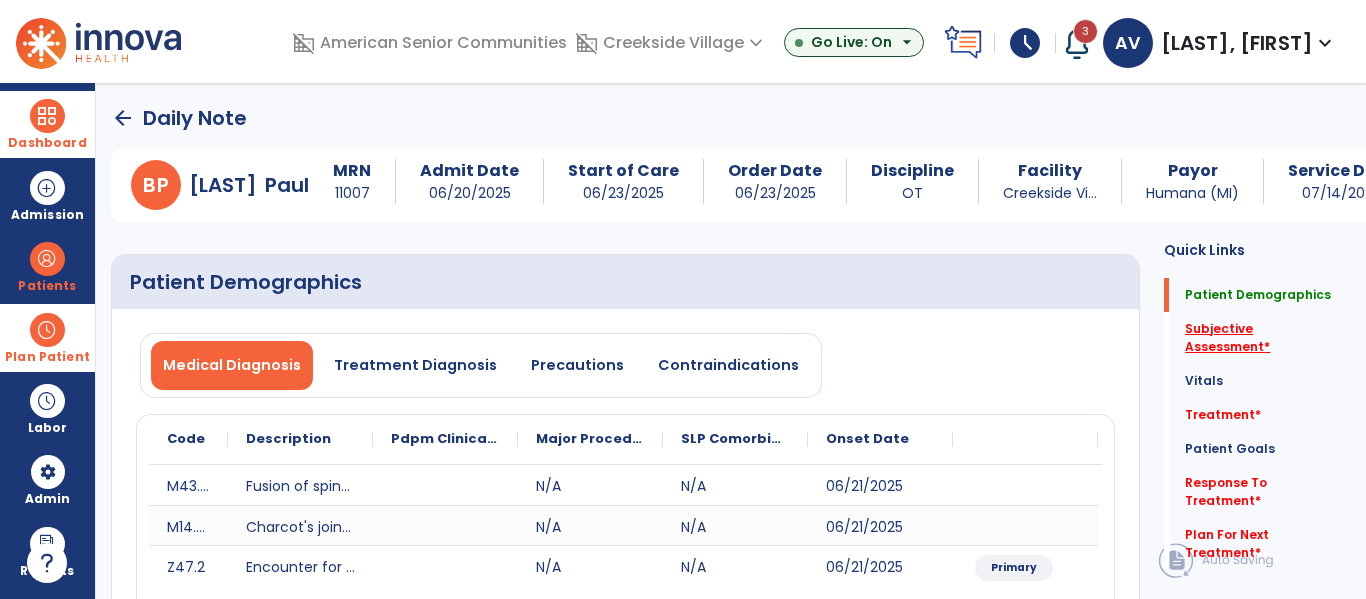 click on "Subjective Assessment   *" 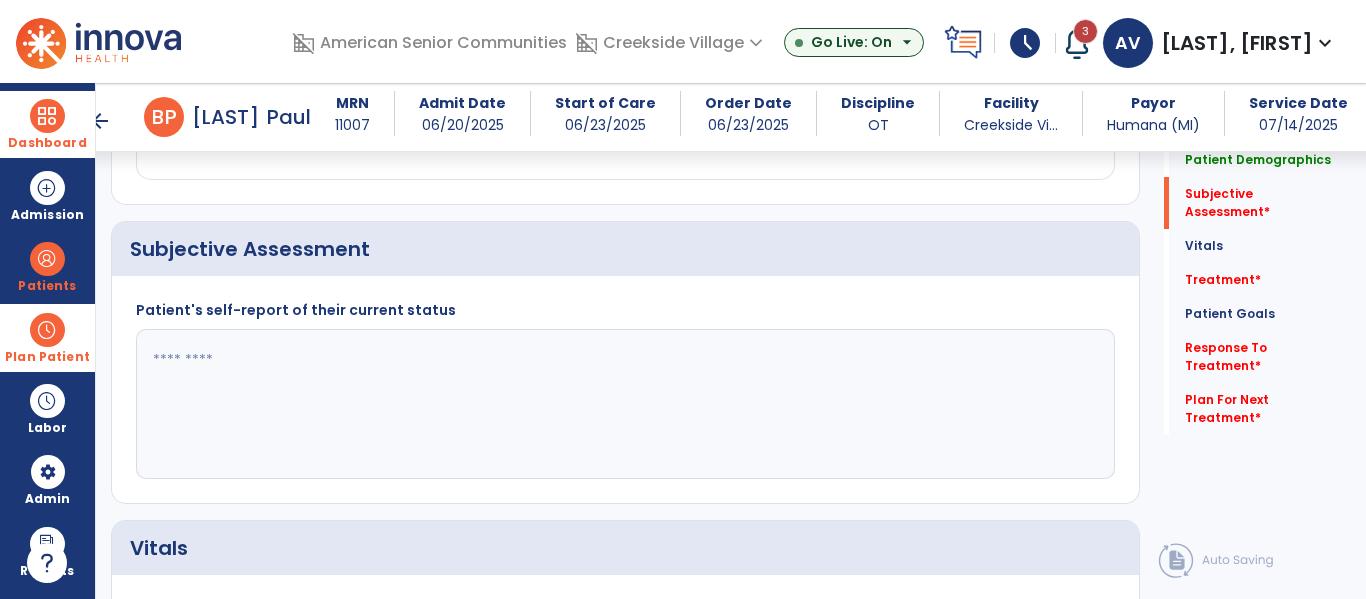 scroll, scrollTop: 457, scrollLeft: 0, axis: vertical 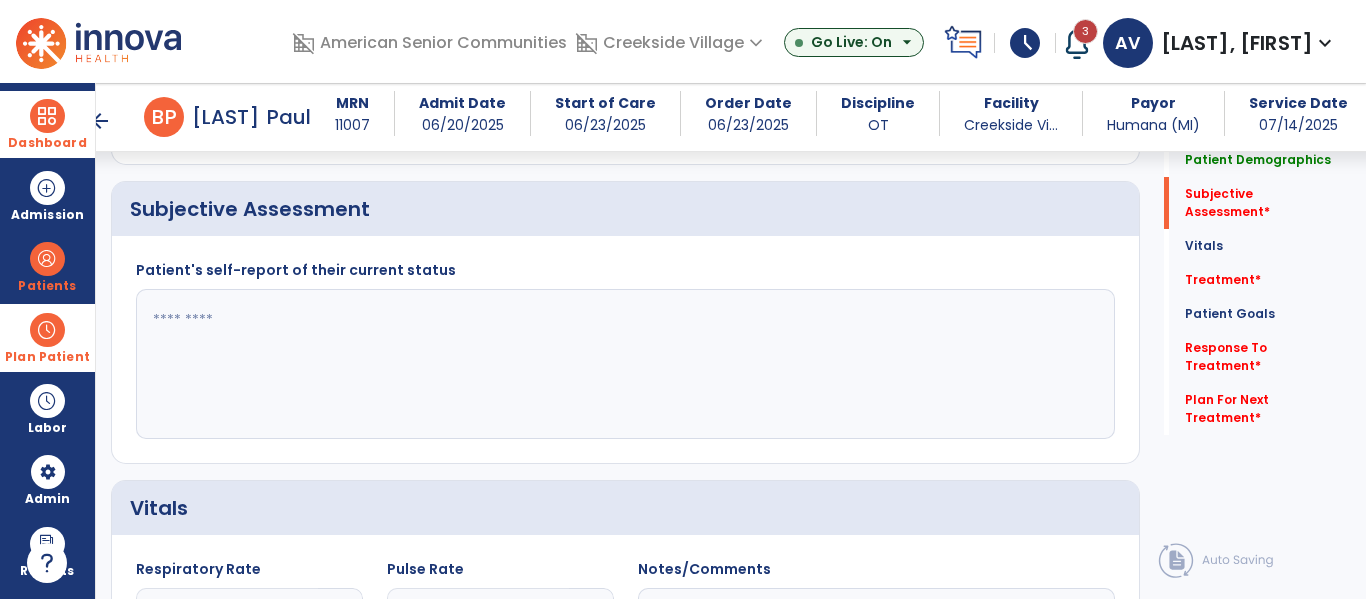 click 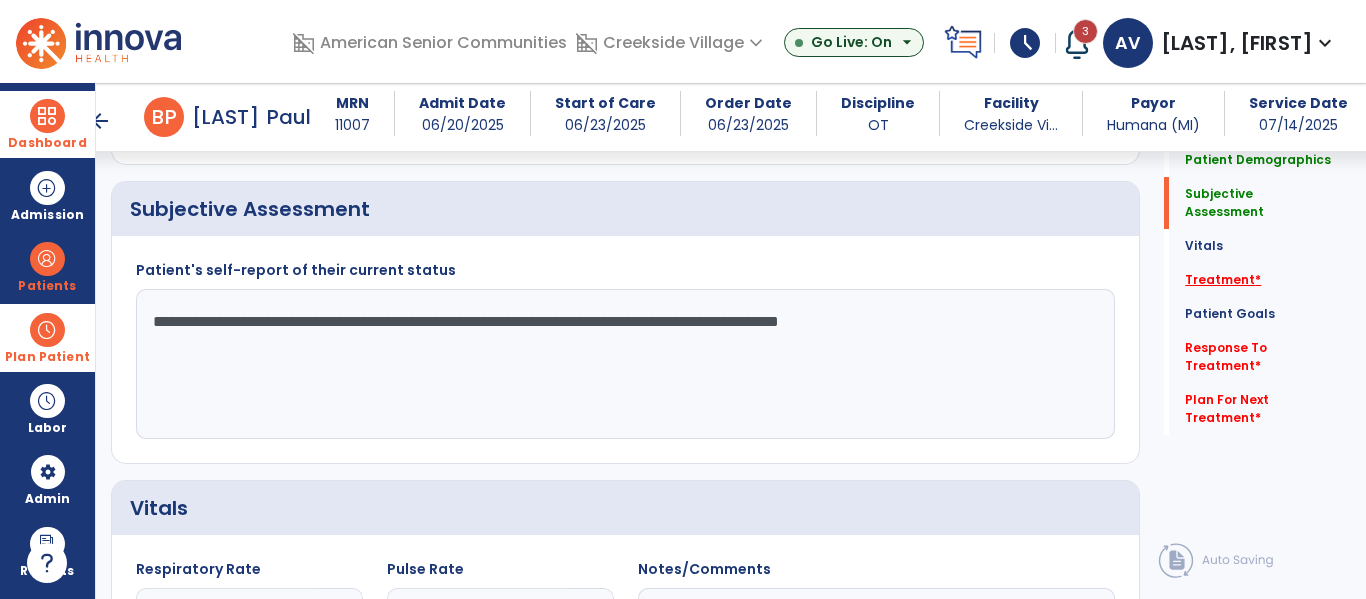 type on "**********" 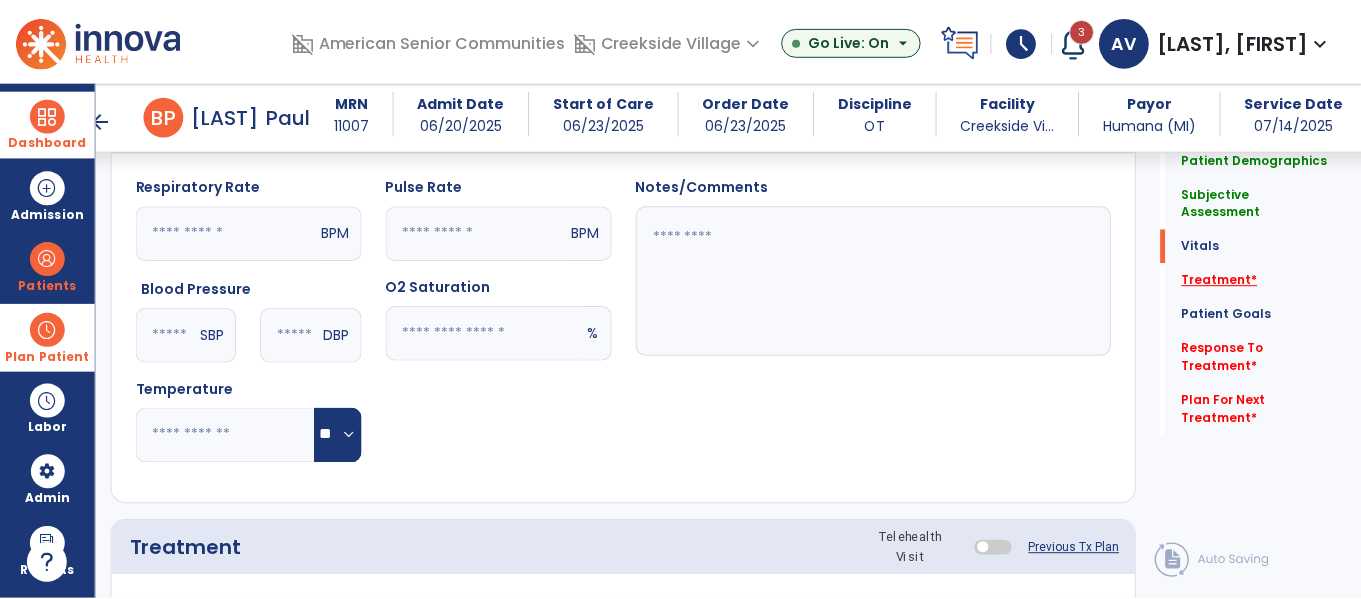 scroll, scrollTop: 1146, scrollLeft: 0, axis: vertical 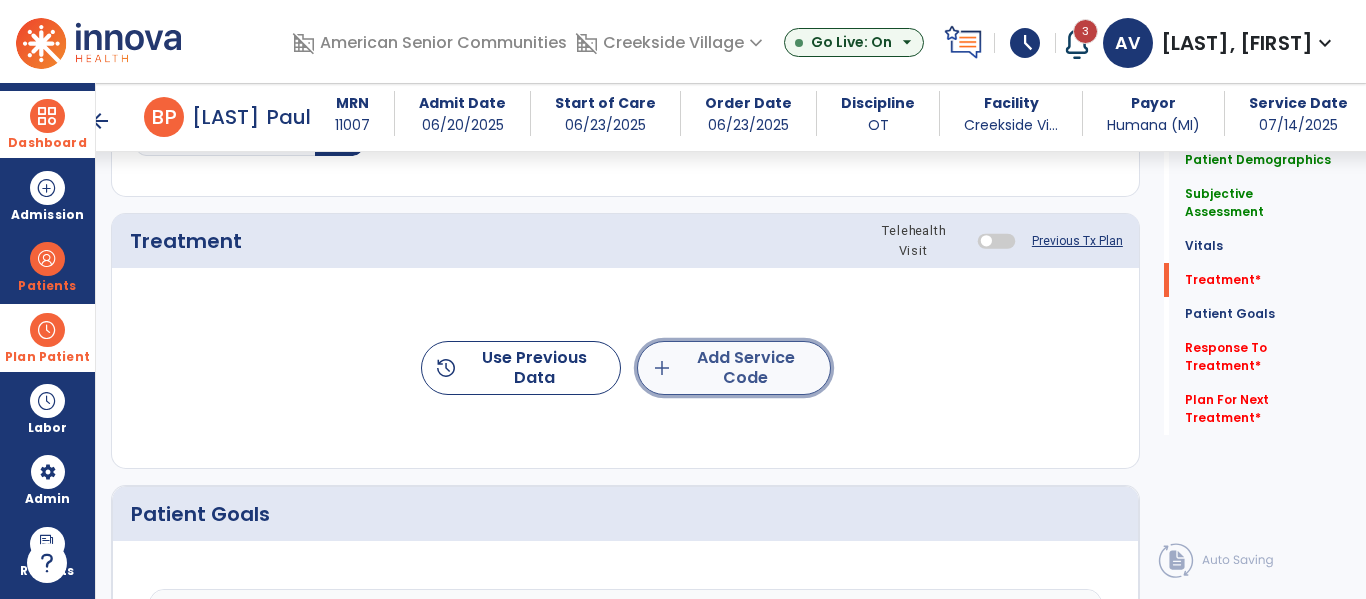 click on "add  Add Service Code" 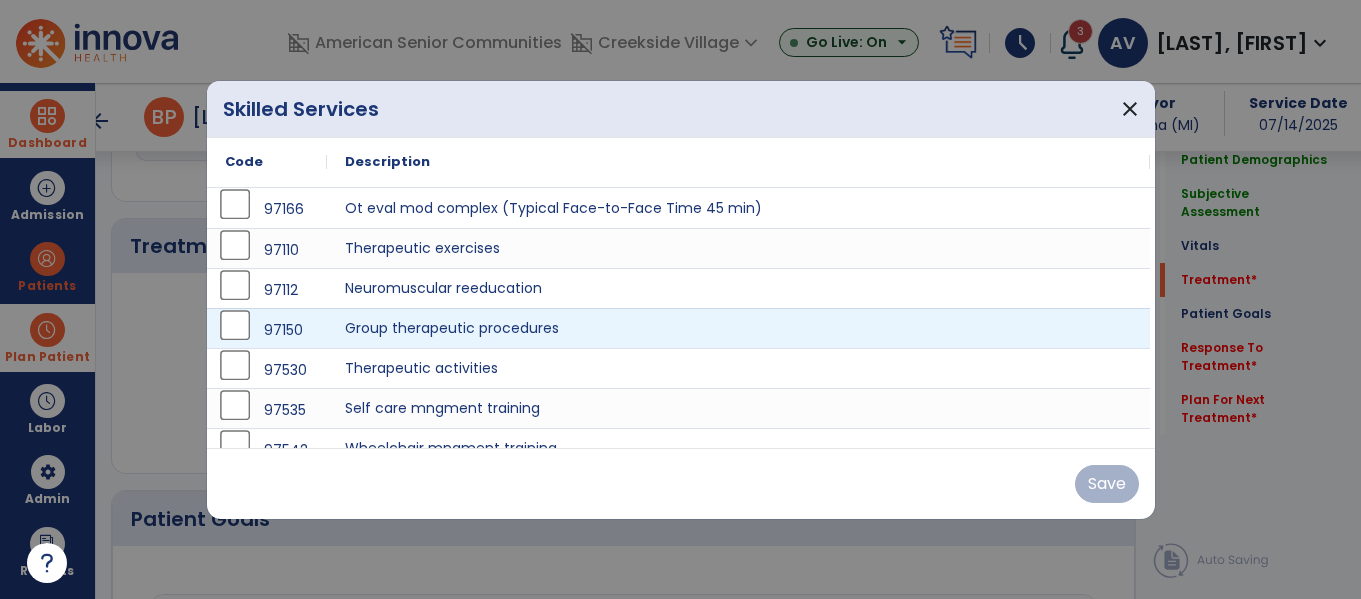 scroll, scrollTop: 1146, scrollLeft: 0, axis: vertical 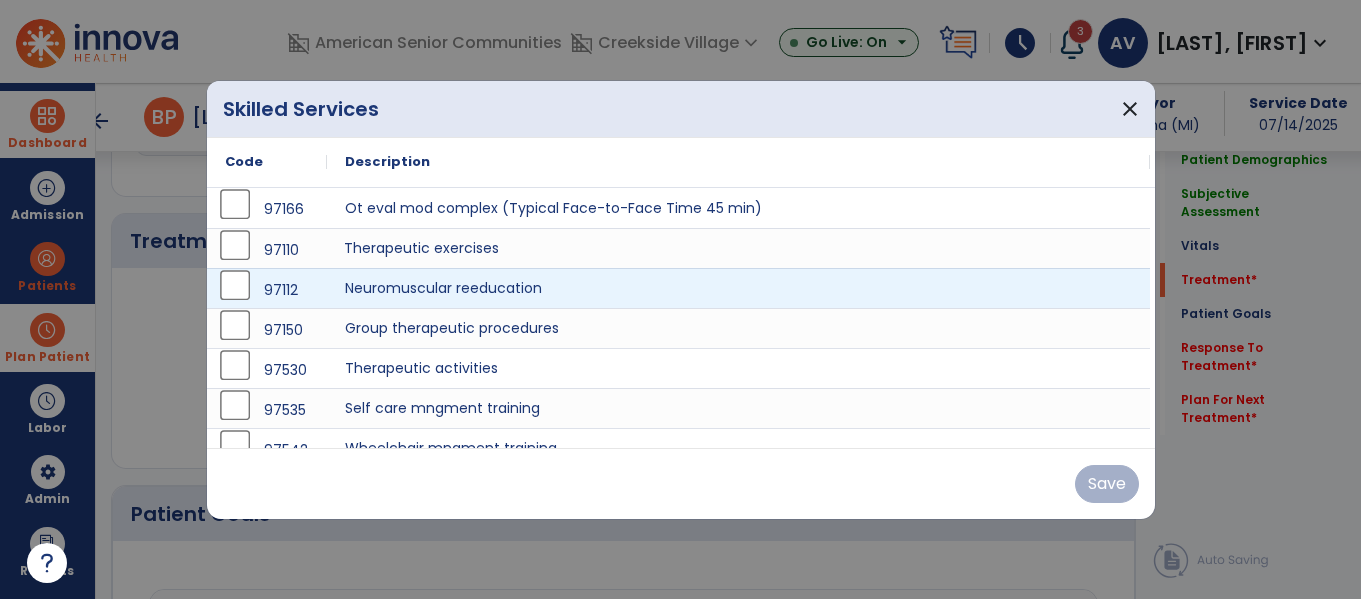 click on "Therapeutic exercises" at bounding box center (738, 248) 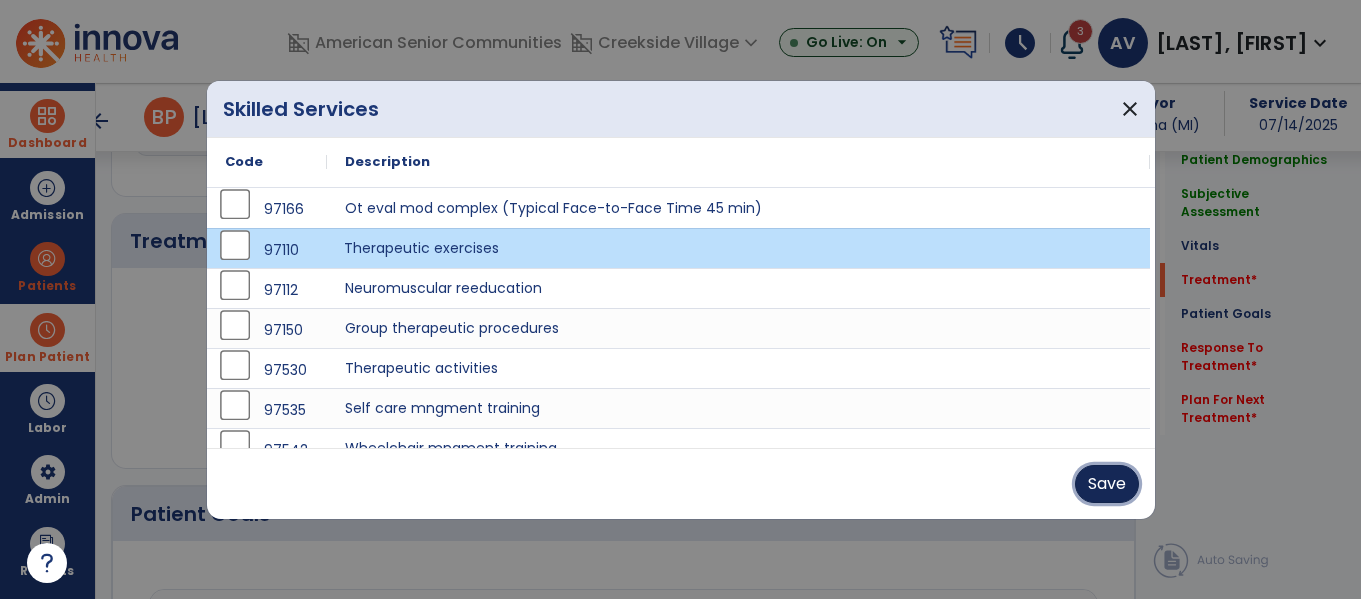 click on "Save" at bounding box center [1107, 484] 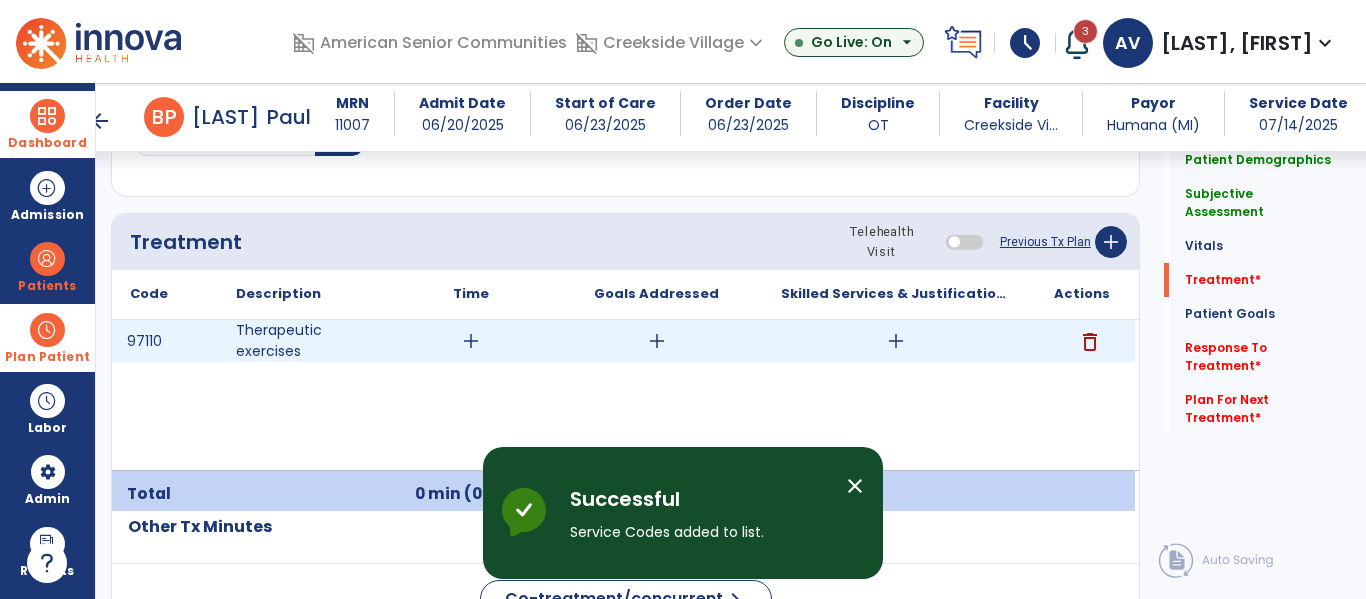 click on "add" at bounding box center [896, 341] 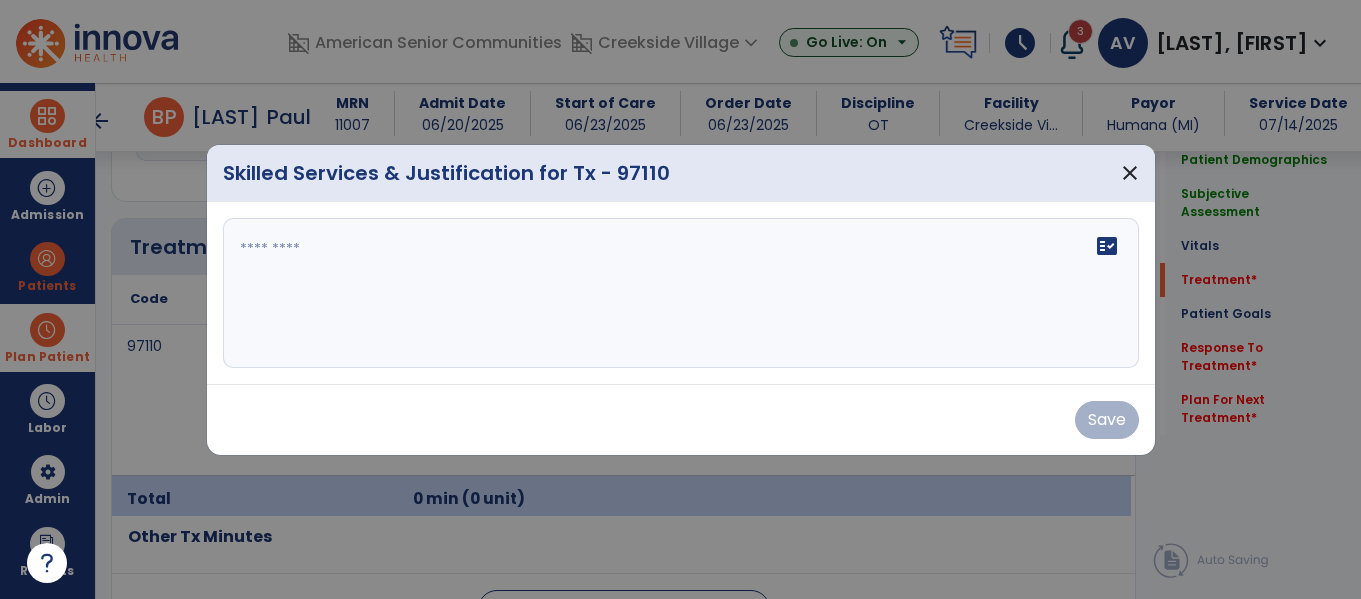 scroll, scrollTop: 1146, scrollLeft: 0, axis: vertical 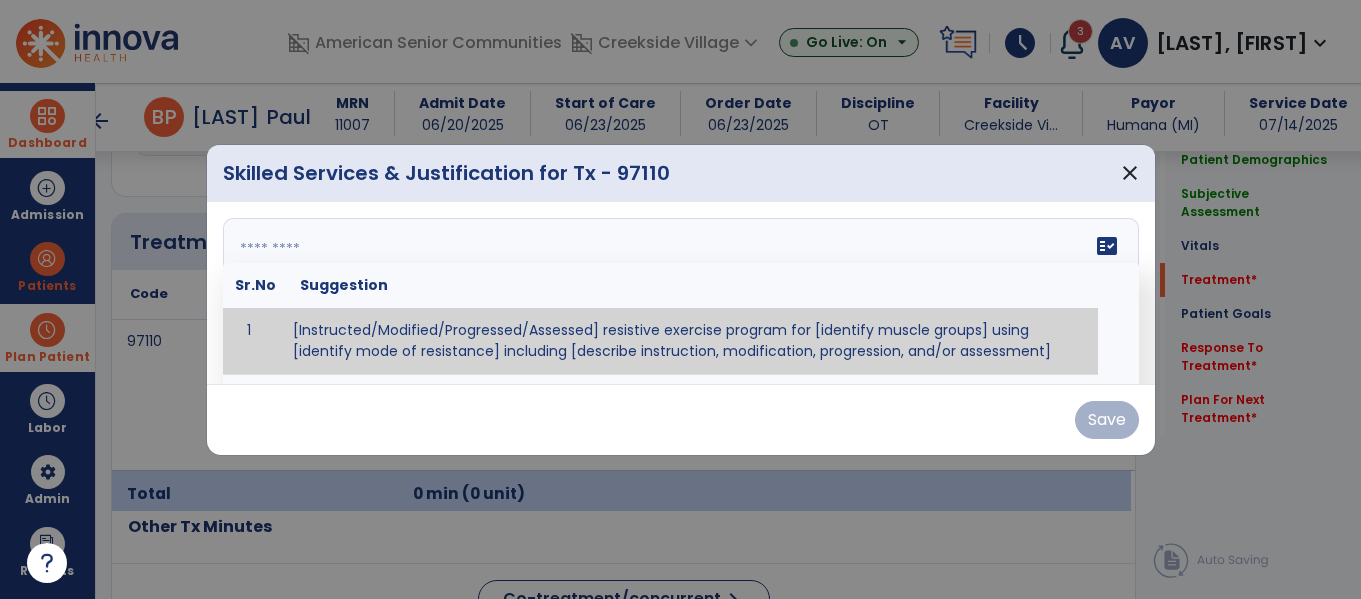 paste on "**********" 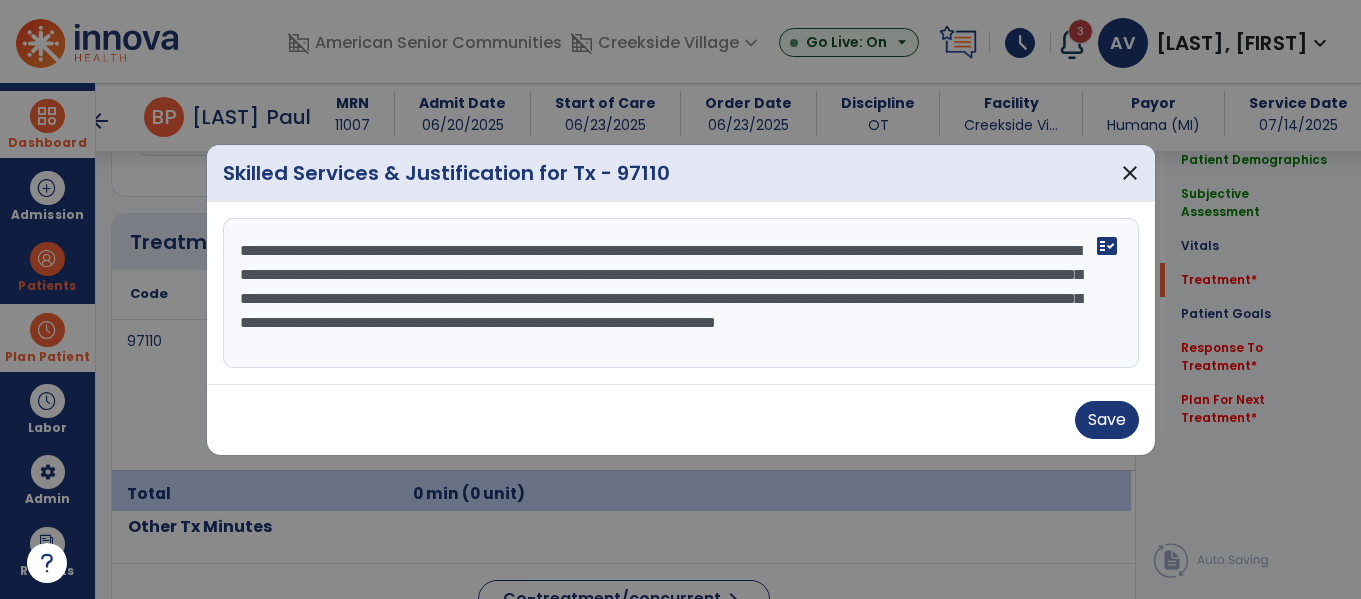 click on "**********" at bounding box center [681, 293] 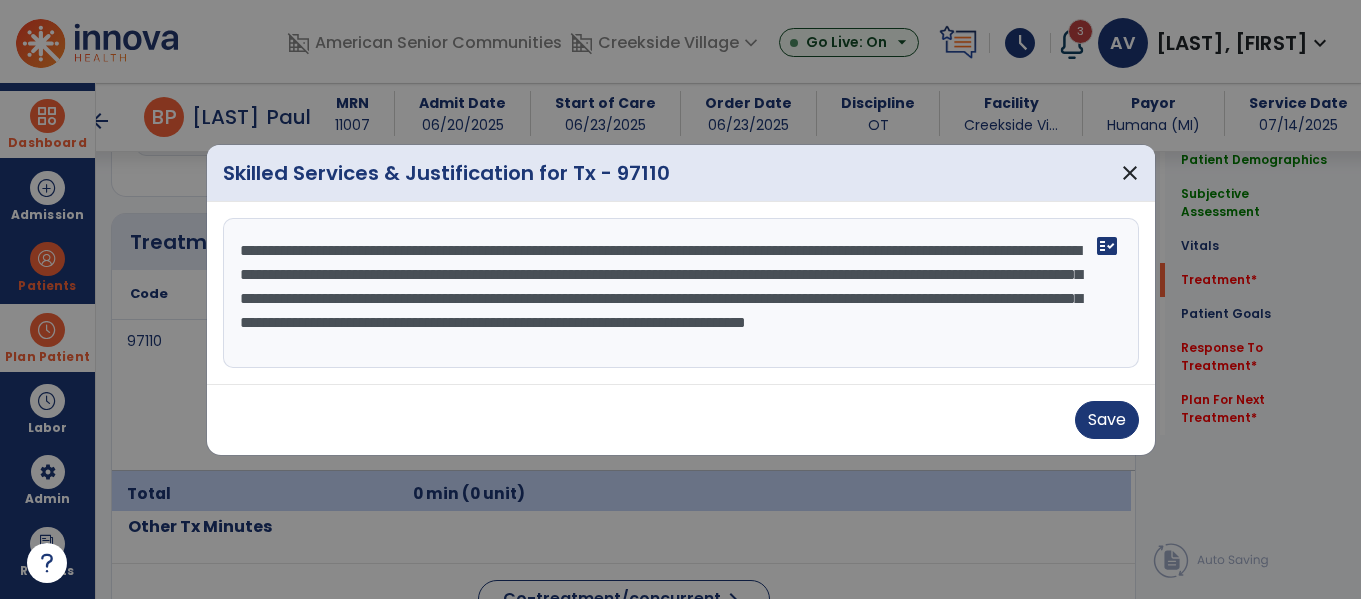 click on "**********" at bounding box center [681, 293] 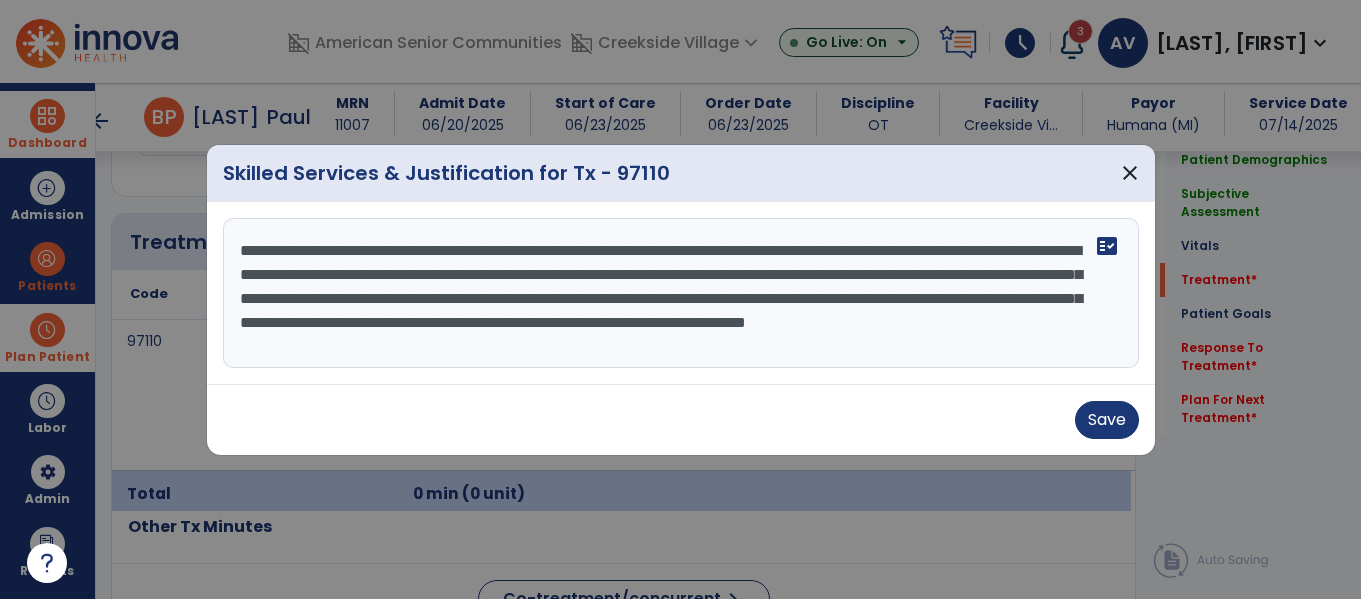 click on "**********" at bounding box center (681, 293) 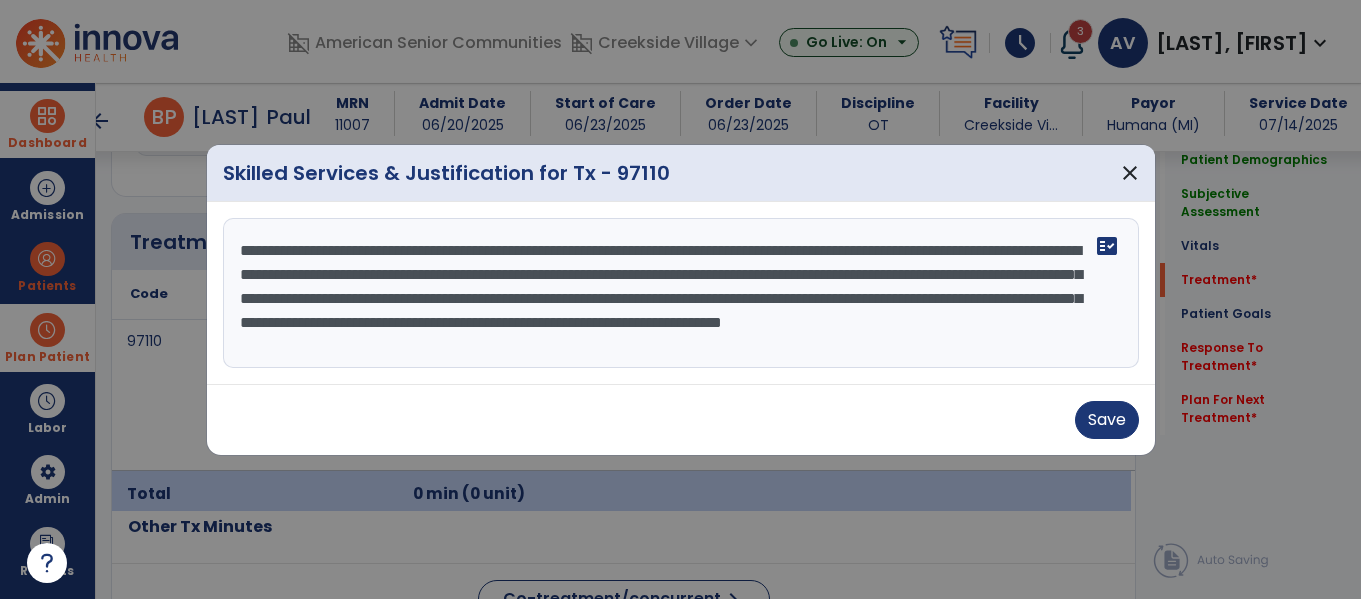 drag, startPoint x: 275, startPoint y: 322, endPoint x: 325, endPoint y: 321, distance: 50.01 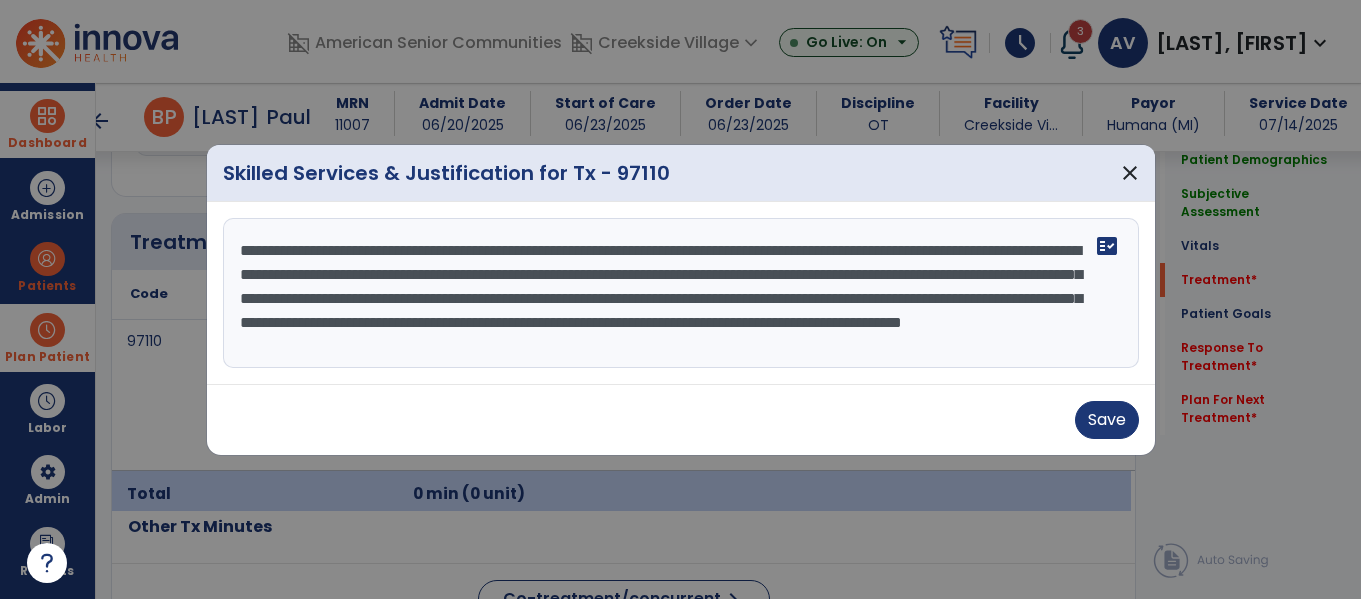 click on "**********" at bounding box center [681, 293] 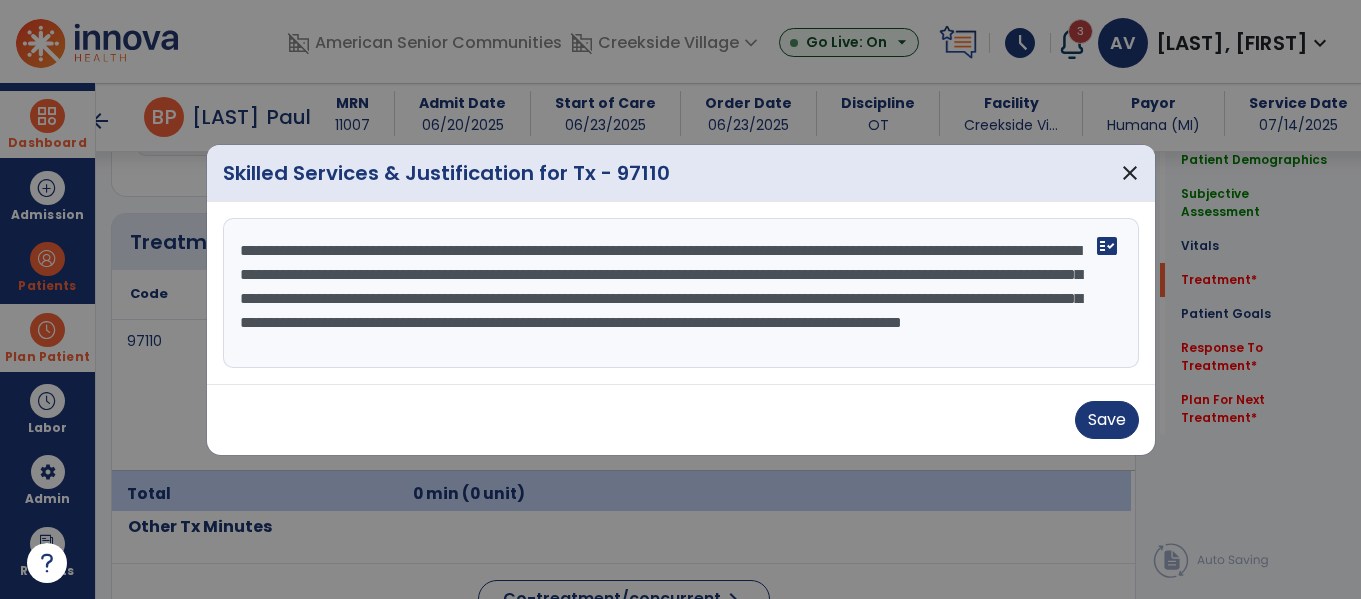 scroll, scrollTop: 14, scrollLeft: 0, axis: vertical 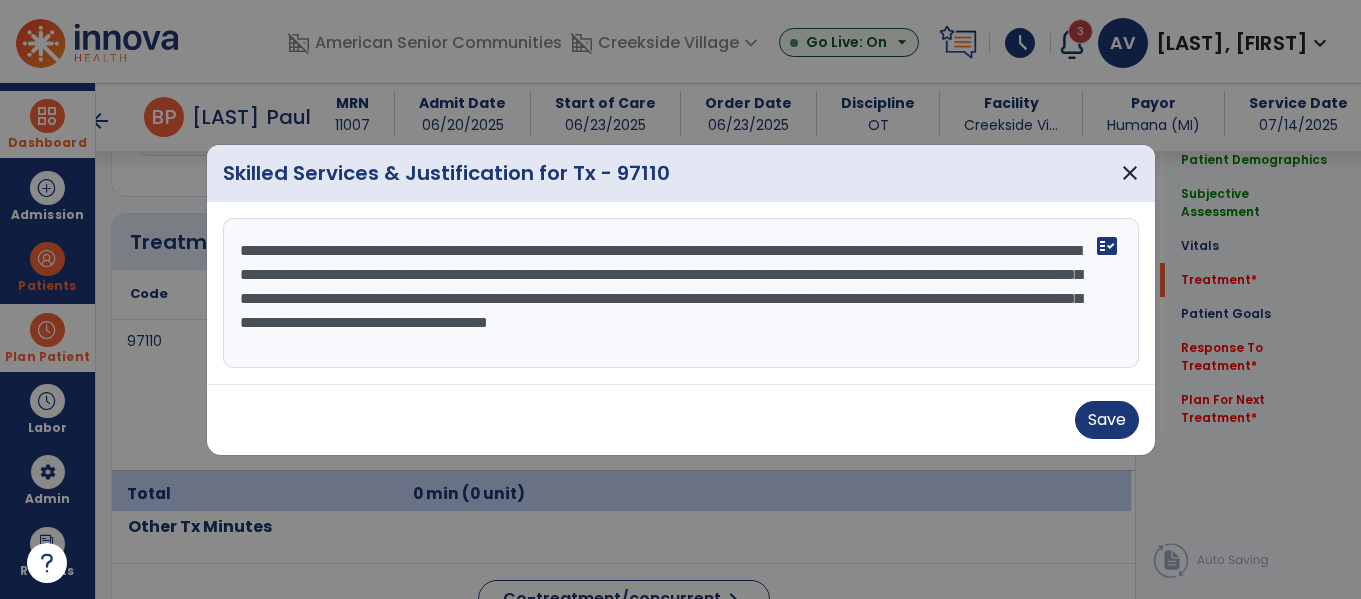 type on "**********" 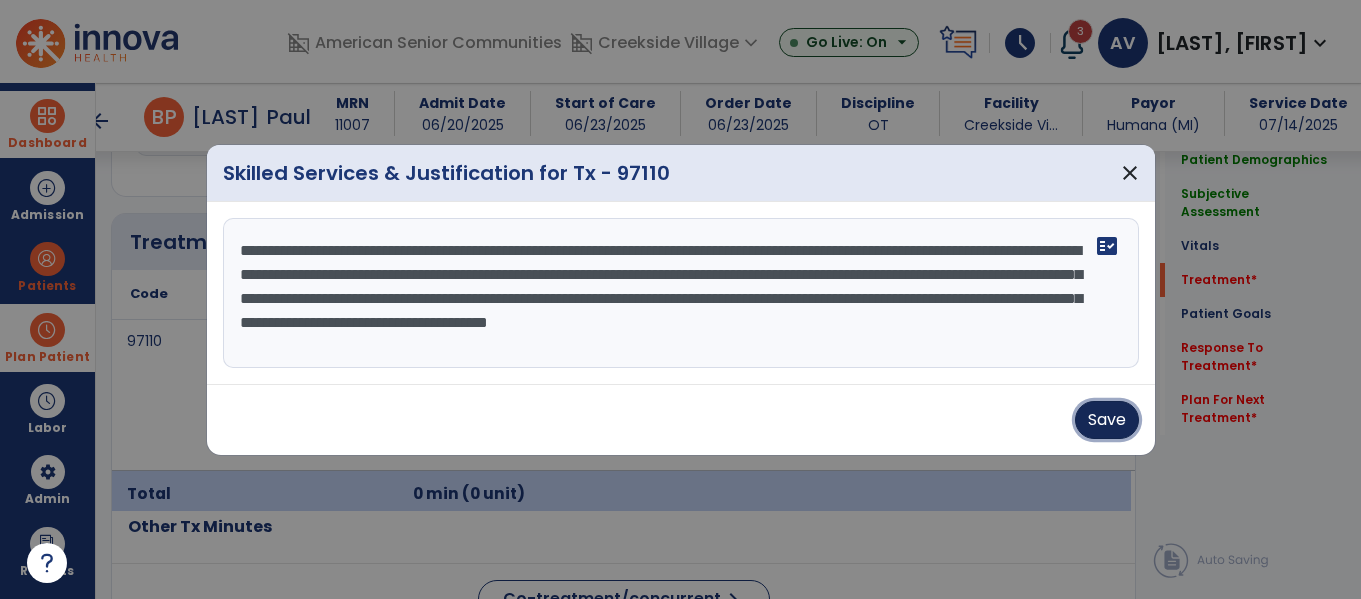 click on "Save" at bounding box center [1107, 420] 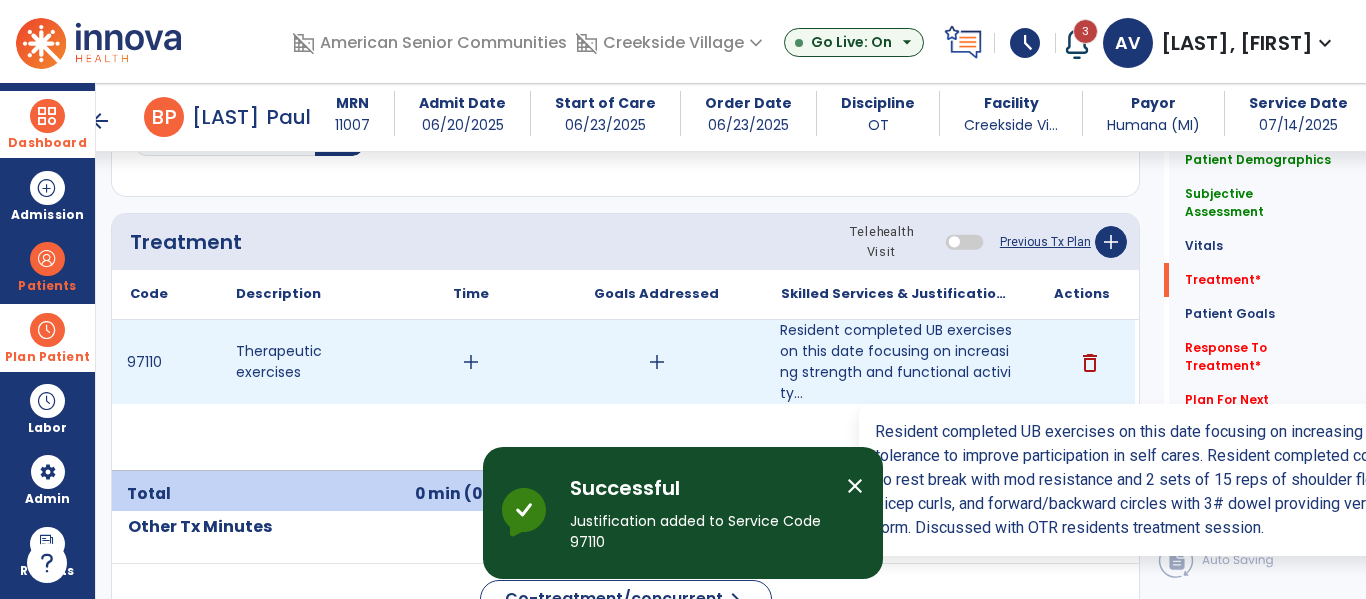 click on "Resident completed UB exercises on this date focusing on increasing strength and functional activity..." at bounding box center (896, 362) 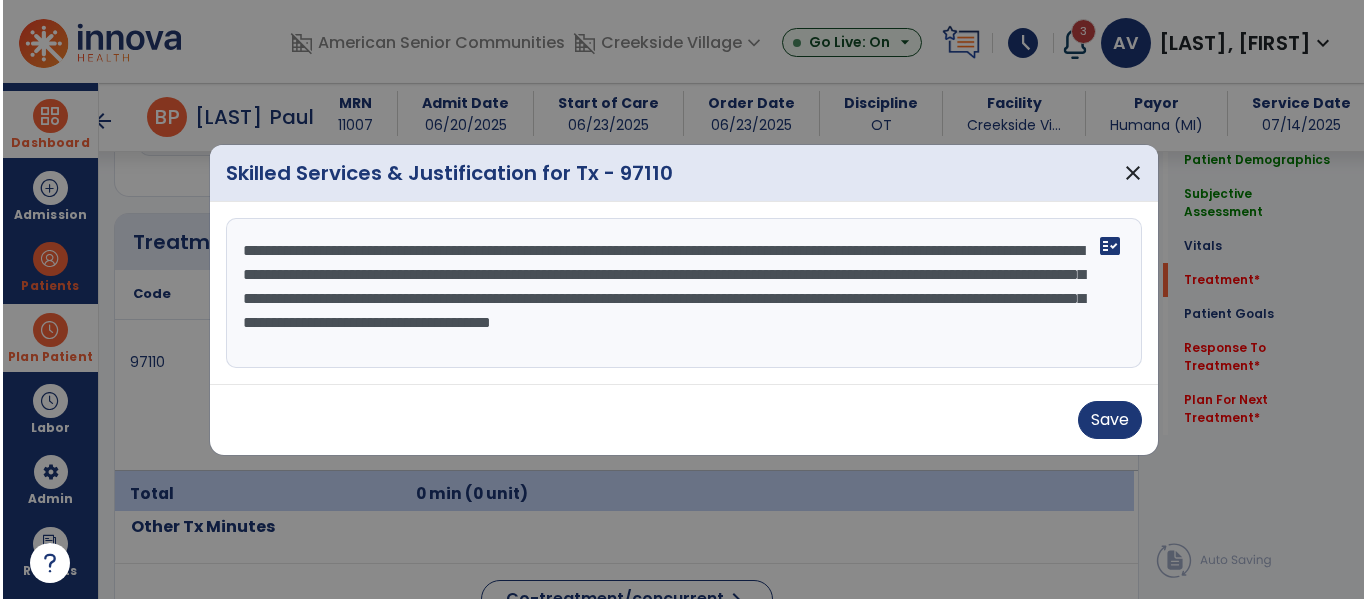 scroll, scrollTop: 1146, scrollLeft: 0, axis: vertical 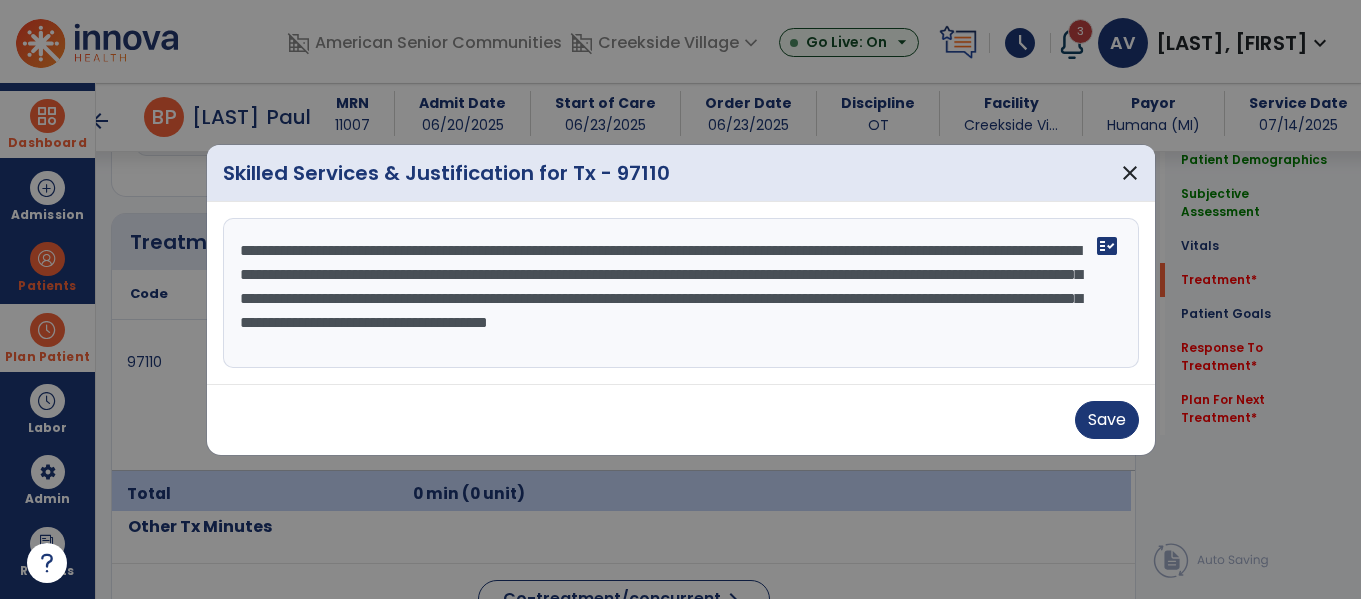click on "**********" at bounding box center (681, 293) 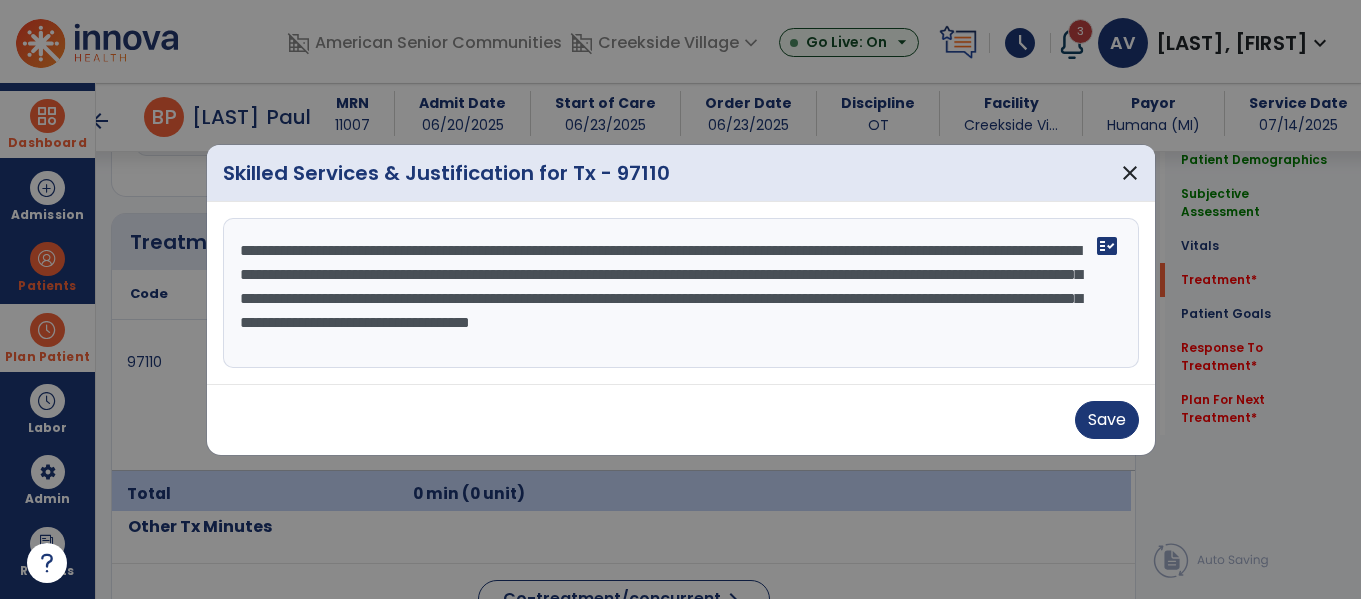 click on "**********" at bounding box center (681, 293) 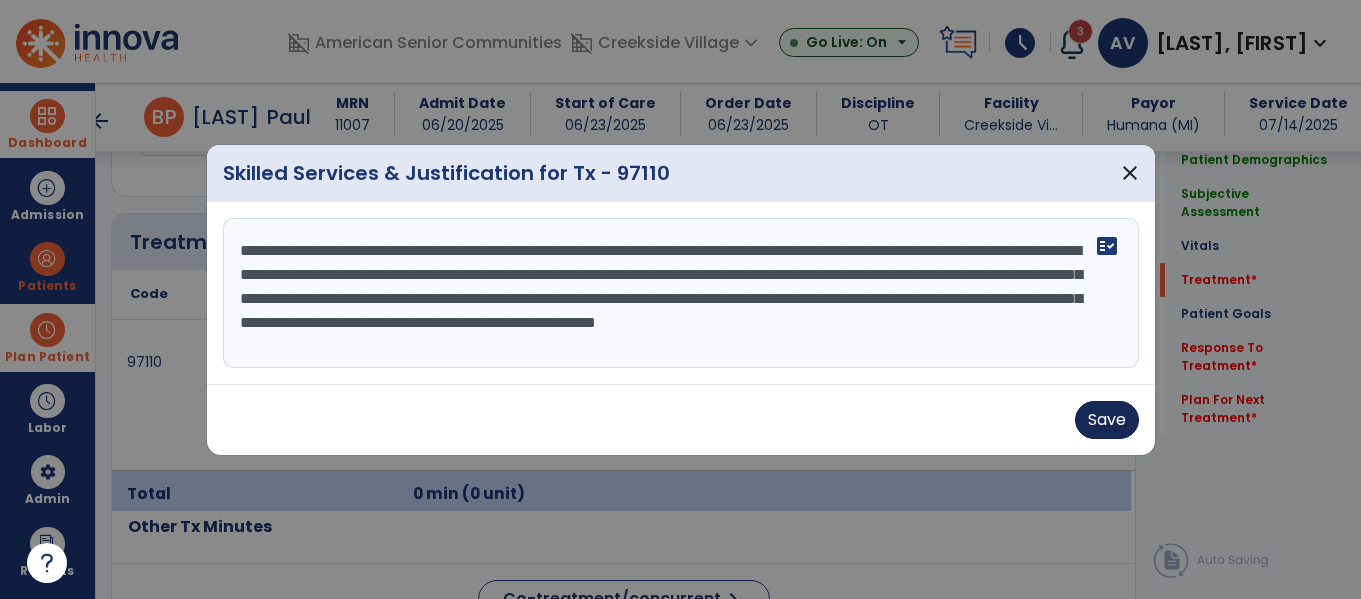 type on "**********" 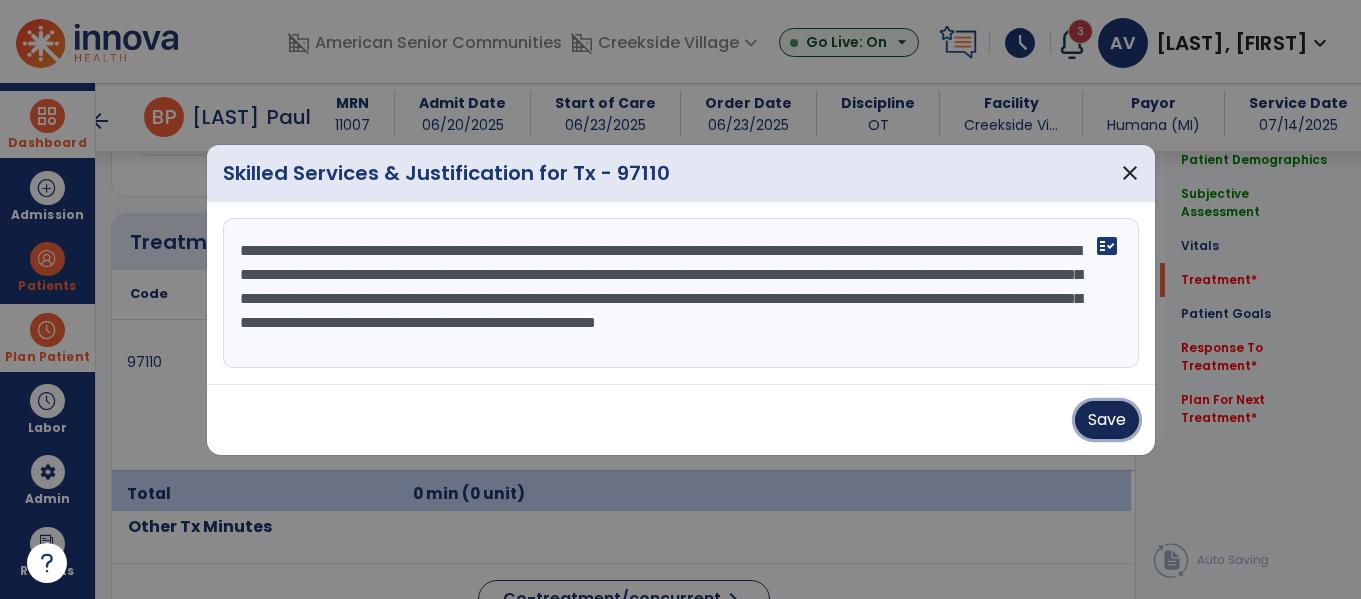 click on "Save" at bounding box center [1107, 420] 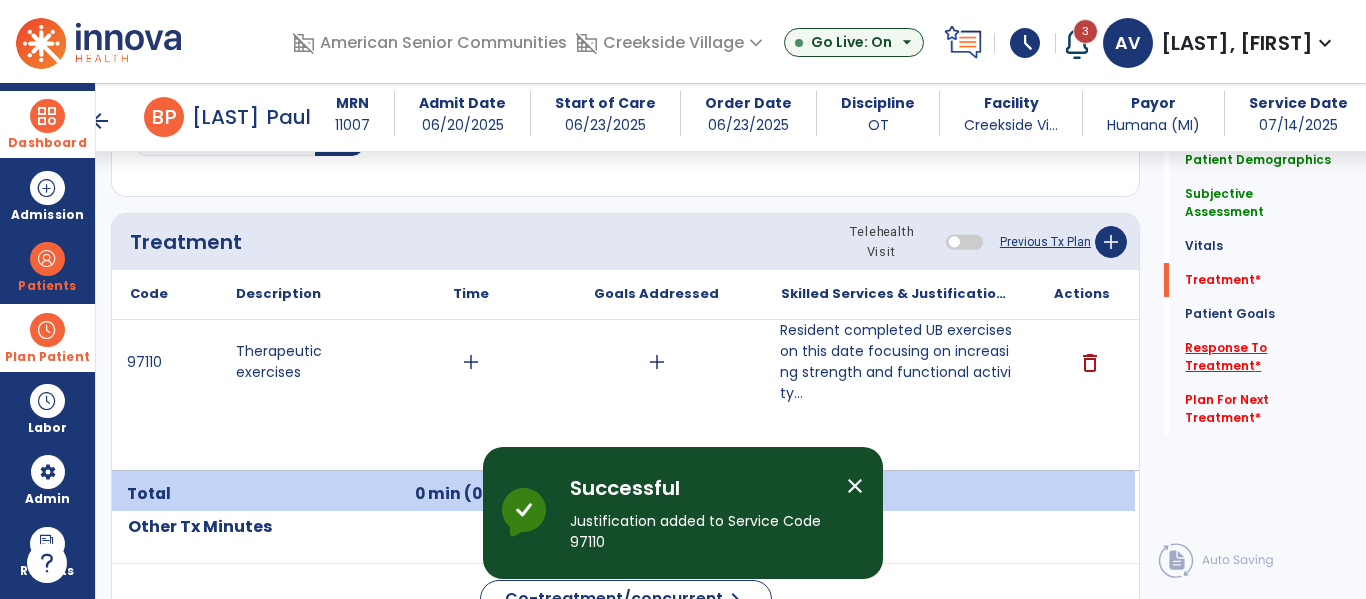click on "Response To Treatment   *" 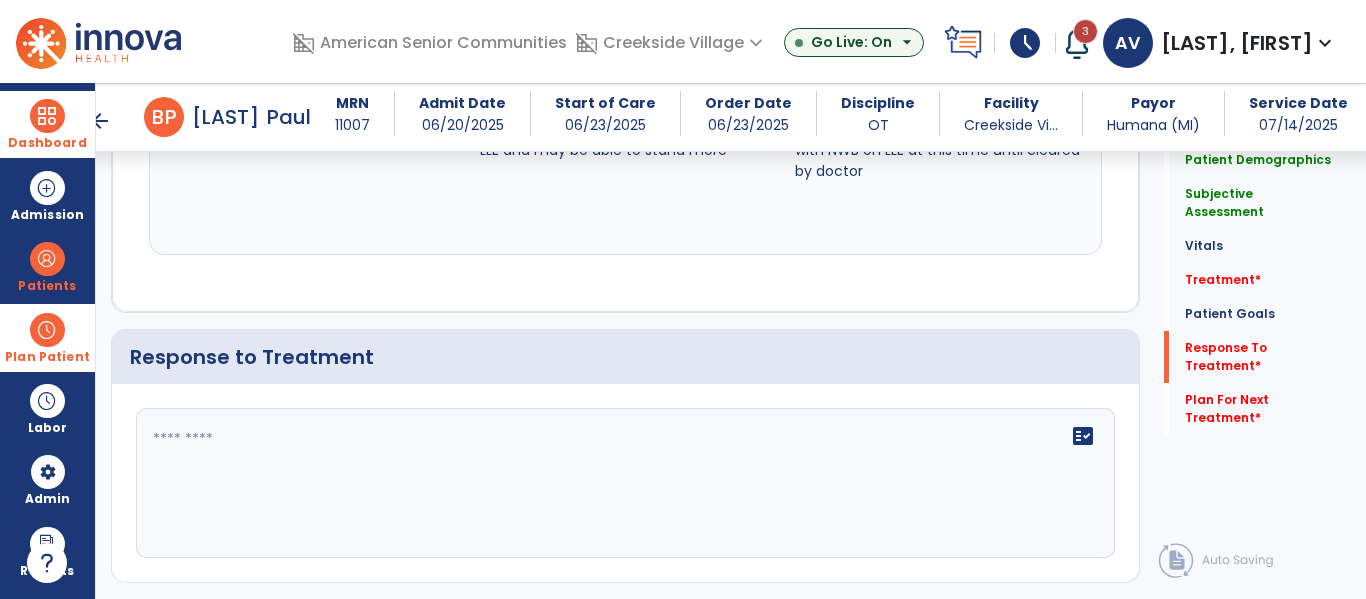 scroll, scrollTop: 3415, scrollLeft: 0, axis: vertical 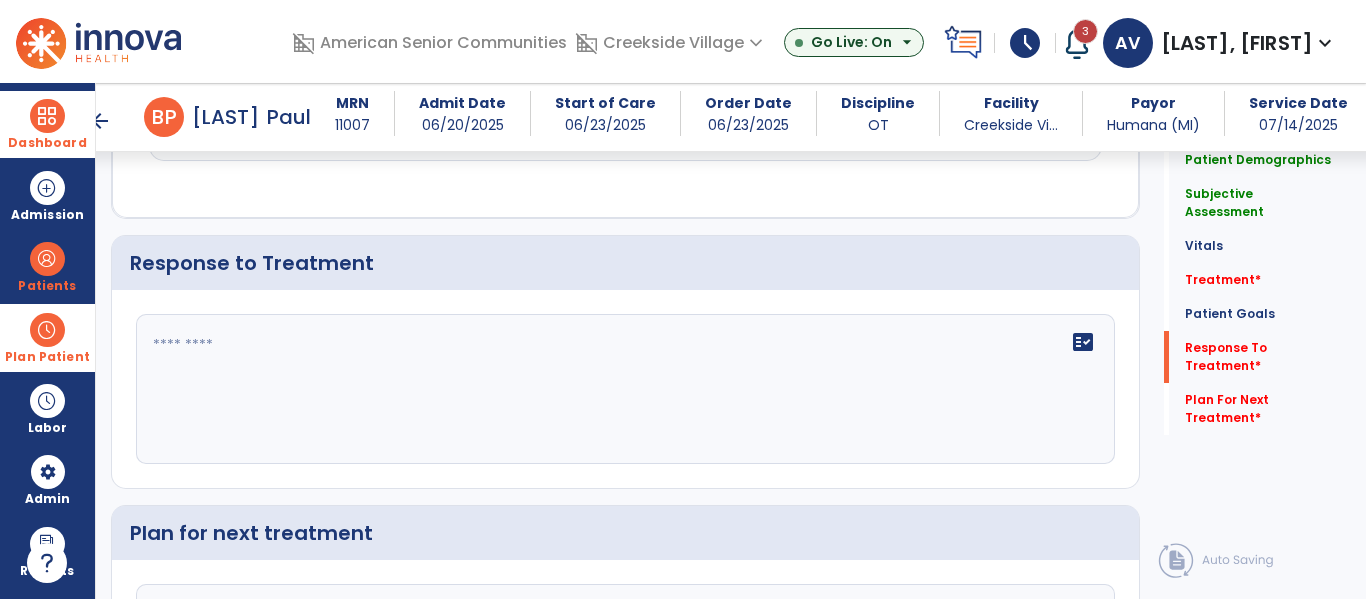 click on "fact_check" 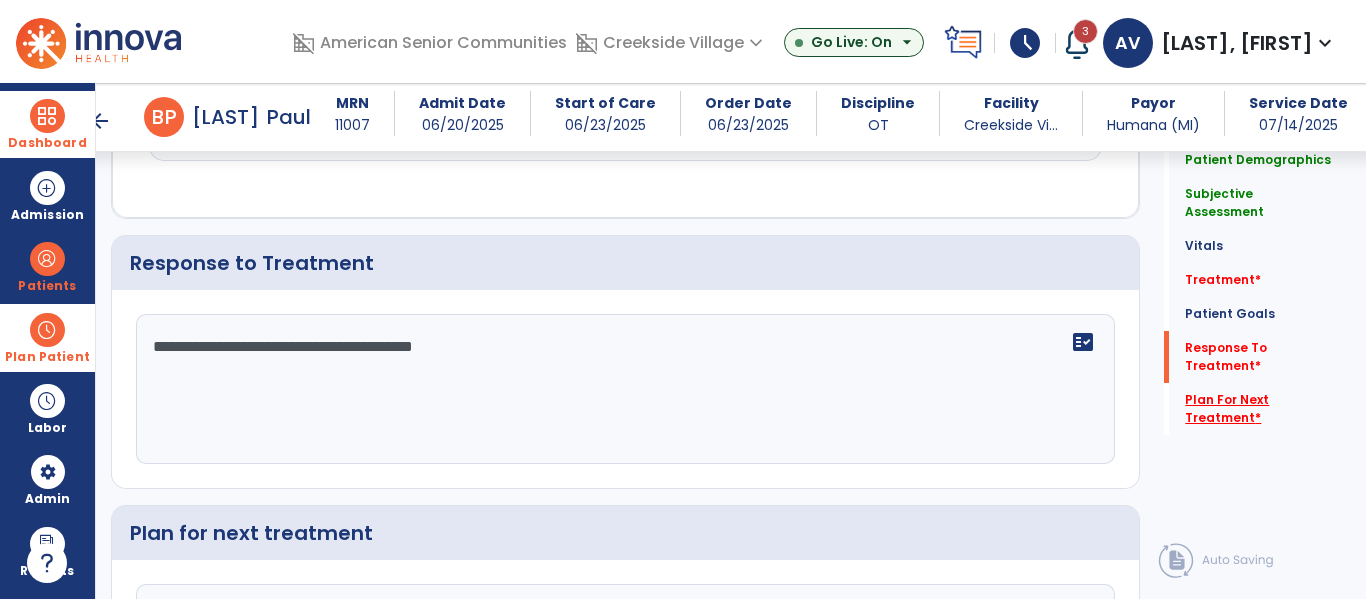 type on "**********" 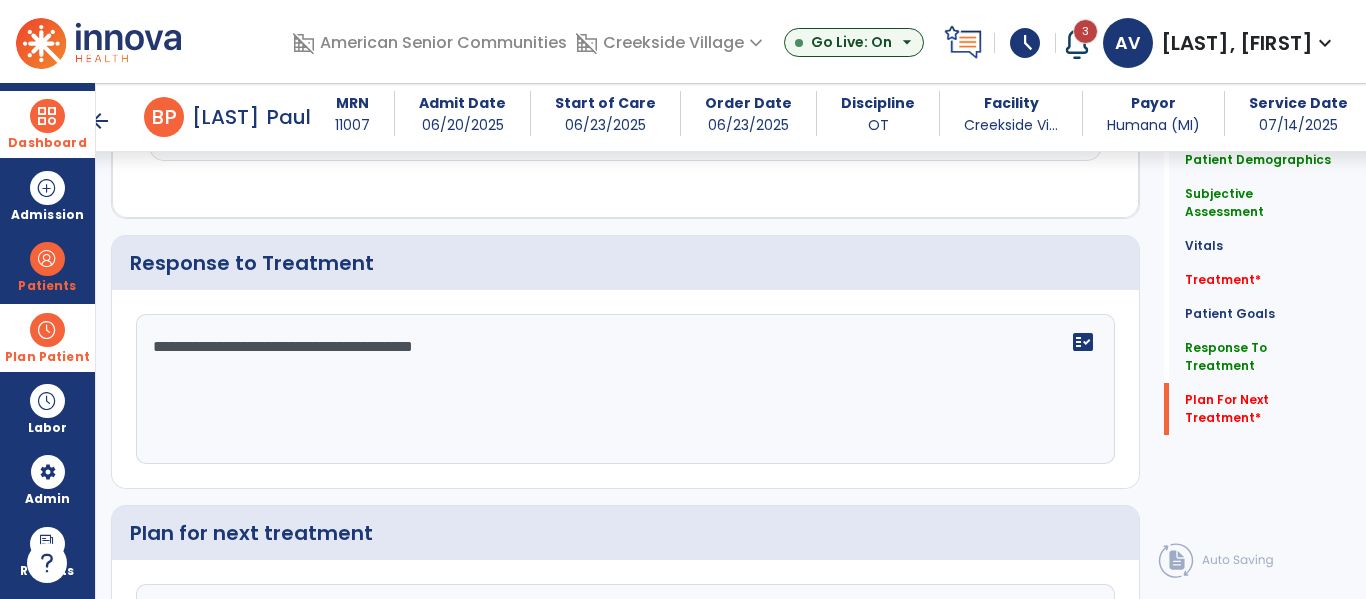scroll, scrollTop: 3620, scrollLeft: 0, axis: vertical 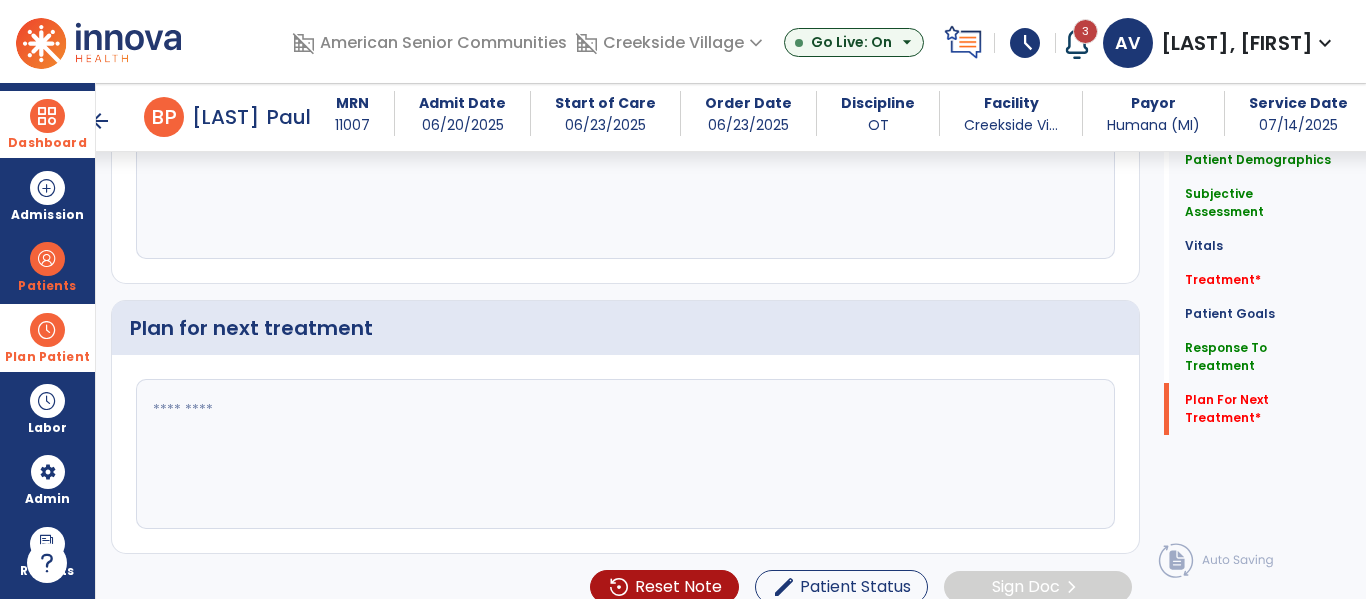 click 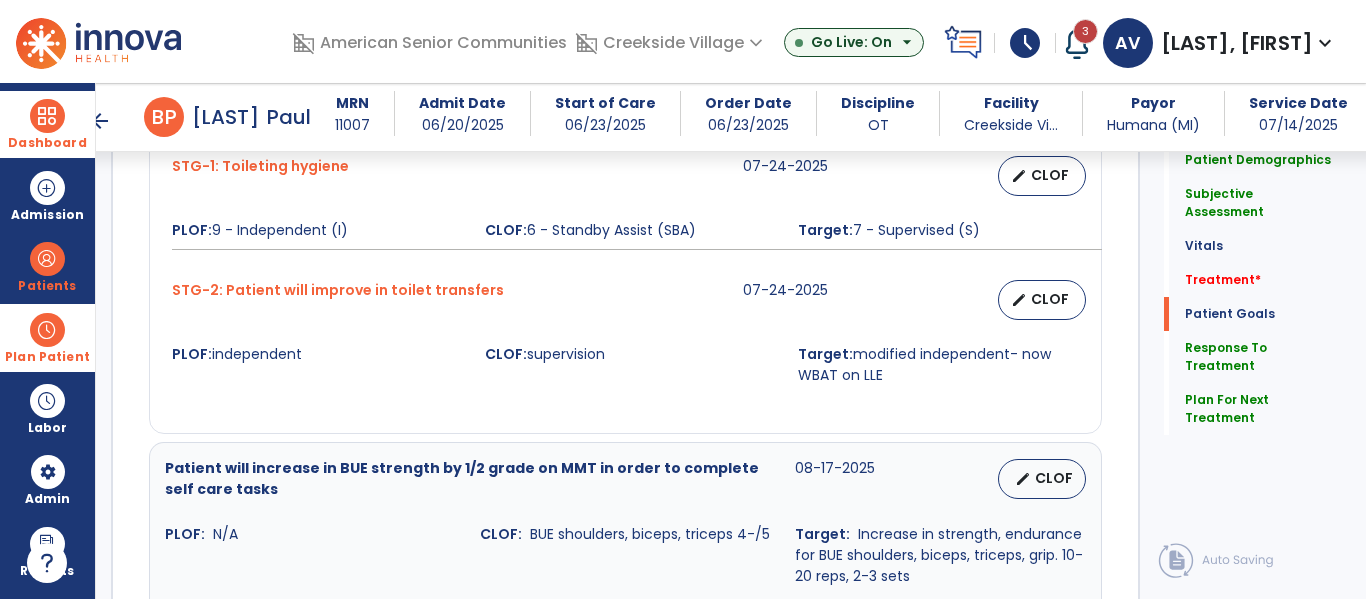 scroll, scrollTop: 2599, scrollLeft: 0, axis: vertical 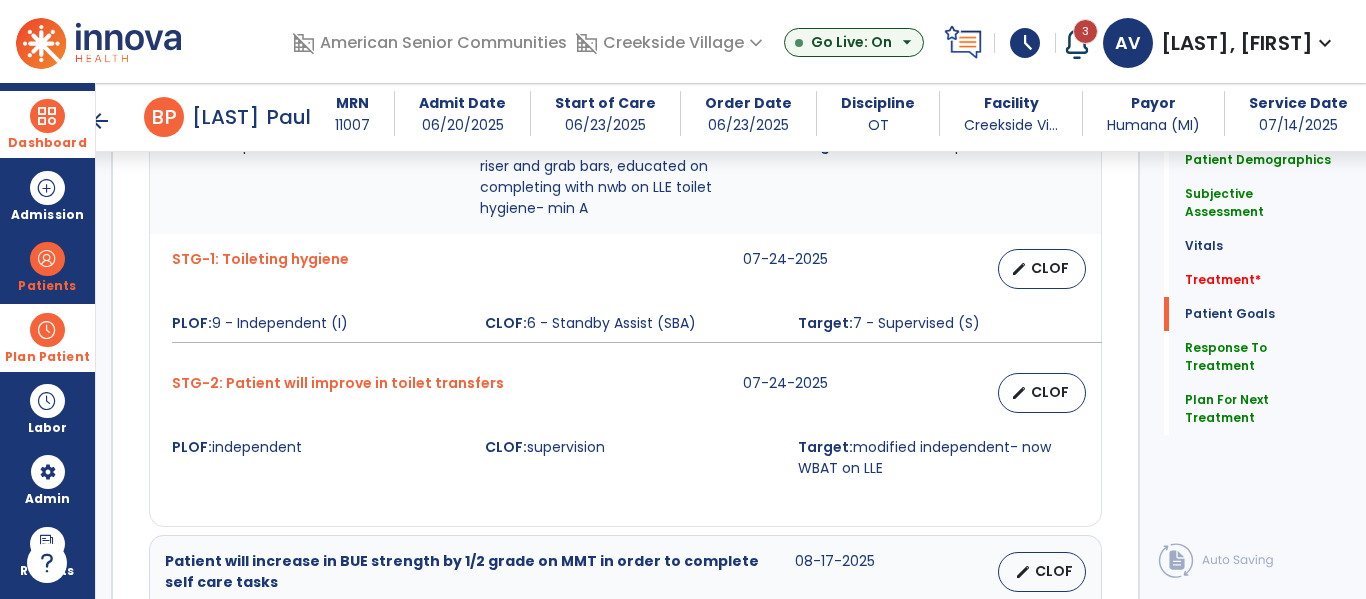 type on "**********" 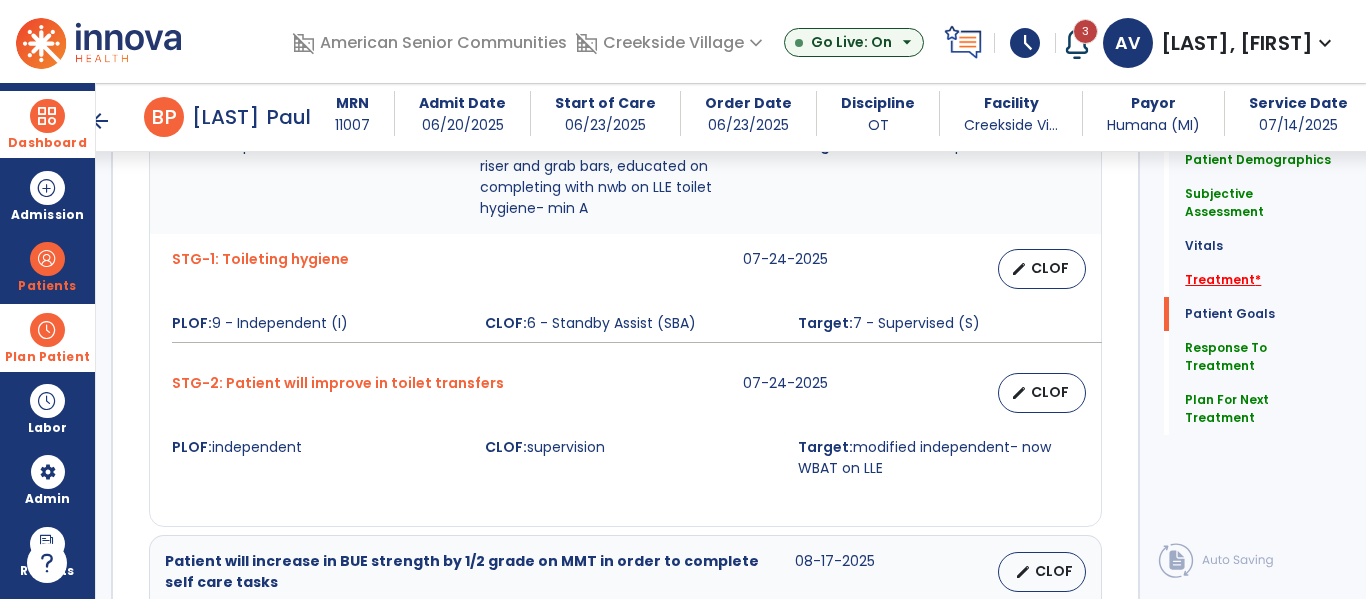 click on "Treatment   *" 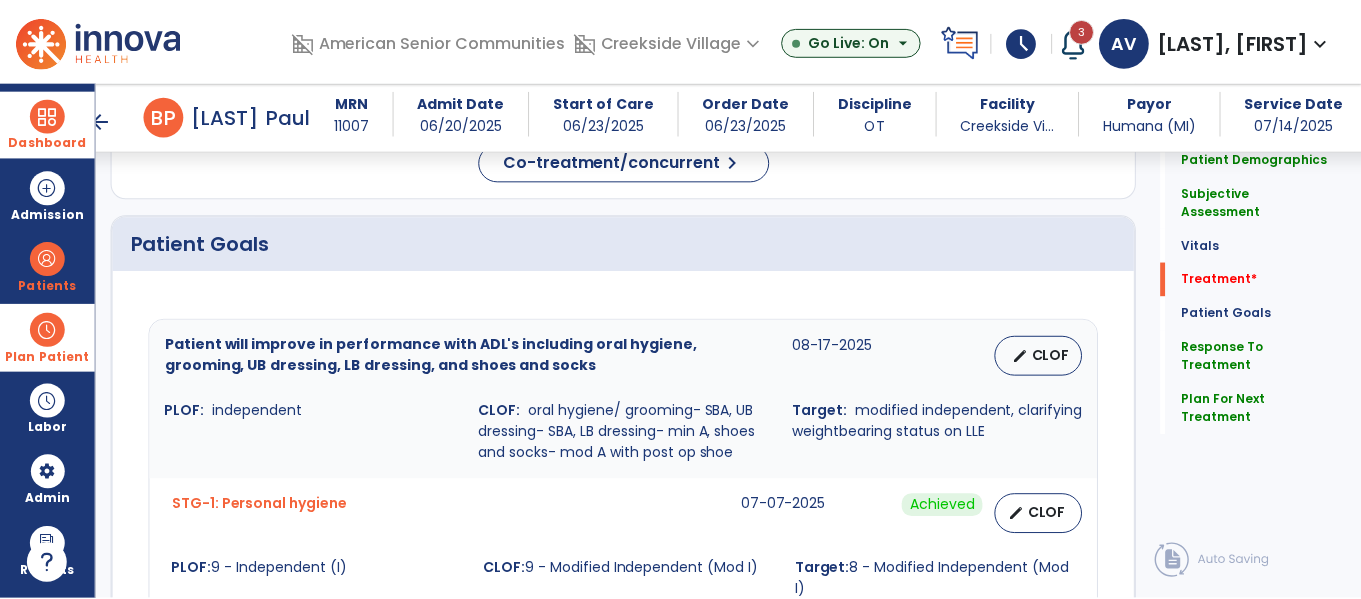 scroll, scrollTop: 1229, scrollLeft: 0, axis: vertical 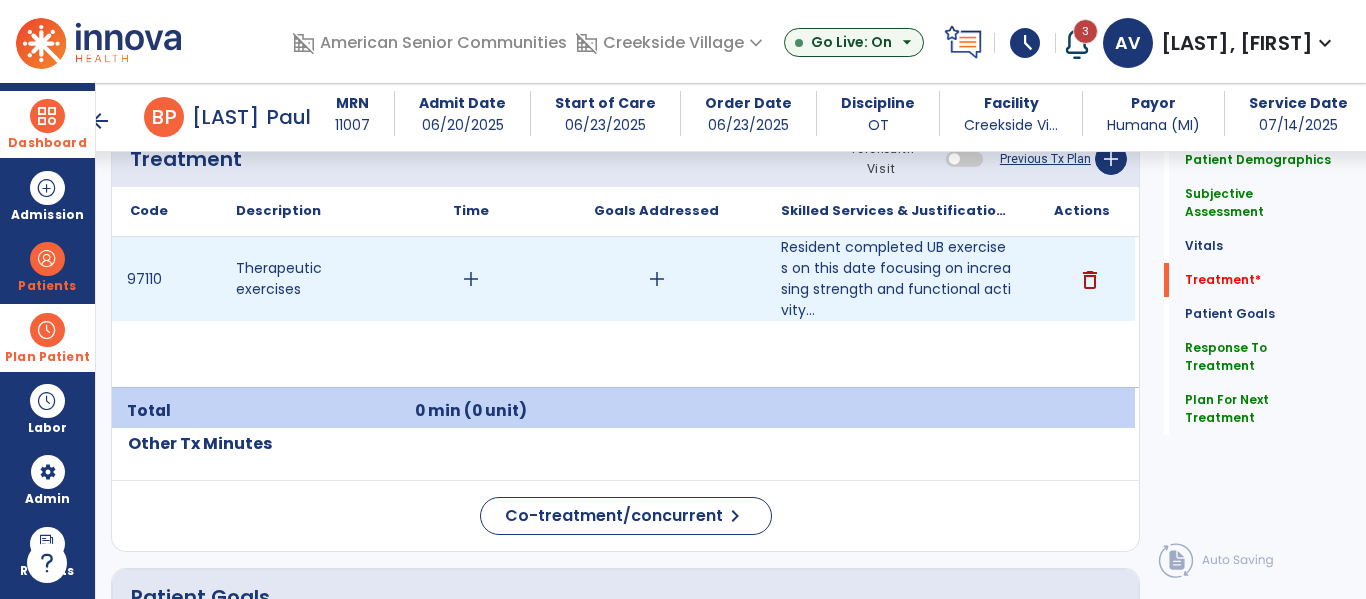 click on "add" at bounding box center [471, 279] 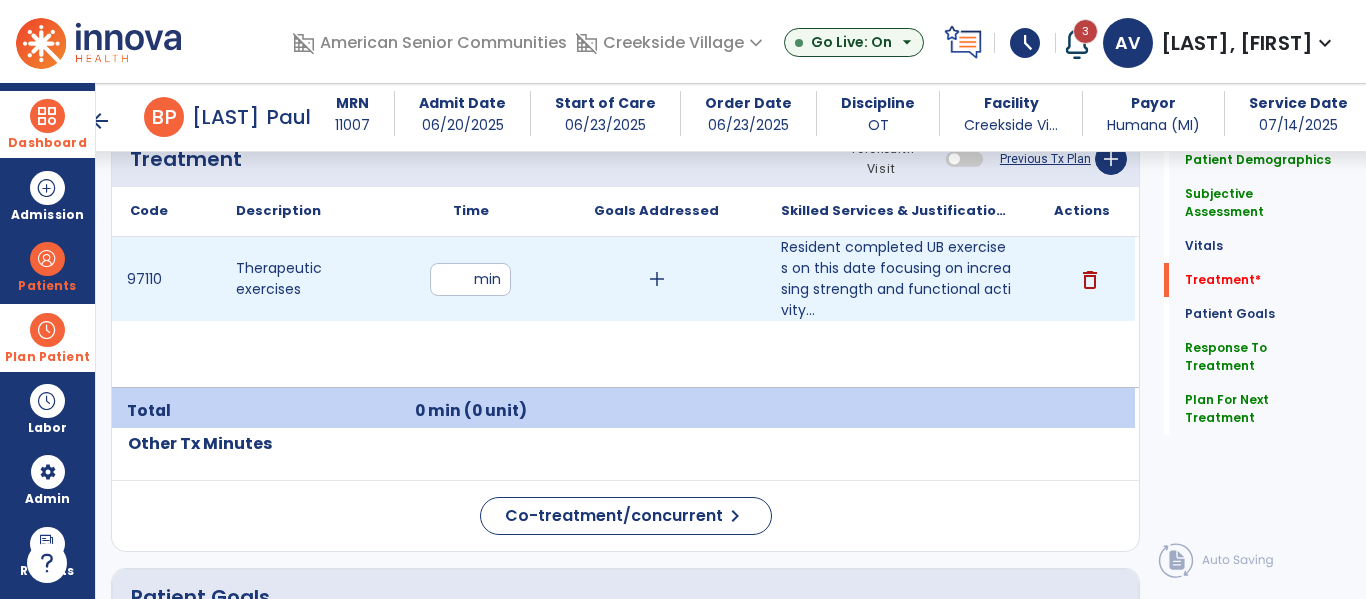 type on "**" 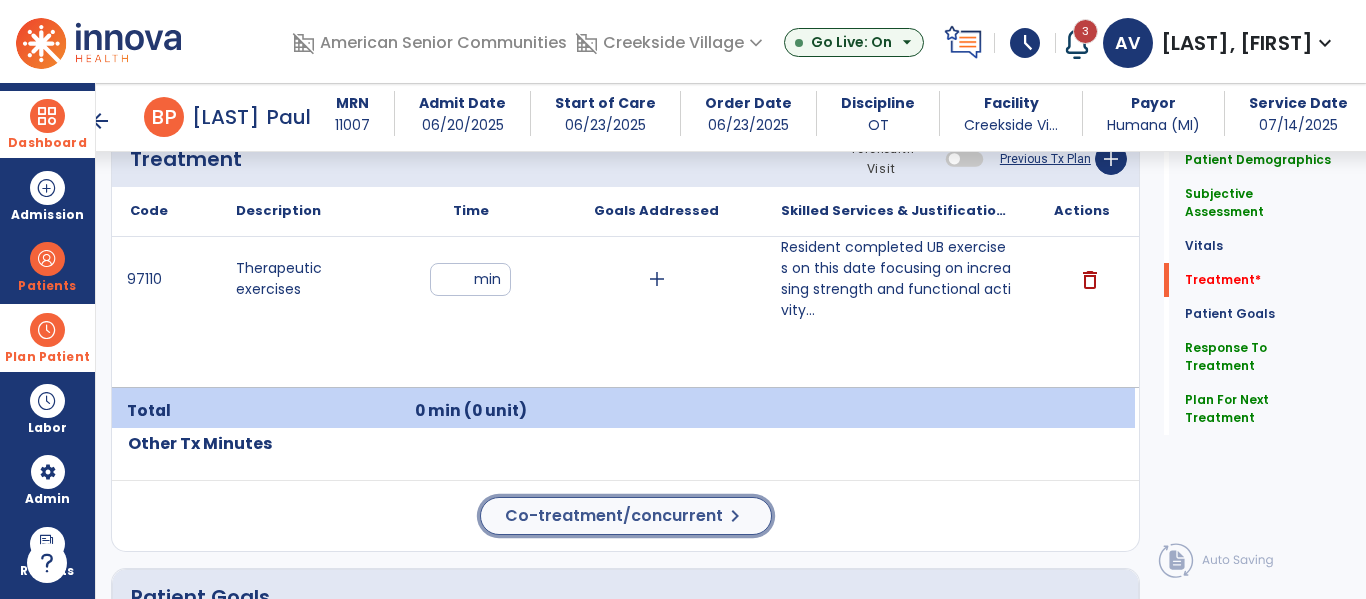 click on "Co-treatment/concurrent" 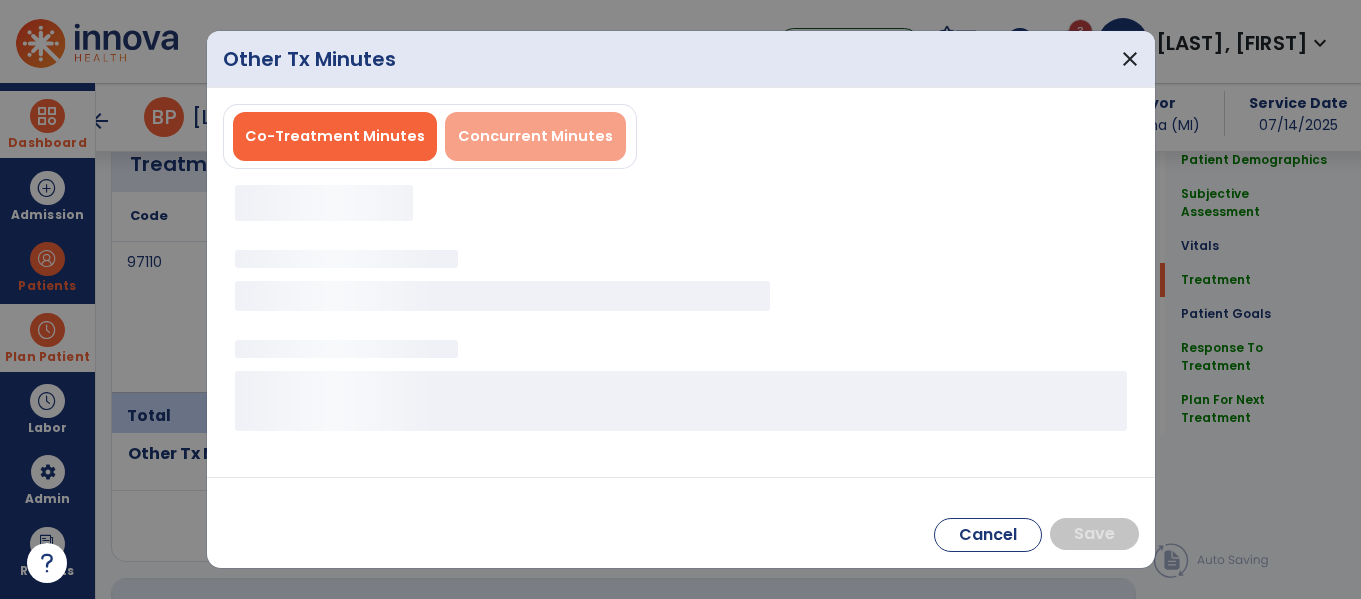 click on "Concurrent Minutes" at bounding box center (535, 136) 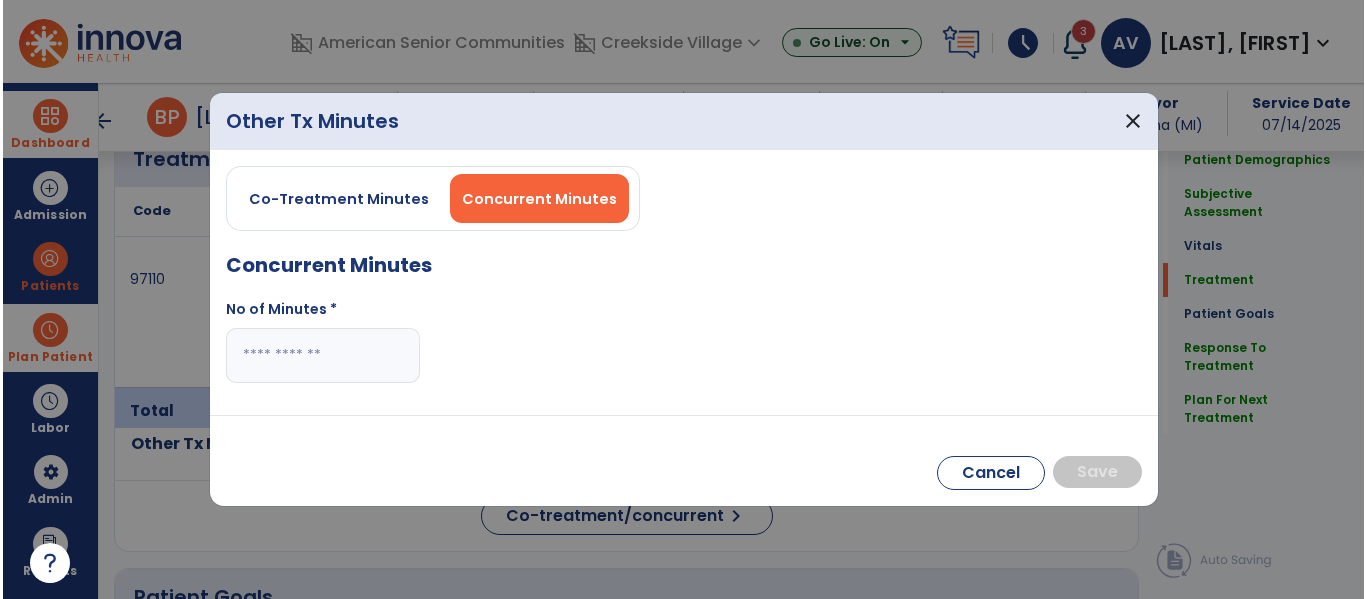 scroll, scrollTop: 1229, scrollLeft: 0, axis: vertical 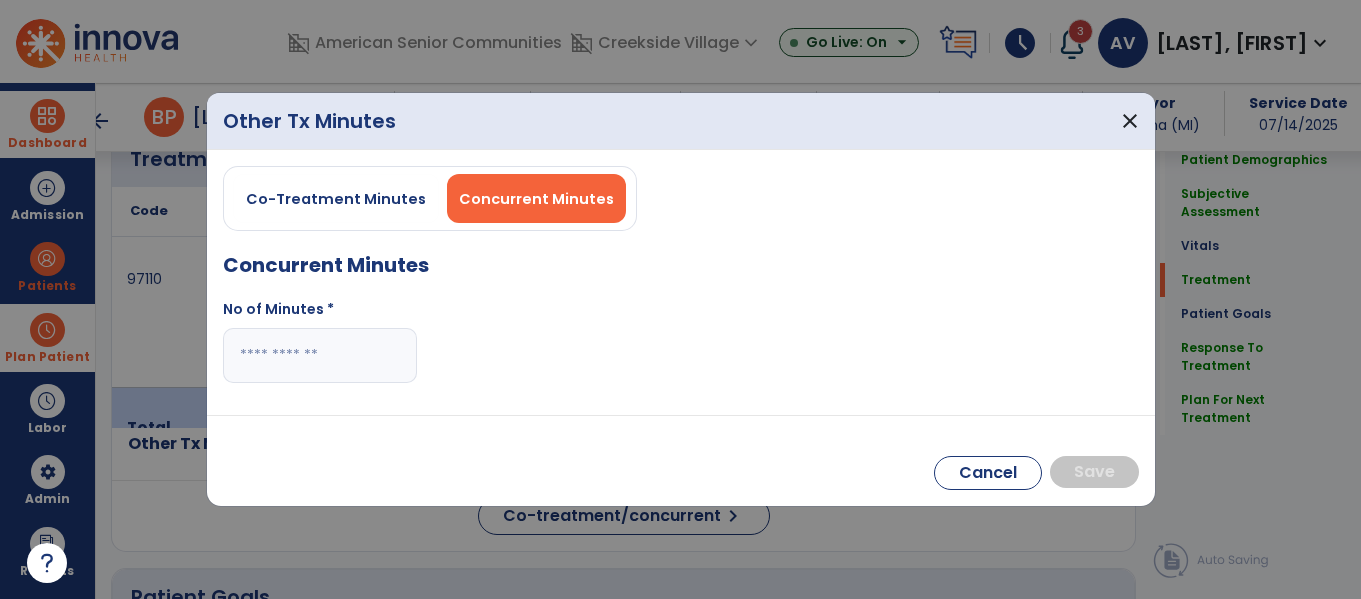 click at bounding box center (320, 355) 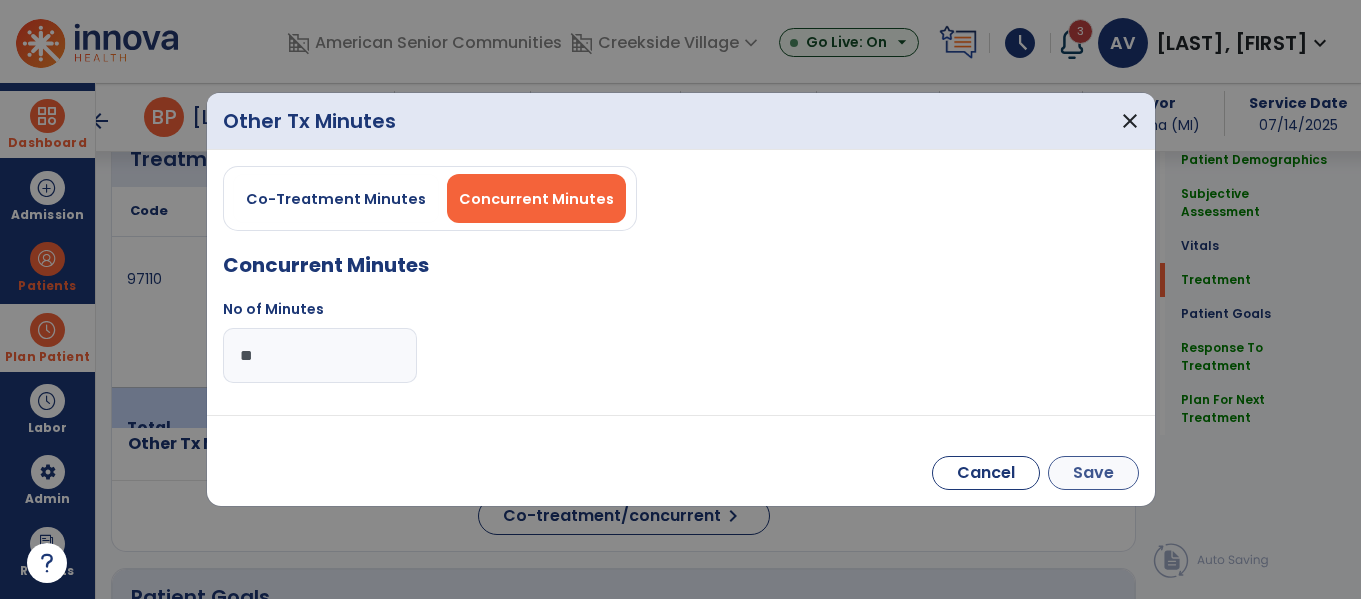 type on "**" 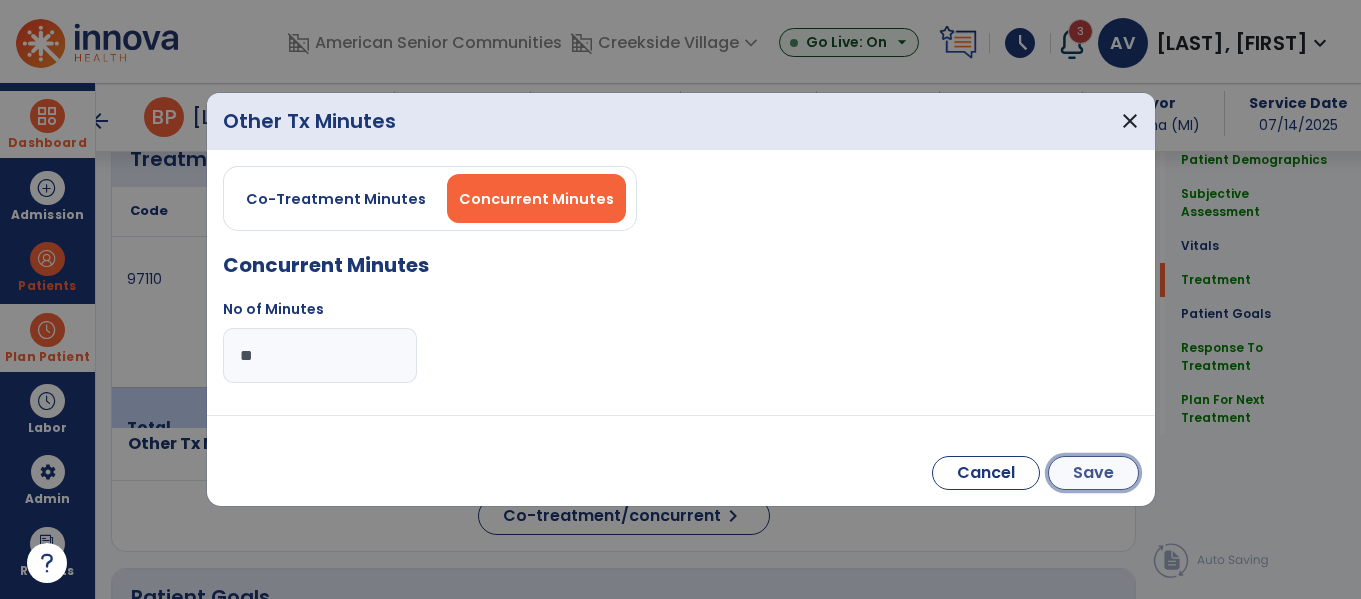 click on "Save" at bounding box center (1093, 473) 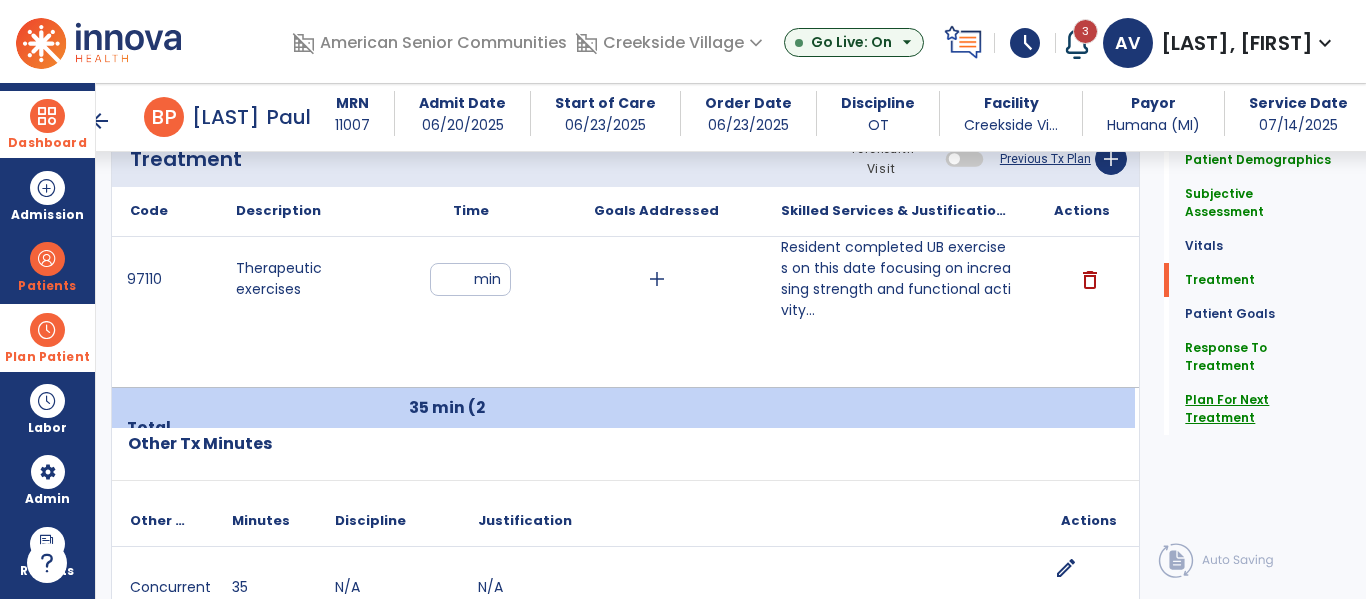 click on "Plan For Next Treatment" 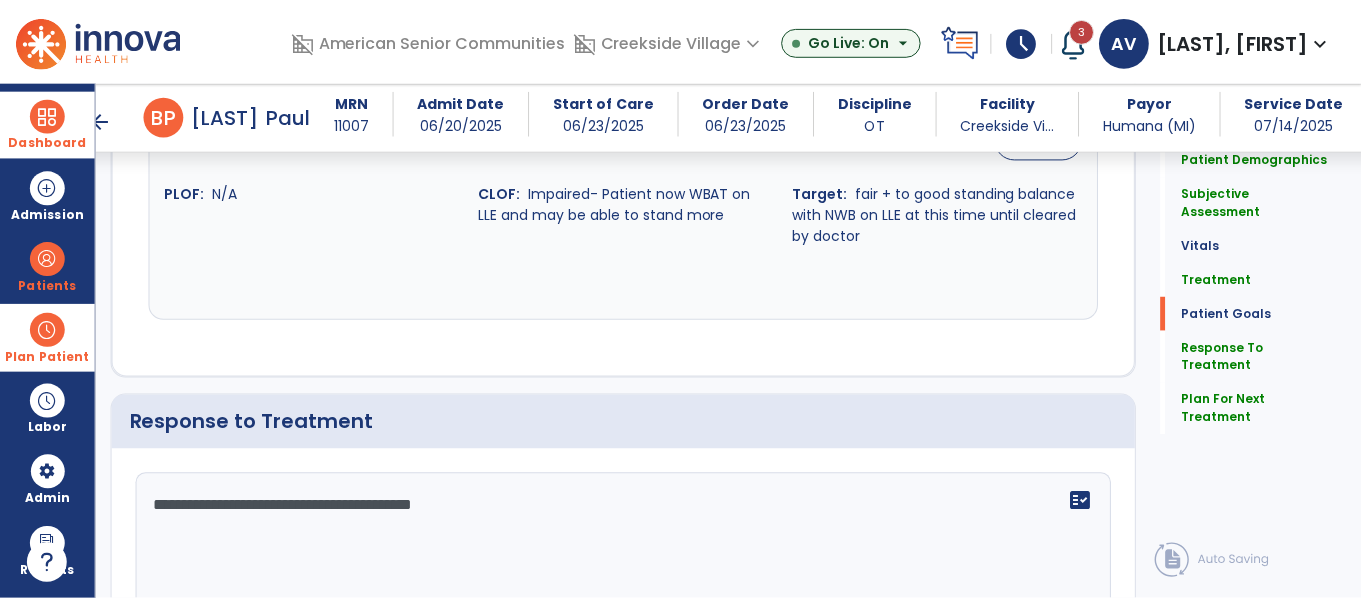scroll, scrollTop: 3766, scrollLeft: 0, axis: vertical 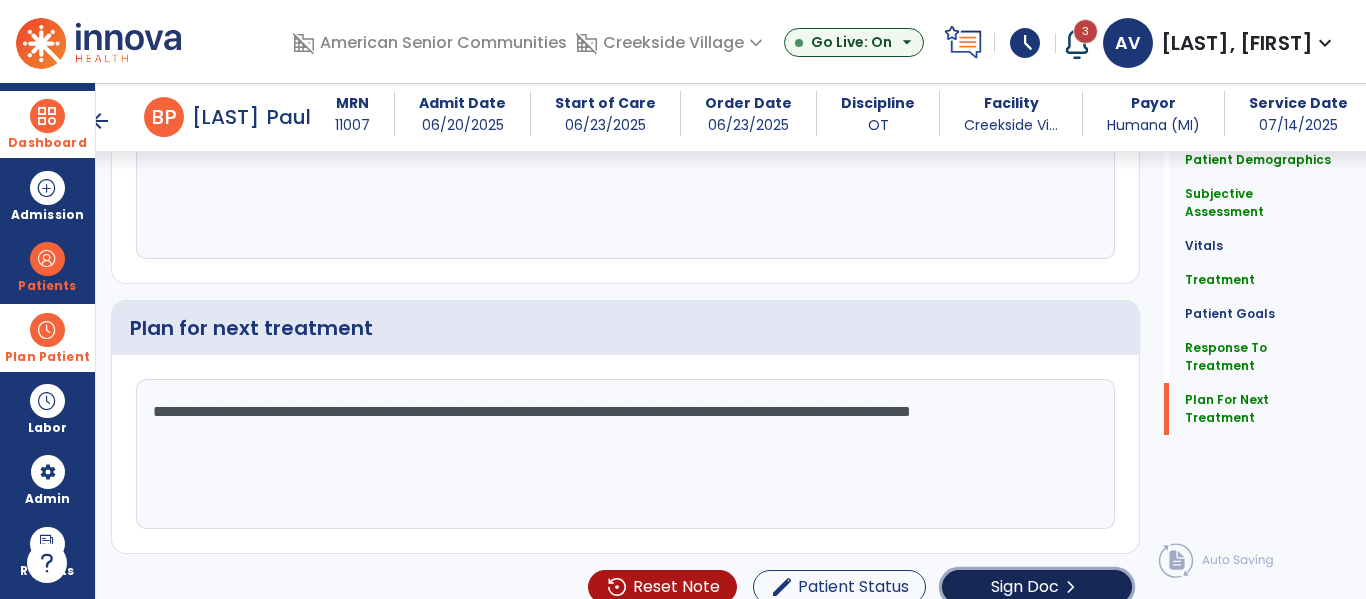 click on "chevron_right" 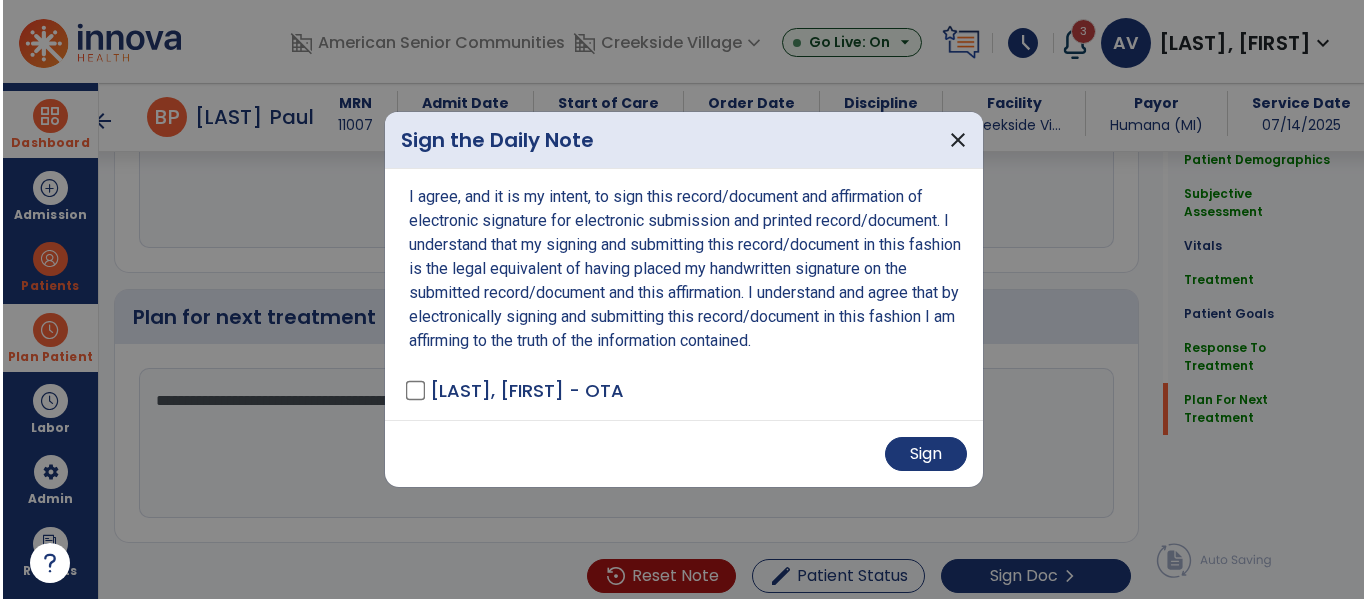 scroll, scrollTop: 3797, scrollLeft: 0, axis: vertical 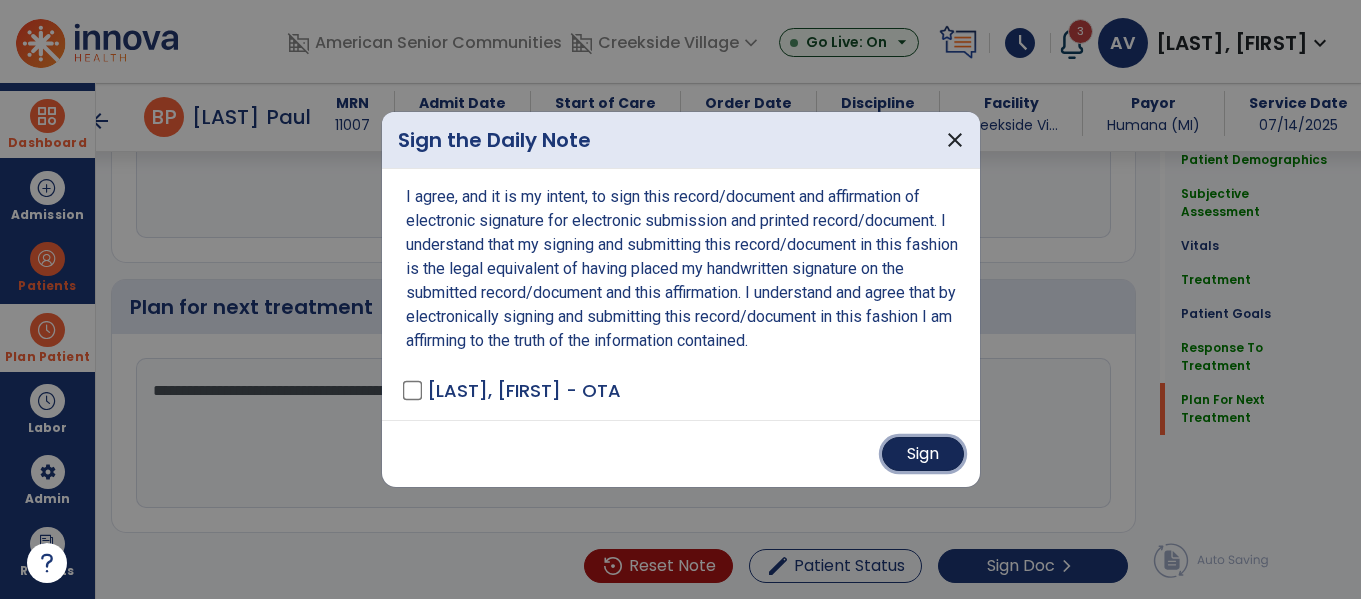 click on "Sign" at bounding box center (923, 454) 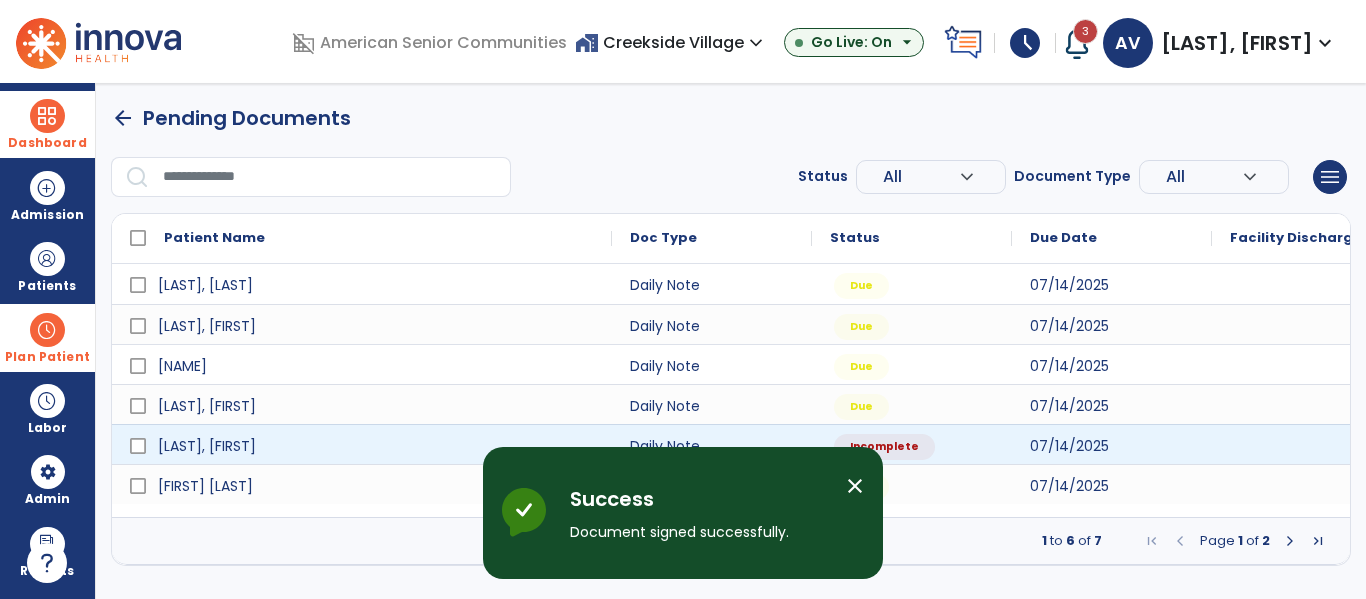 scroll, scrollTop: 0, scrollLeft: 0, axis: both 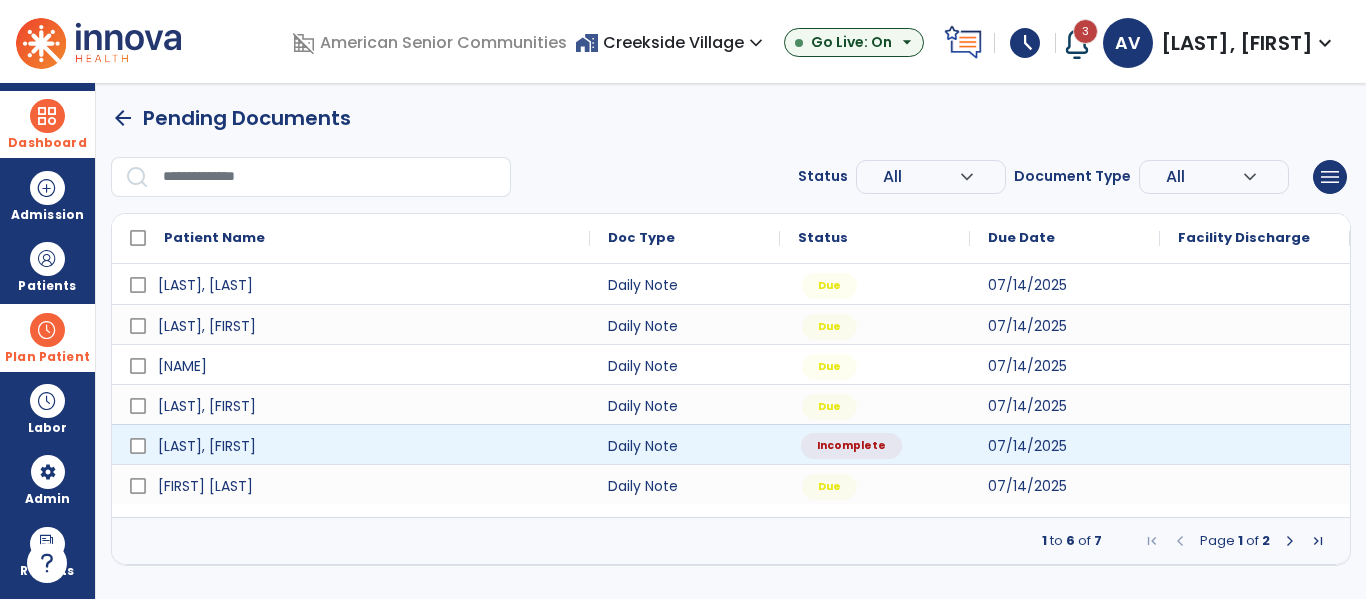 click on "Incomplete" at bounding box center (875, 444) 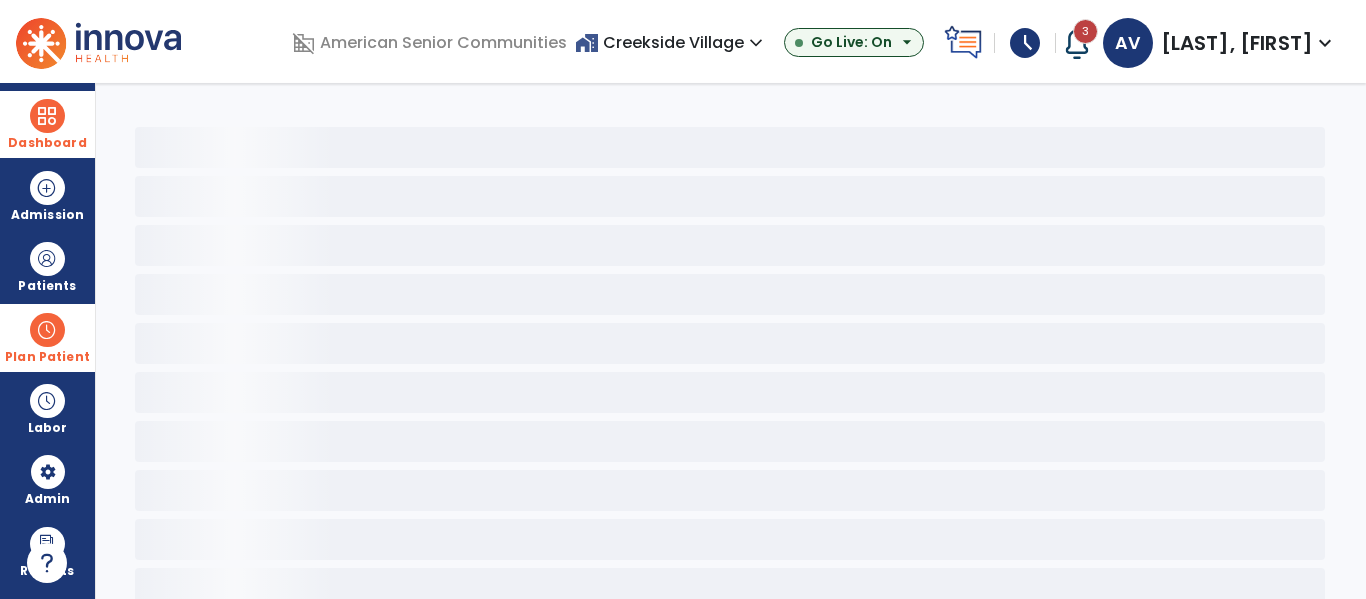 select on "*" 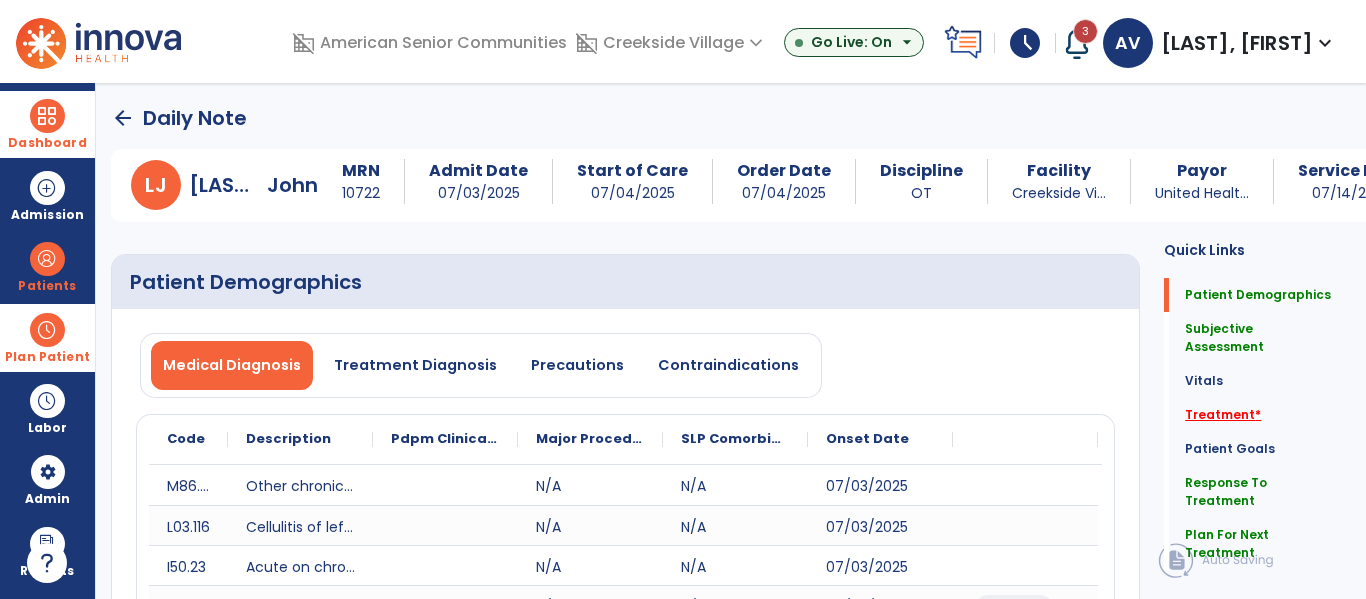 click on "Treatment   *" 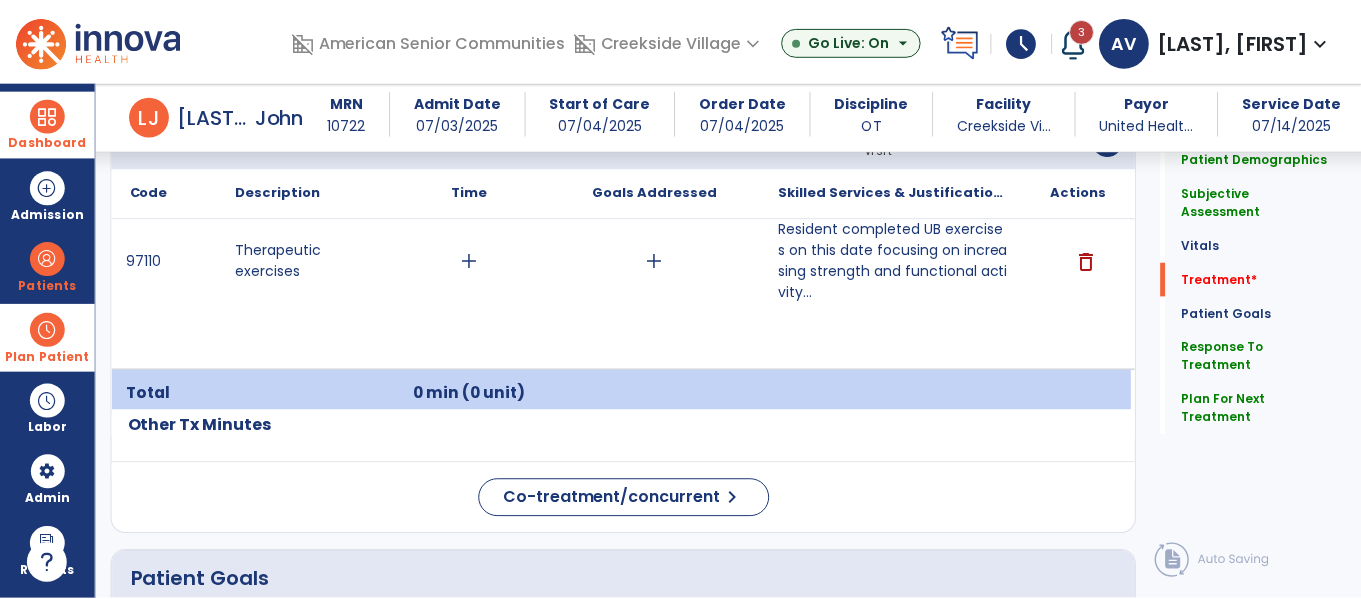 scroll, scrollTop: 1258, scrollLeft: 0, axis: vertical 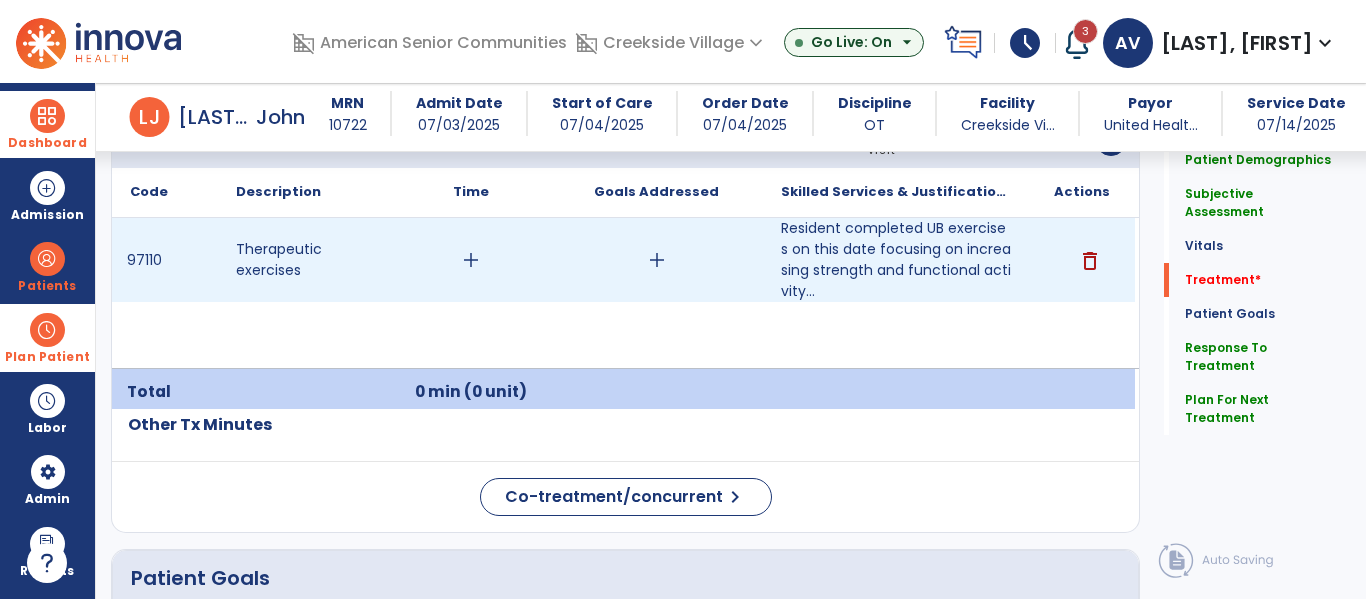 click on "add" at bounding box center [471, 260] 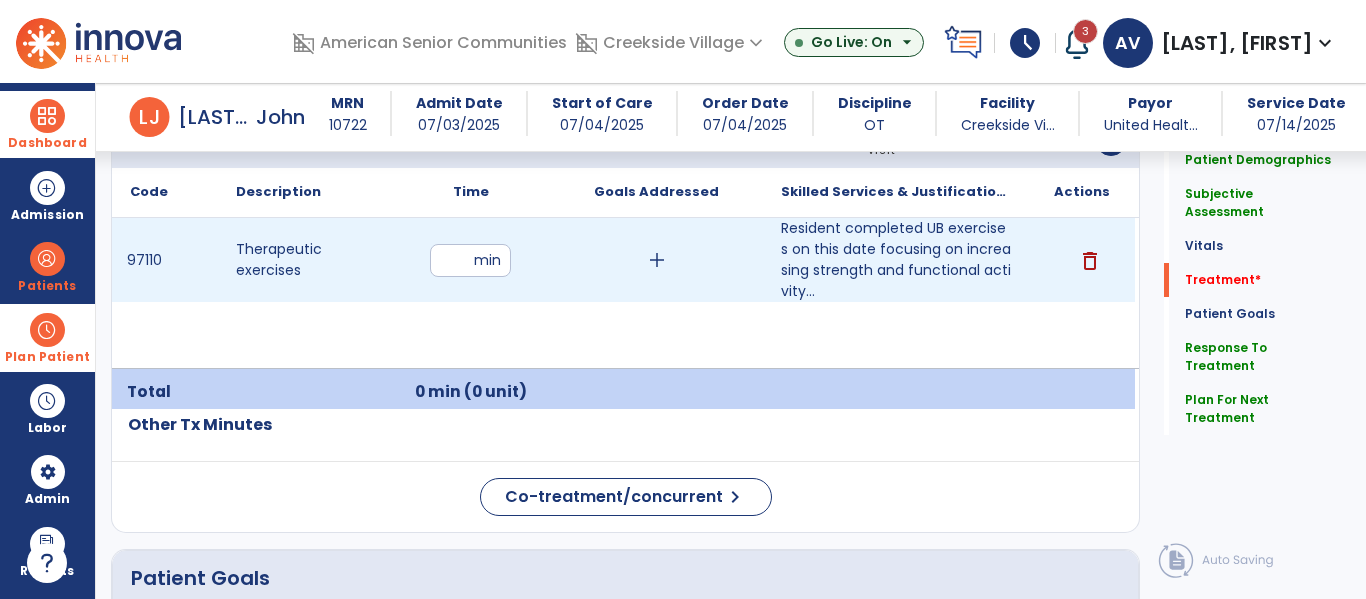 type on "**" 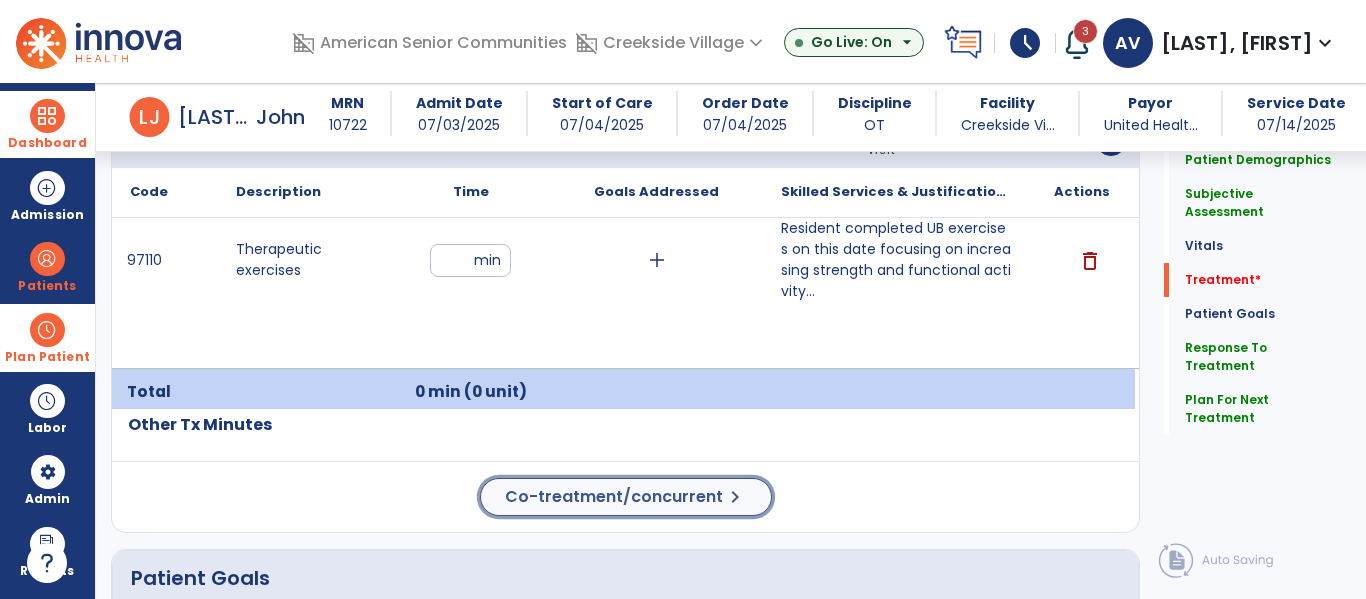 click on "Co-treatment/concurrent" 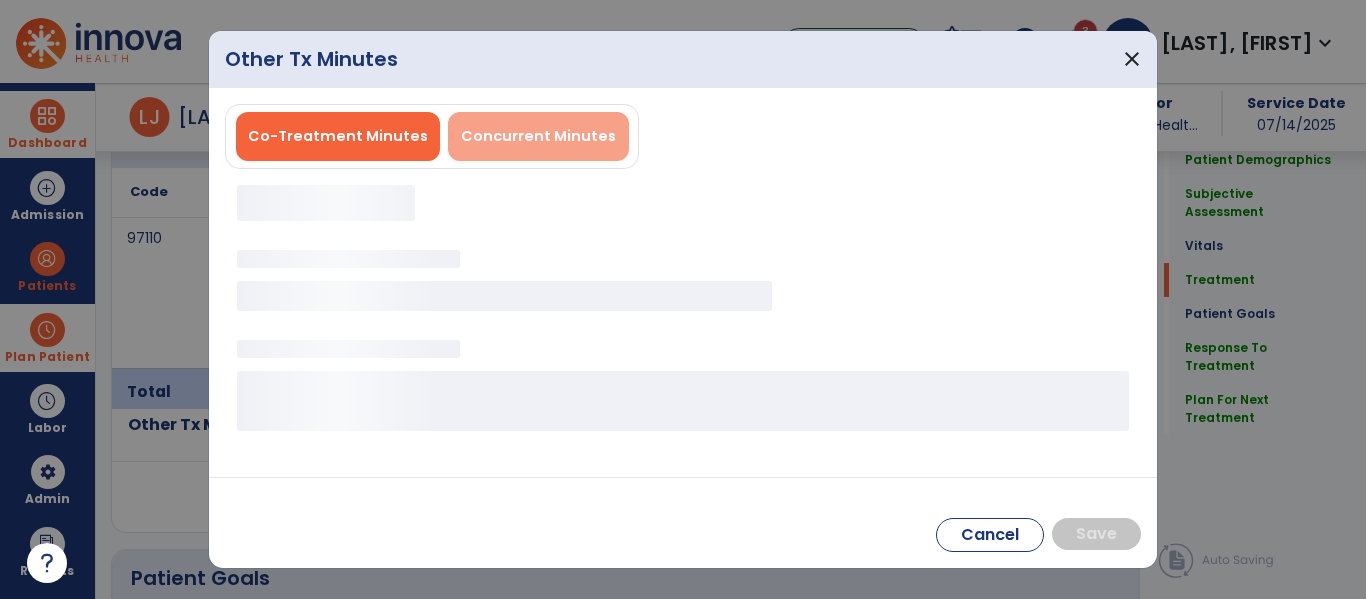 click on "Concurrent Minutes" at bounding box center (538, 136) 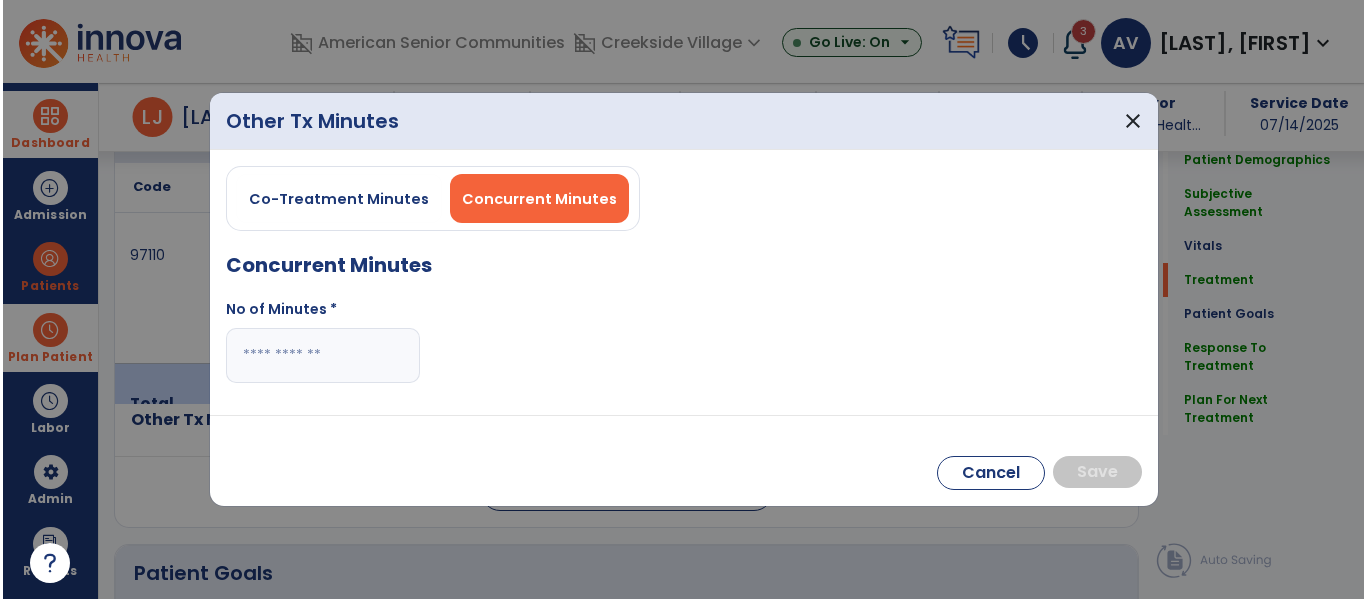 scroll, scrollTop: 1258, scrollLeft: 0, axis: vertical 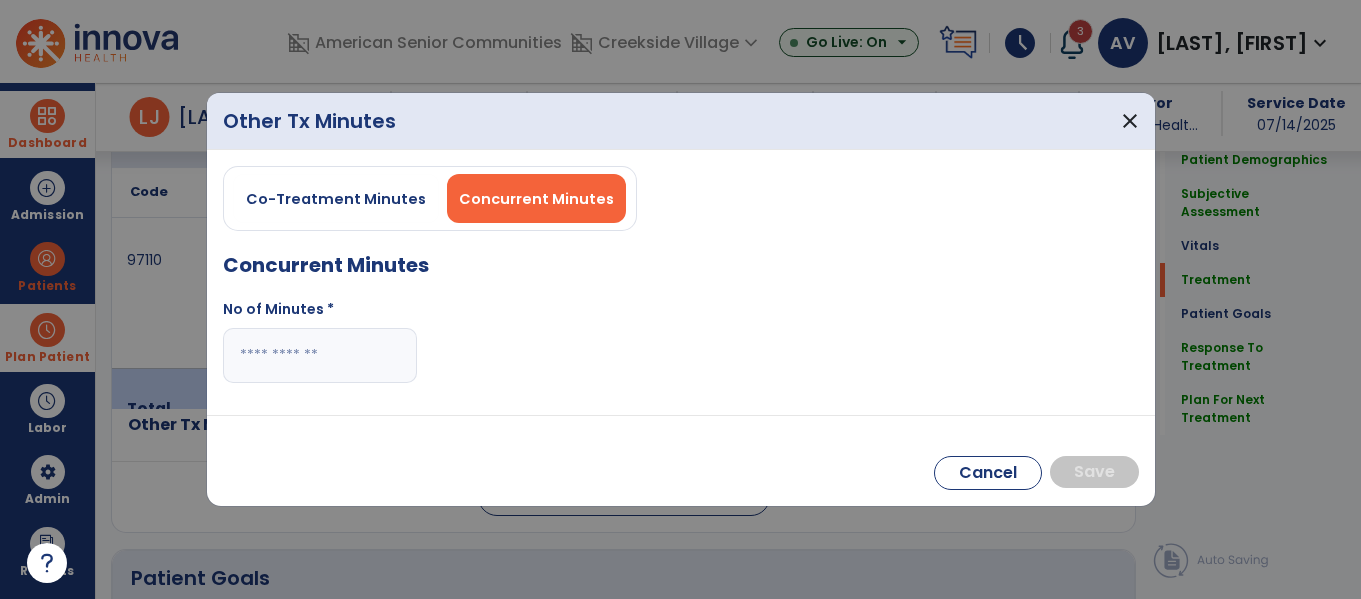 click at bounding box center (320, 355) 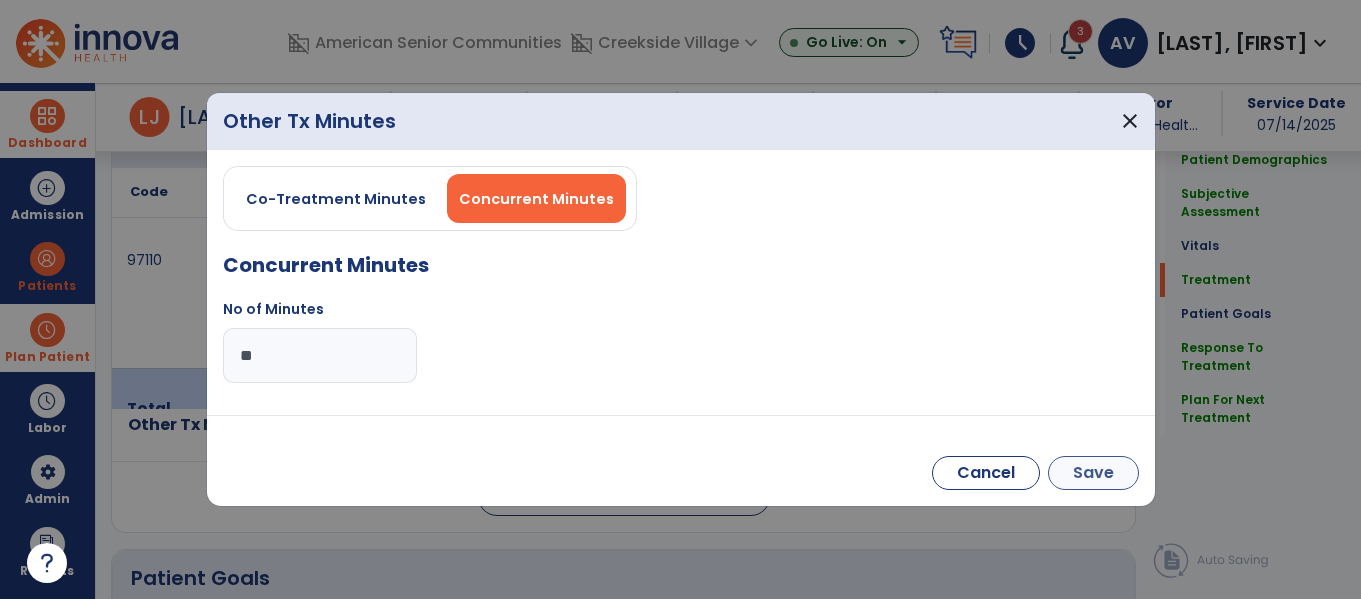 type on "**" 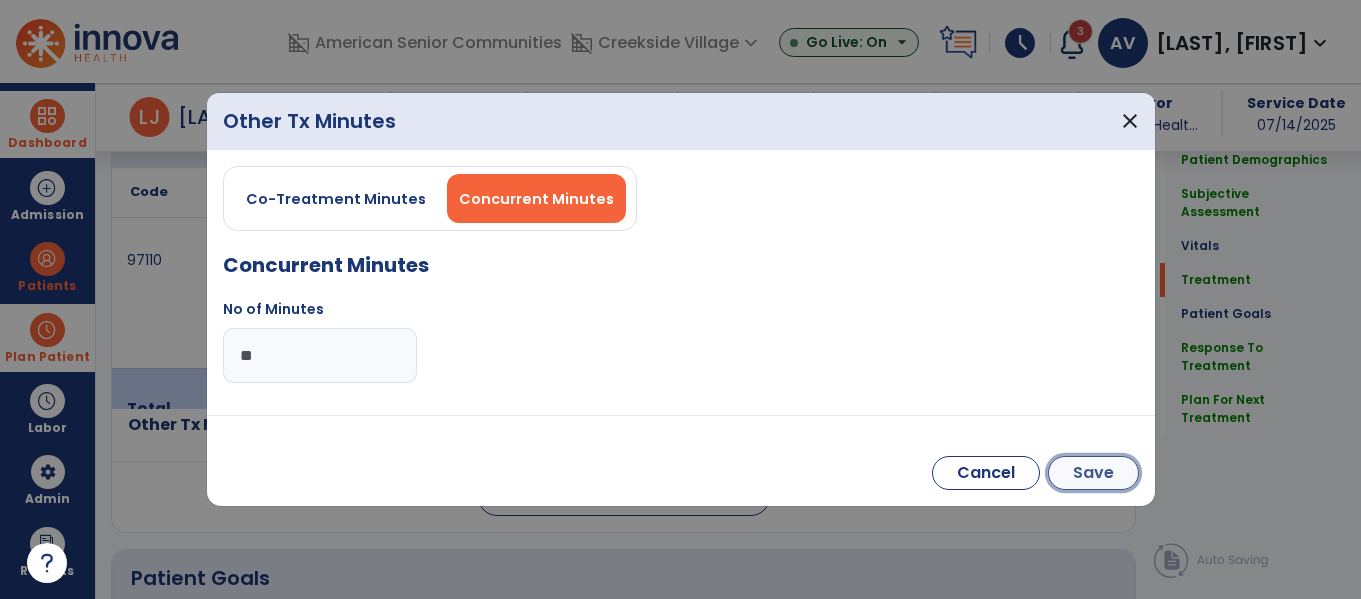 click on "Save" at bounding box center (1093, 473) 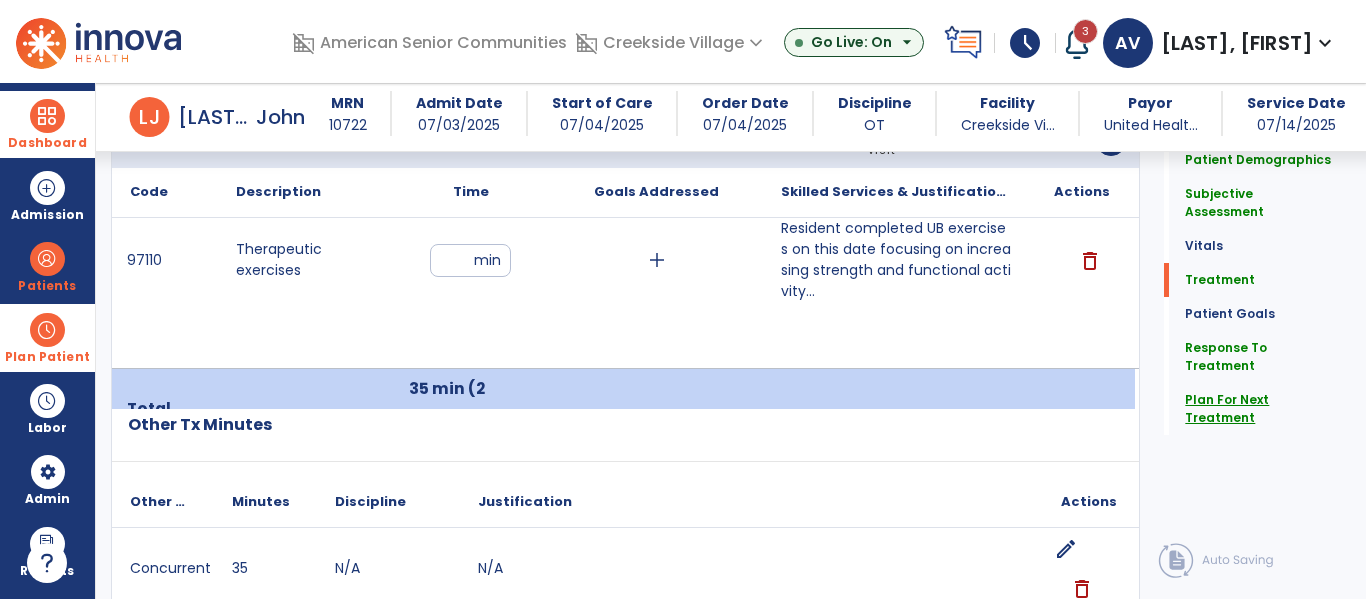 click on "Plan For Next Treatment" 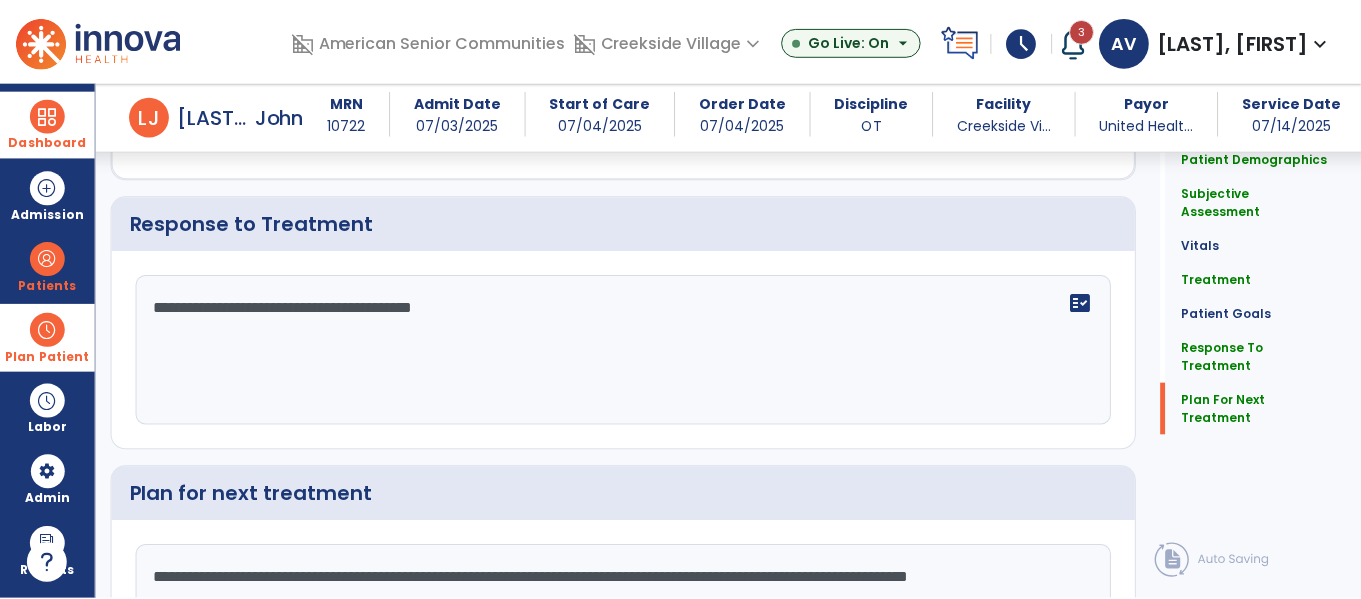 scroll, scrollTop: 3722, scrollLeft: 0, axis: vertical 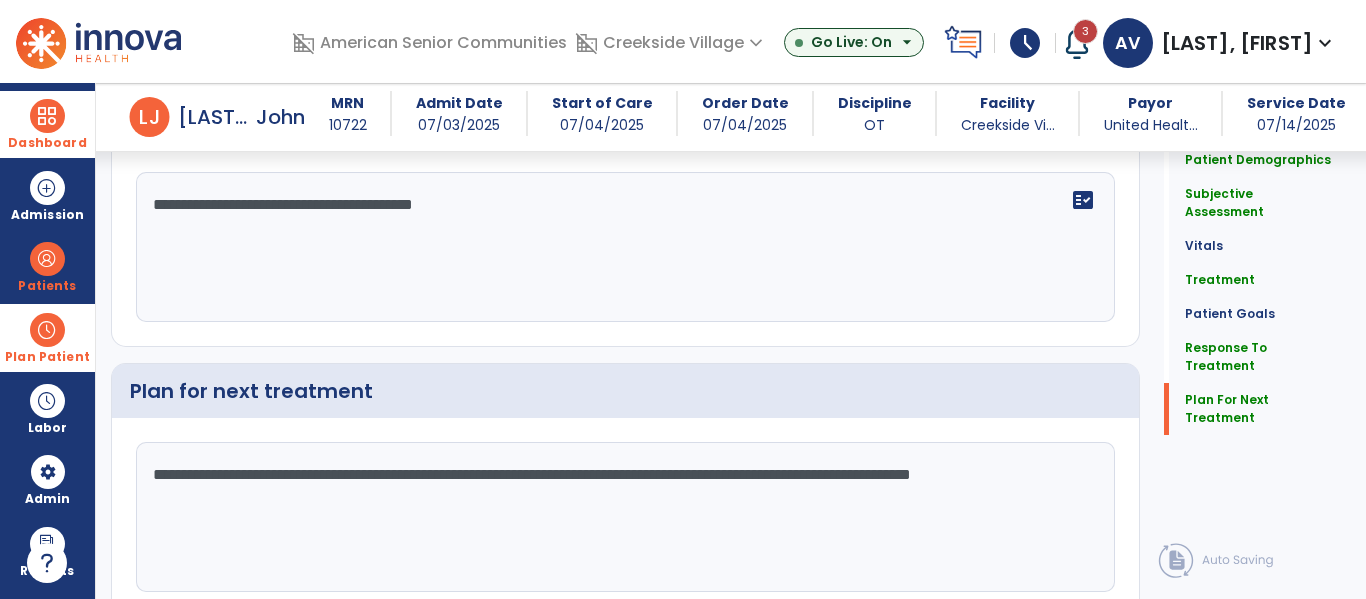click on "Sign Doc  chevron_right" 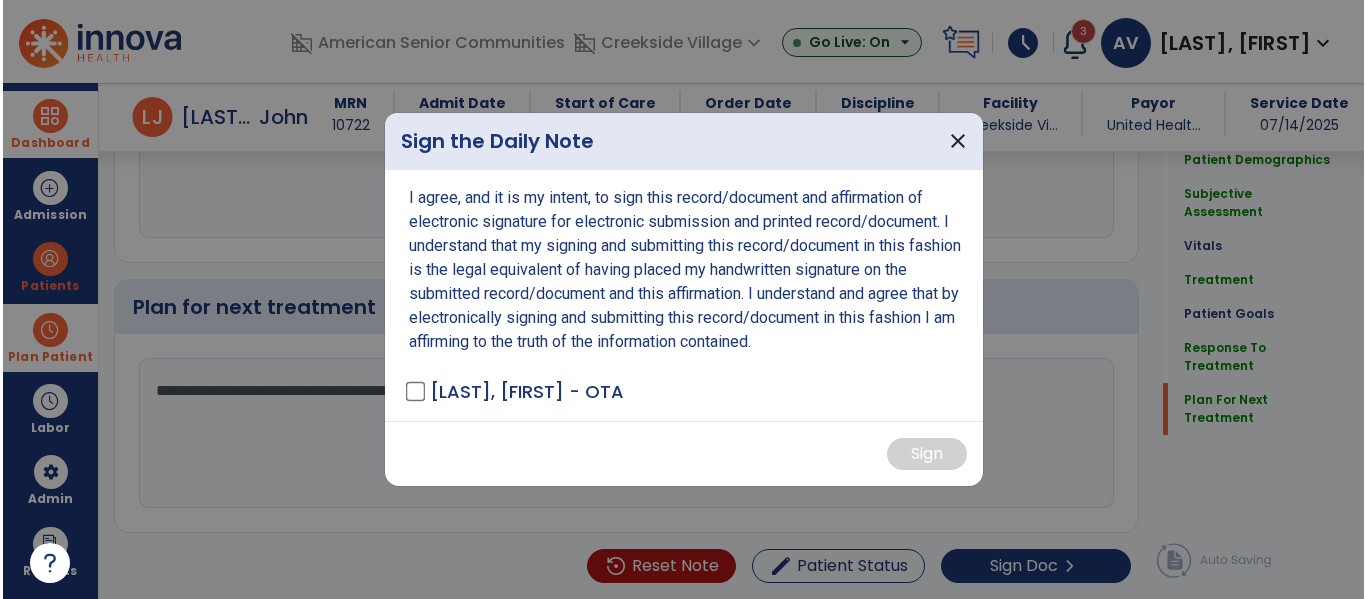 scroll, scrollTop: 3816, scrollLeft: 0, axis: vertical 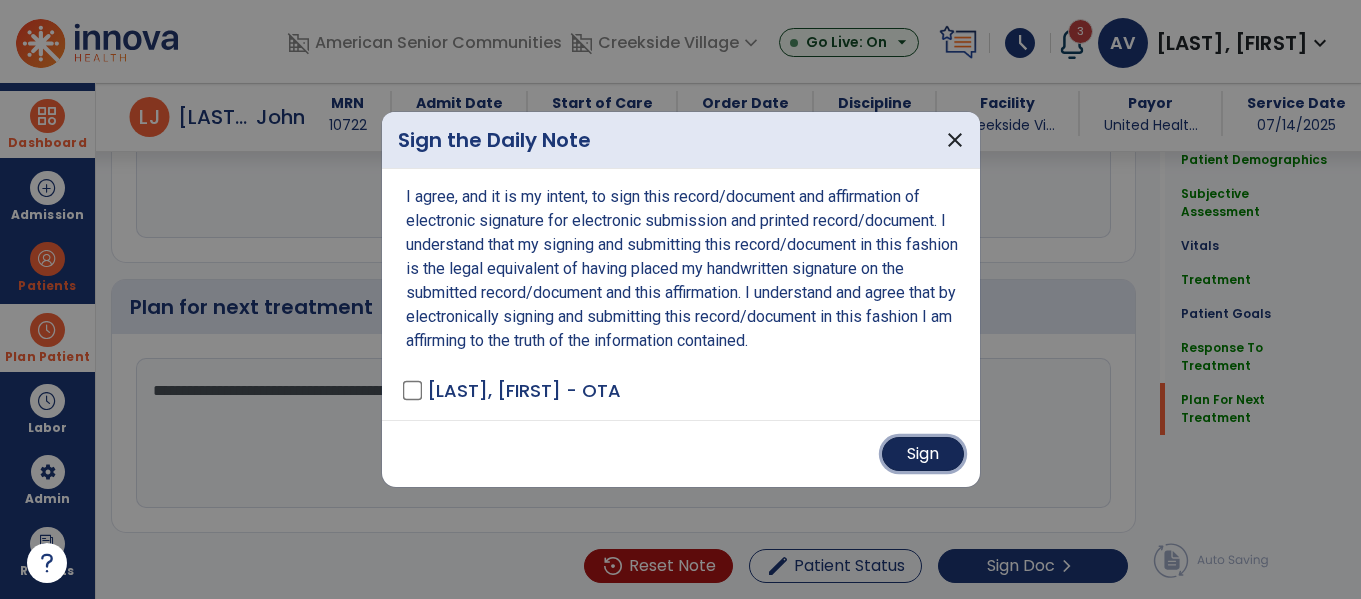 click on "Sign" at bounding box center (923, 454) 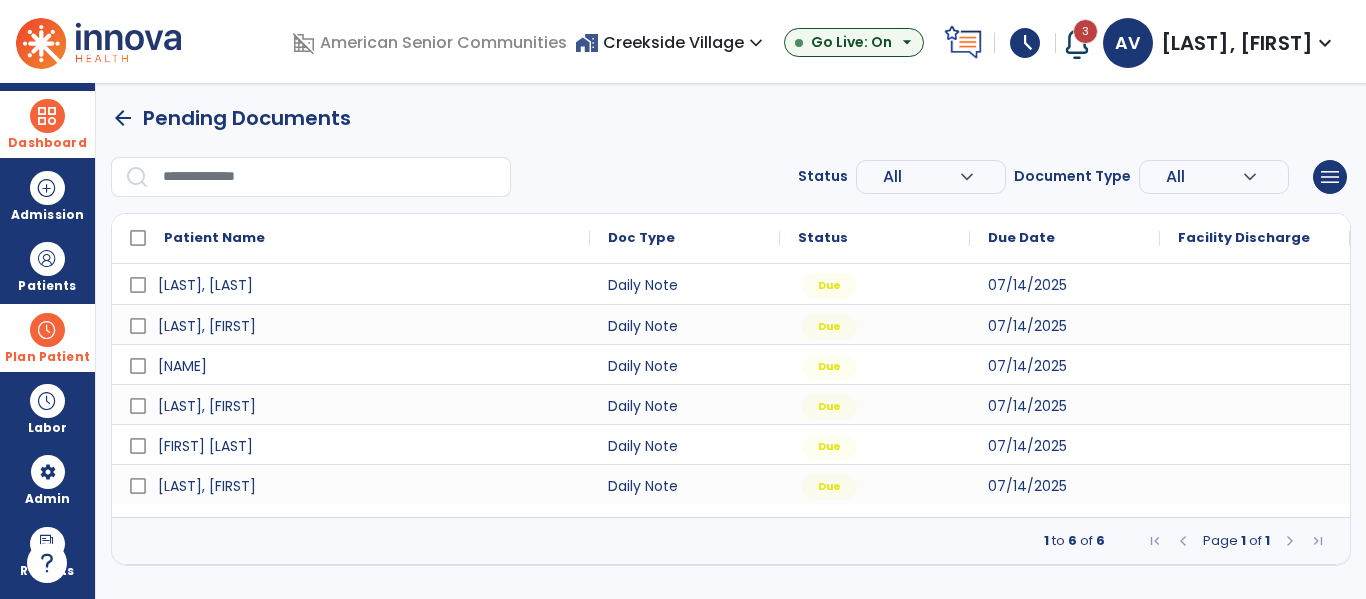 scroll, scrollTop: 0, scrollLeft: 0, axis: both 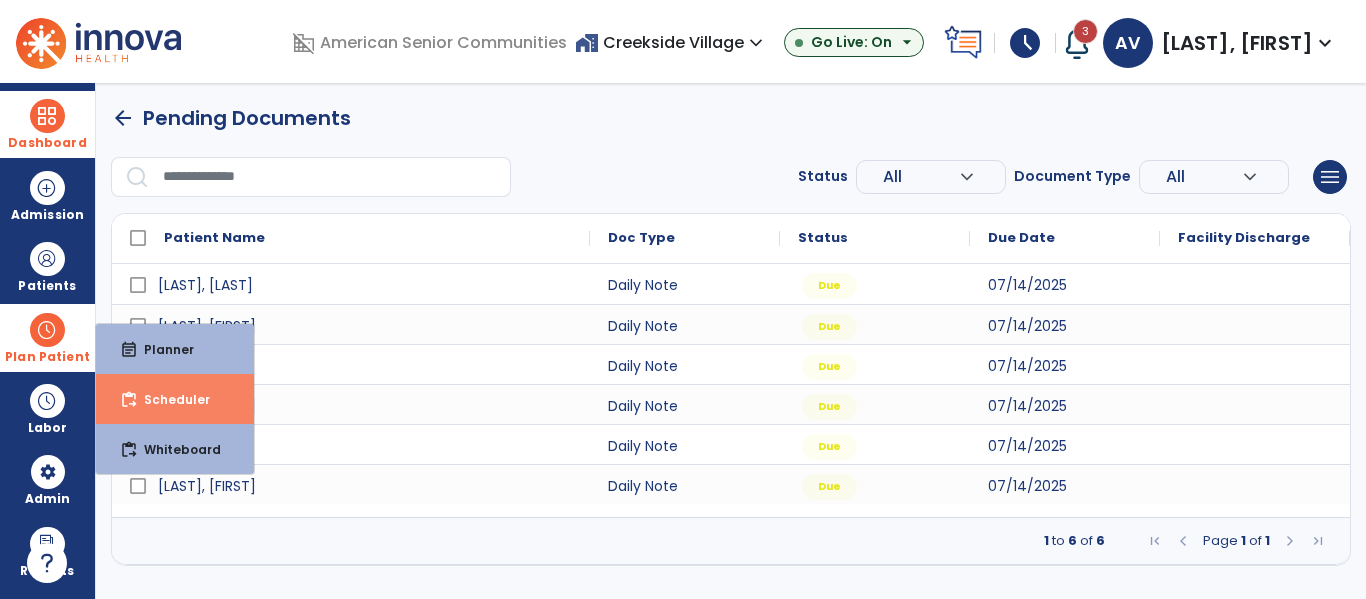 click on "content_paste_go  Scheduler" at bounding box center [175, 399] 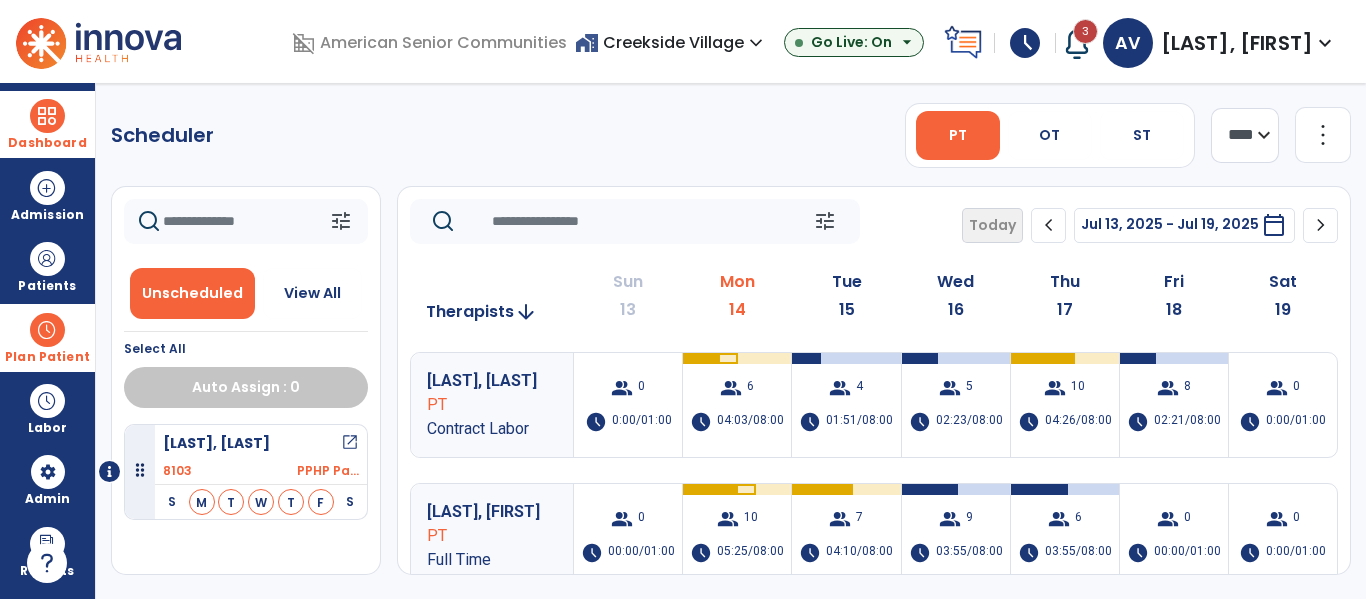 drag, startPoint x: 67, startPoint y: 133, endPoint x: 179, endPoint y: 131, distance: 112.01785 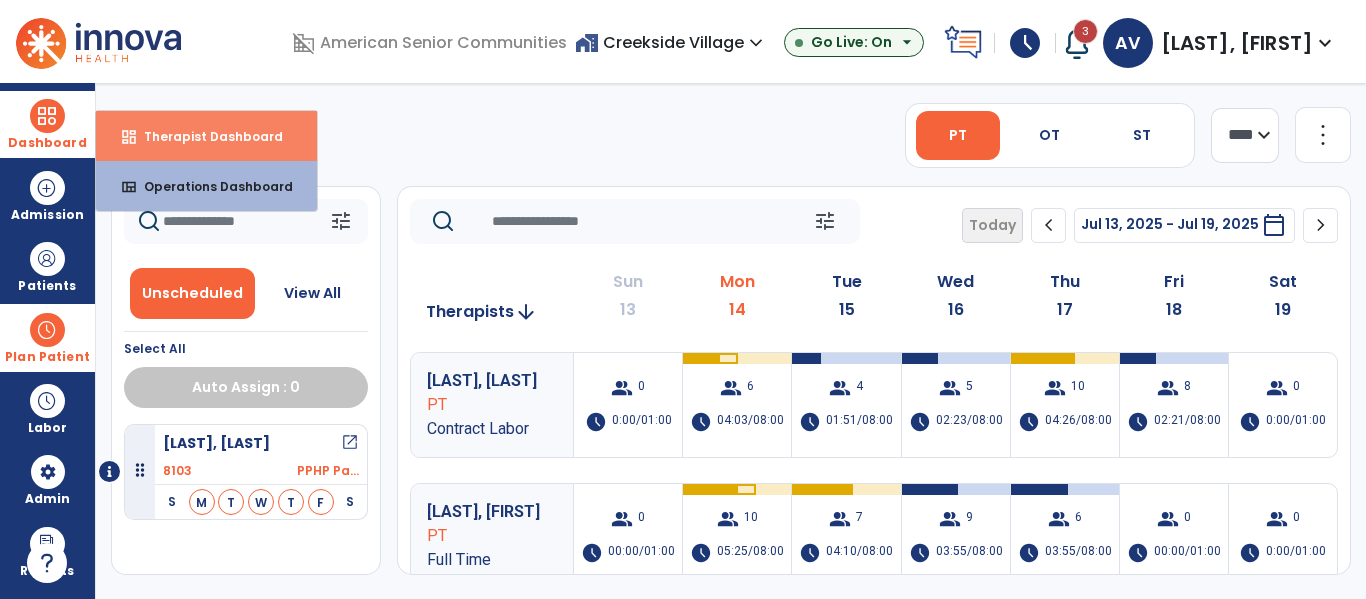 click on "Therapist Dashboard" at bounding box center [205, 136] 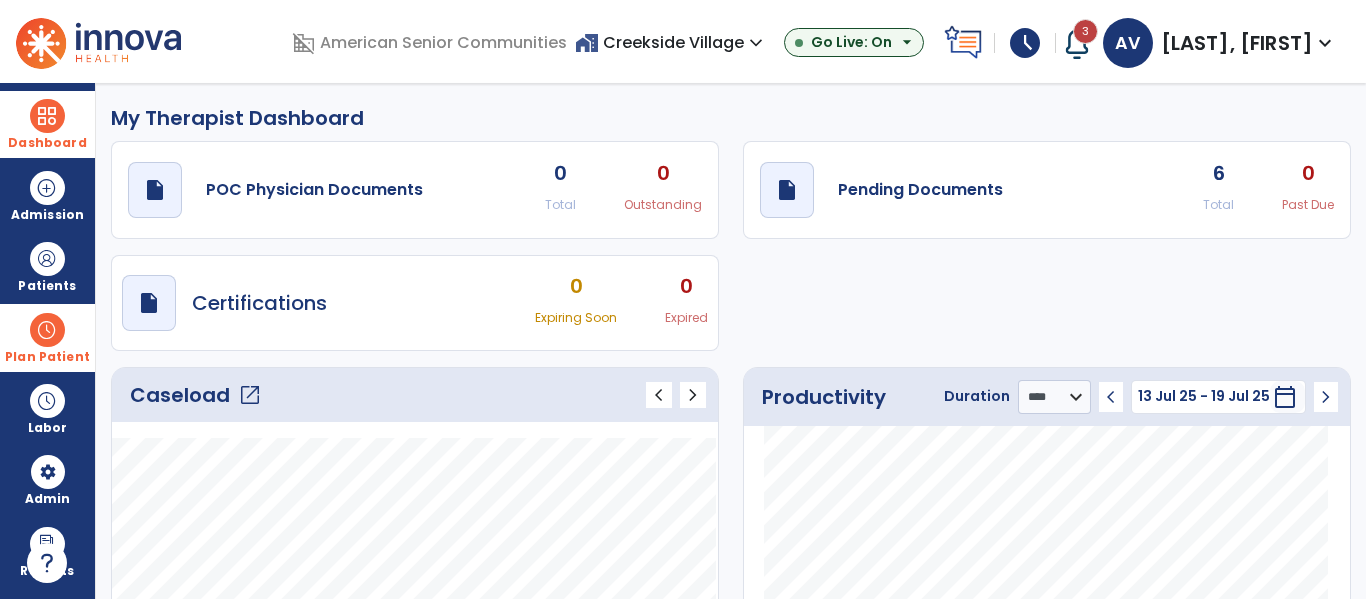 click on "draft   open_in_new  Pending Documents 6 Total 0 Past Due" 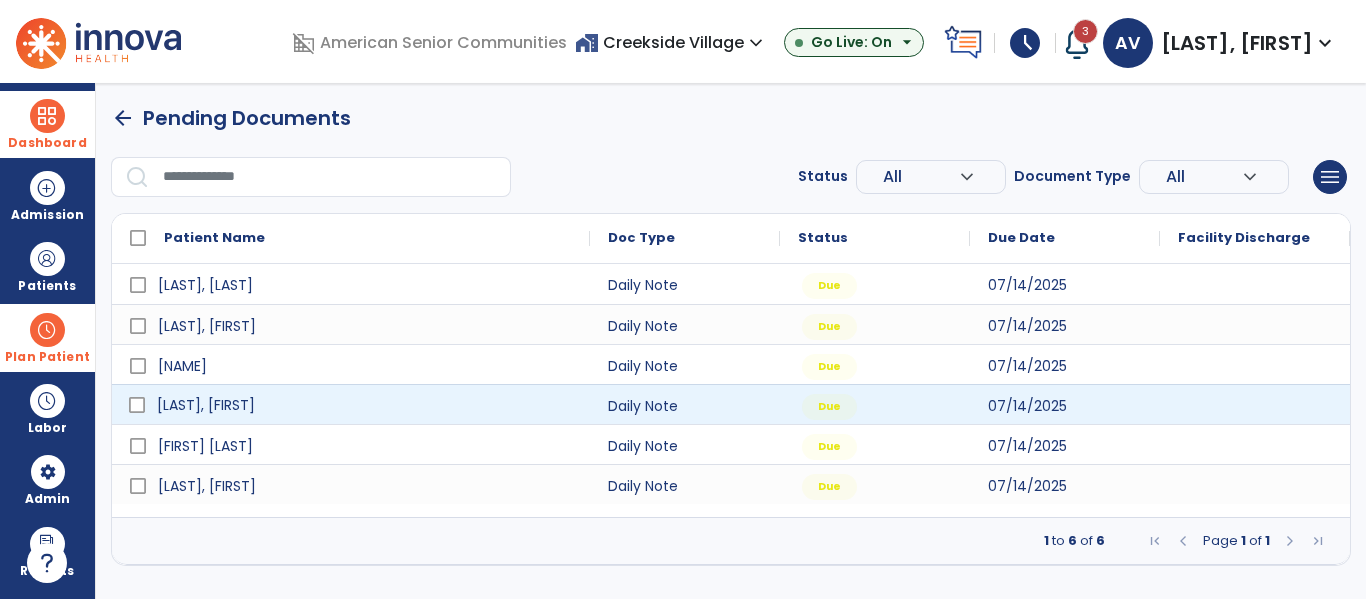 click on "[LAST], [FIRST]" at bounding box center (365, 405) 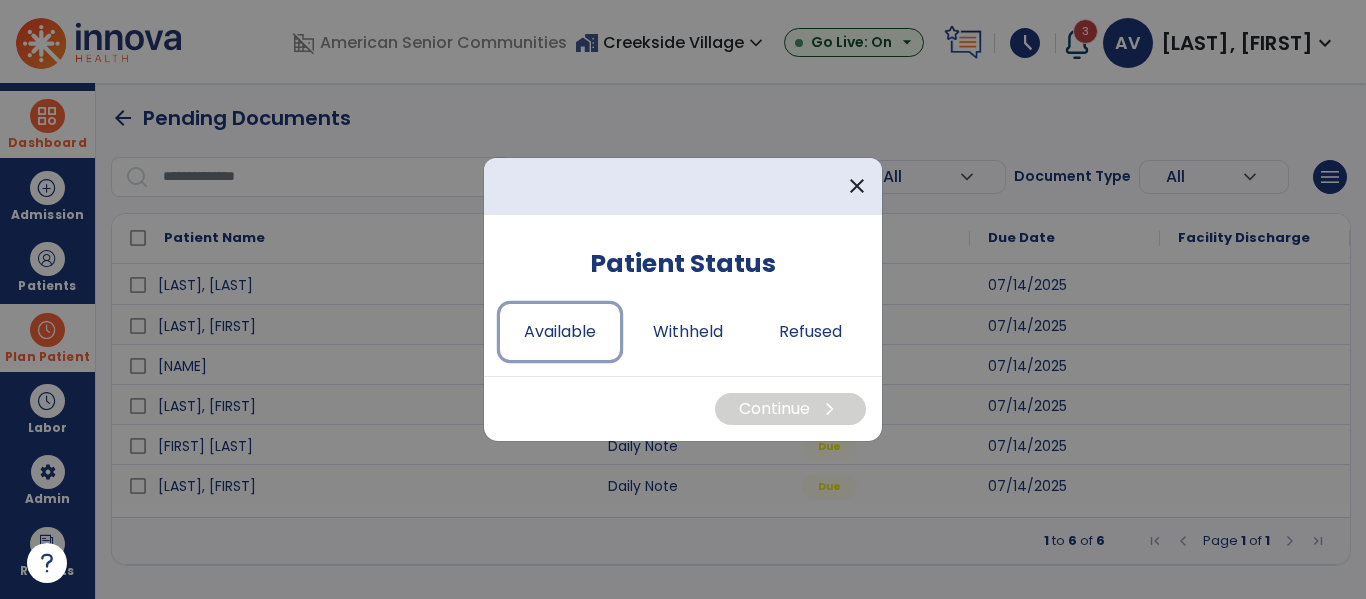 drag, startPoint x: 579, startPoint y: 328, endPoint x: 771, endPoint y: 455, distance: 230.20209 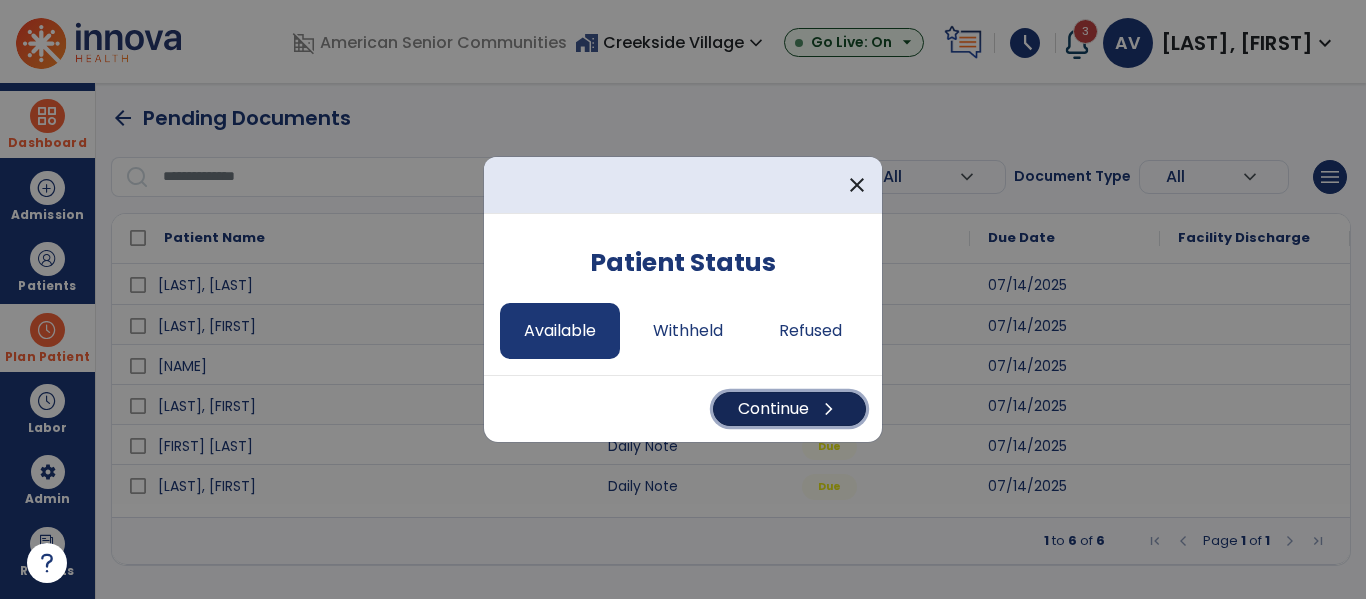 click on "chevron_right" at bounding box center (829, 409) 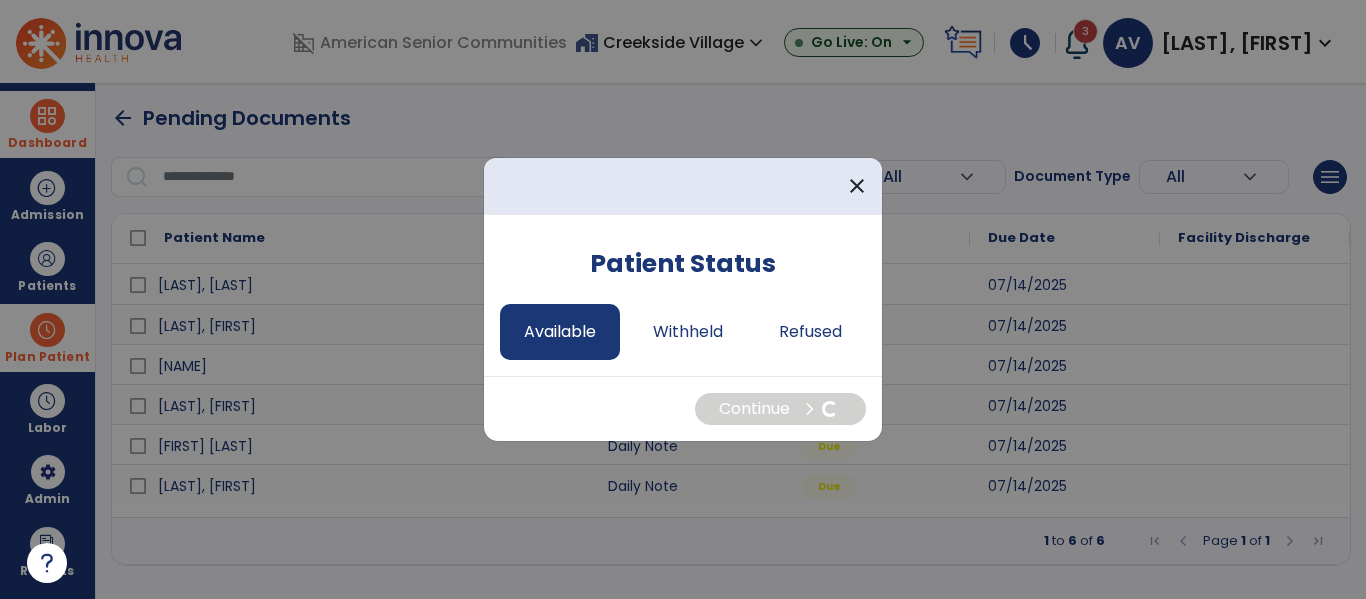 select on "*" 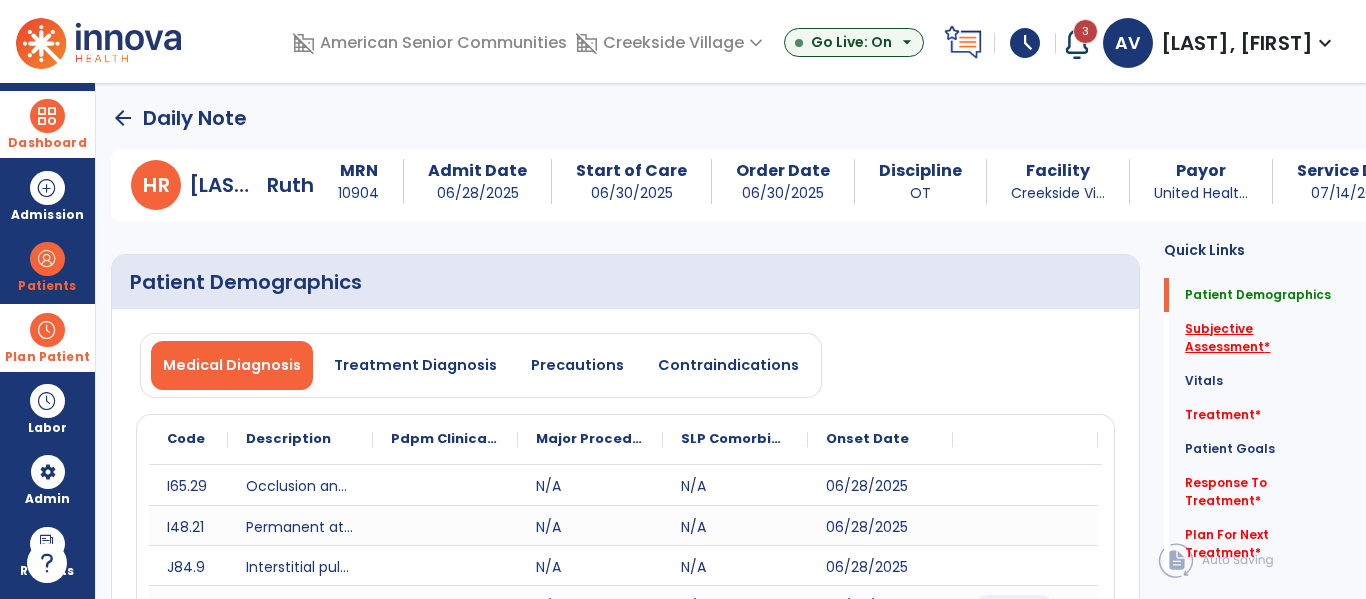 click on "Subjective Assessment   *" 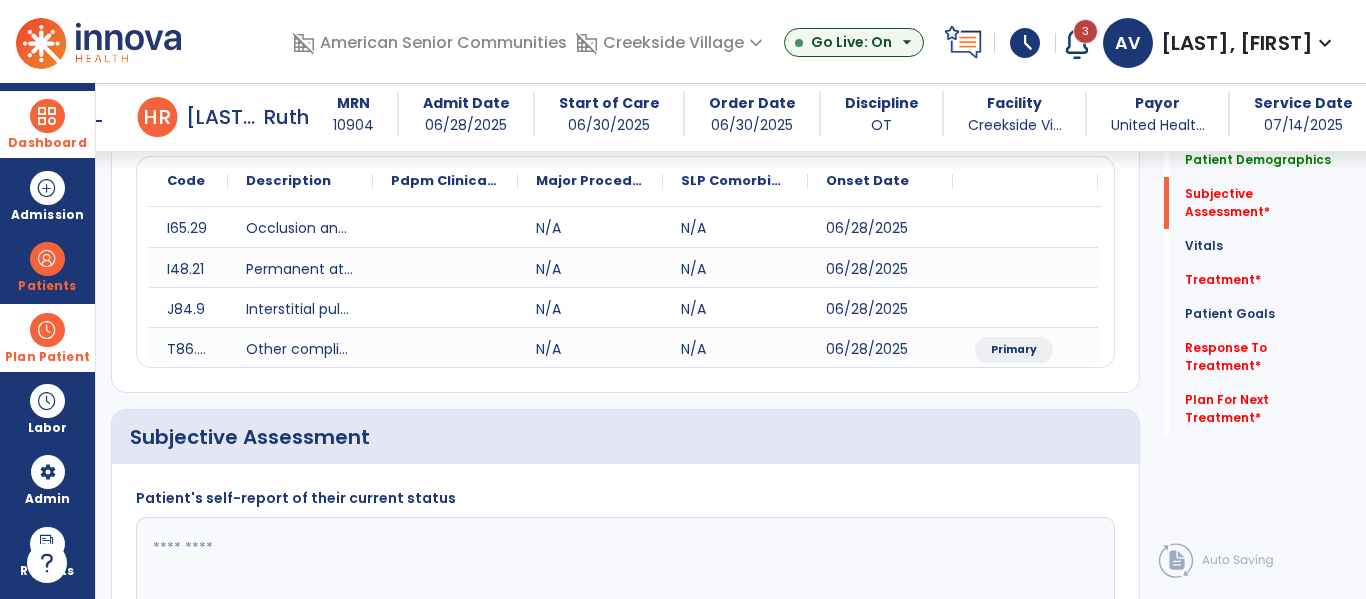 scroll, scrollTop: 467, scrollLeft: 0, axis: vertical 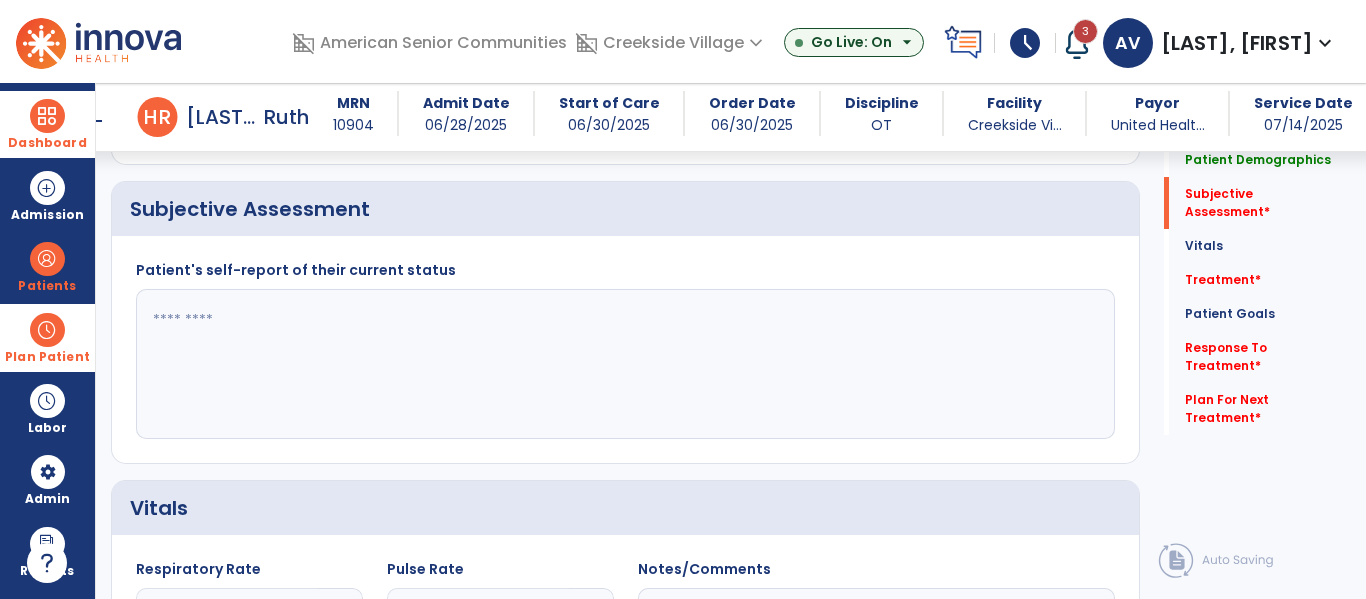 click 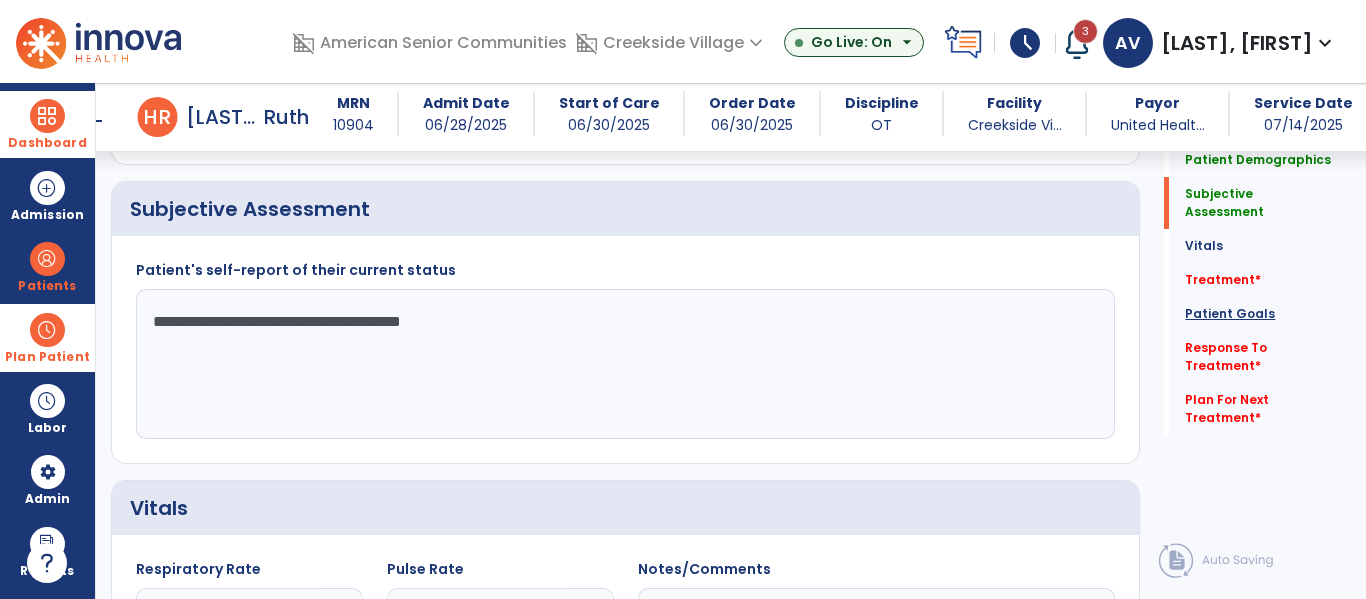 type on "**********" 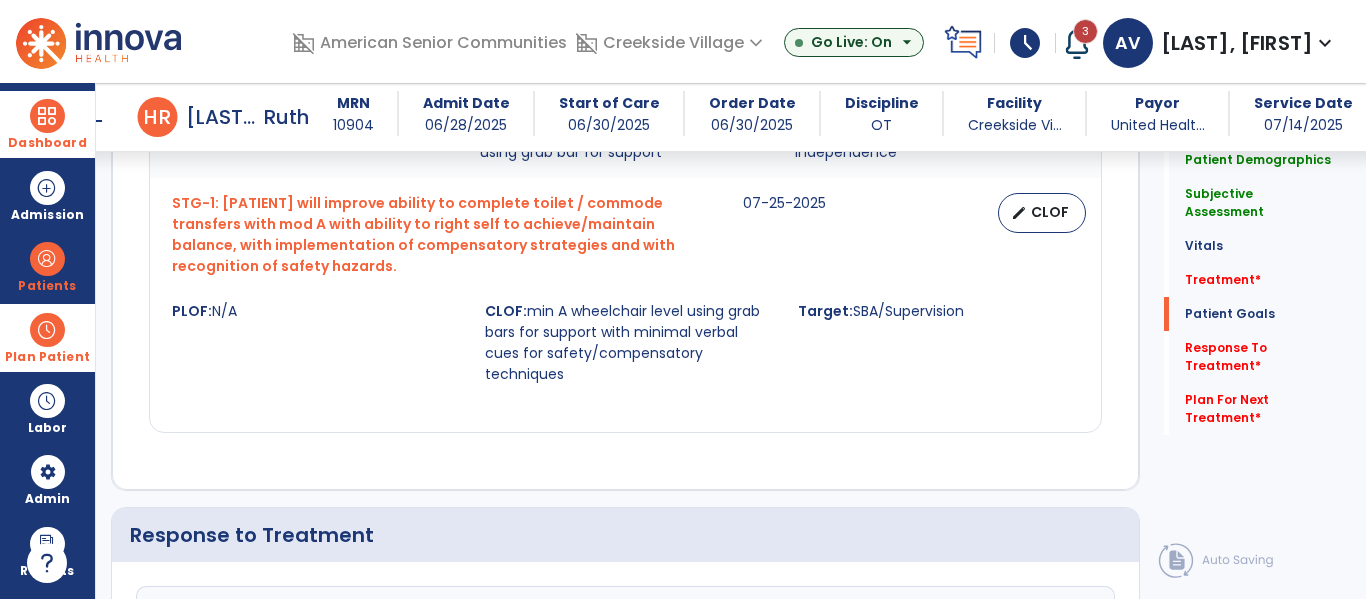 scroll, scrollTop: 3100, scrollLeft: 0, axis: vertical 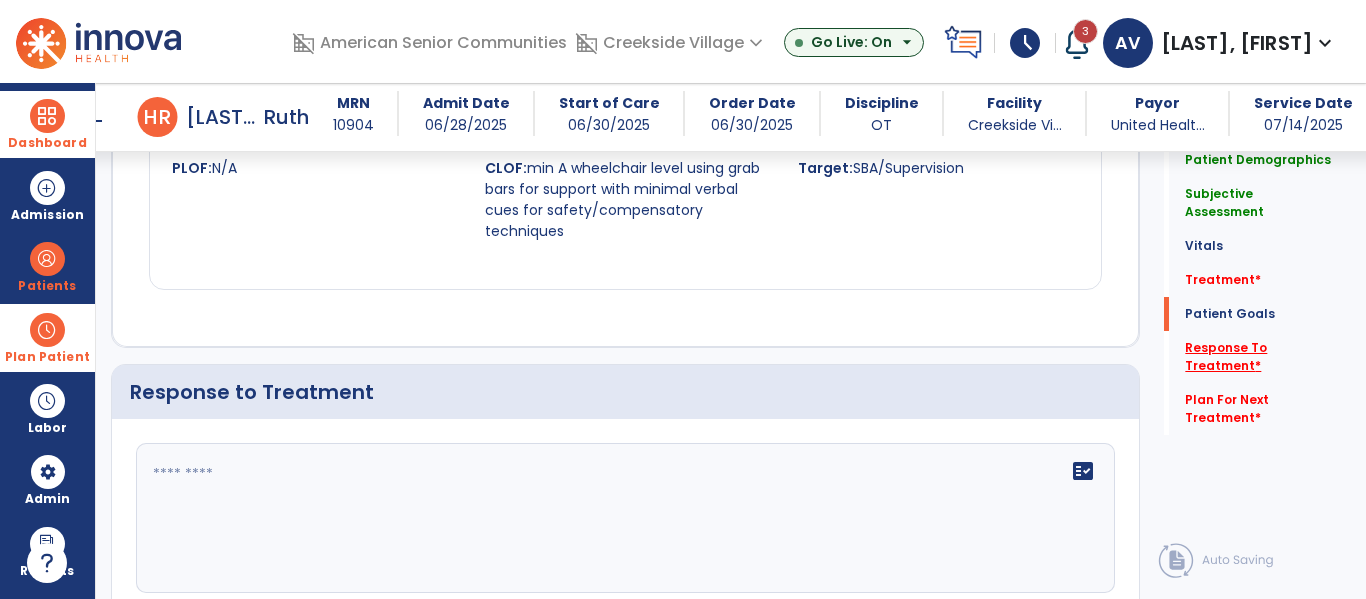 click on "Response To Treatment   *" 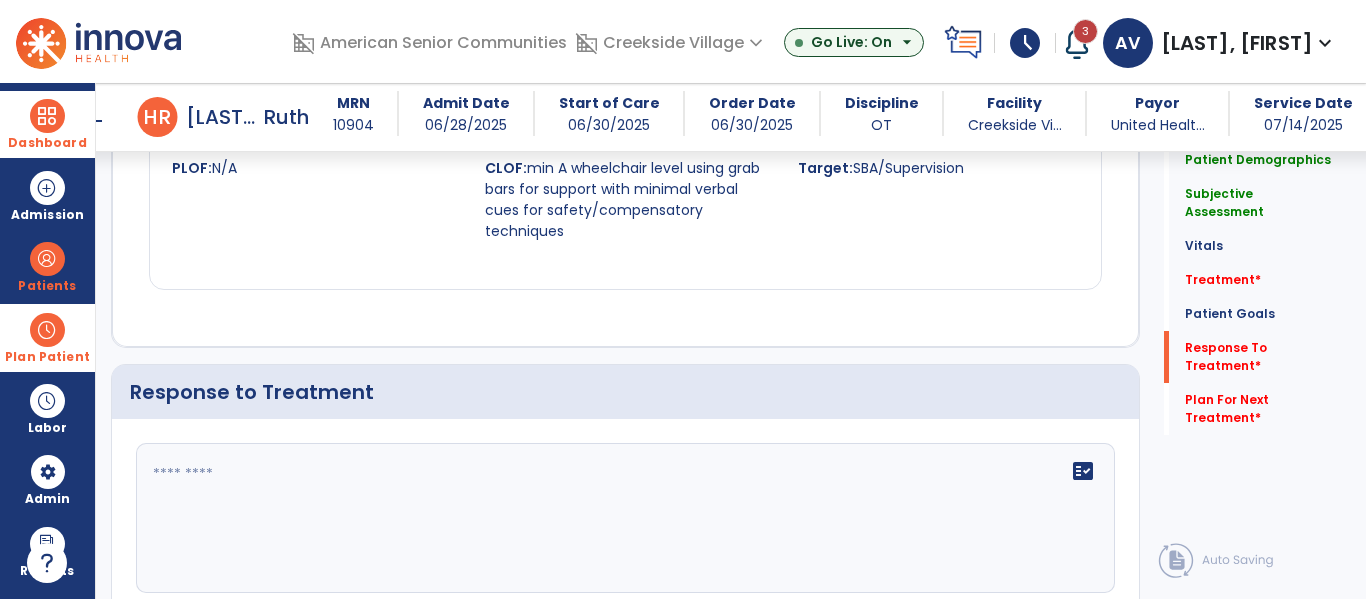 scroll, scrollTop: 3187, scrollLeft: 0, axis: vertical 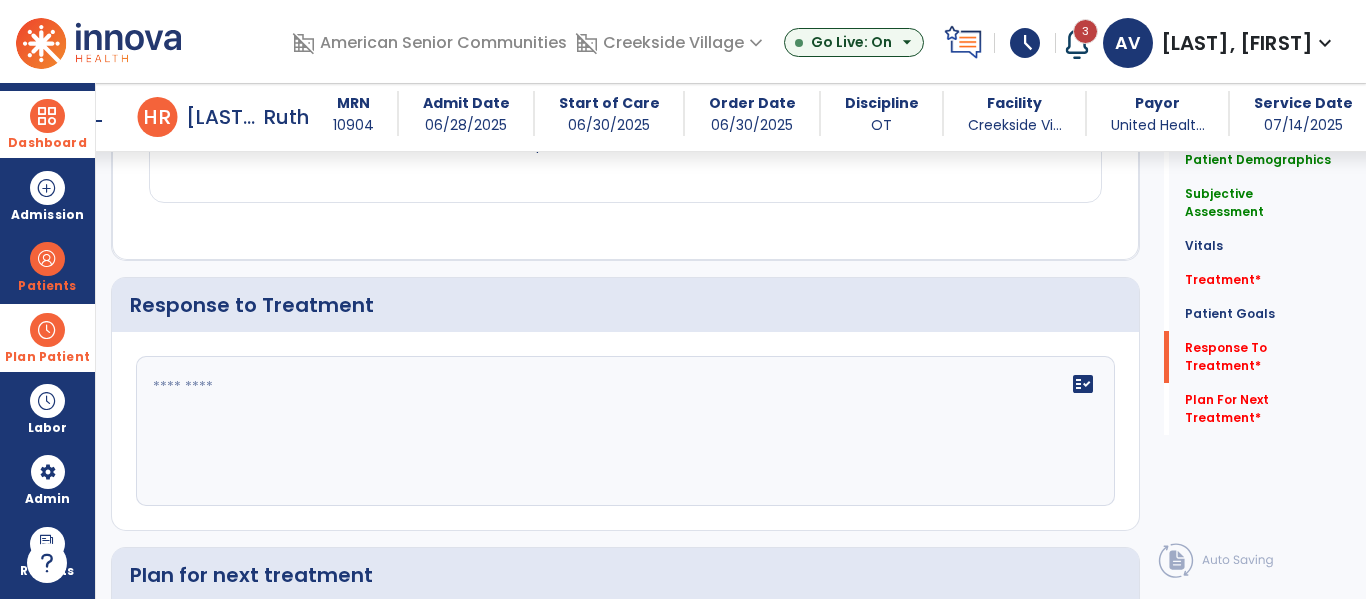 click 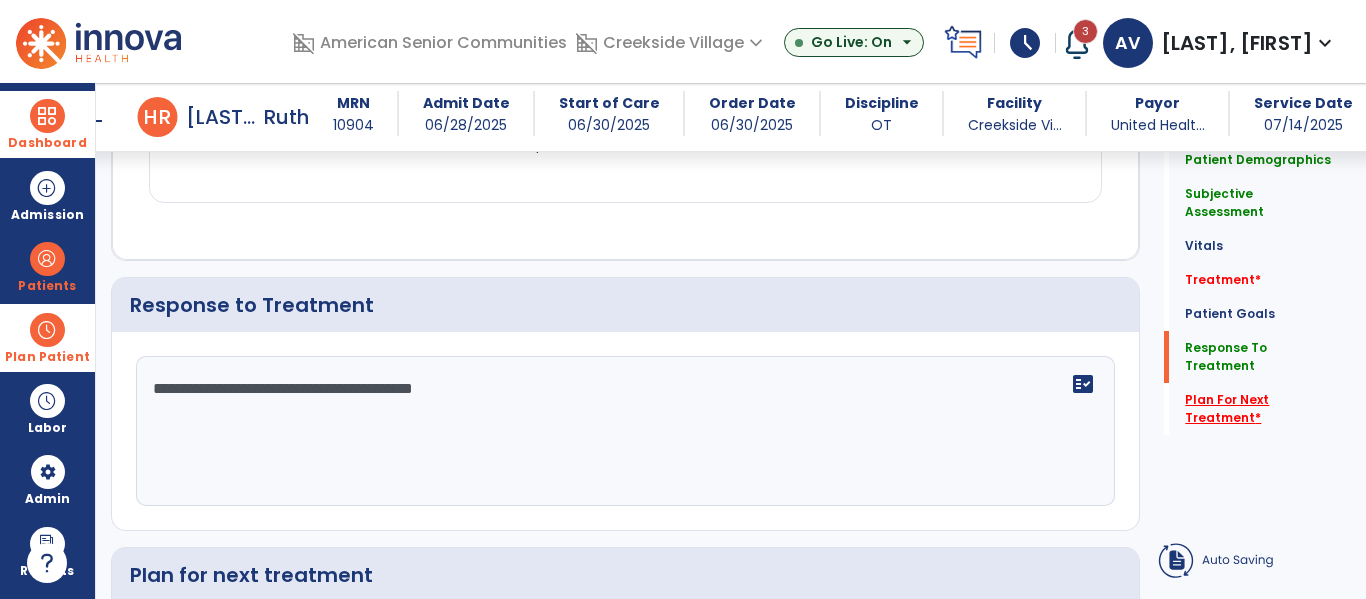 type on "**********" 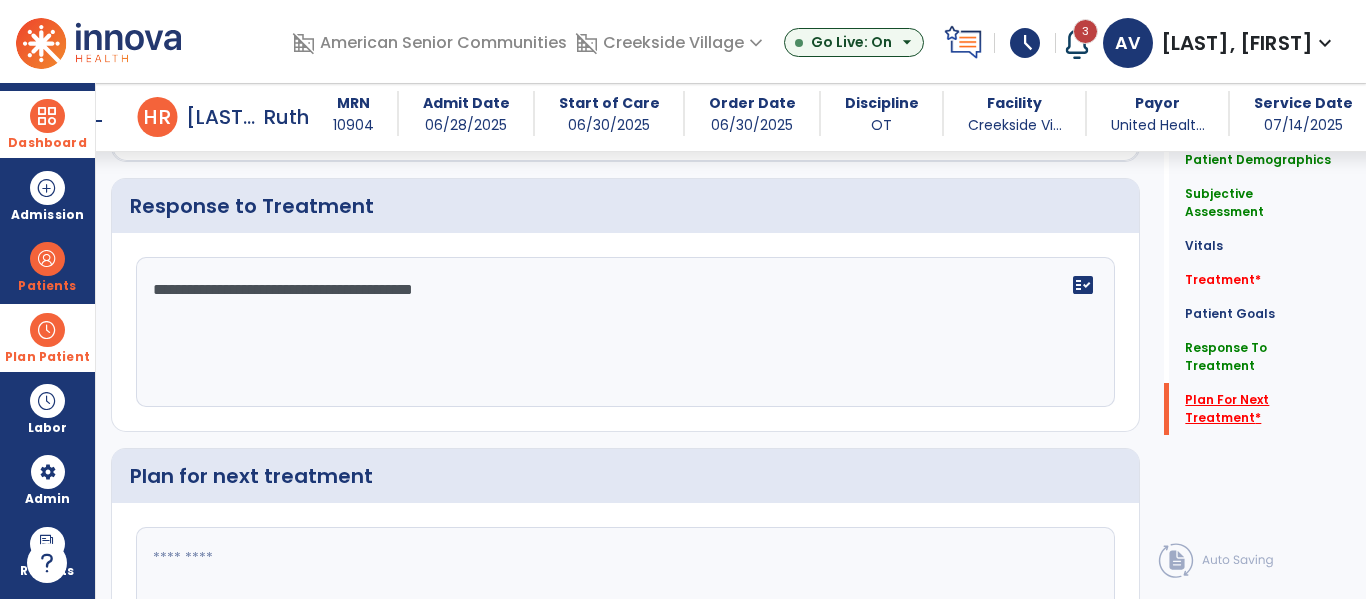 scroll, scrollTop: 3392, scrollLeft: 0, axis: vertical 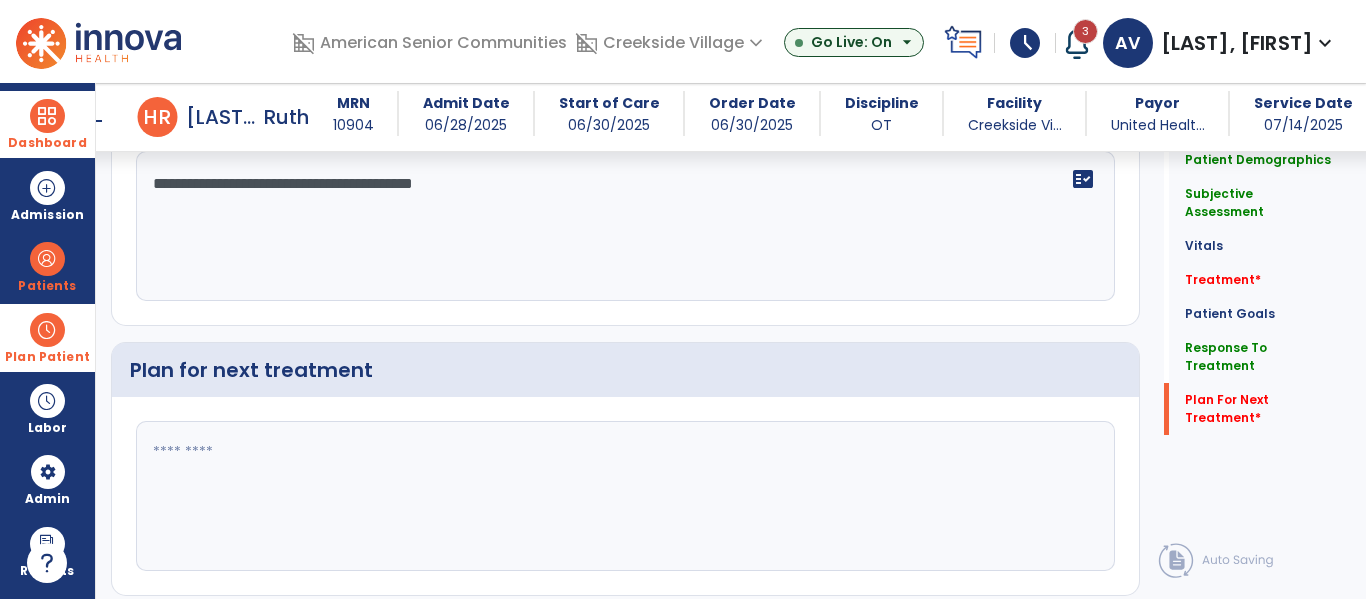 click 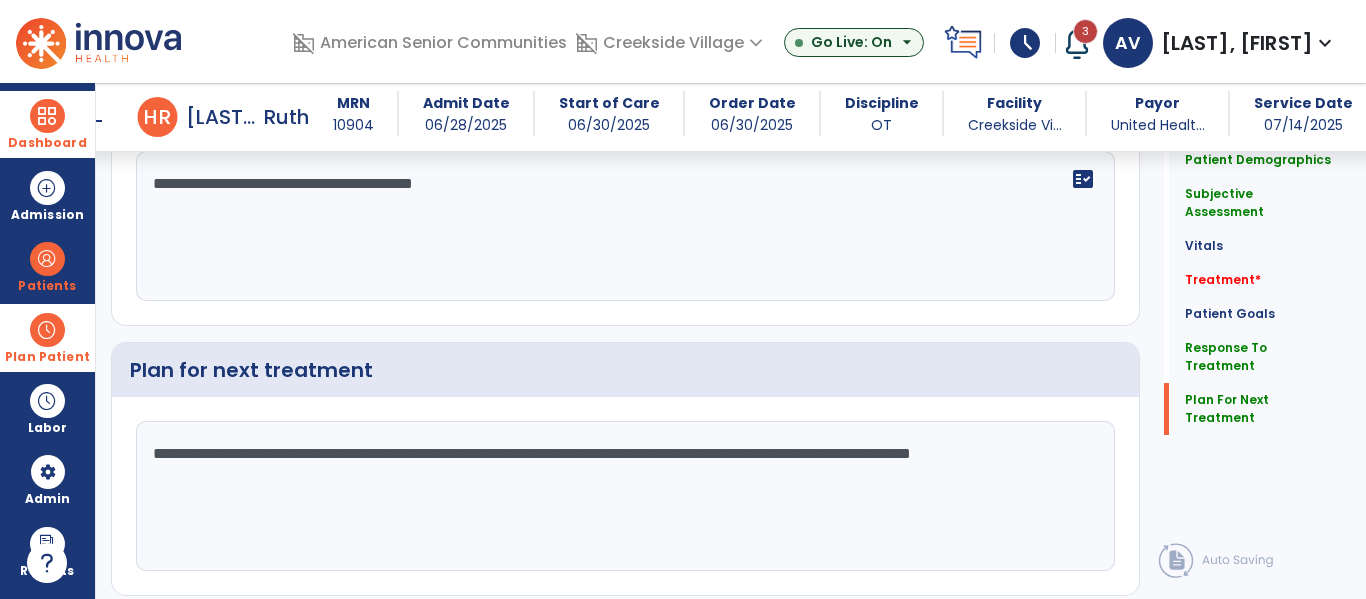 type on "**********" 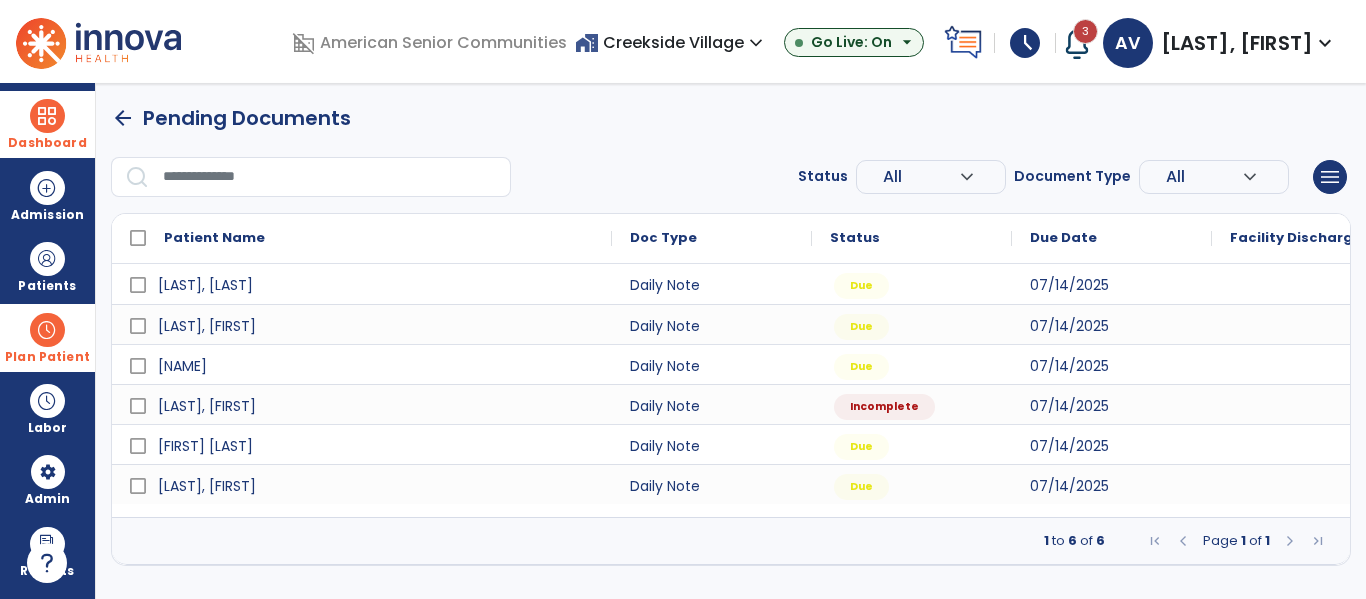 scroll, scrollTop: 0, scrollLeft: 0, axis: both 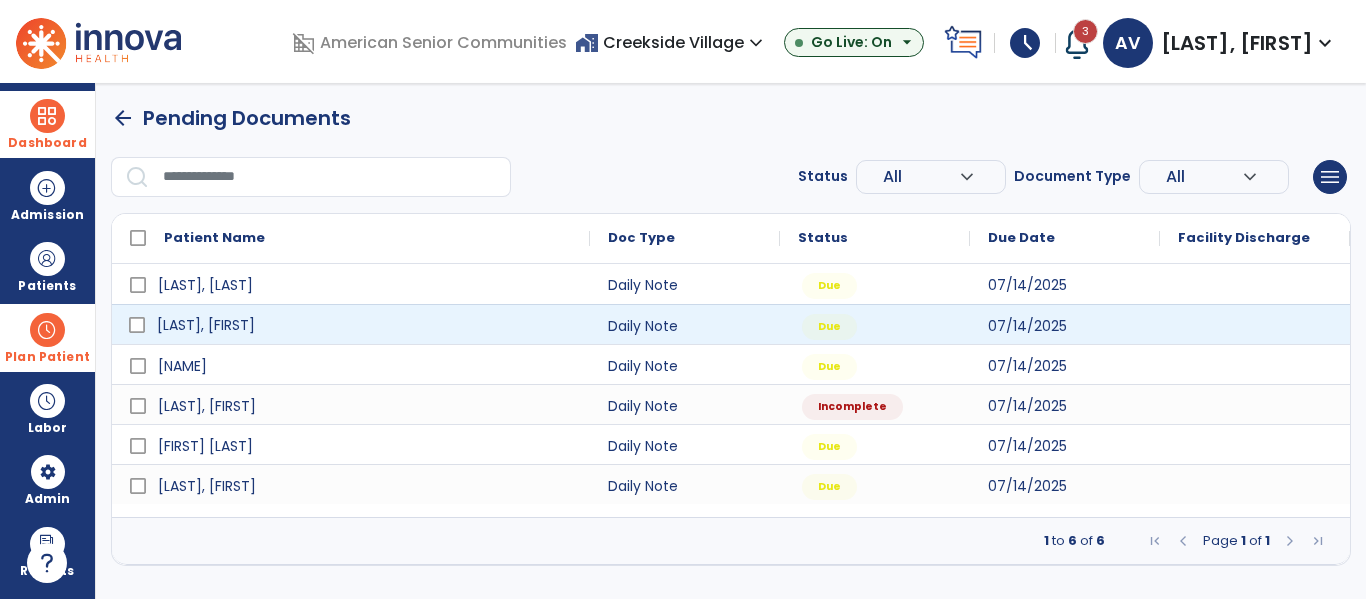 click on "[LAST], [FIRST]" at bounding box center (365, 325) 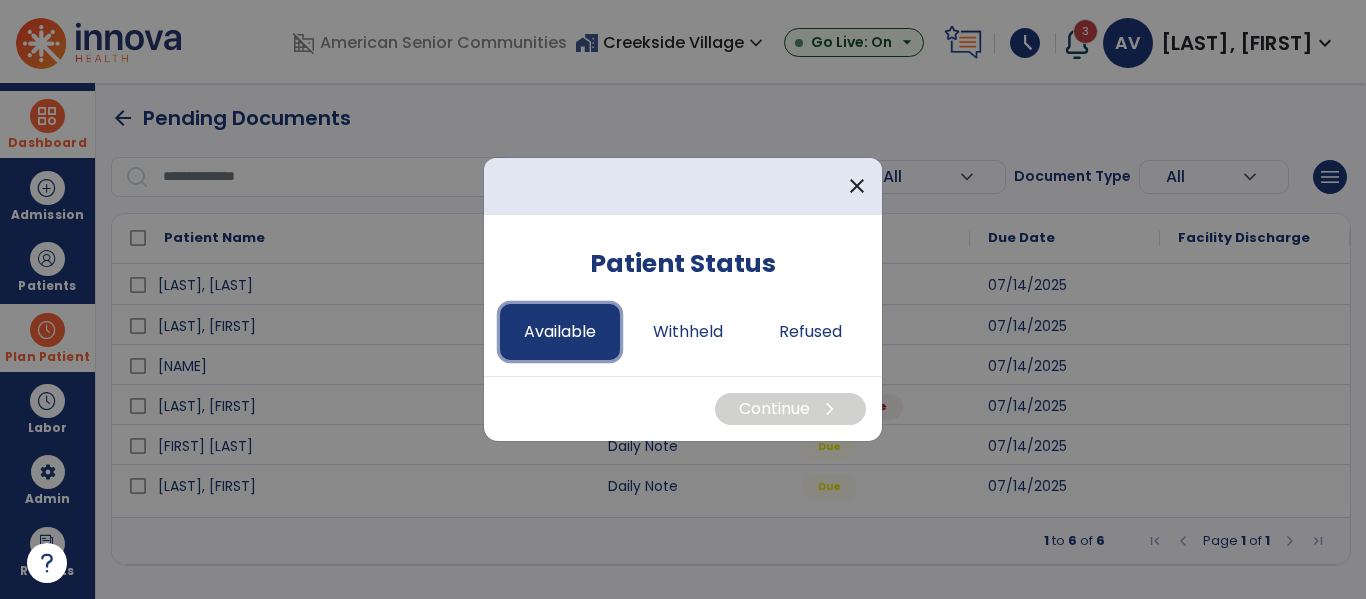 click on "Available" at bounding box center [560, 332] 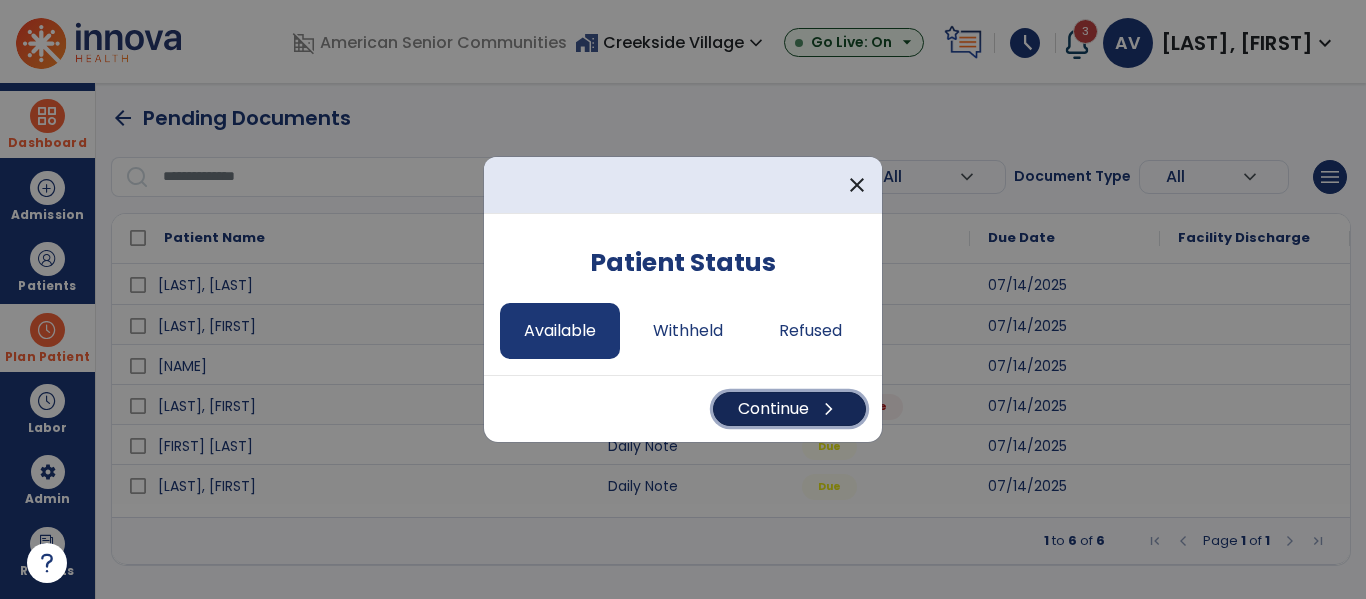 click on "chevron_right" at bounding box center [829, 409] 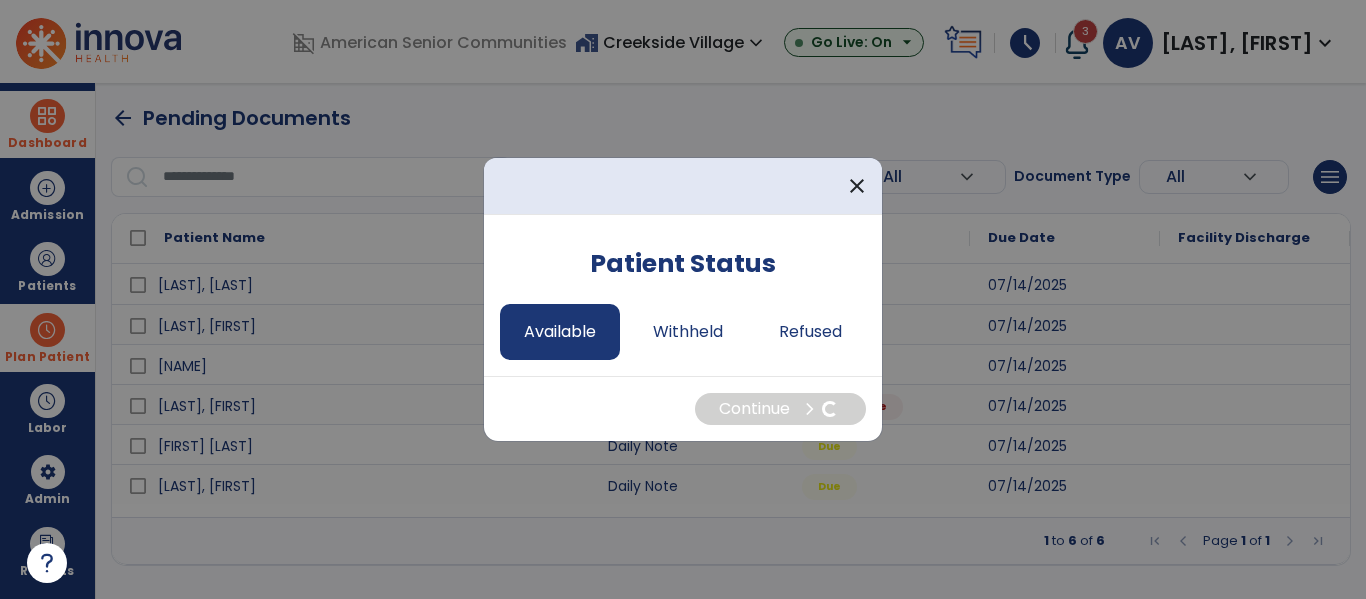 select on "*" 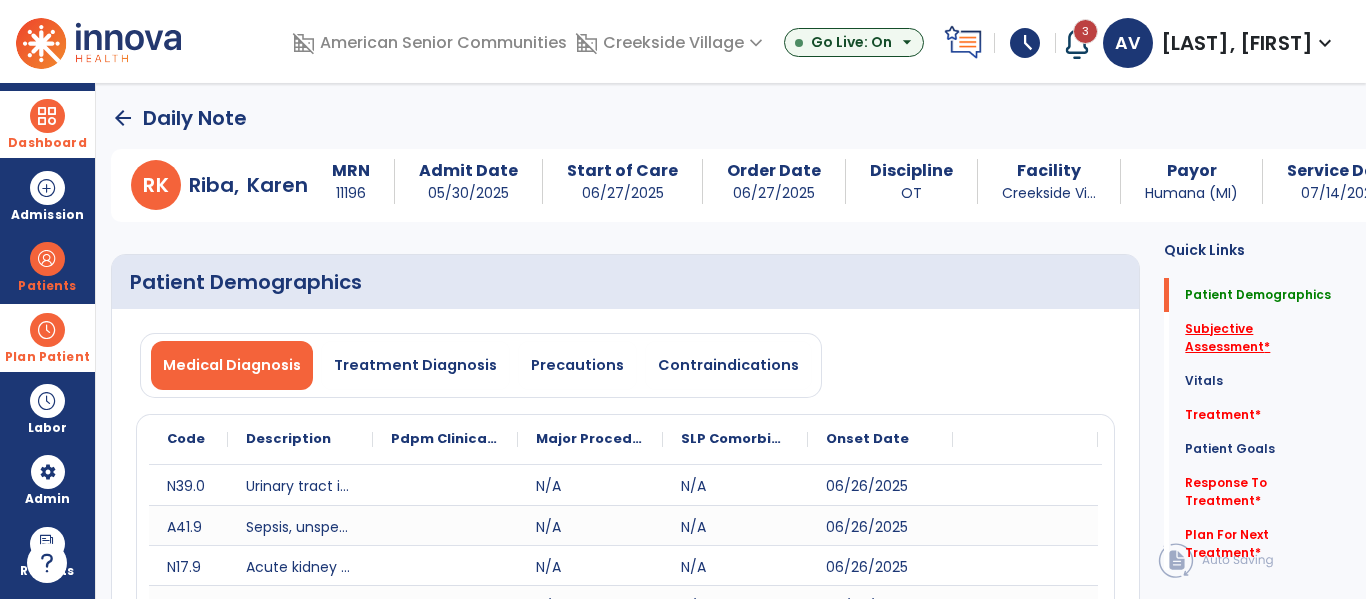 click on "Subjective Assessment   *" 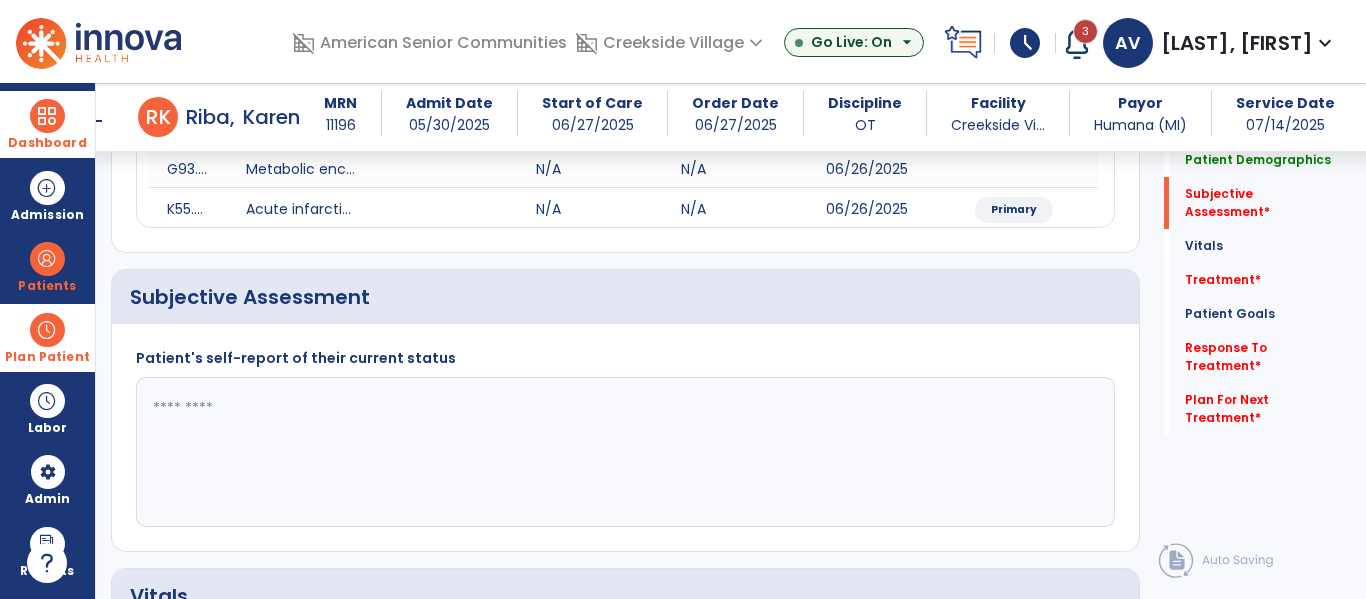 scroll, scrollTop: 507, scrollLeft: 0, axis: vertical 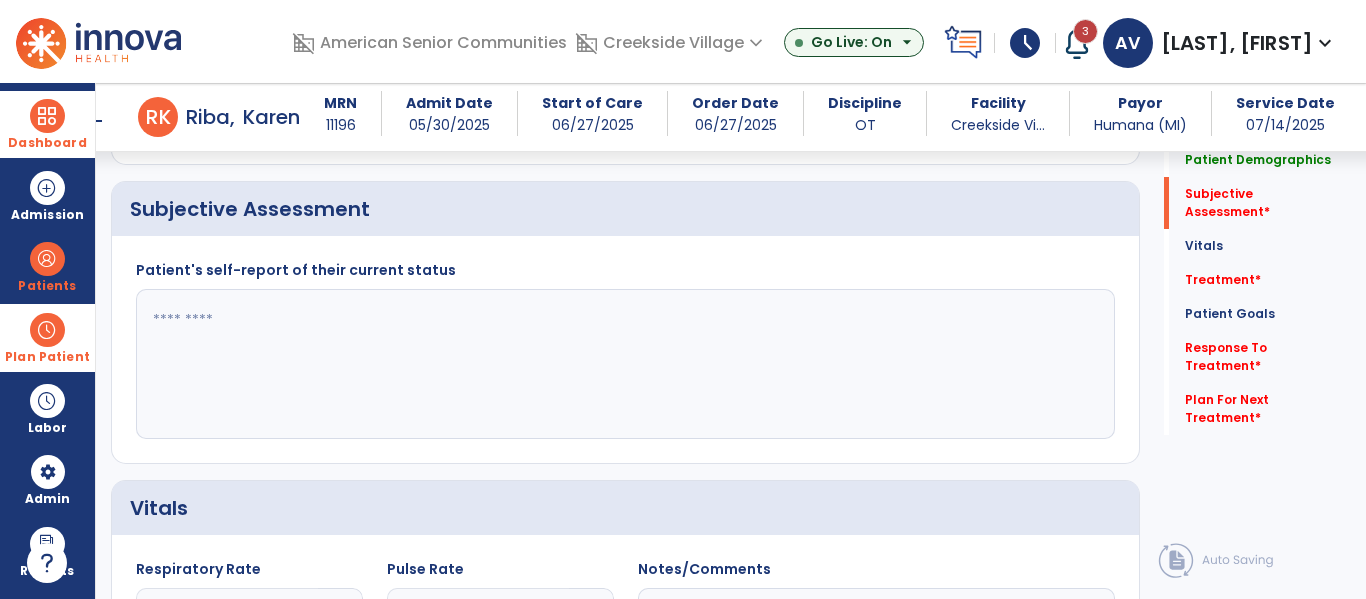 click 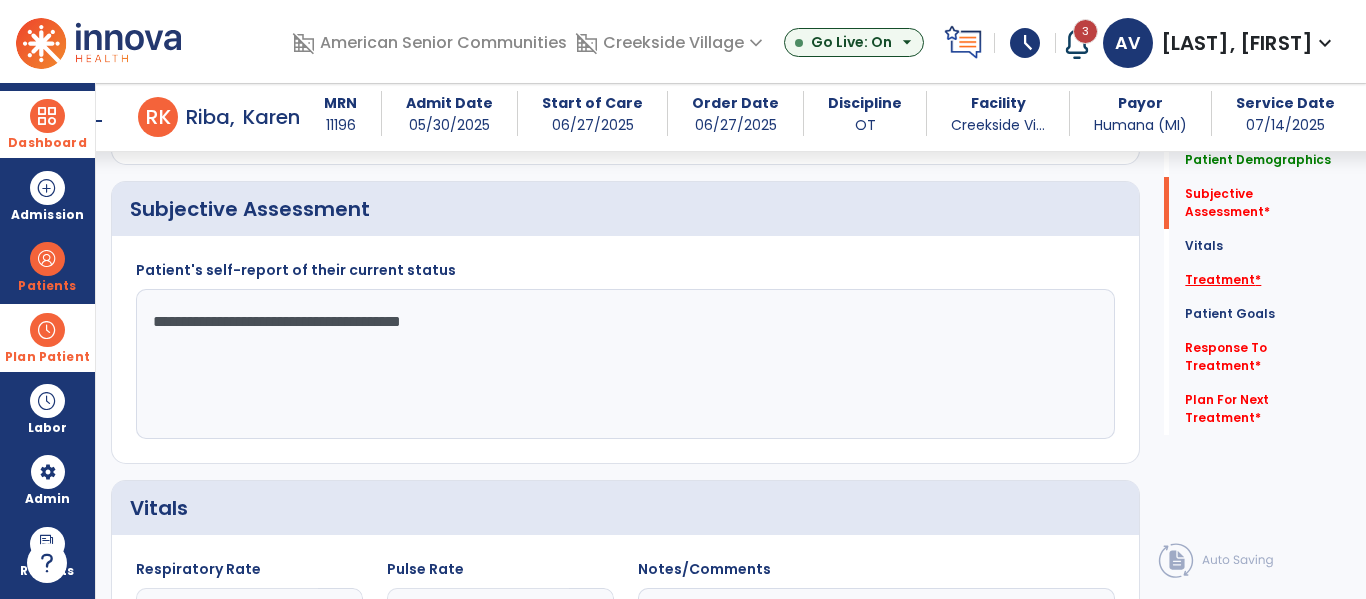 type on "**********" 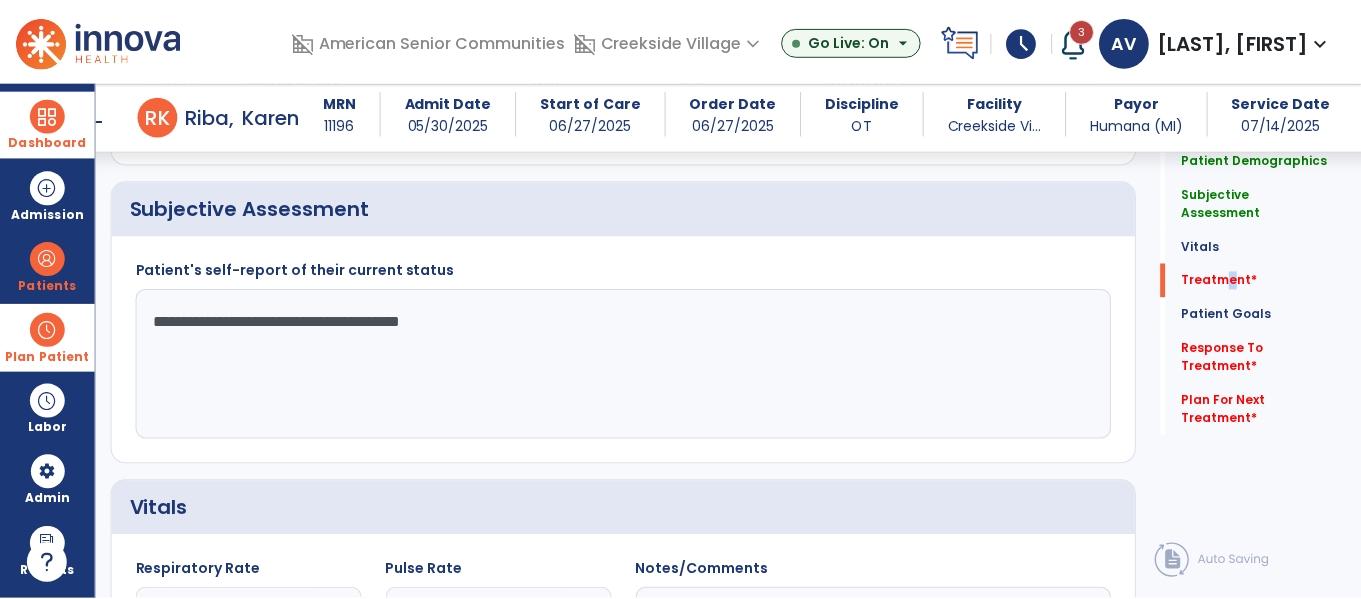 scroll, scrollTop: 1196, scrollLeft: 0, axis: vertical 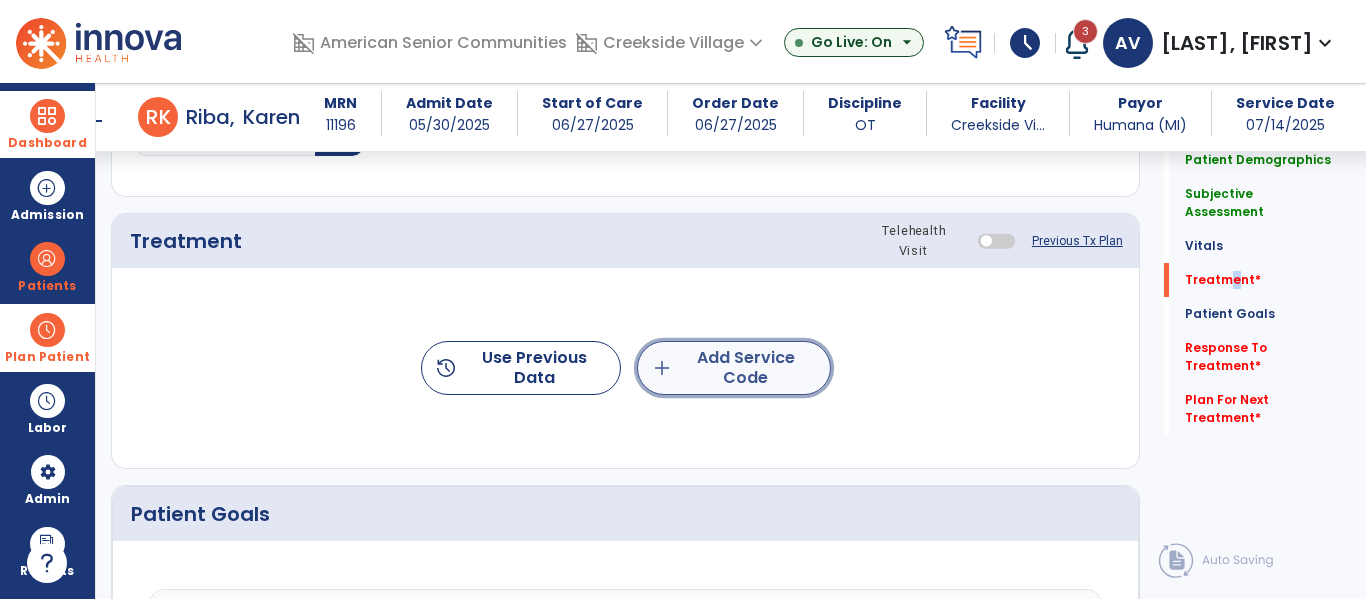 click on "add  Add Service Code" 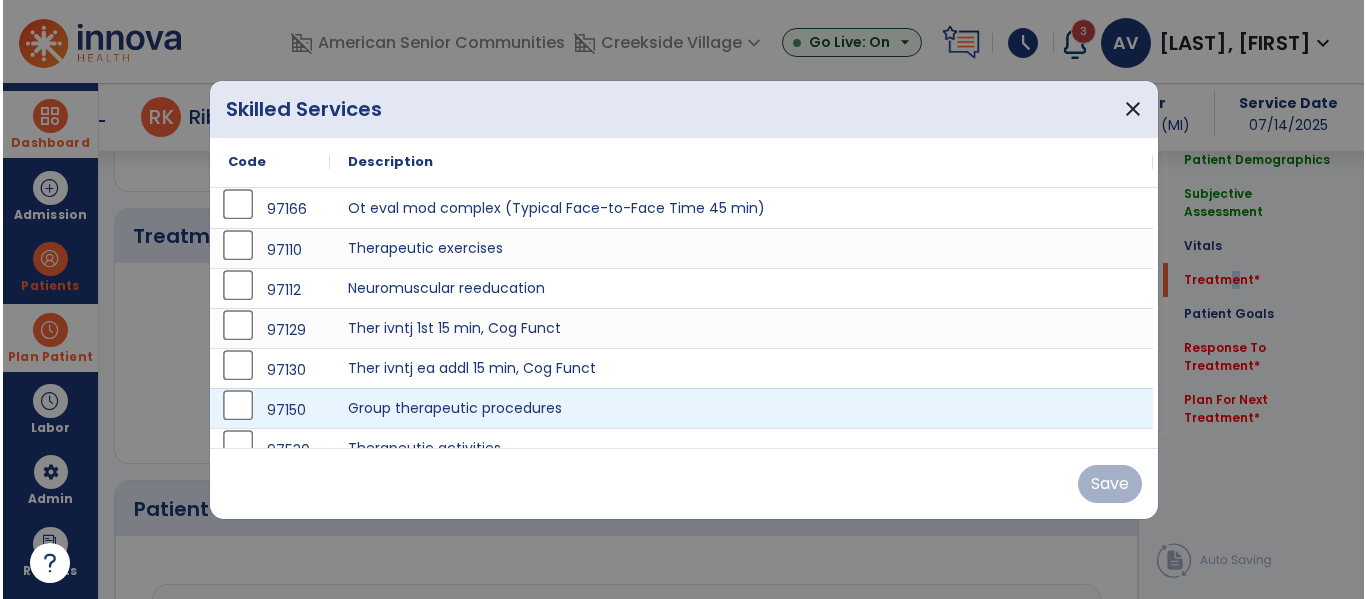 scroll, scrollTop: 1196, scrollLeft: 0, axis: vertical 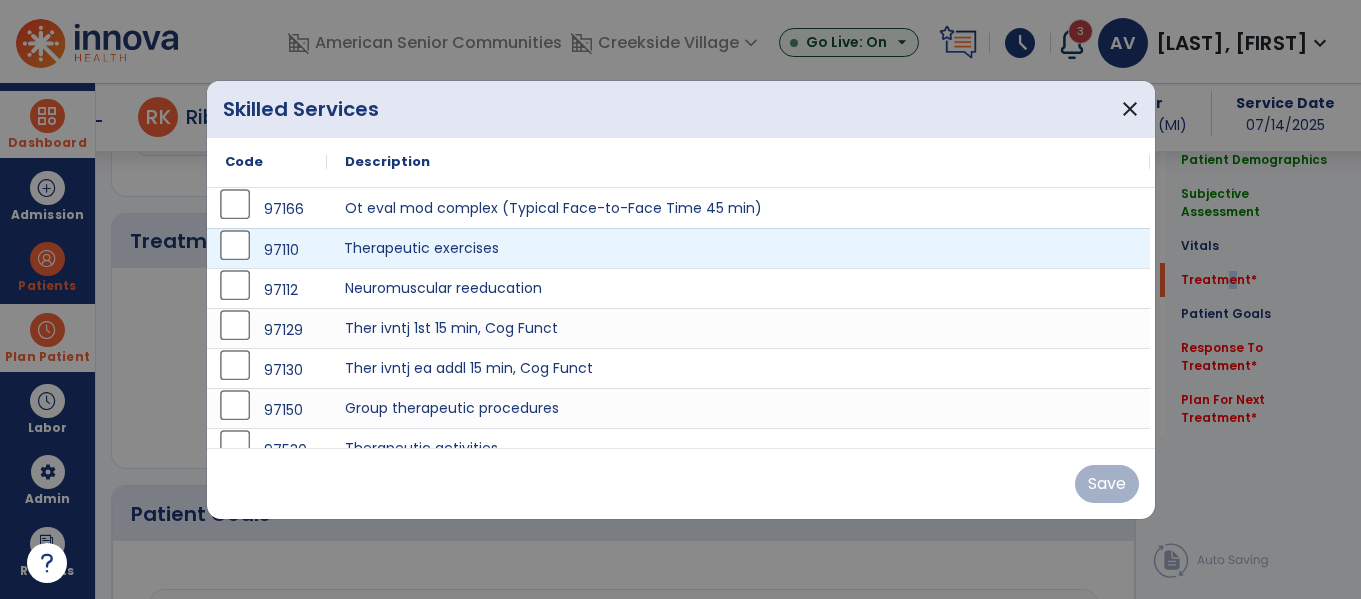 click on "Therapeutic exercises" at bounding box center (738, 248) 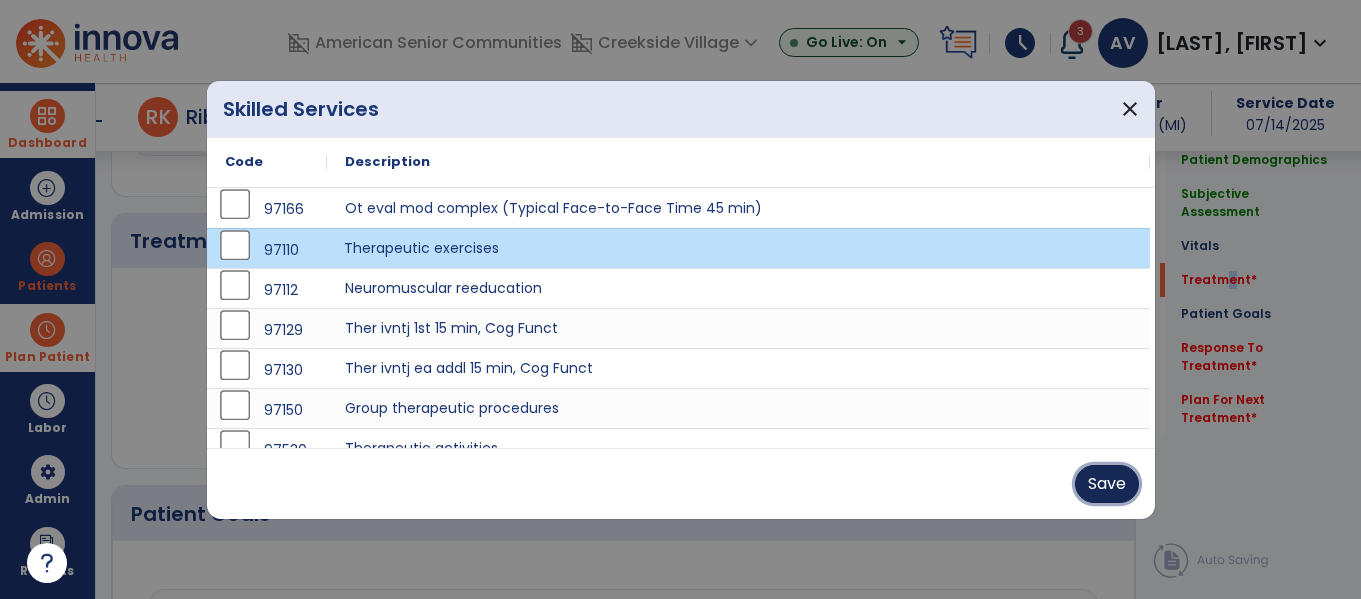 click on "Save" at bounding box center [1107, 484] 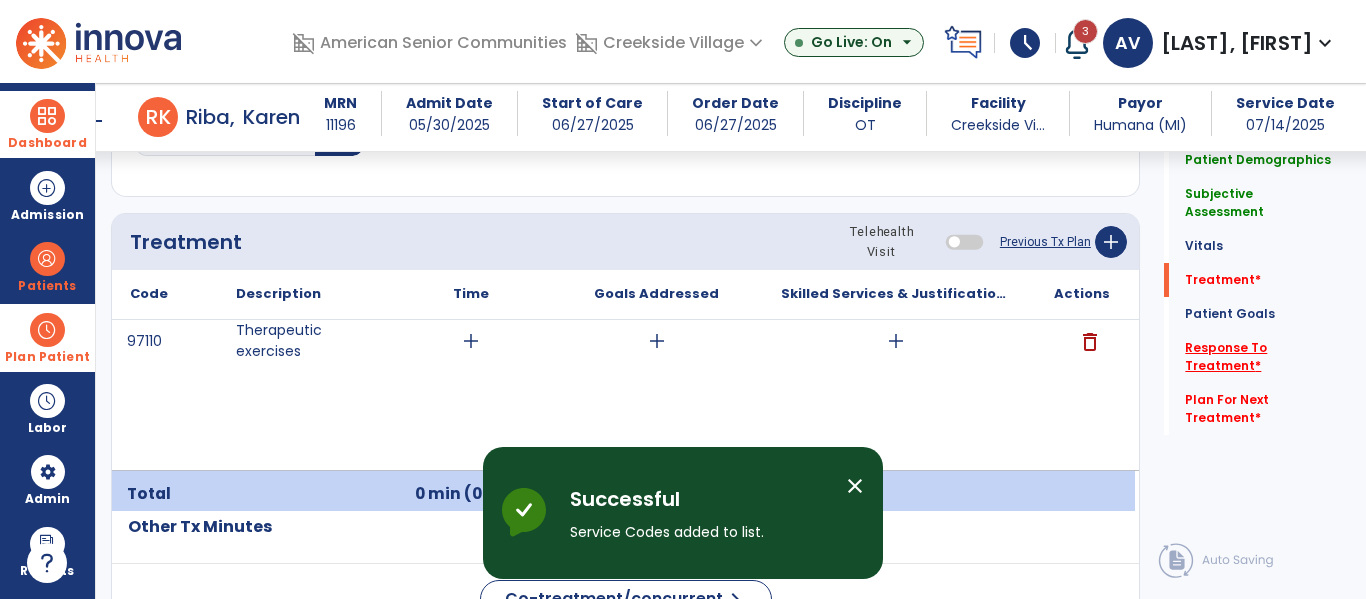 click on "Response To Treatment   *" 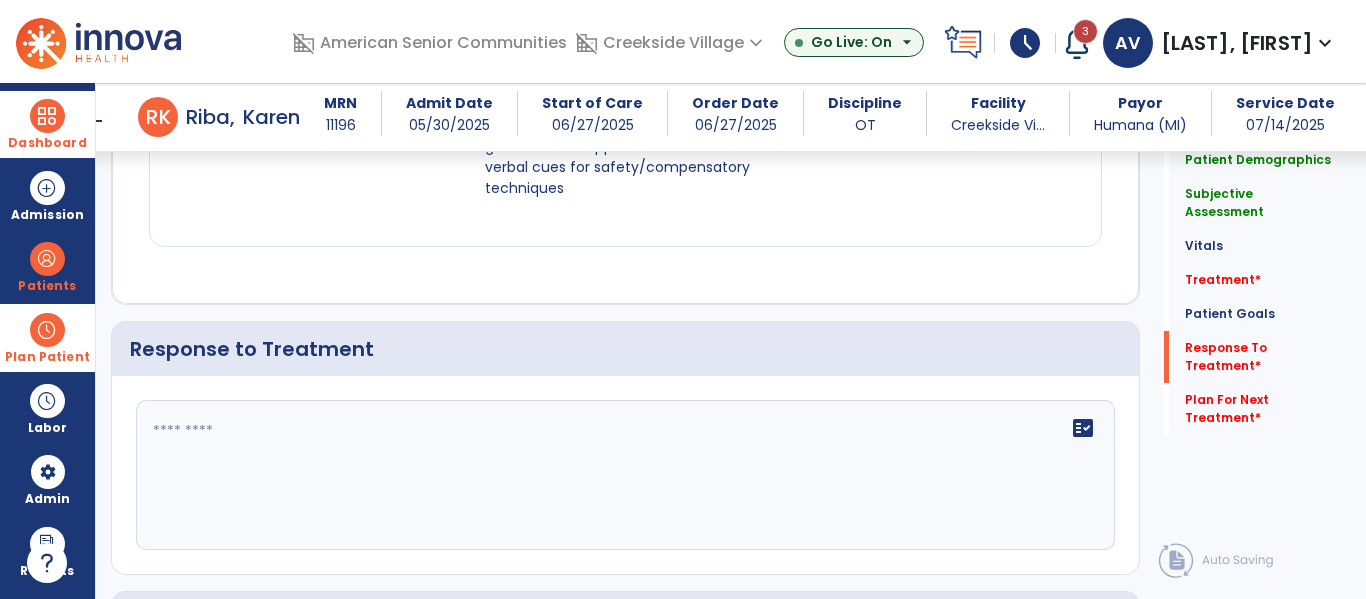 scroll, scrollTop: 3664, scrollLeft: 0, axis: vertical 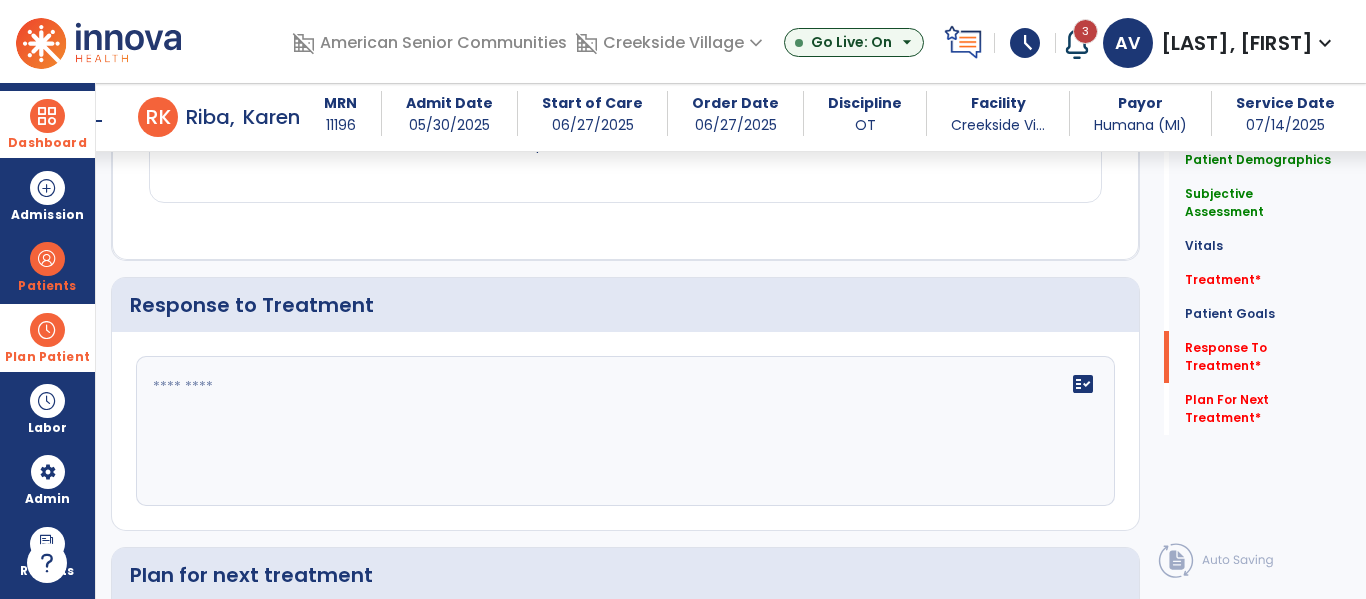 click 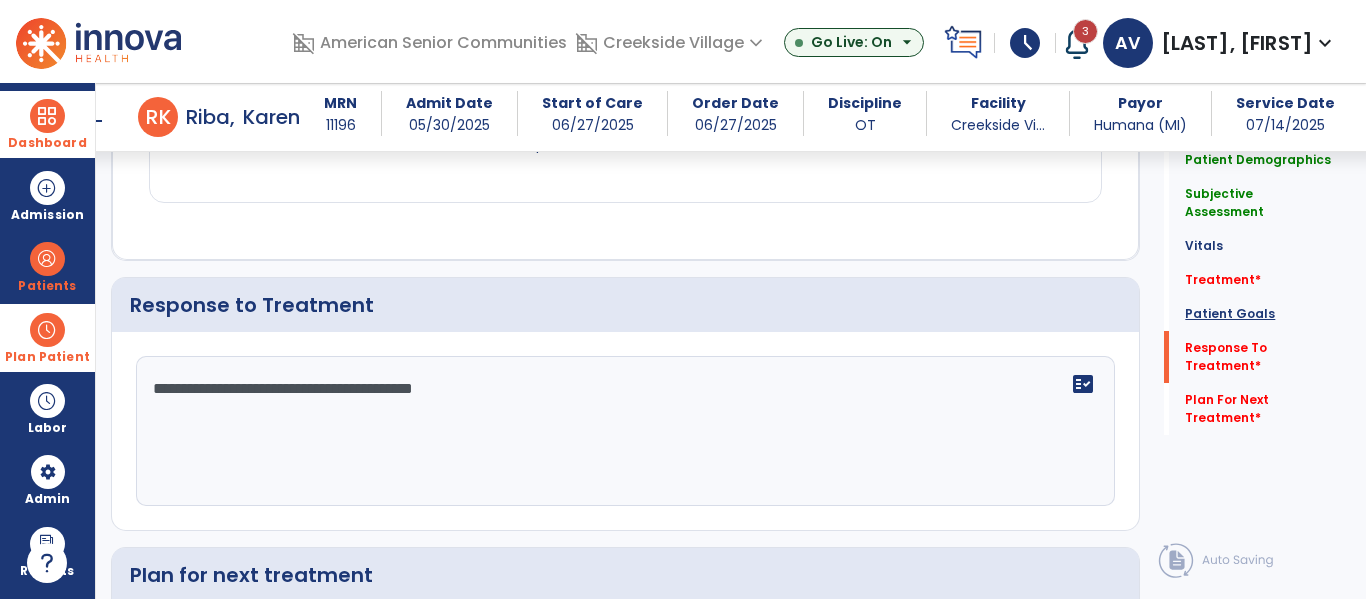 type on "**********" 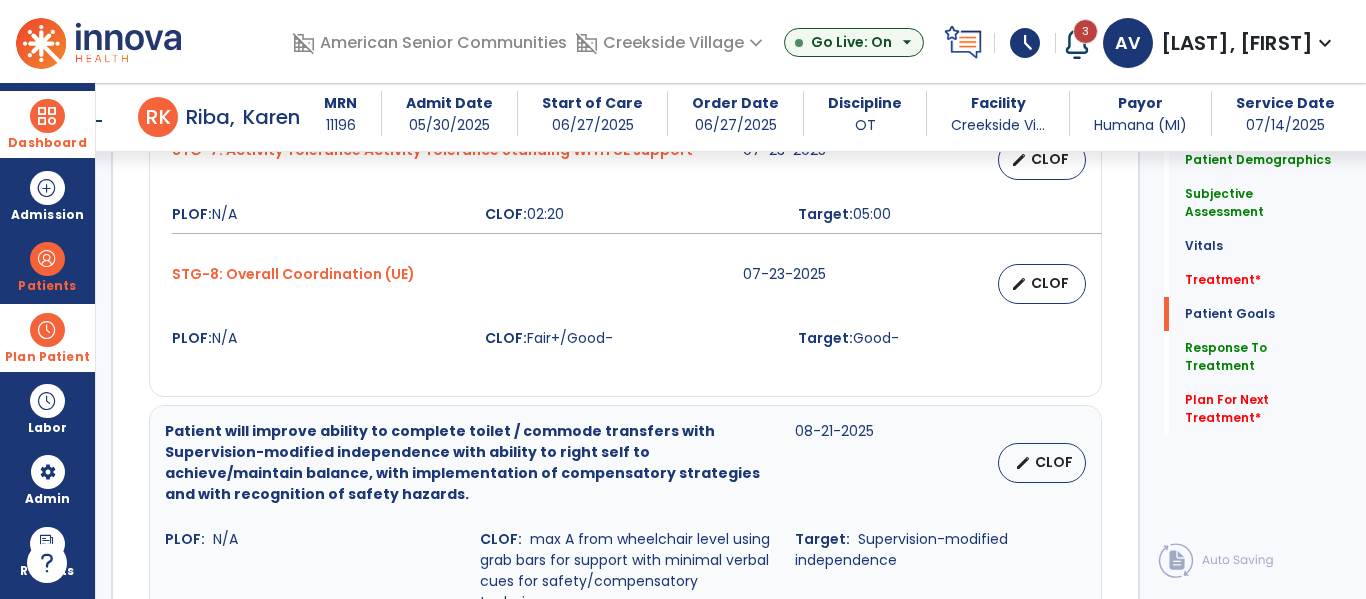 scroll, scrollTop: 3082, scrollLeft: 0, axis: vertical 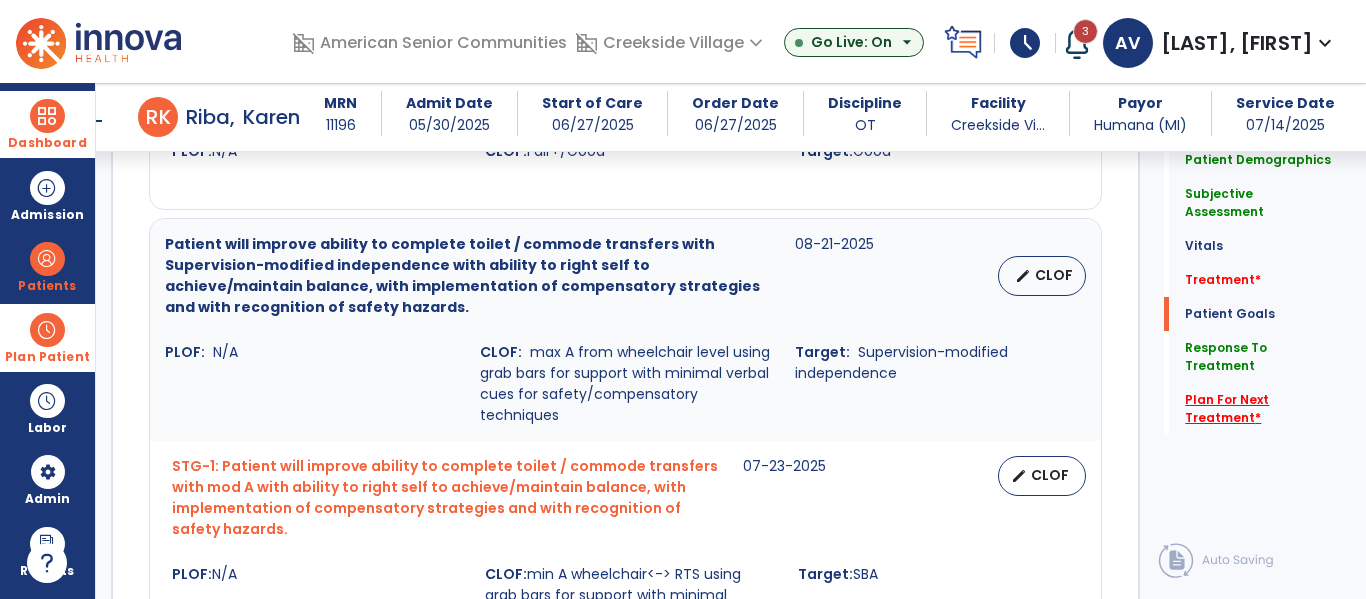 click on "Plan For Next Treatment   *" 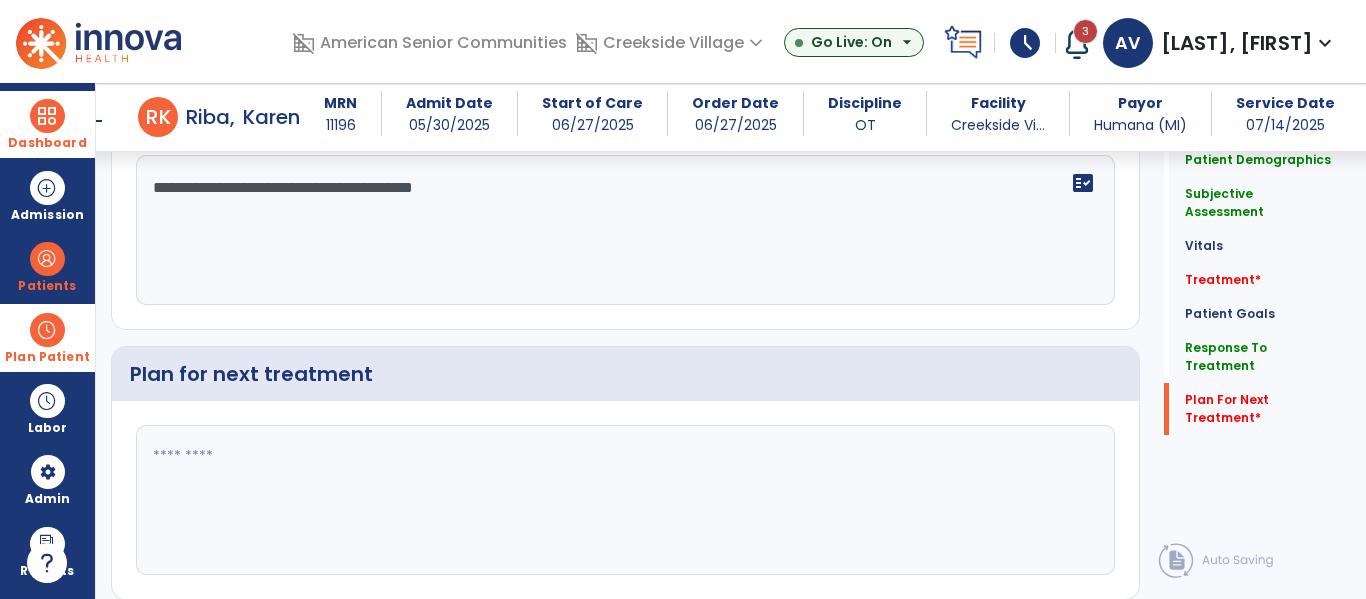 scroll, scrollTop: 3869, scrollLeft: 0, axis: vertical 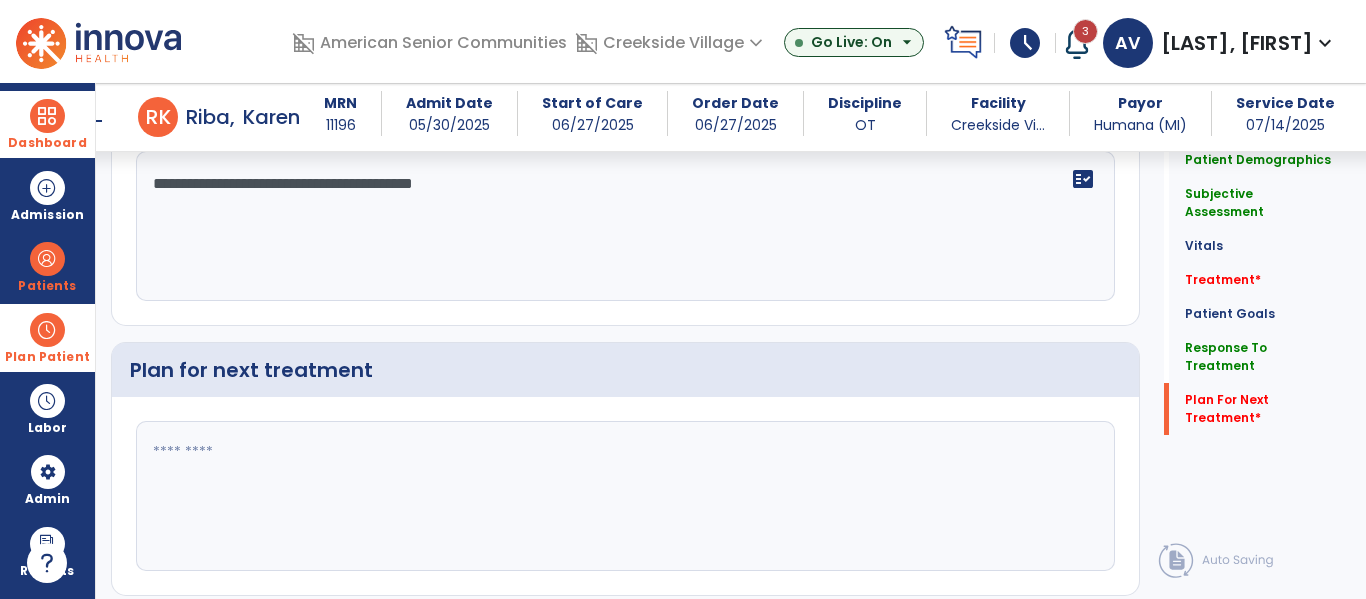 click 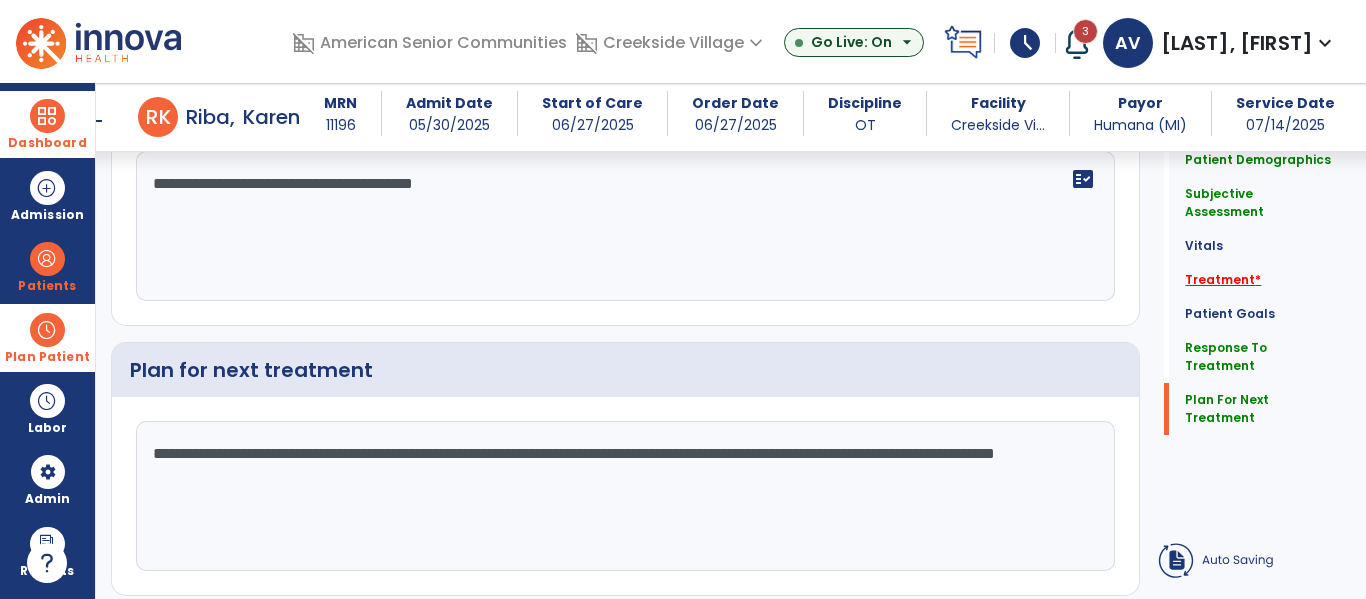 type on "**********" 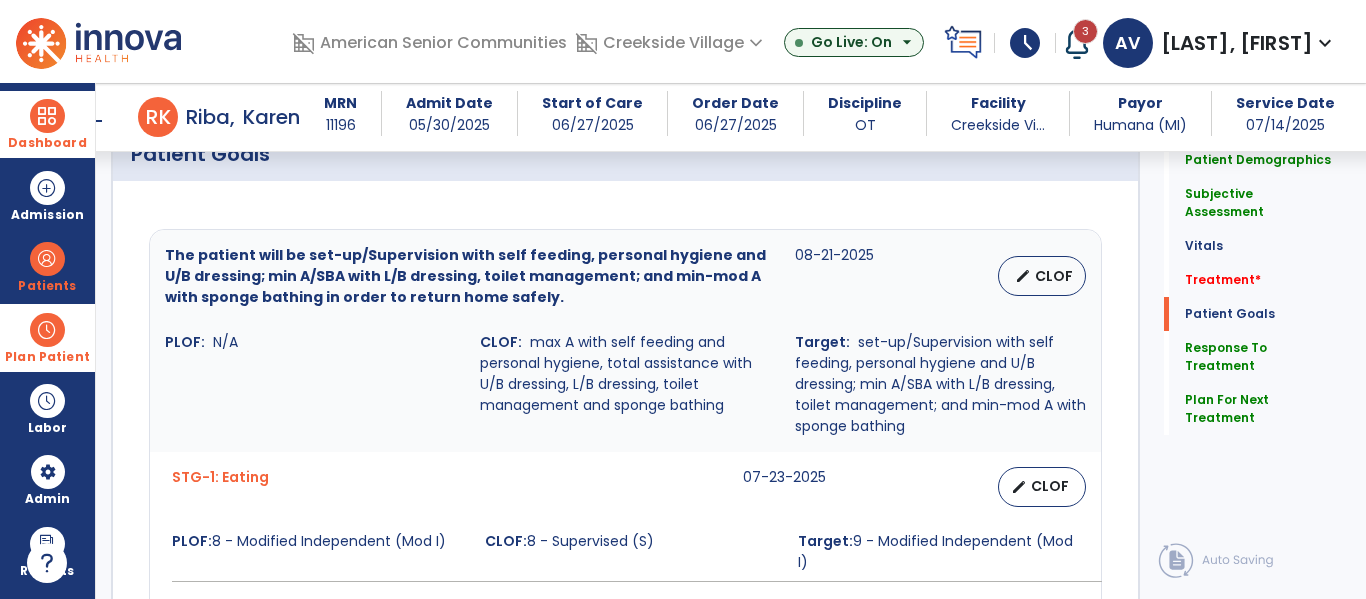 scroll, scrollTop: 1279, scrollLeft: 0, axis: vertical 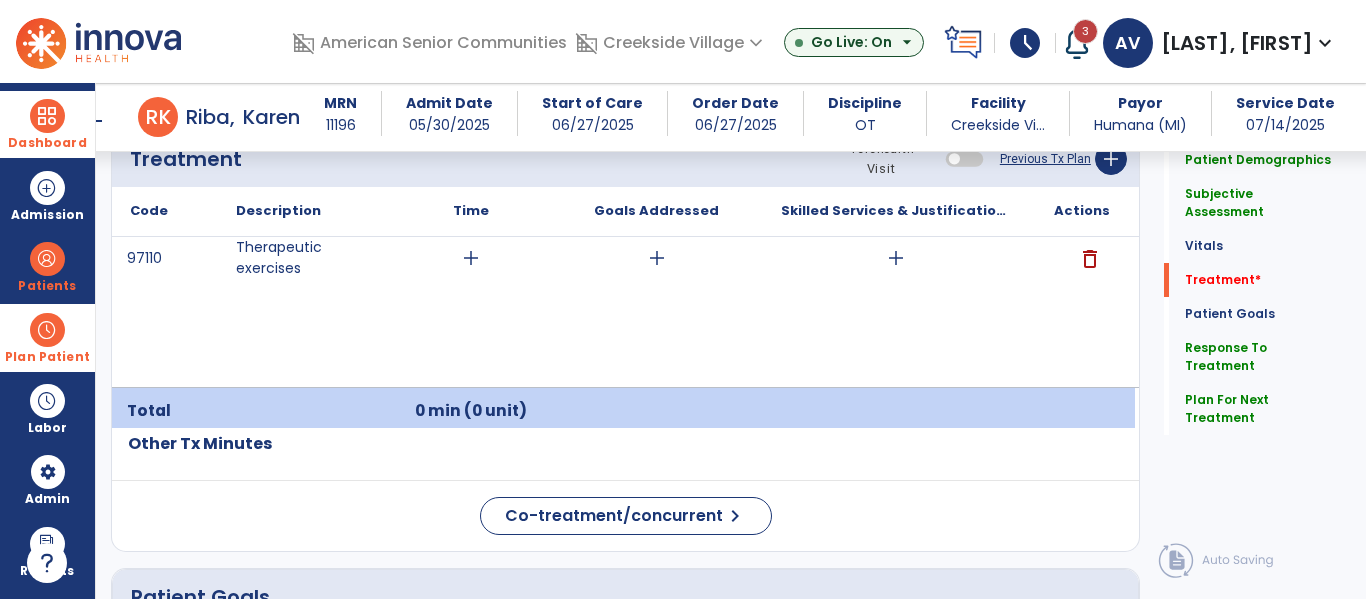 click on "arrow_back" at bounding box center (94, 121) 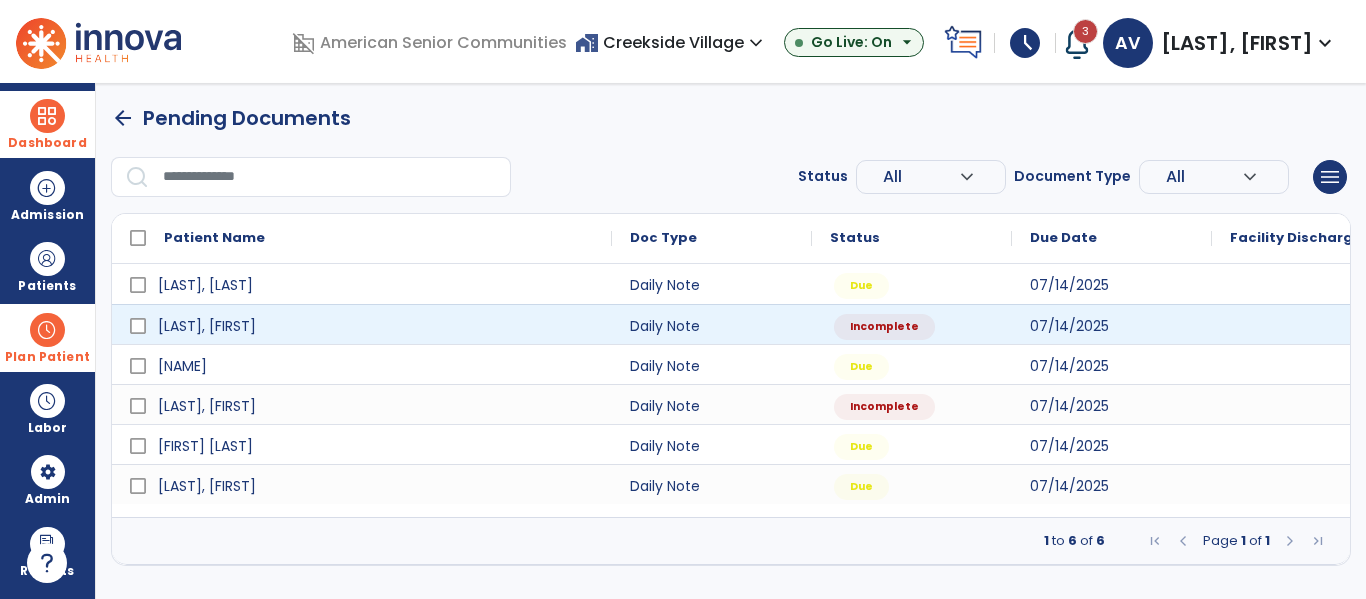 scroll, scrollTop: 0, scrollLeft: 0, axis: both 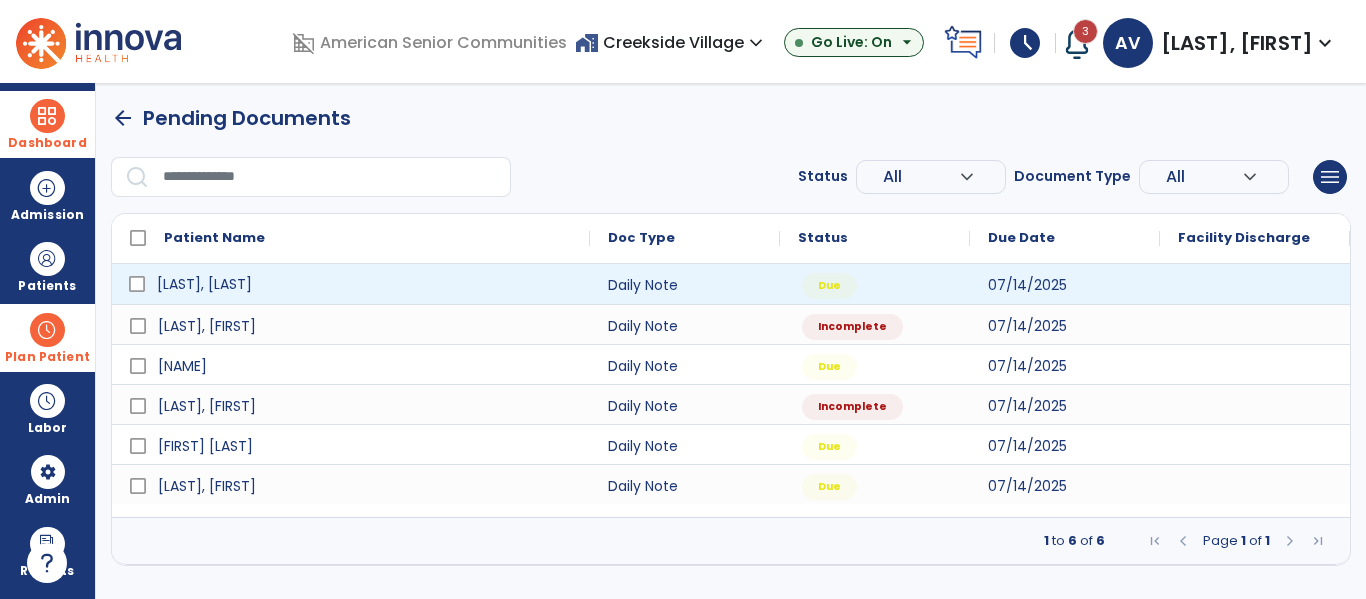 click on "[LAST], [LAST]" at bounding box center (365, 284) 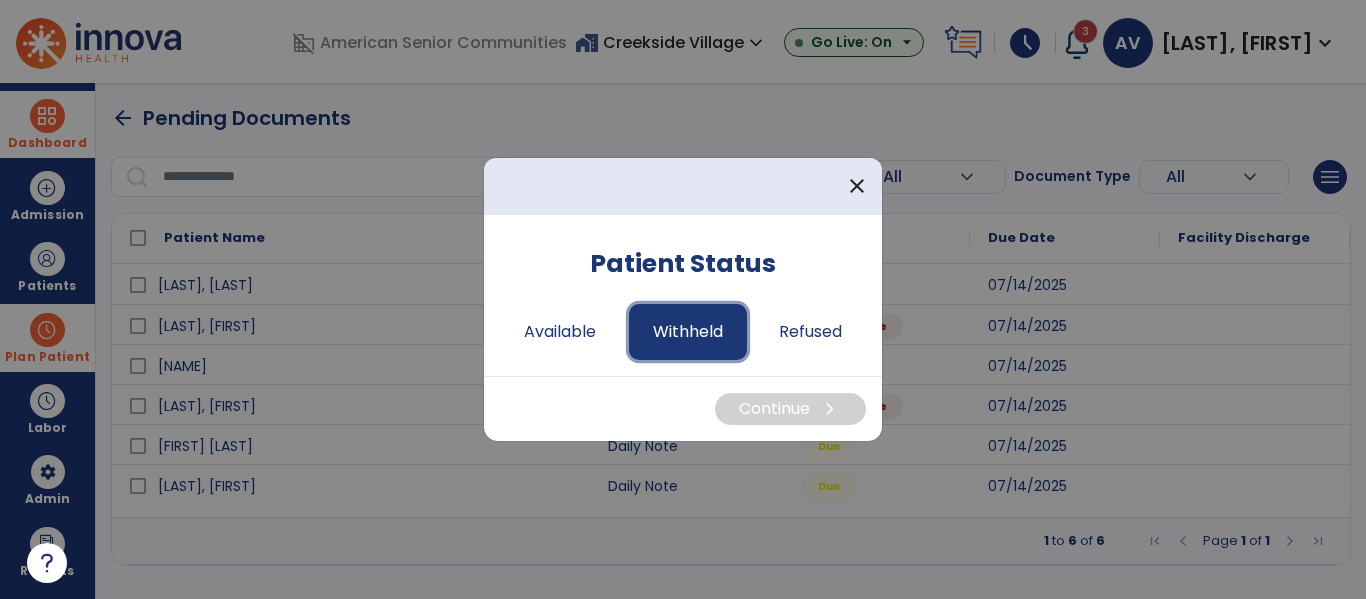 click on "Withheld" at bounding box center (688, 332) 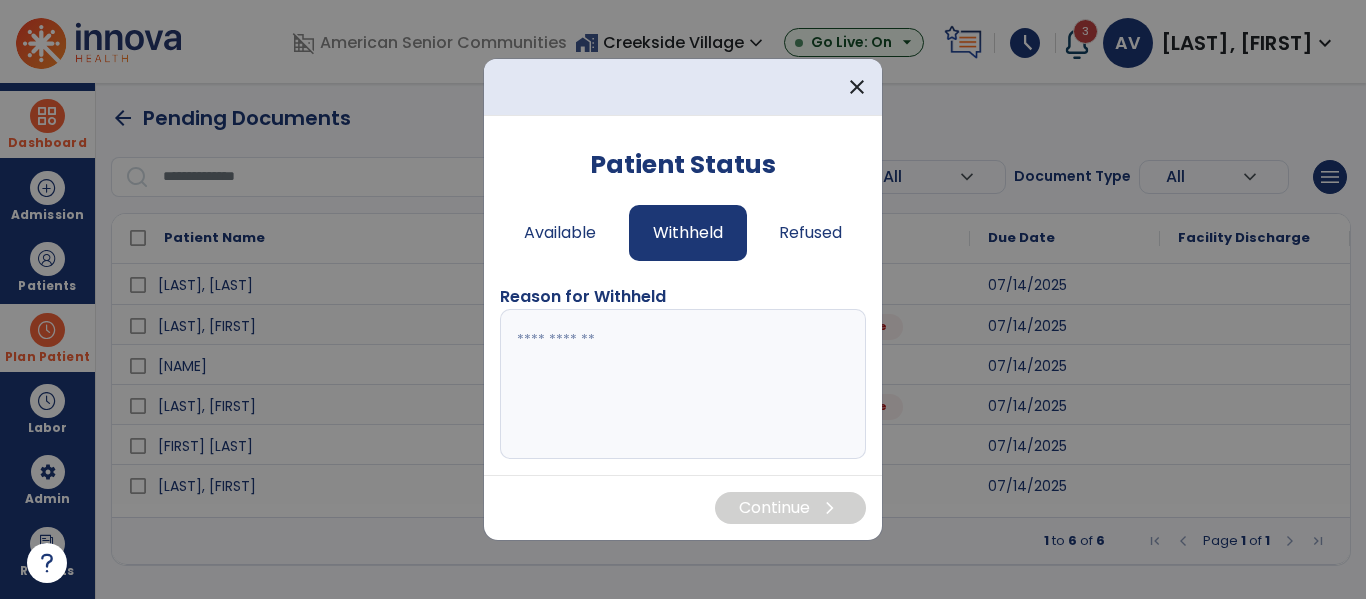 click at bounding box center [683, 384] 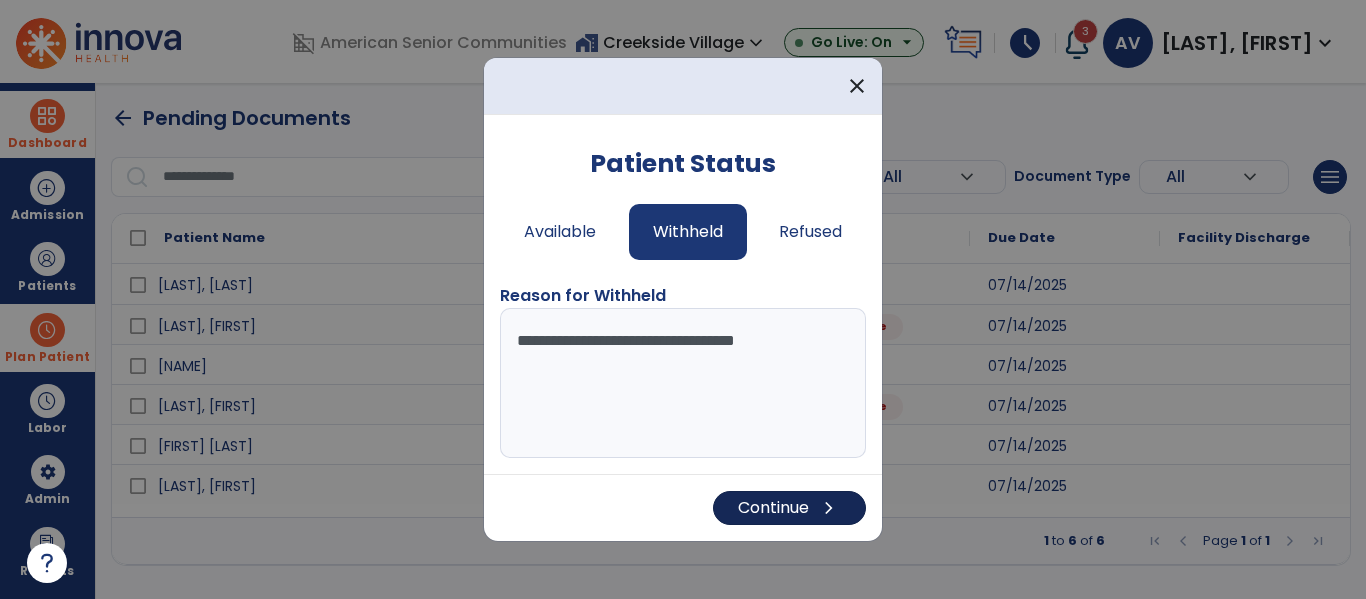 type on "**********" 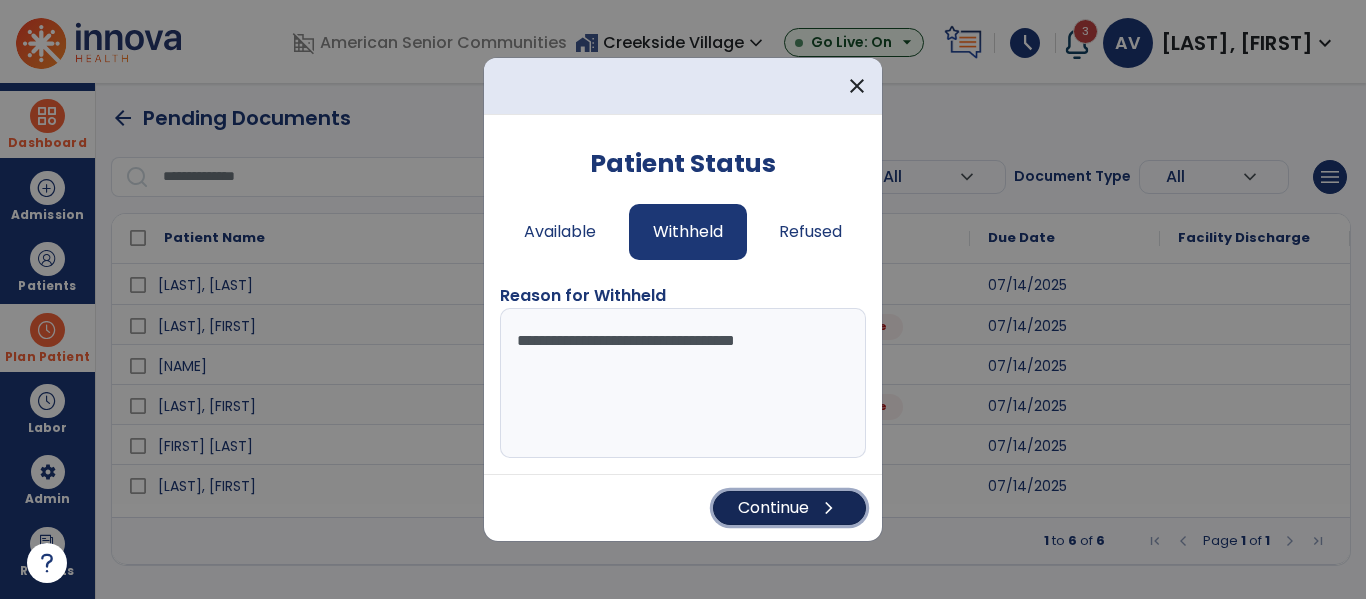 click on "Continue   chevron_right" at bounding box center [789, 508] 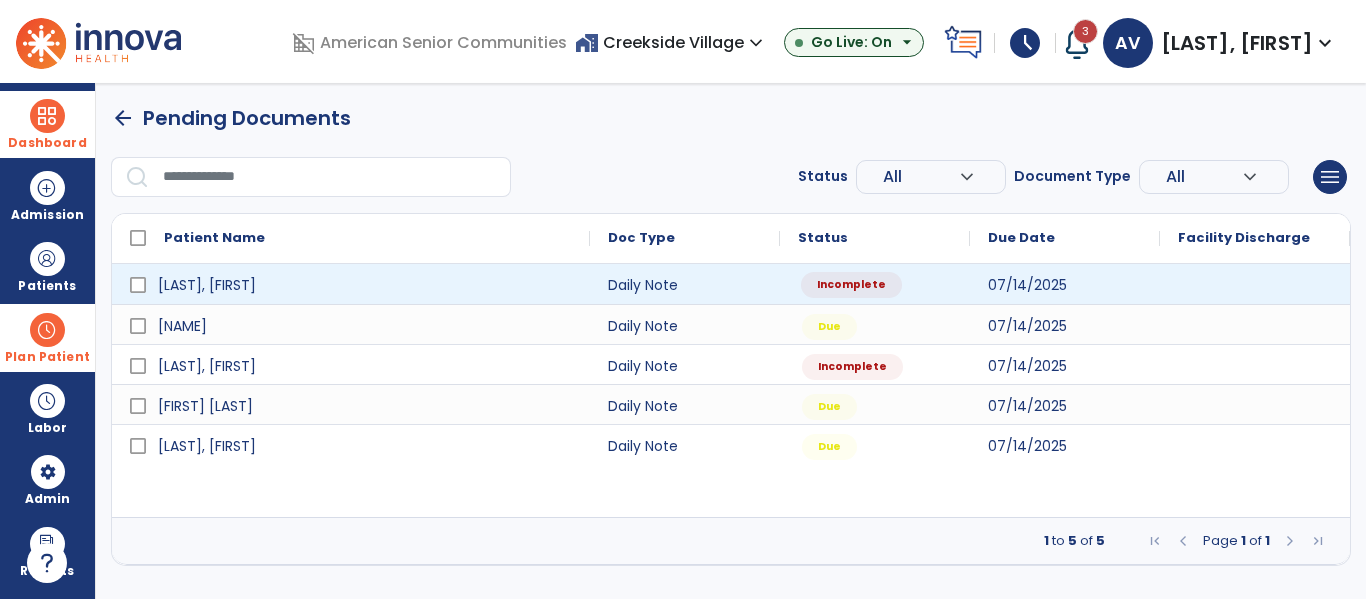 click on "Incomplete" at bounding box center [875, 284] 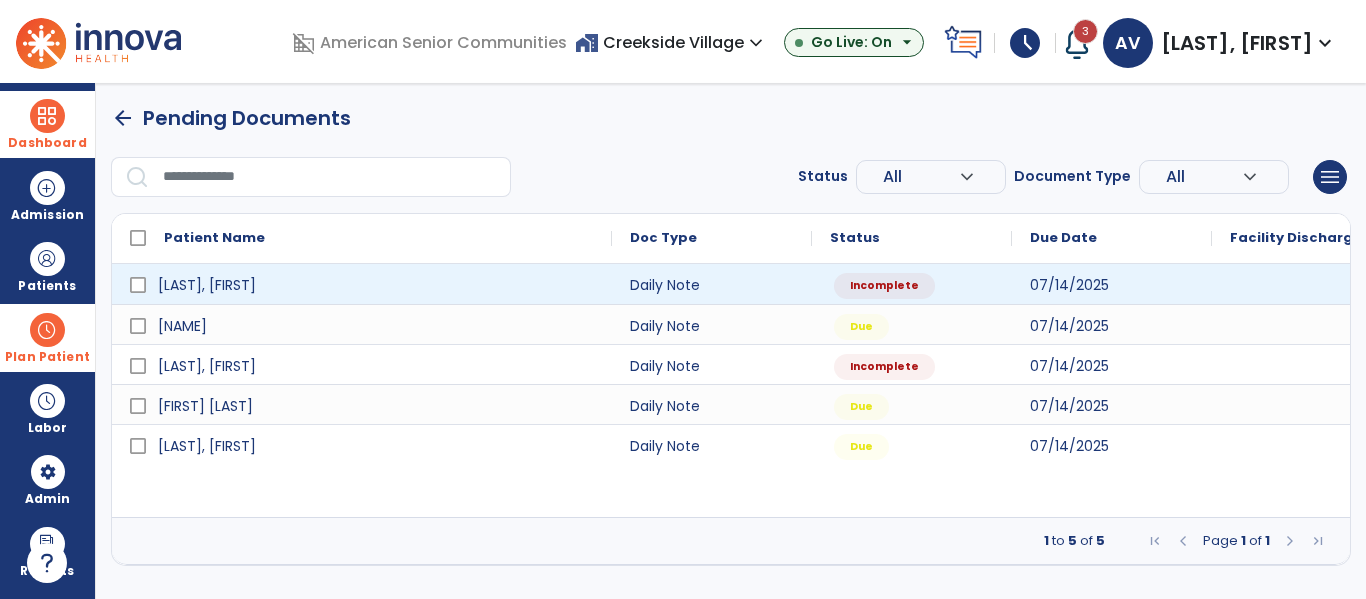 select on "*" 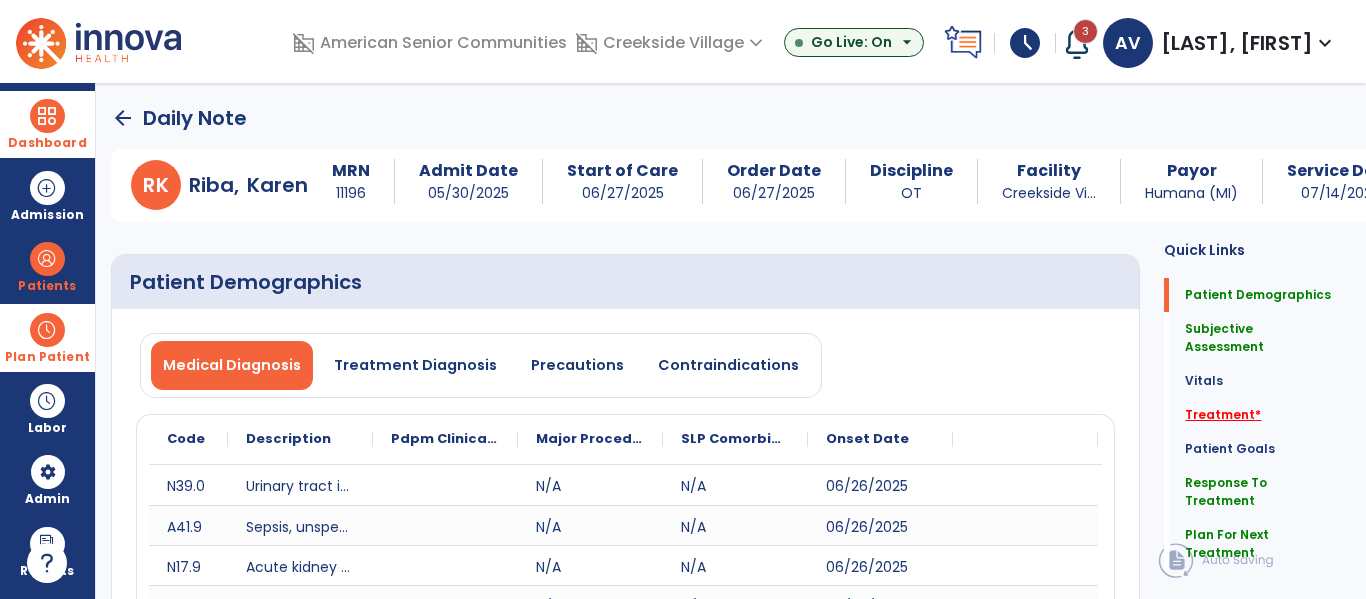 click on "Treatment   *" 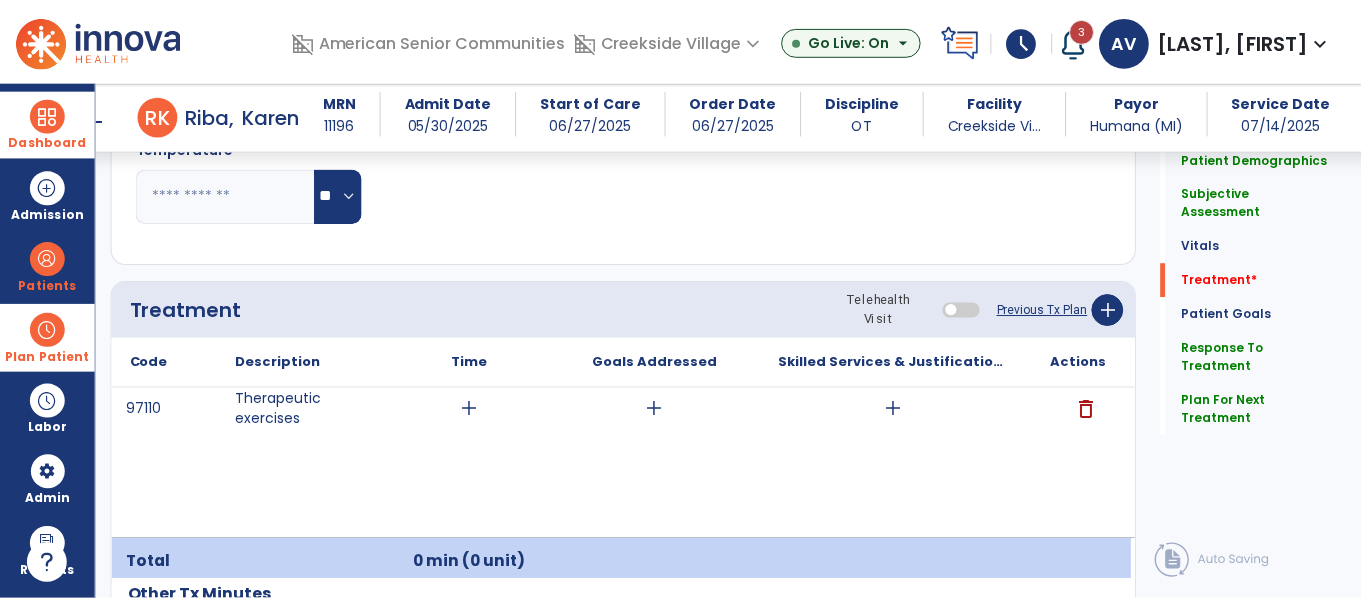 scroll, scrollTop: 1298, scrollLeft: 0, axis: vertical 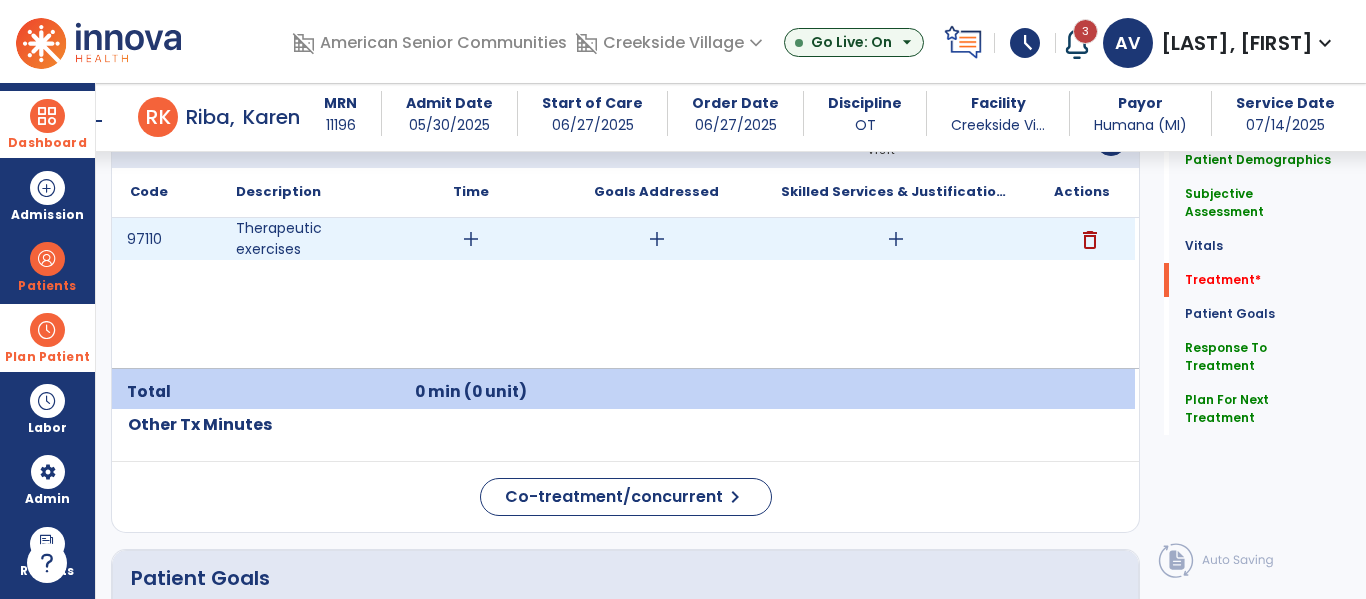 click on "add" at bounding box center (896, 239) 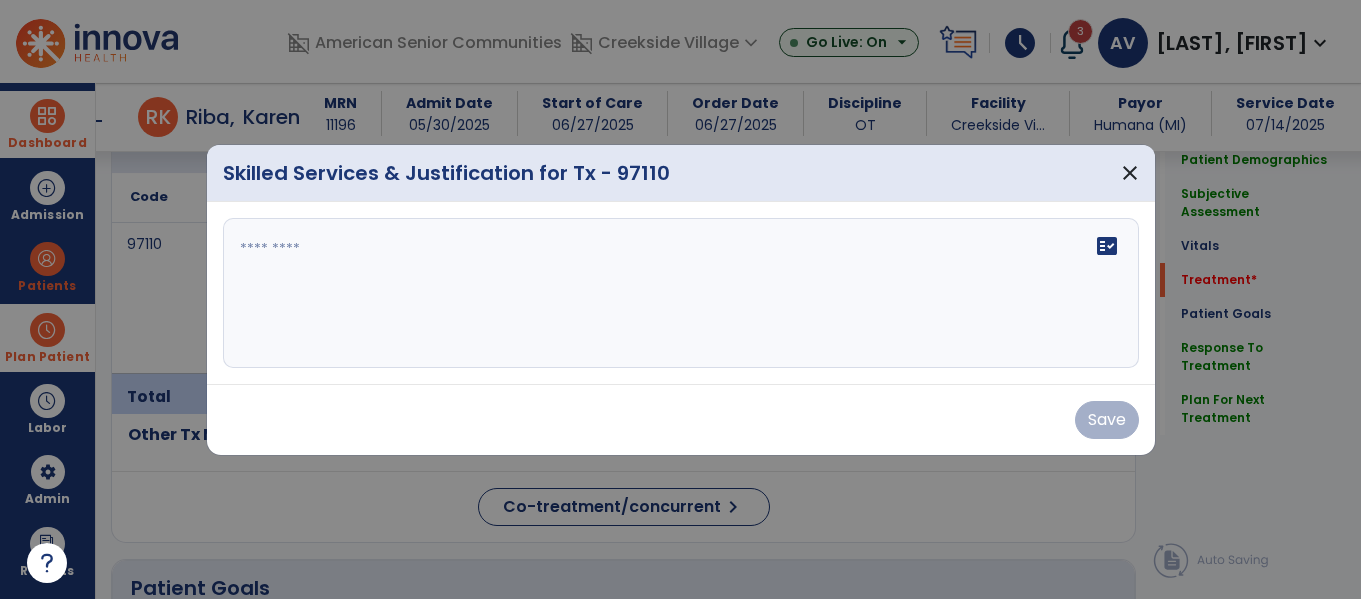 scroll, scrollTop: 1298, scrollLeft: 0, axis: vertical 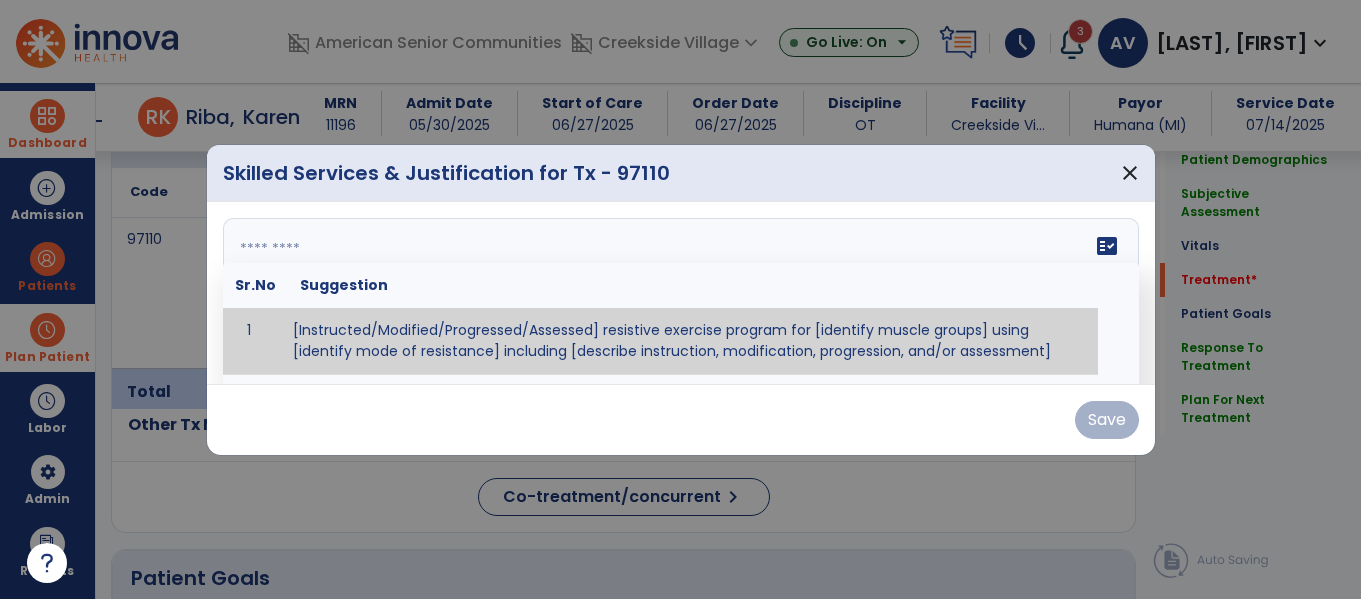 paste on "**********" 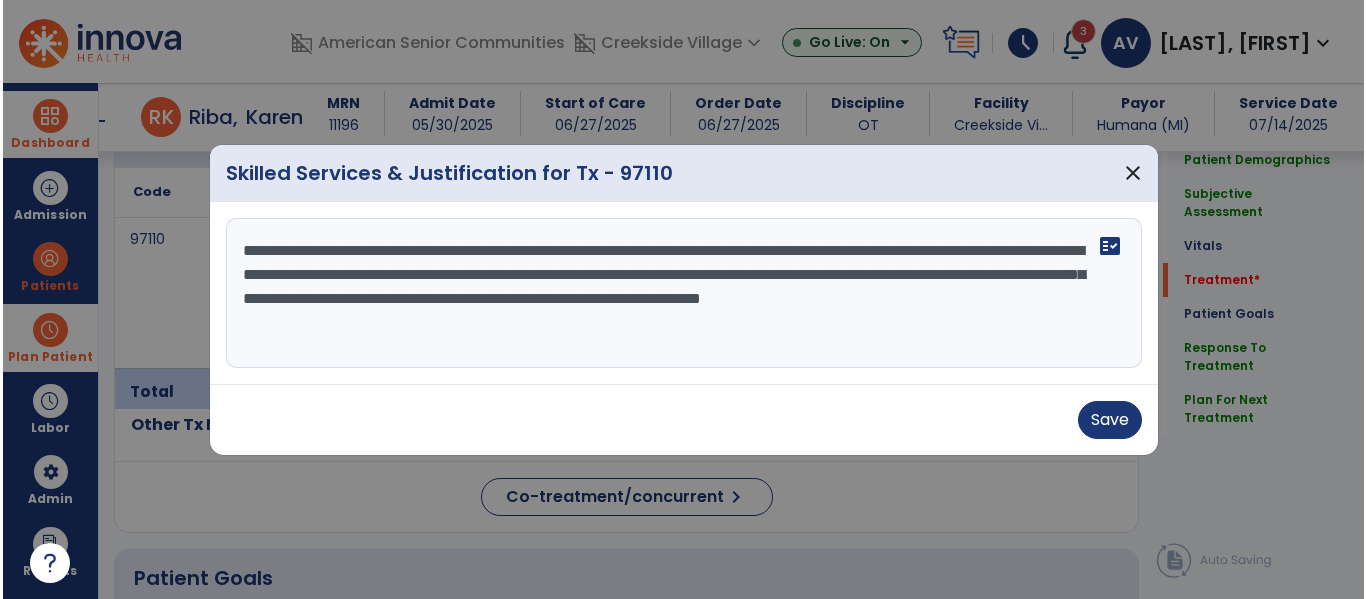 scroll, scrollTop: 0, scrollLeft: 0, axis: both 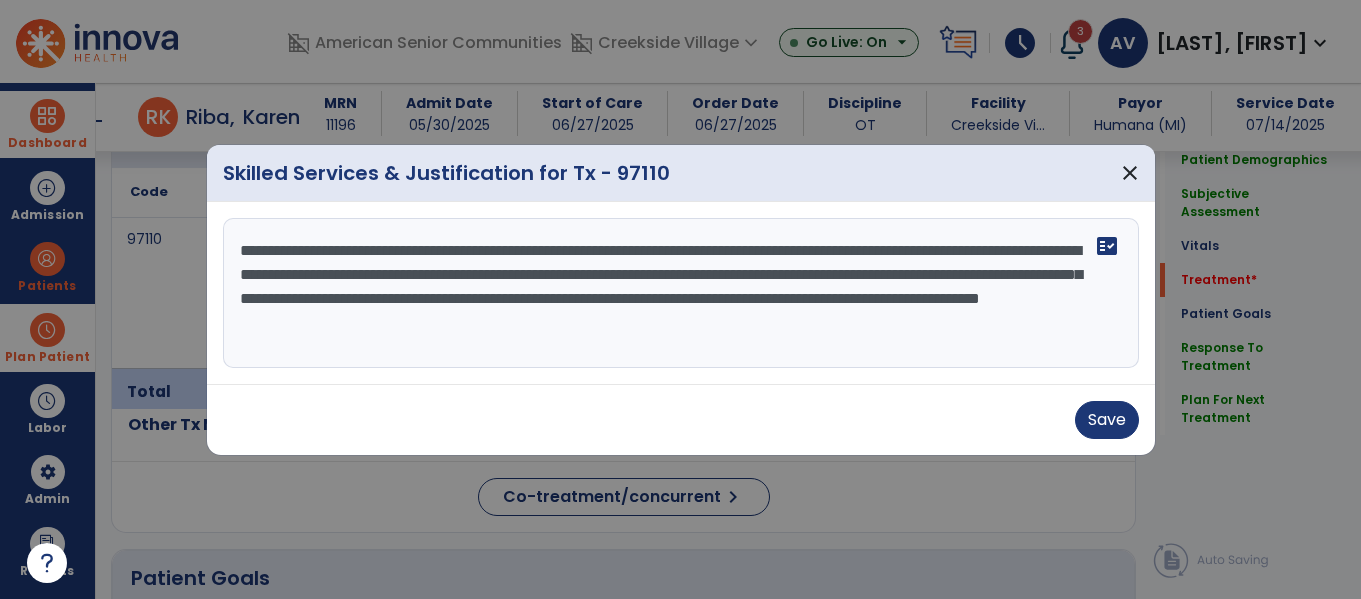 click on "**********" at bounding box center [681, 293] 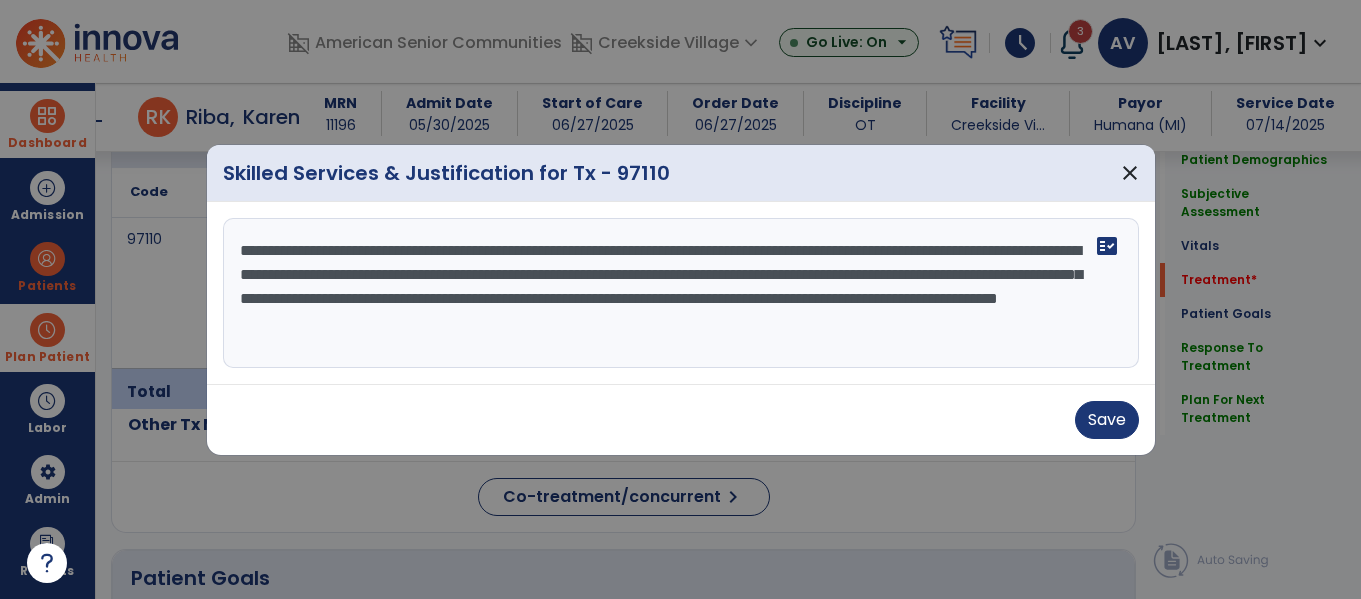 drag, startPoint x: 415, startPoint y: 274, endPoint x: 303, endPoint y: 277, distance: 112.04017 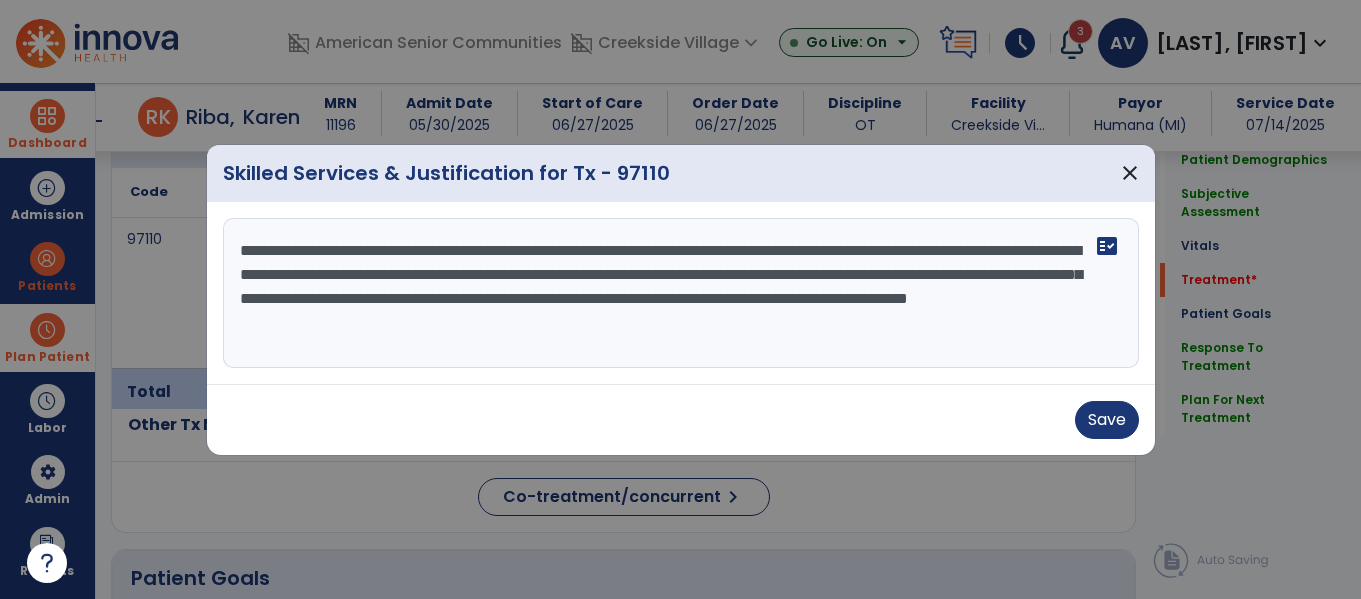 click on "**********" at bounding box center (681, 293) 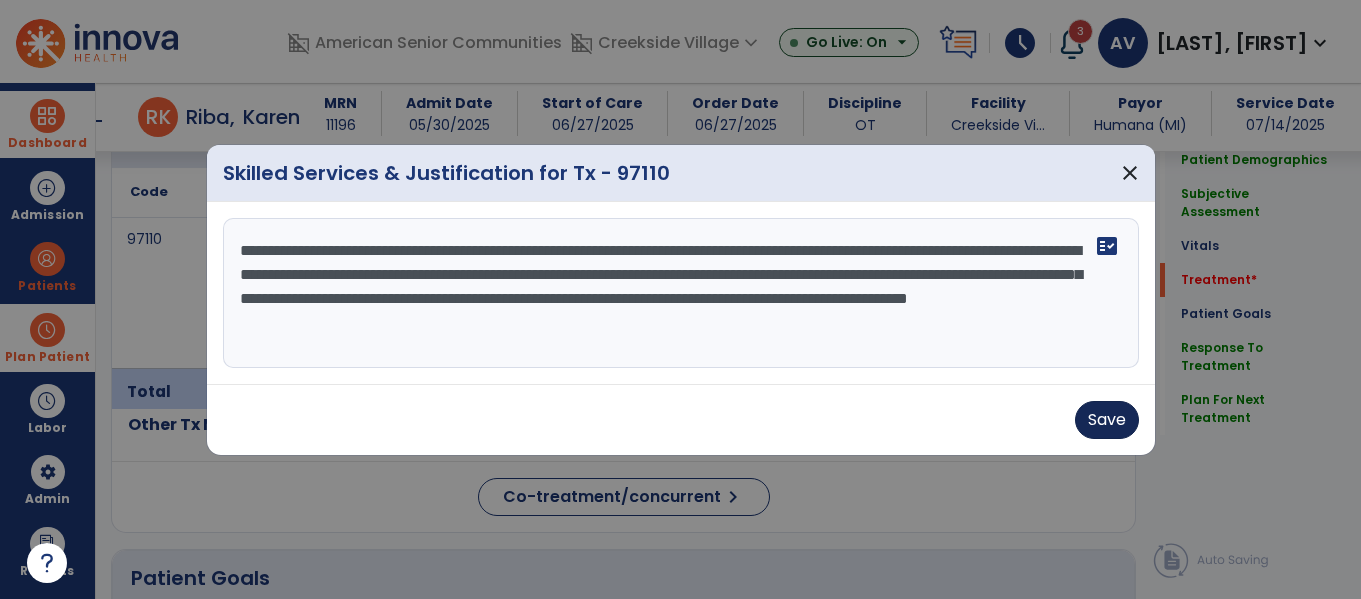 type on "**********" 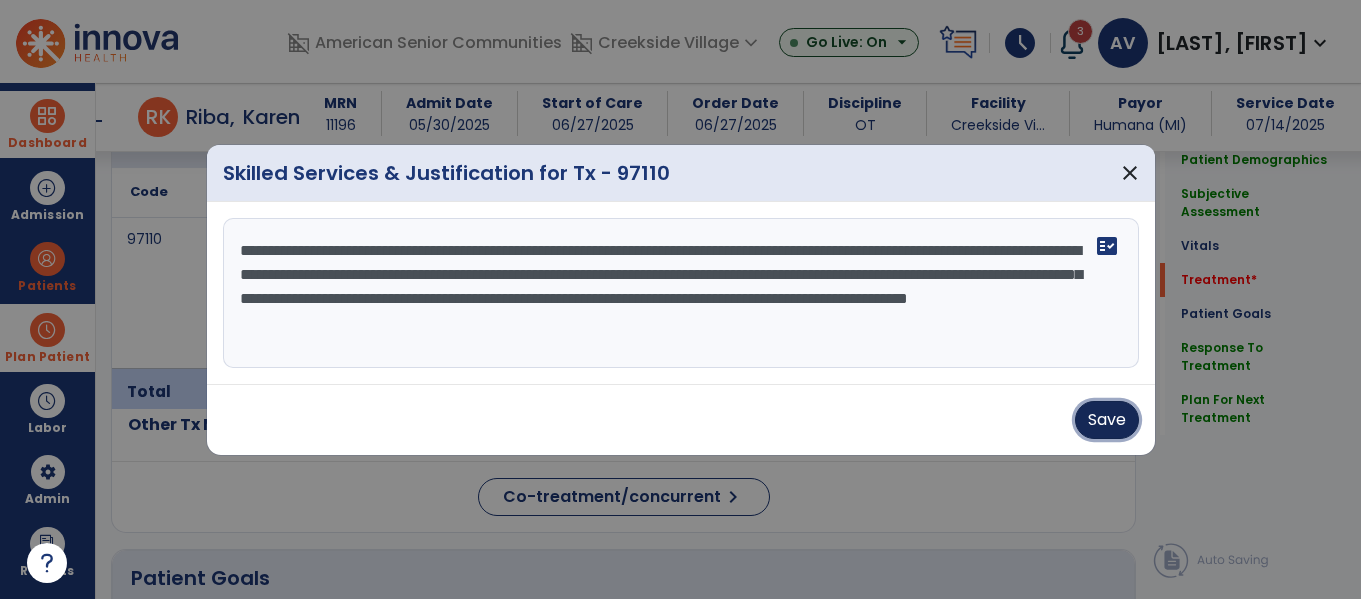 click on "Save" at bounding box center [1107, 420] 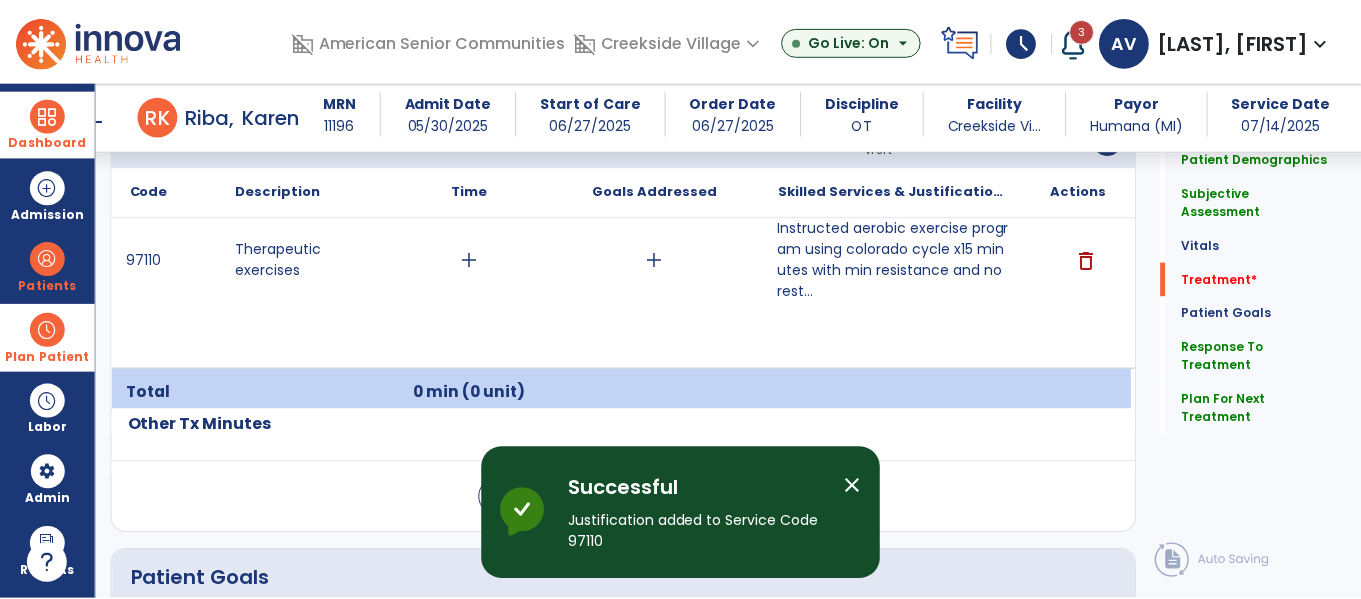 scroll, scrollTop: 1099, scrollLeft: 0, axis: vertical 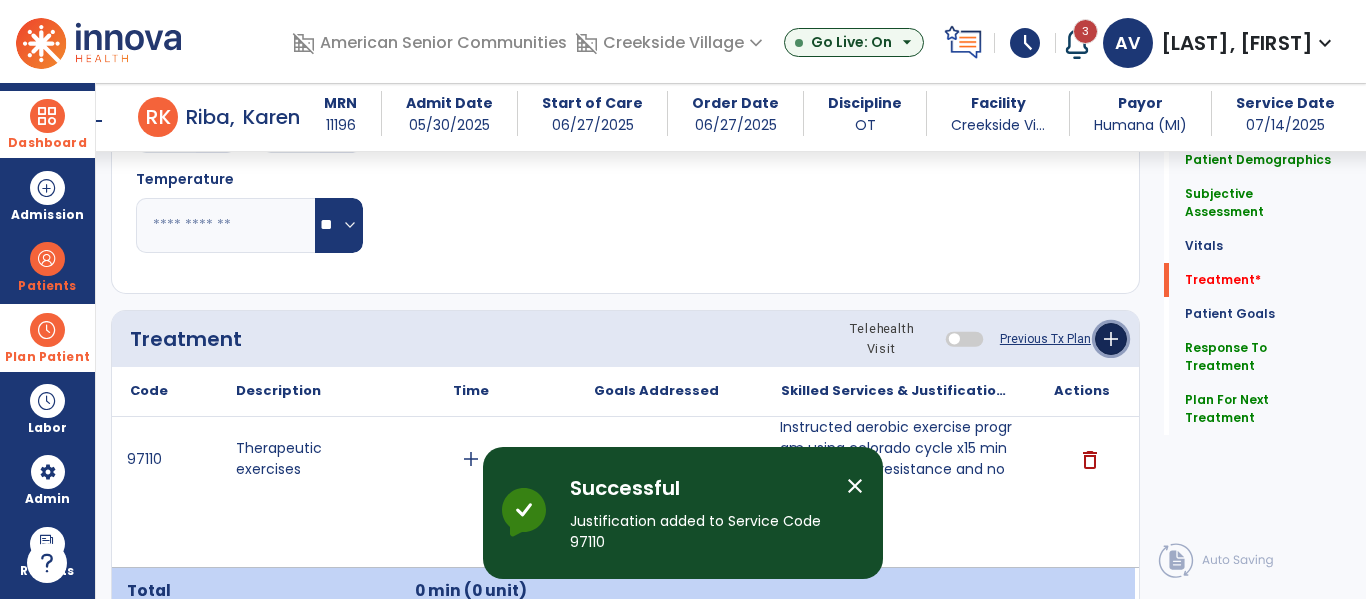 click on "add" 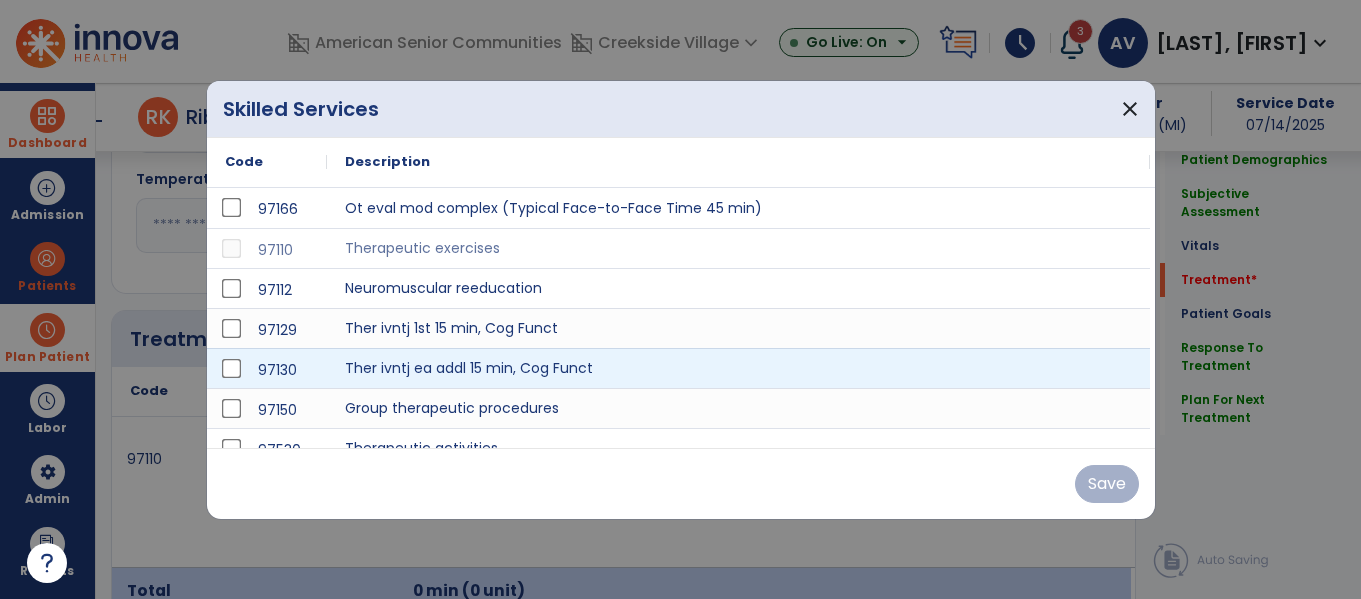 scroll, scrollTop: 1099, scrollLeft: 0, axis: vertical 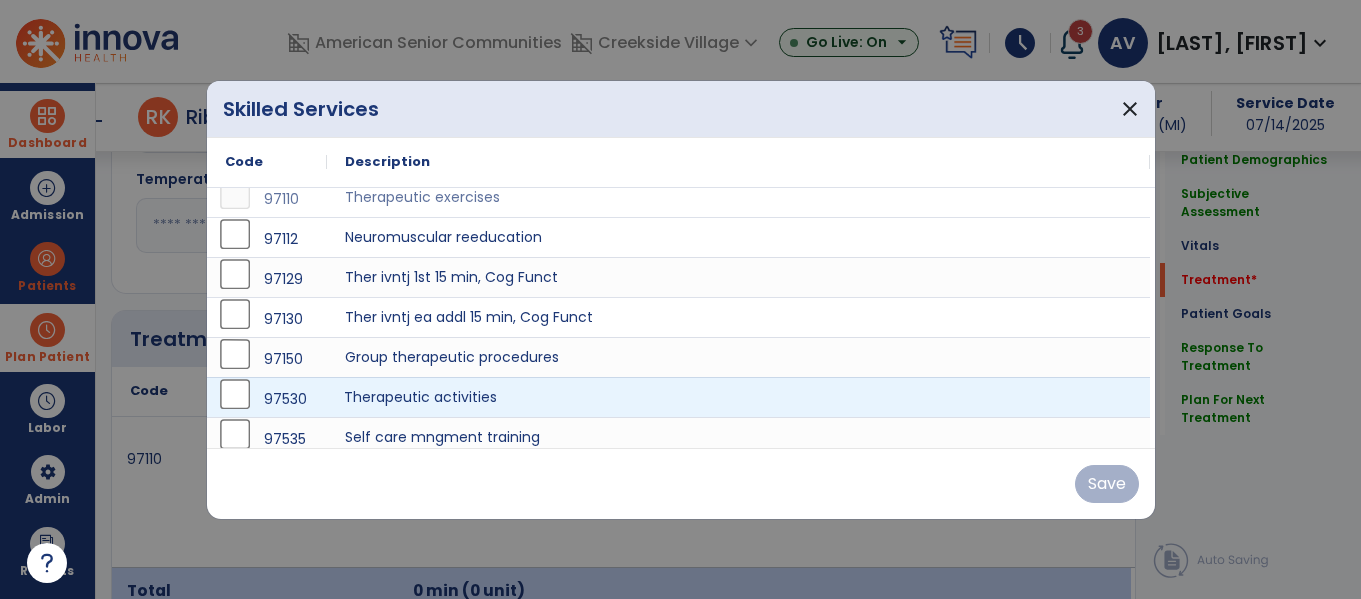 click on "Therapeutic activities" at bounding box center [738, 397] 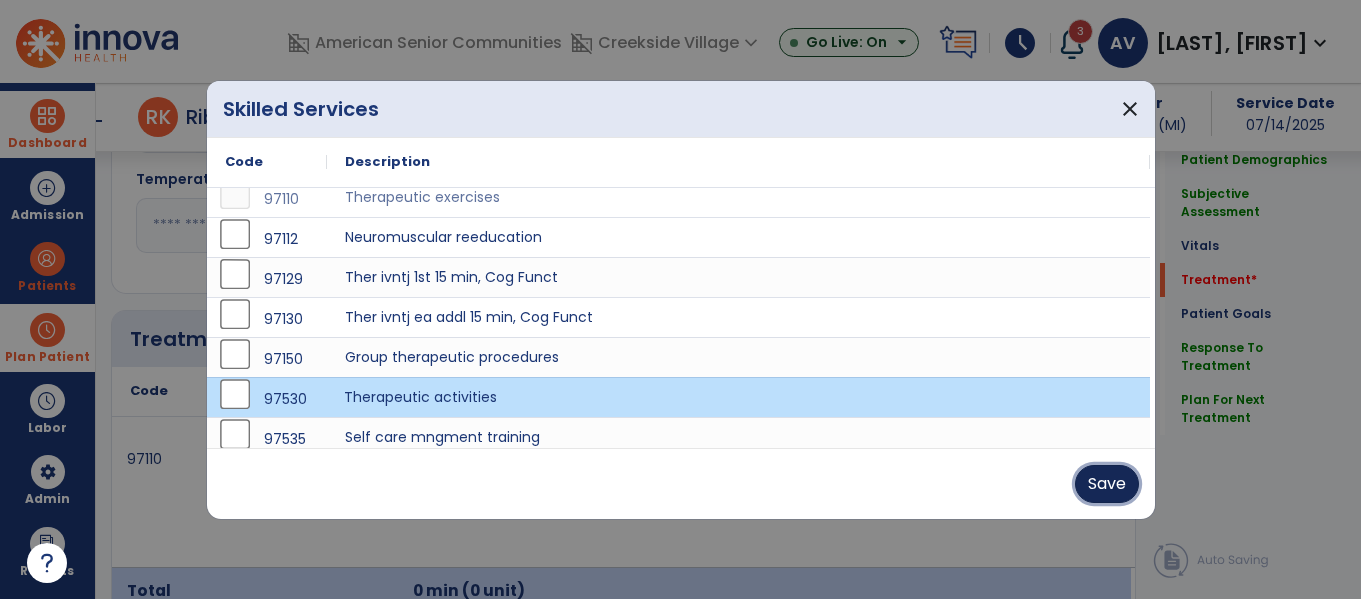 click on "Save" at bounding box center [1107, 484] 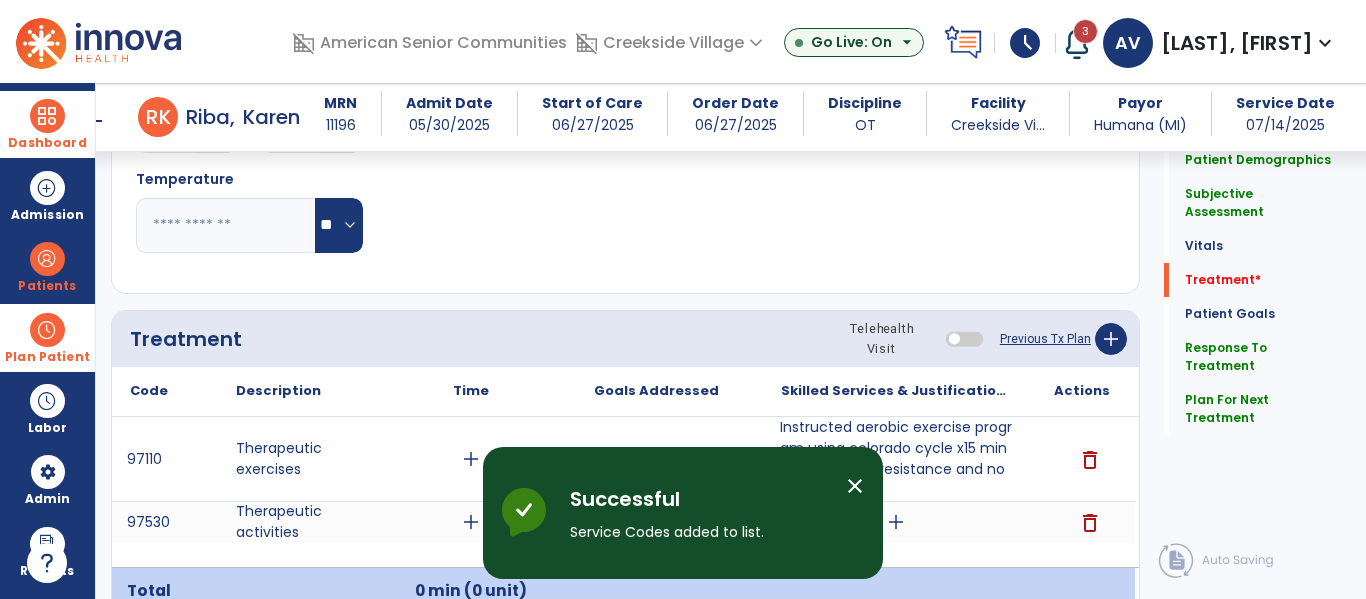 click on "arrow_back" at bounding box center [94, 121] 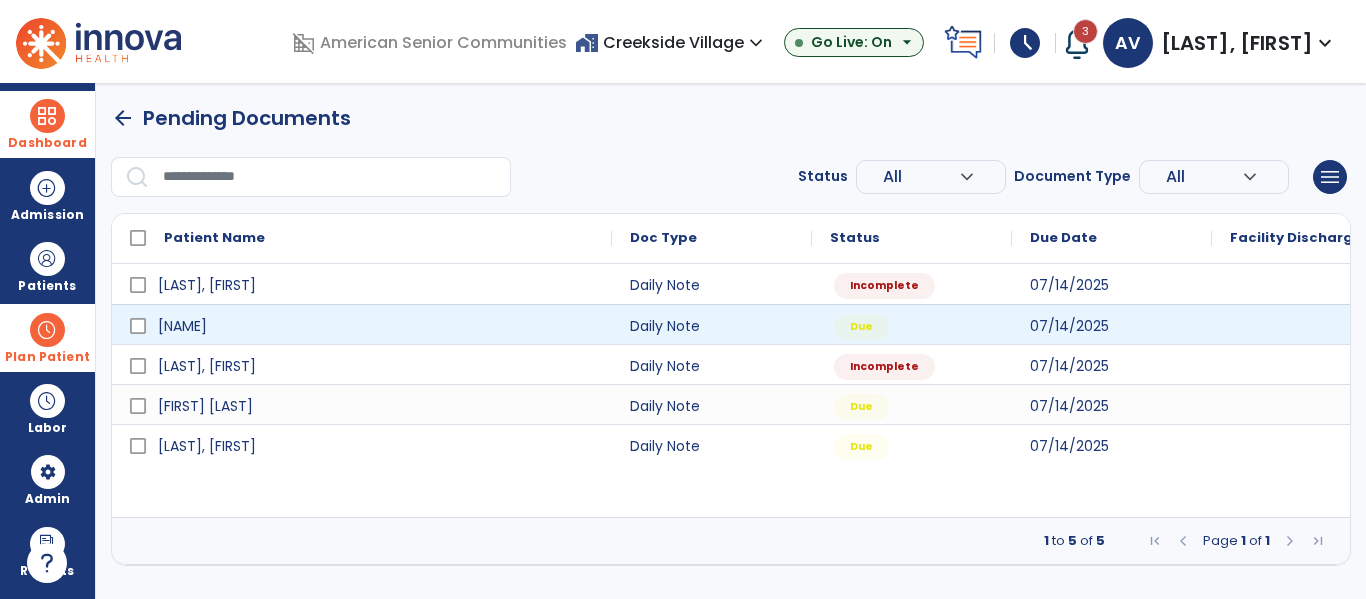 scroll, scrollTop: 0, scrollLeft: 0, axis: both 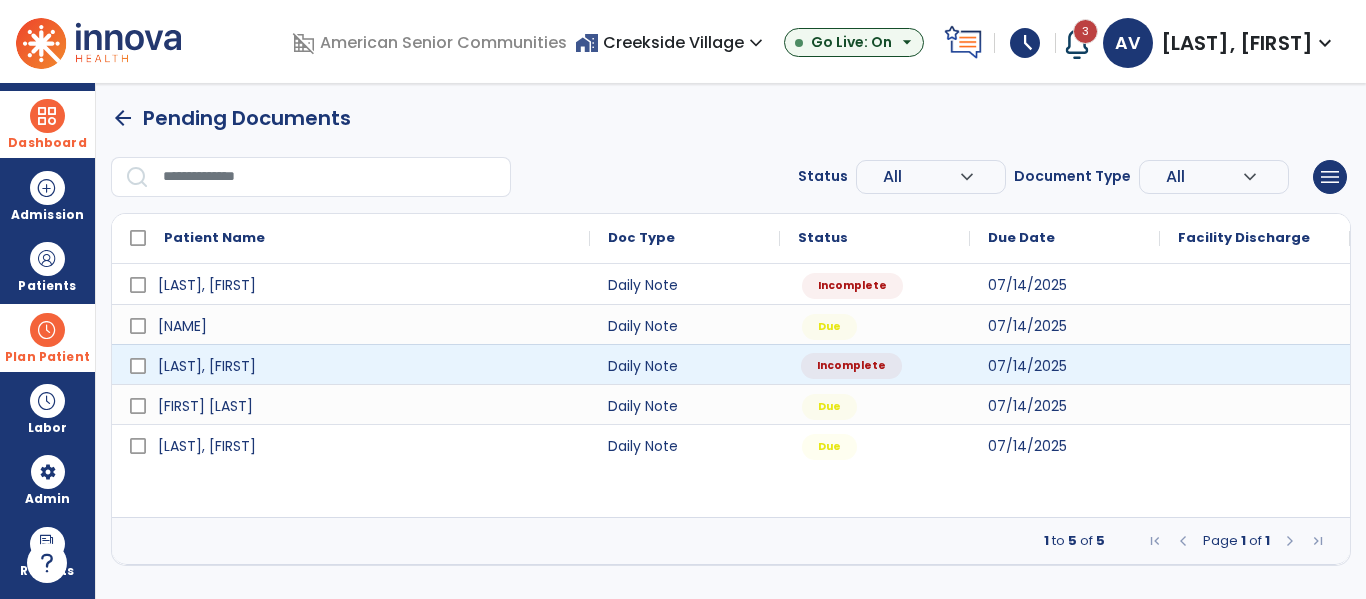 click on "Incomplete" at bounding box center (851, 366) 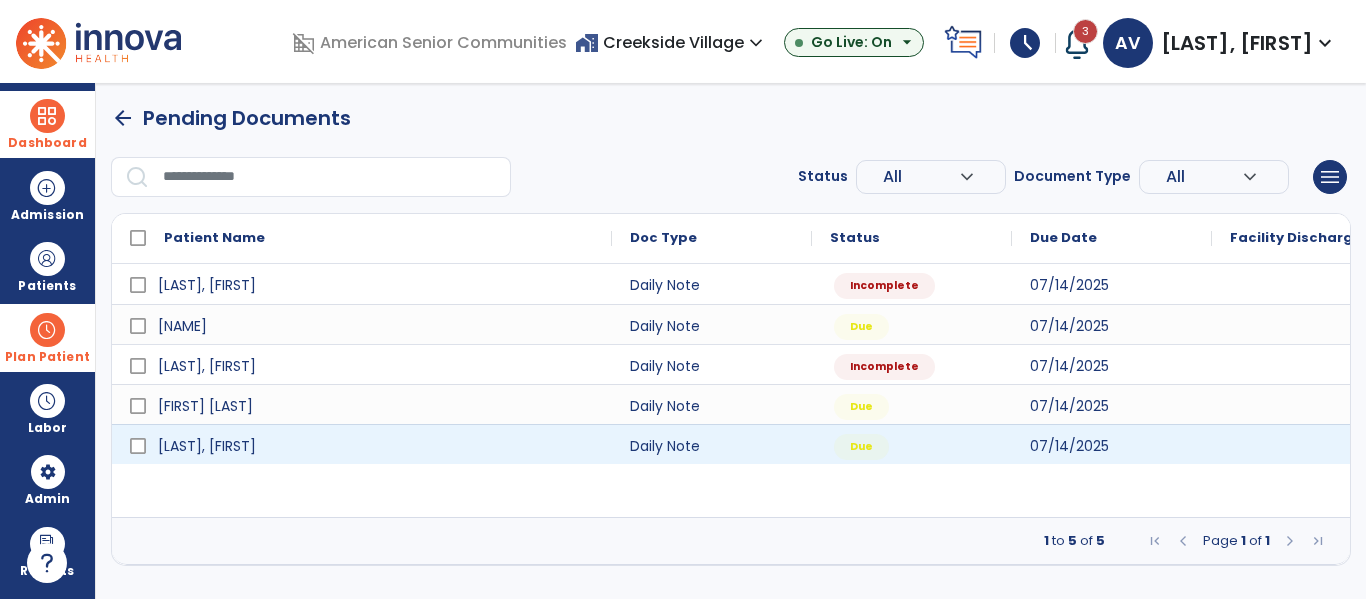 select on "*" 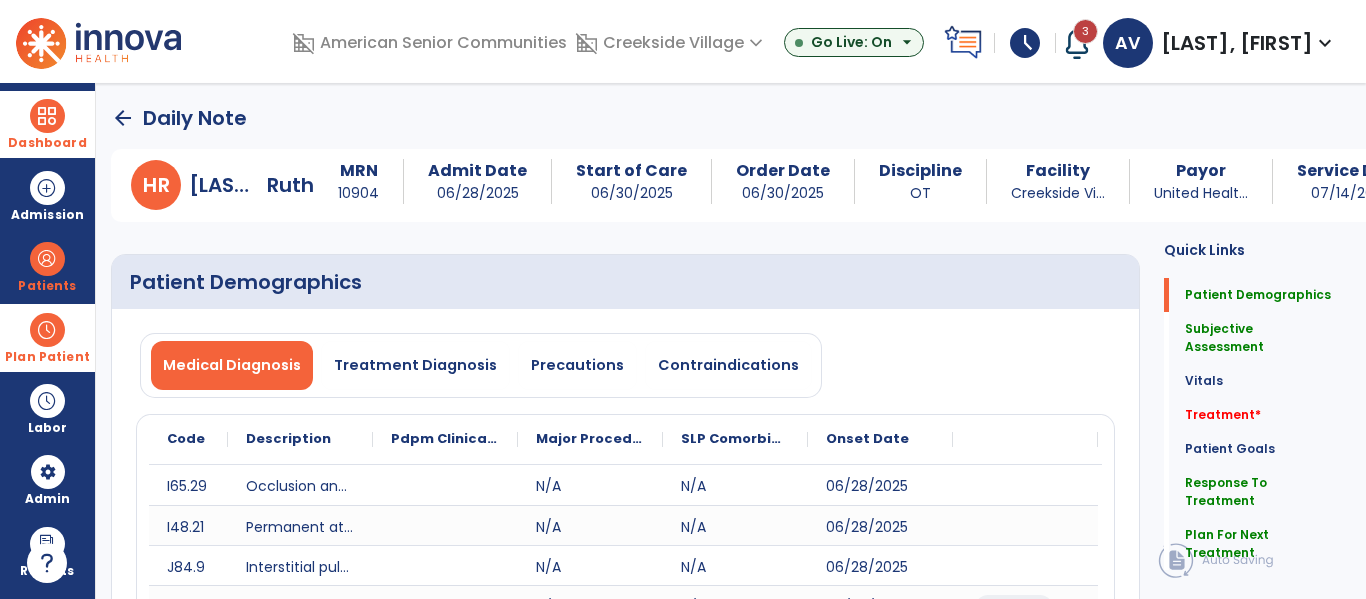 click at bounding box center [47, 330] 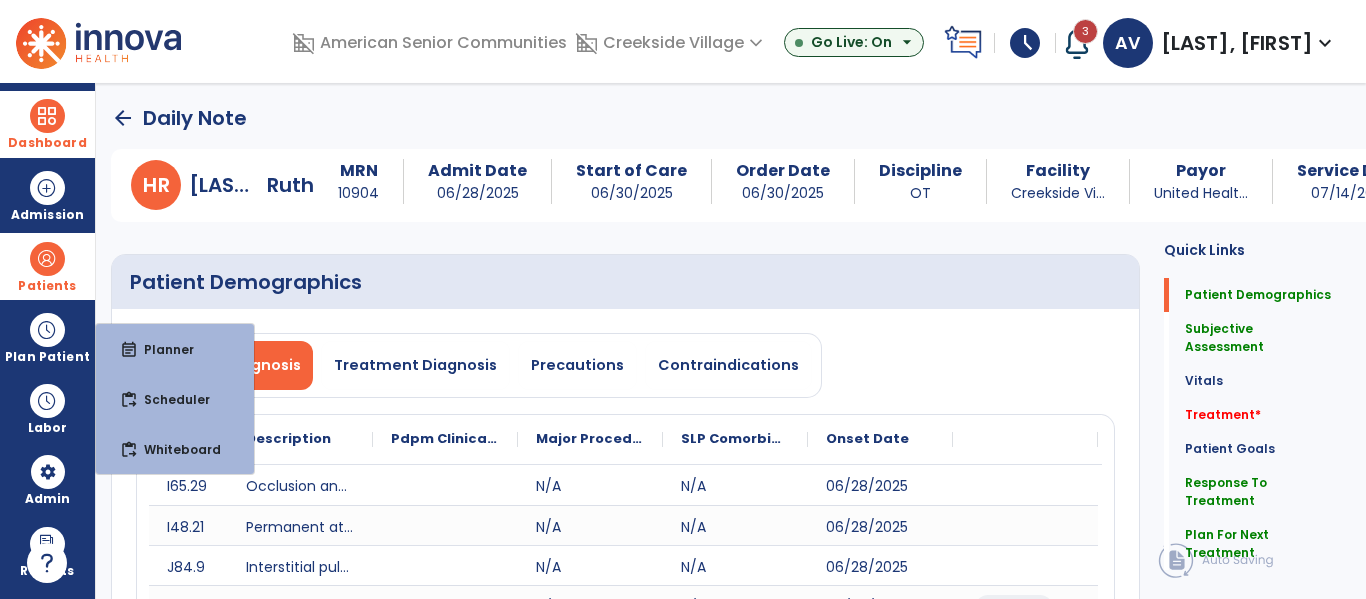 click on "Patients" at bounding box center [47, 266] 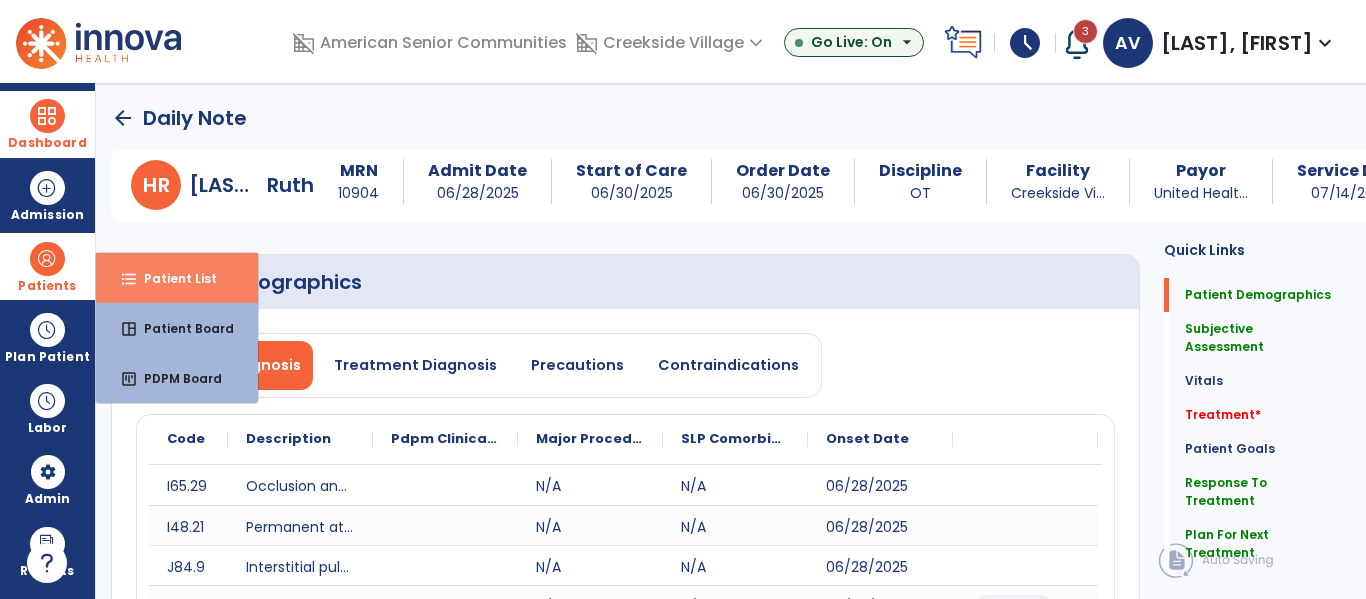 click on "Patient List" at bounding box center [172, 278] 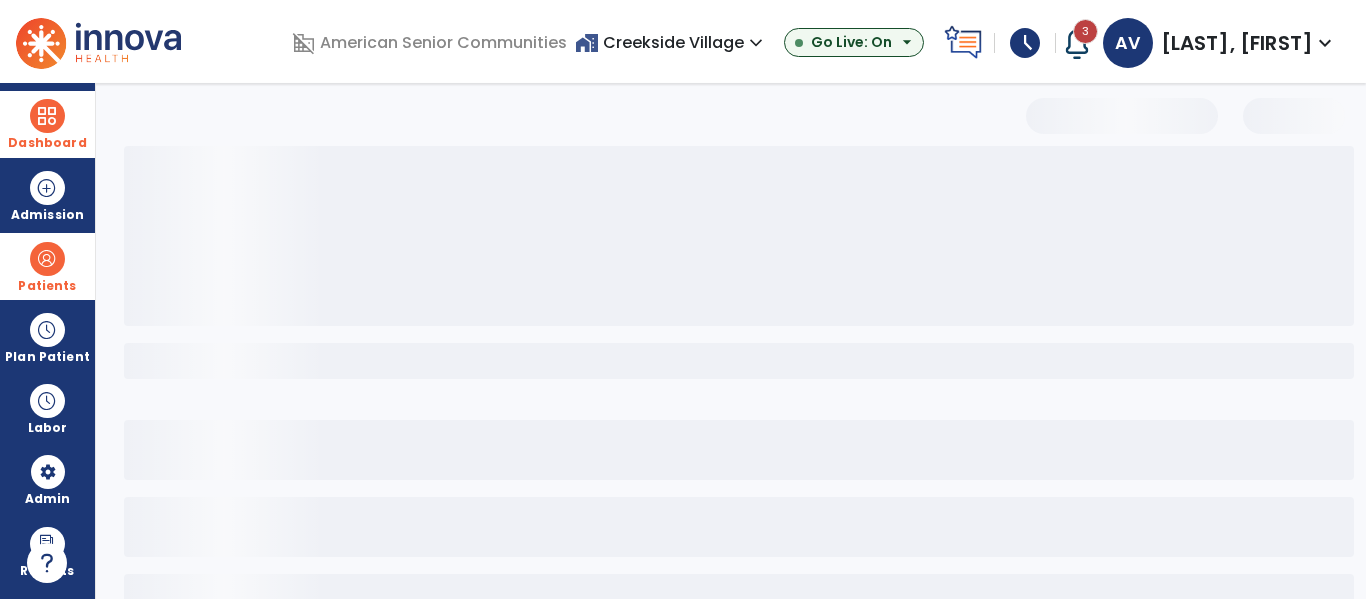 select on "***" 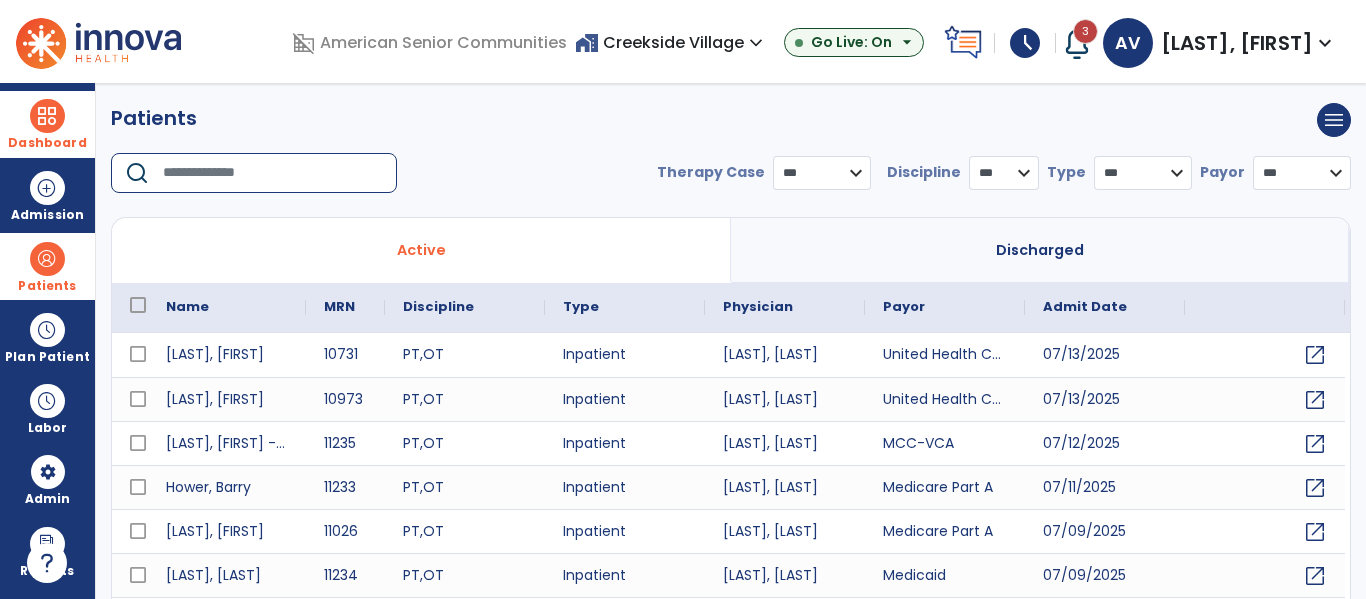 click at bounding box center [273, 173] 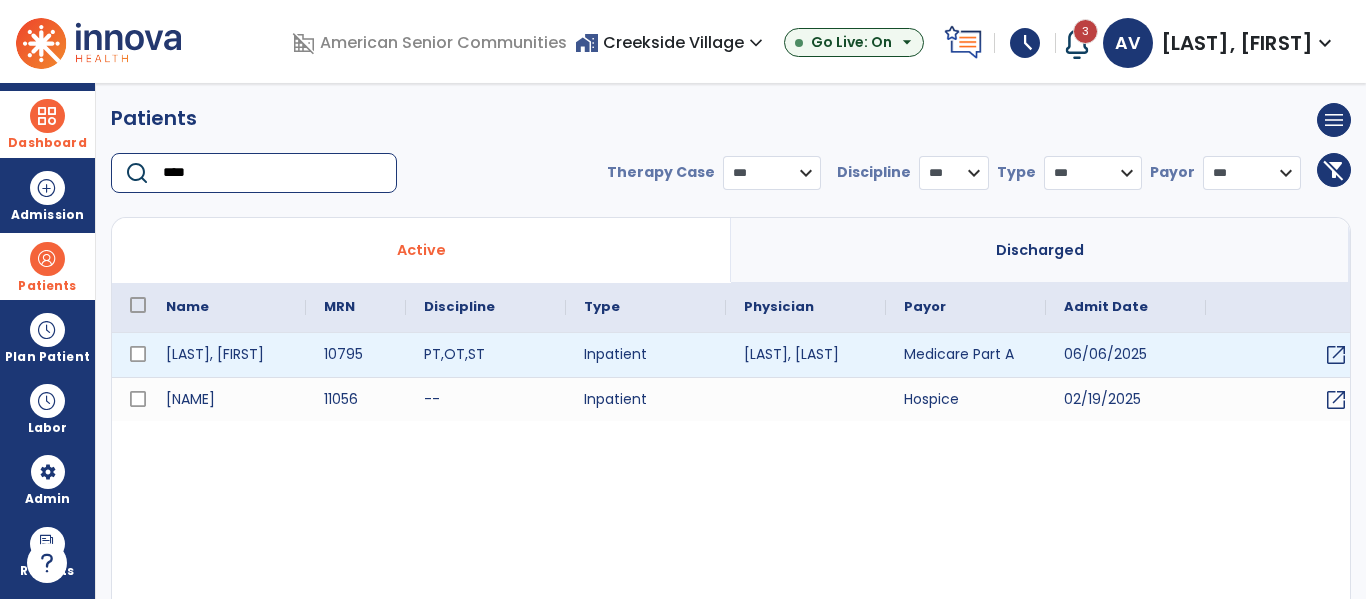 type on "****" 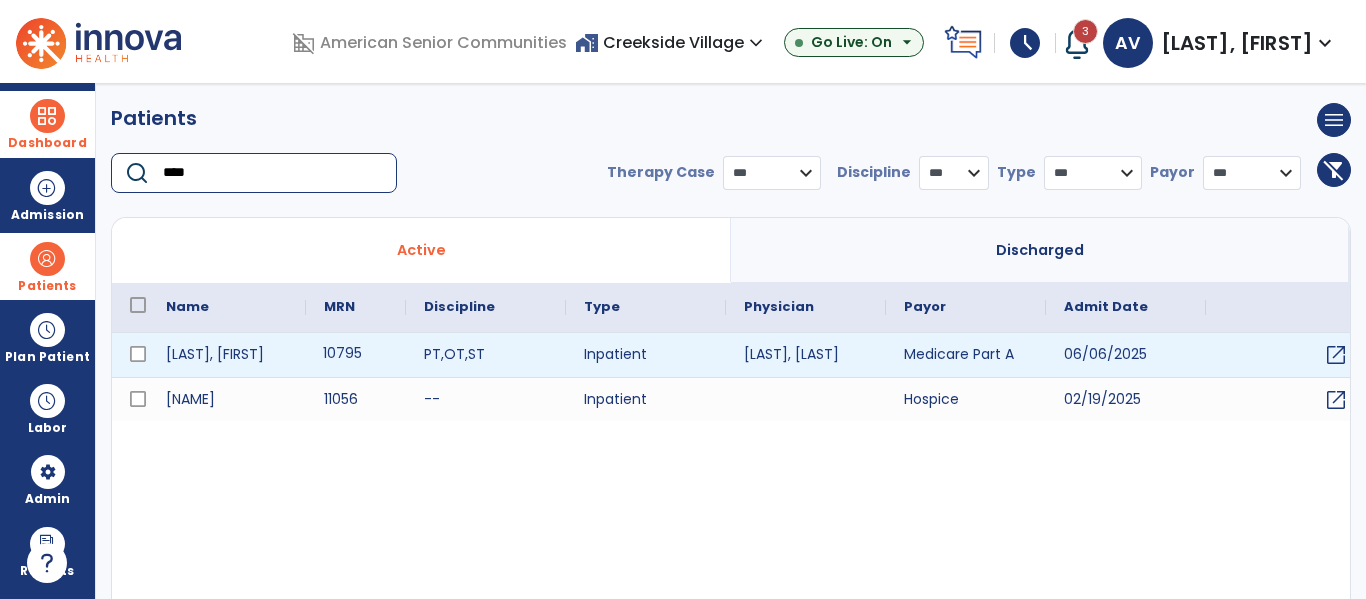 click on "10795" at bounding box center [356, 355] 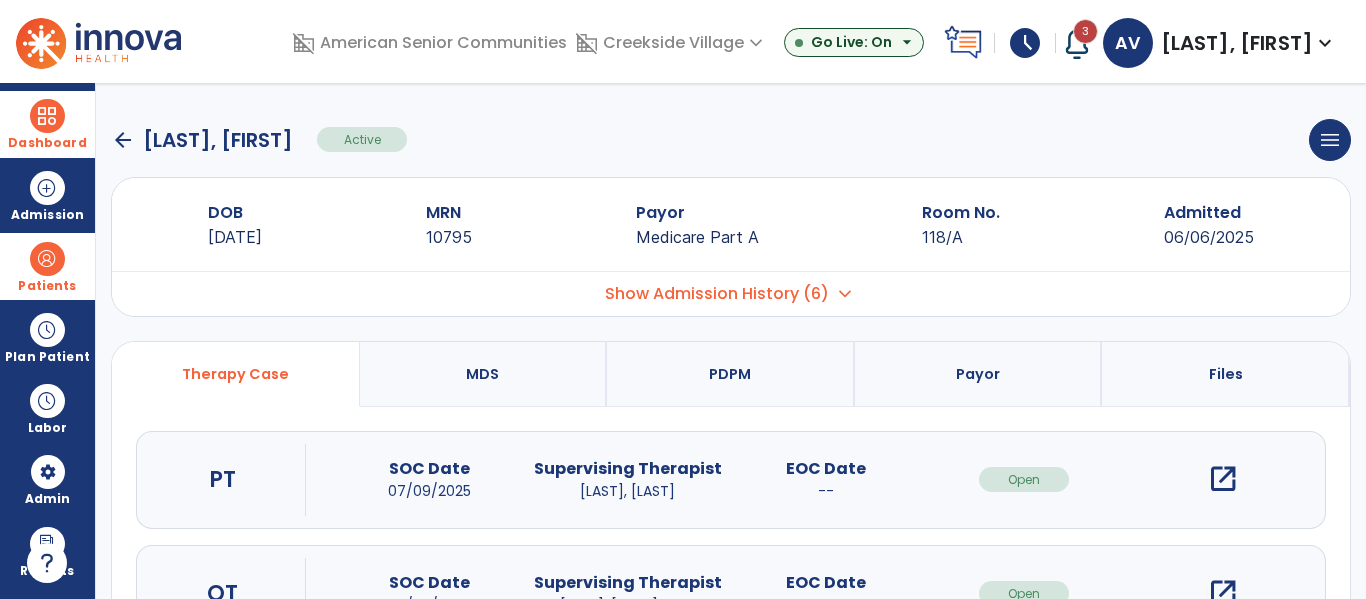 click on "open_in_new" at bounding box center [1223, 479] 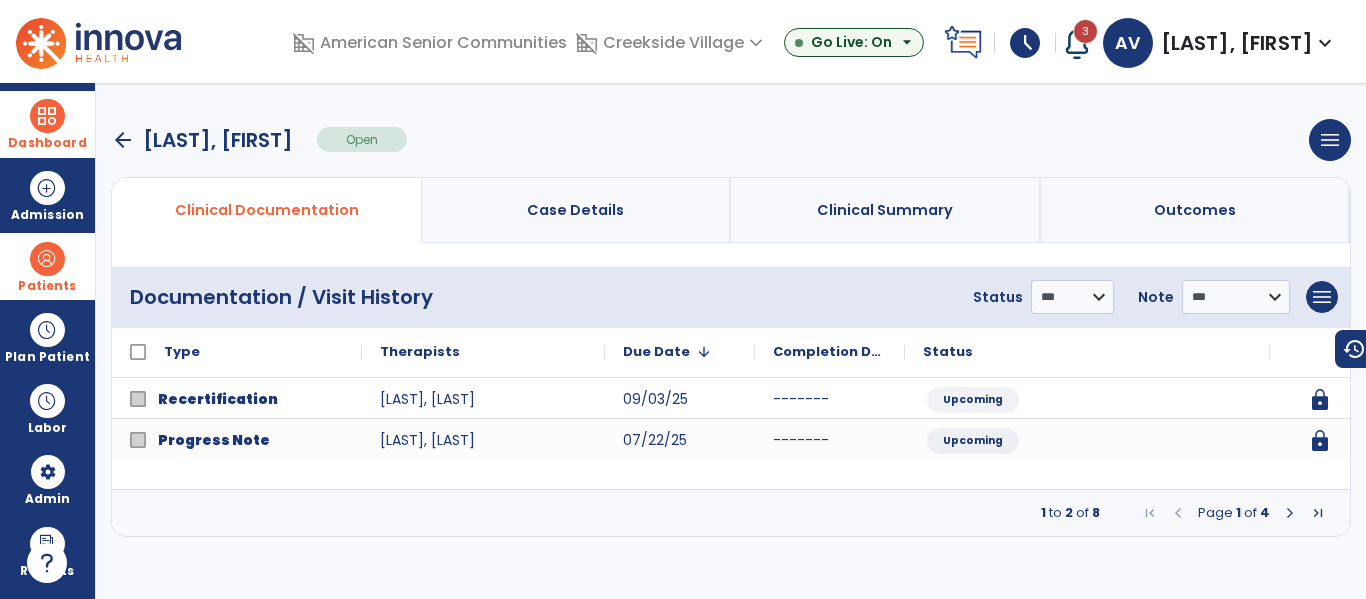 click at bounding box center [1290, 513] 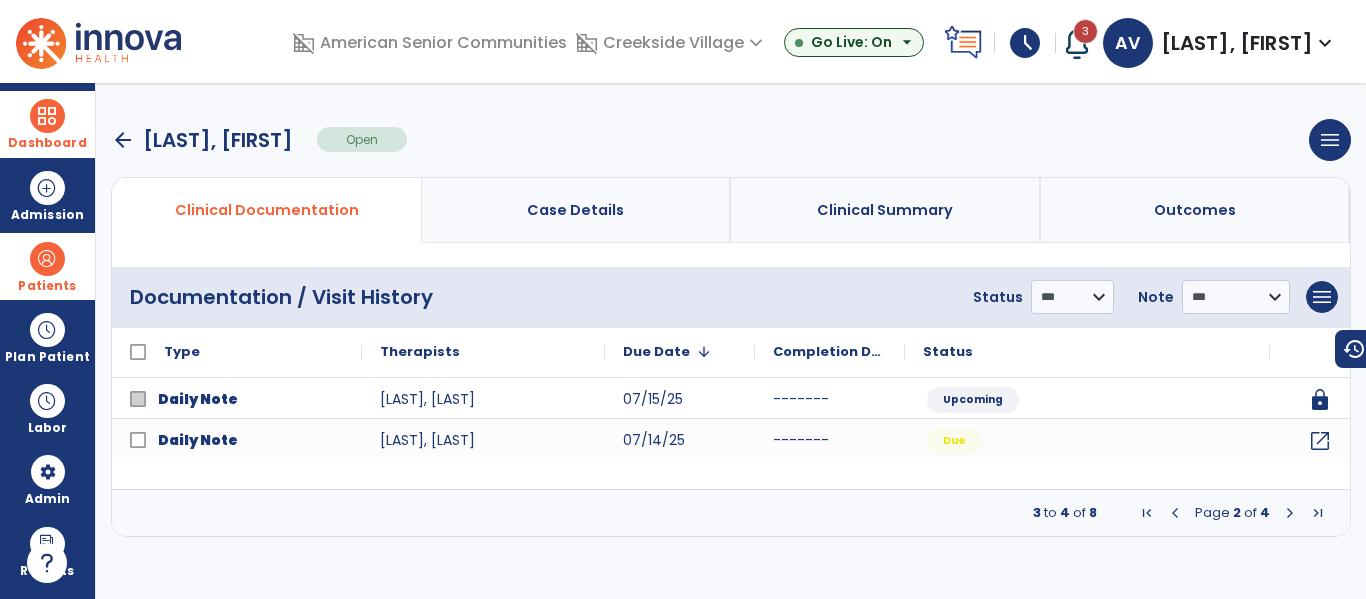 click on "arrow_back" at bounding box center (123, 140) 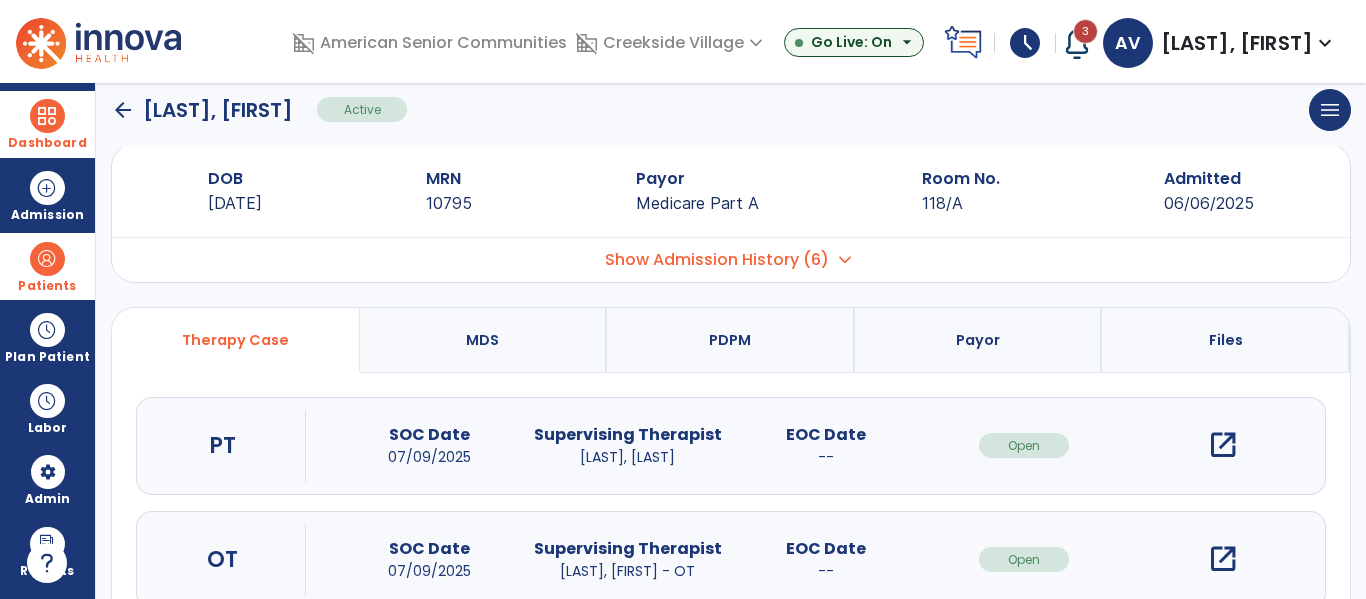 scroll, scrollTop: 87, scrollLeft: 0, axis: vertical 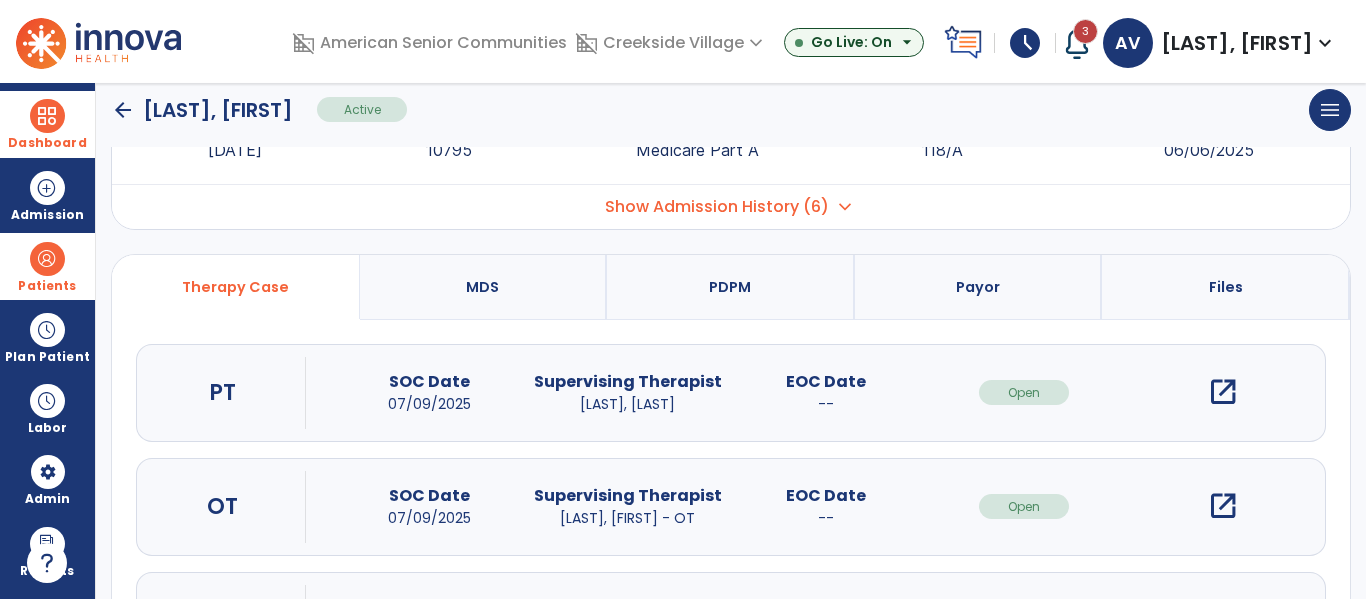click on "open_in_new" at bounding box center (1223, 506) 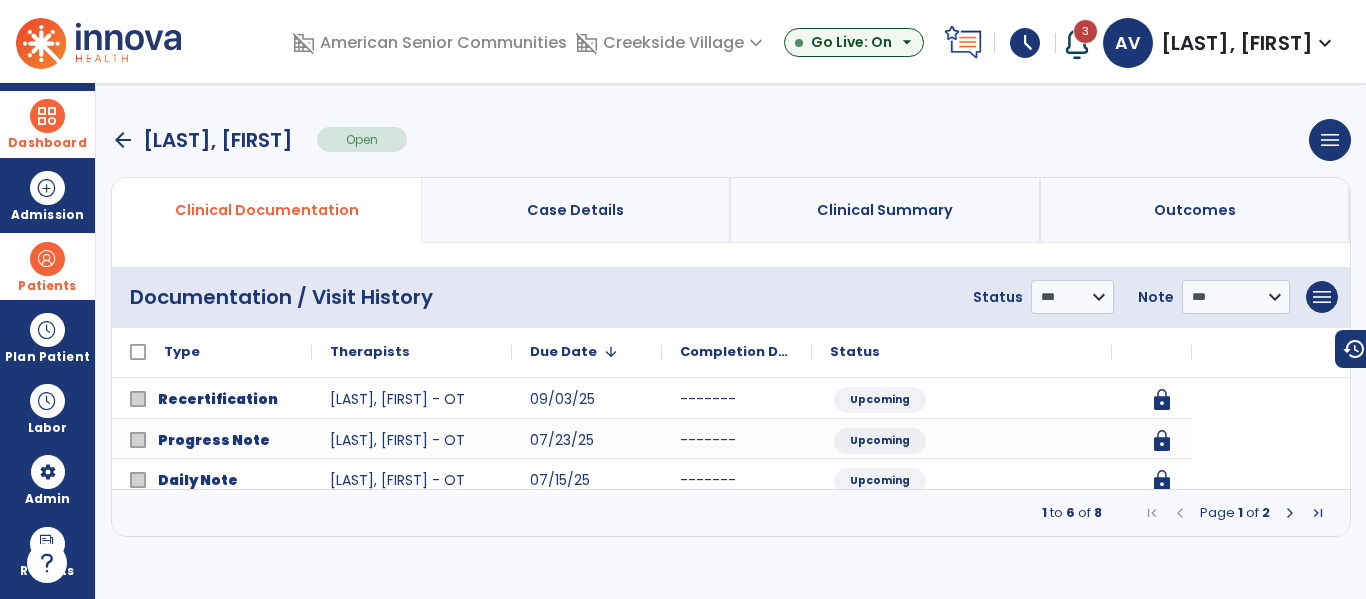 scroll, scrollTop: 0, scrollLeft: 0, axis: both 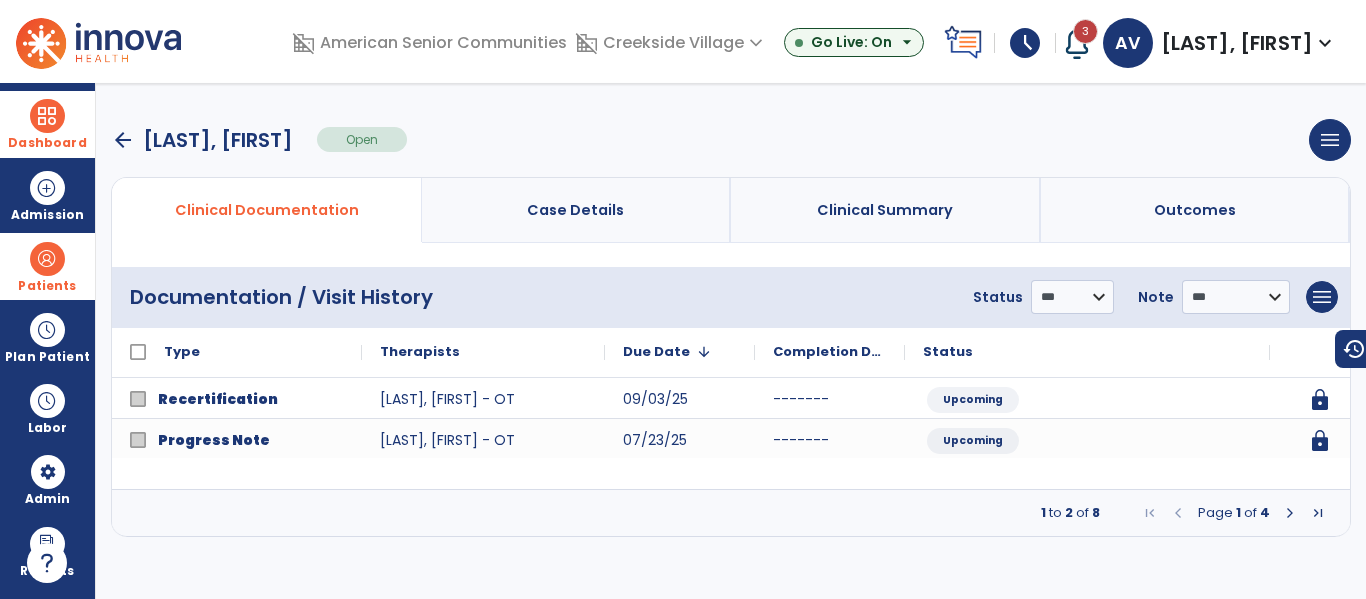 click at bounding box center [1290, 513] 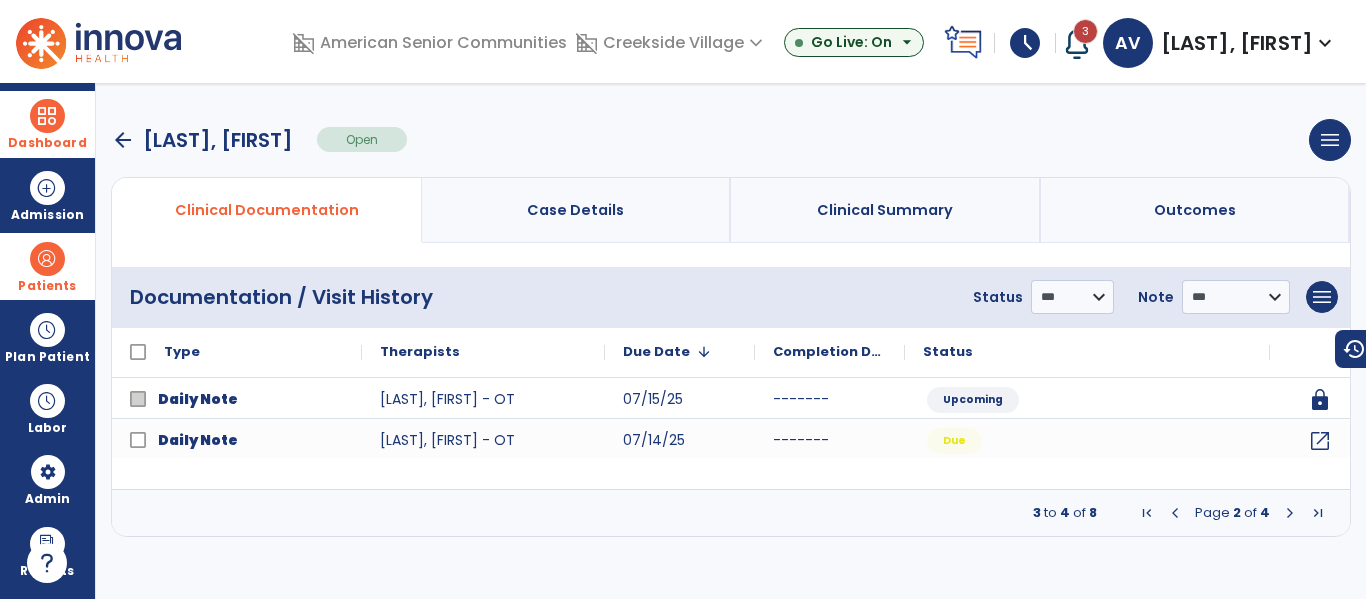 click on "arrow_back" at bounding box center [123, 140] 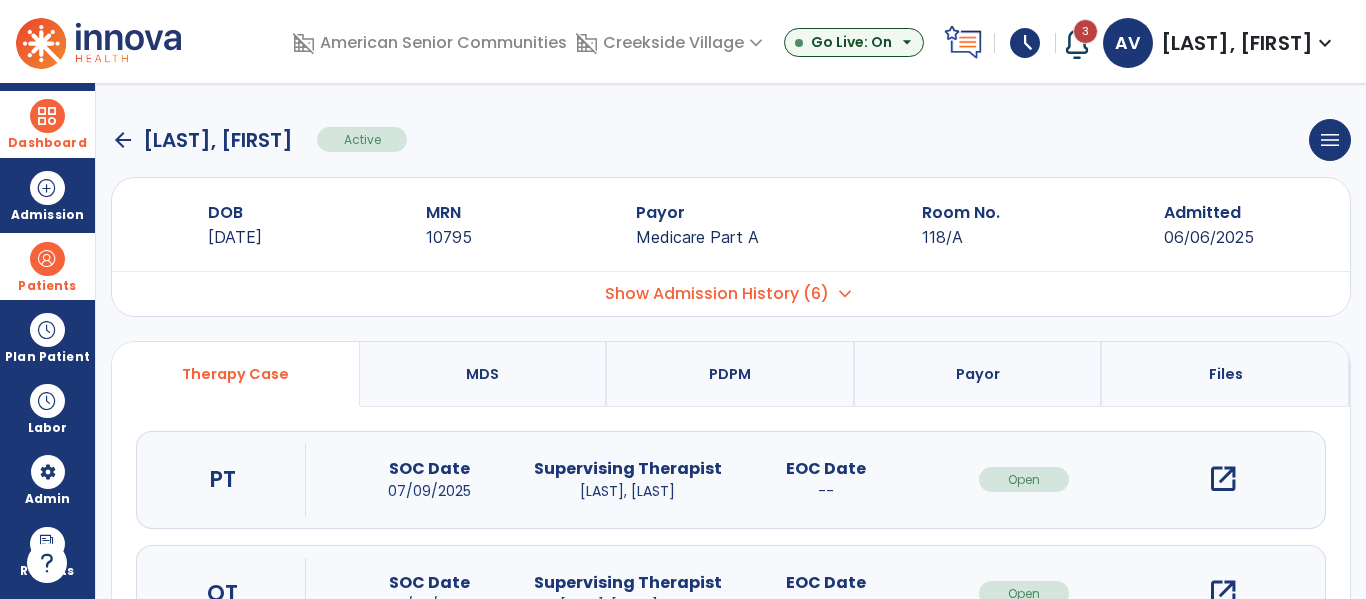 click on "arrow_back" 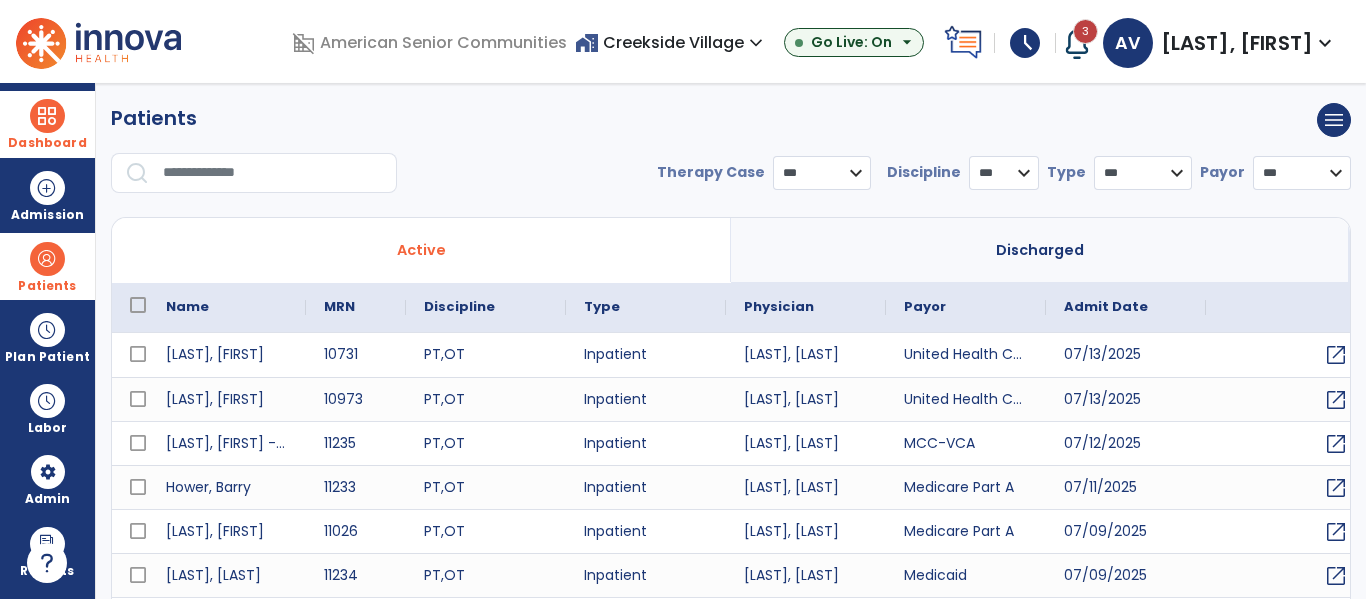 select on "***" 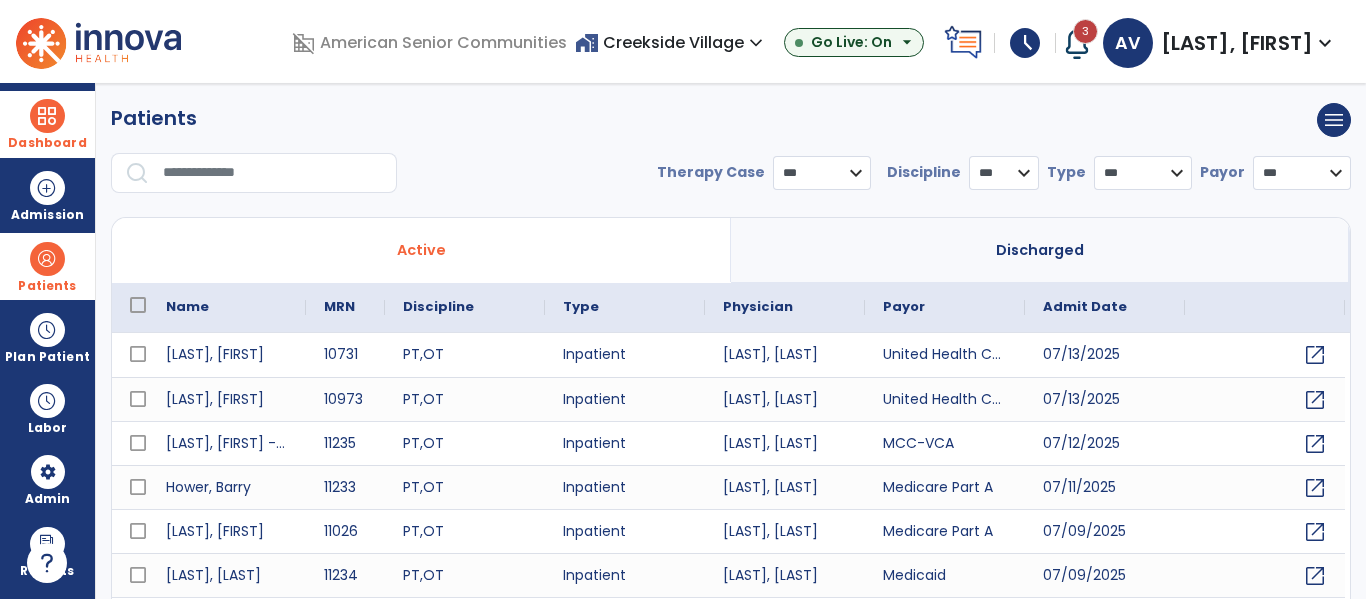 click on "Dashboard  dashboard  Therapist Dashboard  view_quilt  Operations Dashboard" at bounding box center [47, 124] 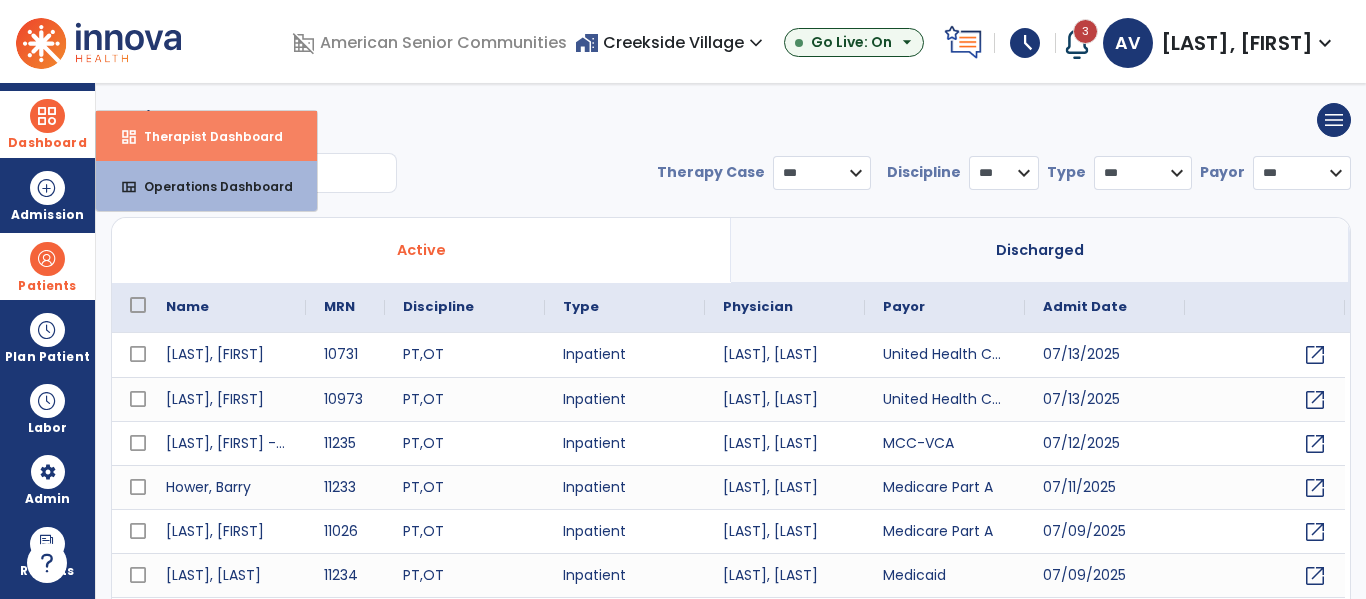 click on "Therapist Dashboard" at bounding box center [205, 136] 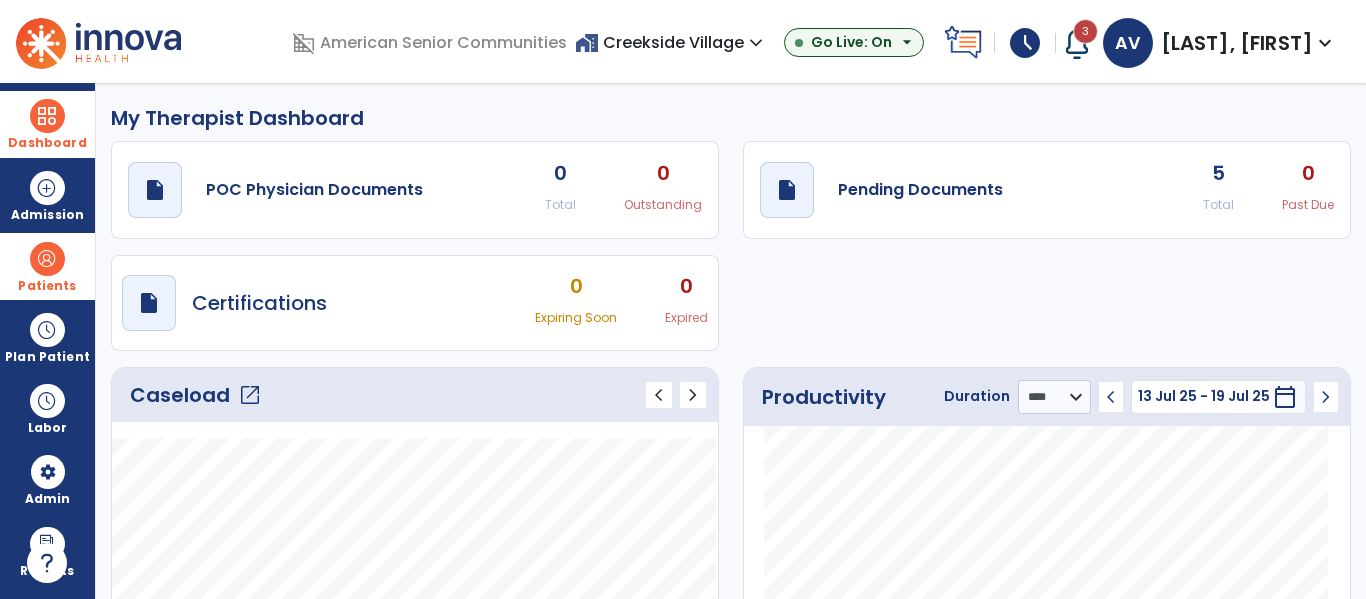 click on "draft   open_in_new  Pending Documents 5 Total 0 Past Due" 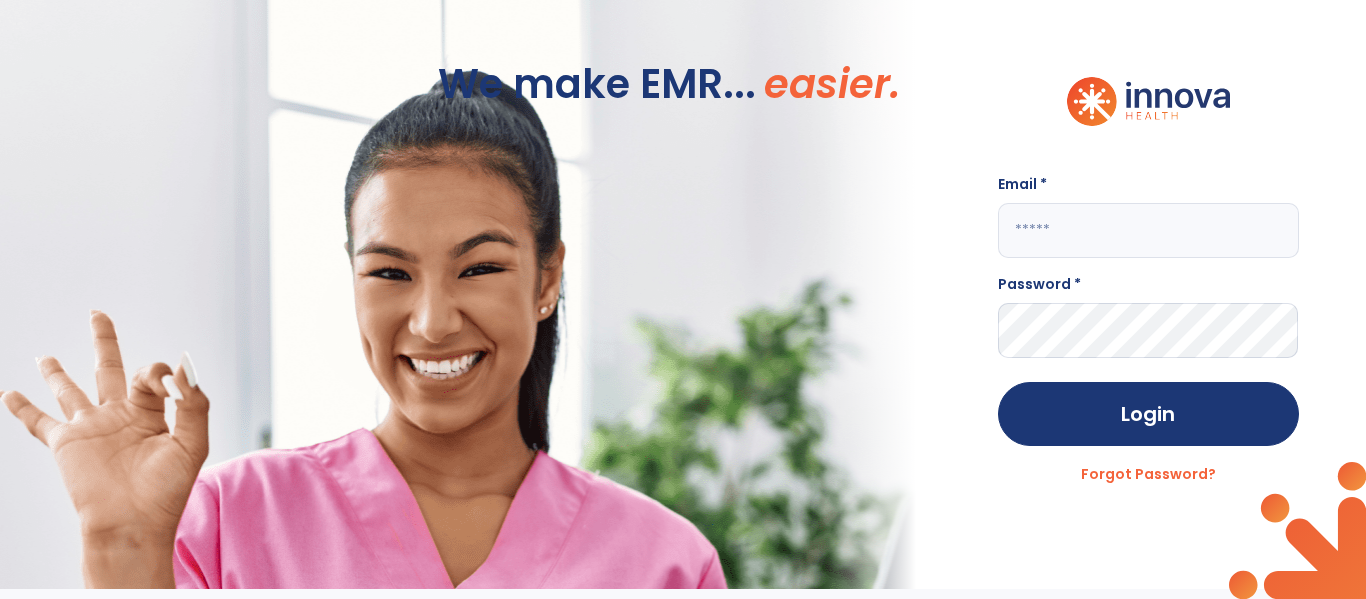 click 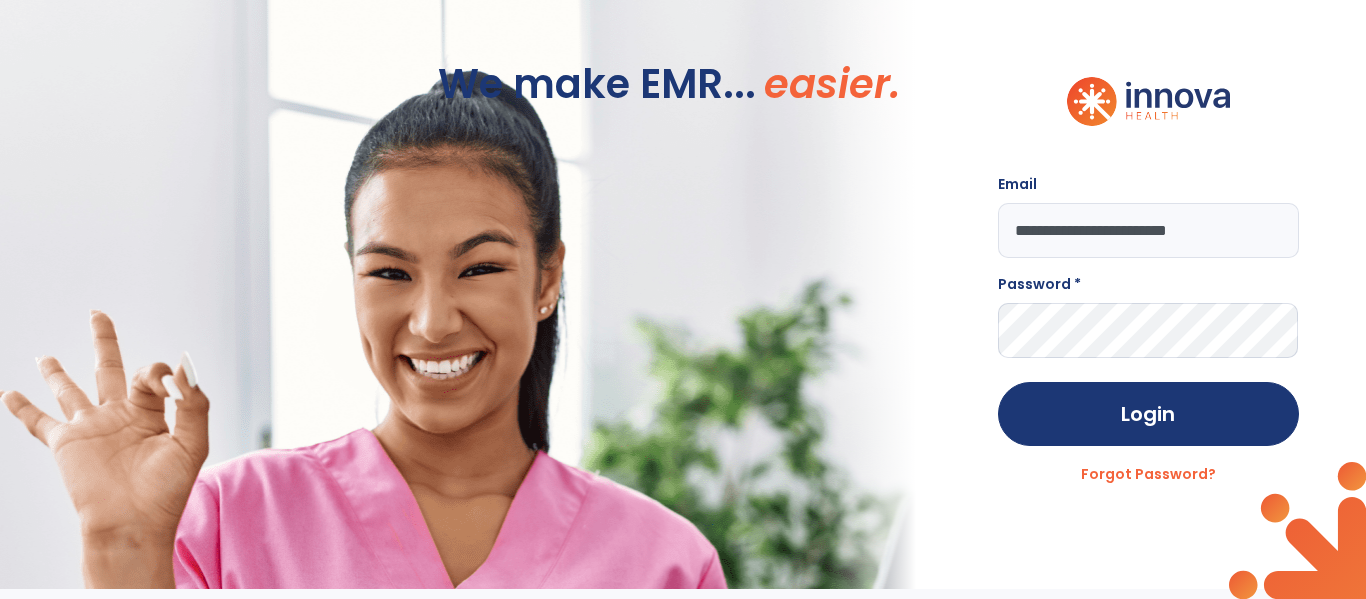 type on "**********" 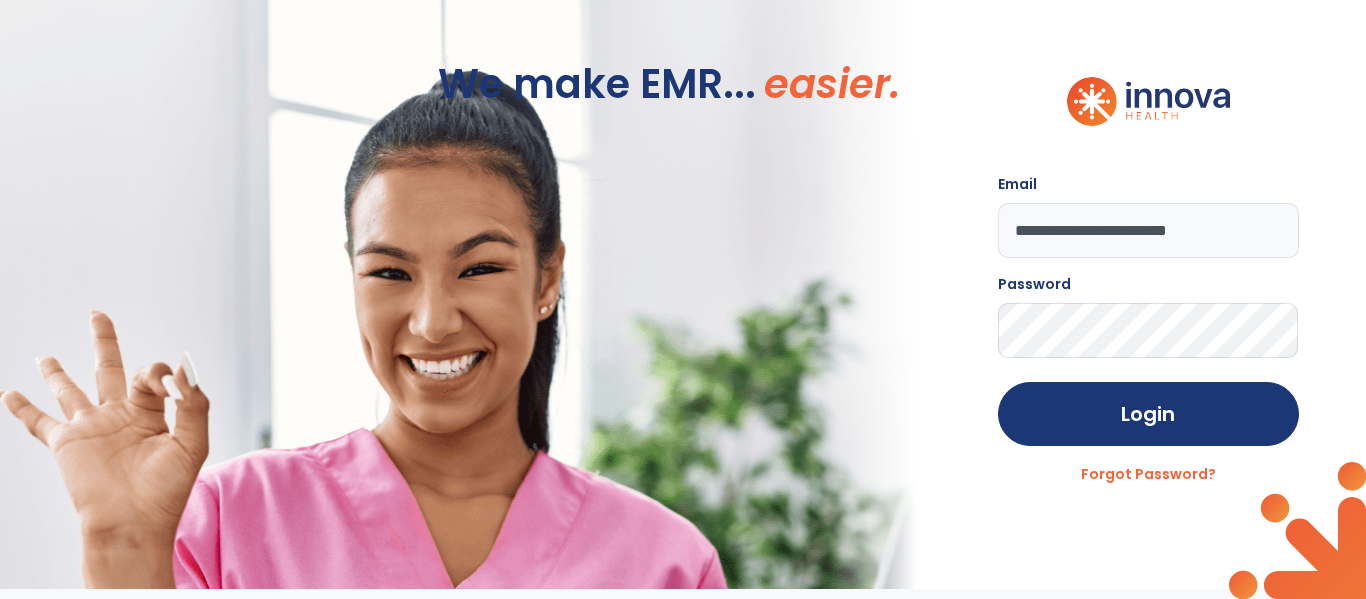click on "Login" 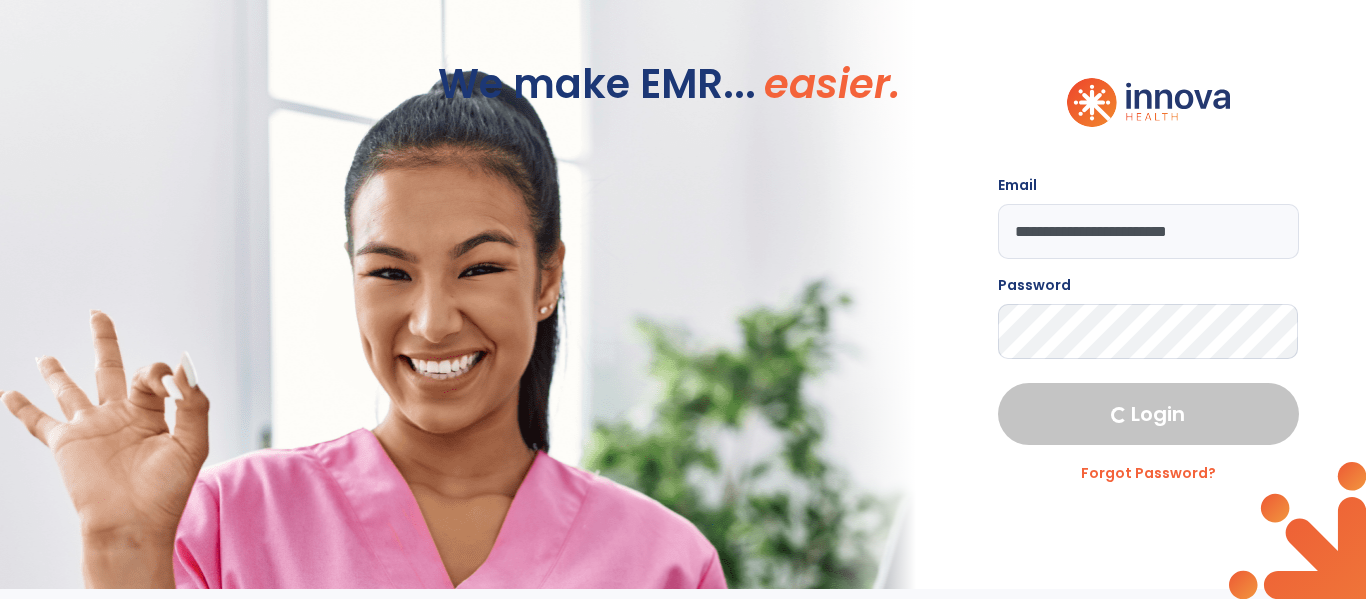 select on "***" 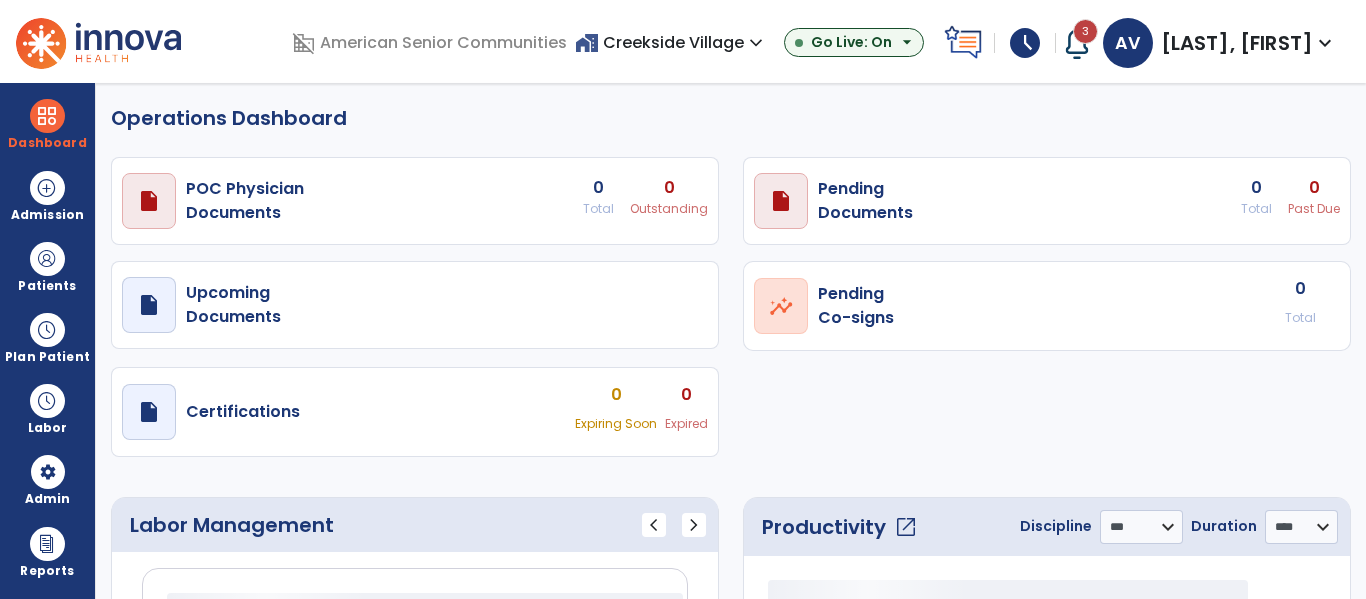 select on "***" 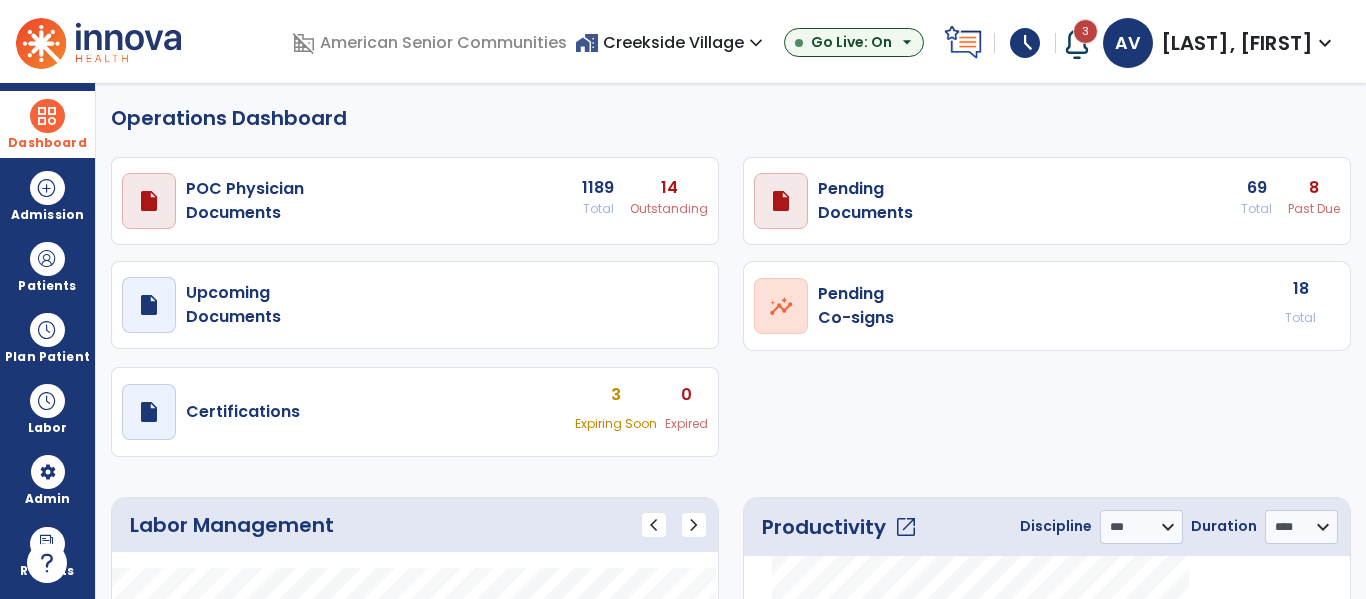 click on "Dashboard  dashboard  Therapist Dashboard  view_quilt  Operations Dashboard" at bounding box center [47, 124] 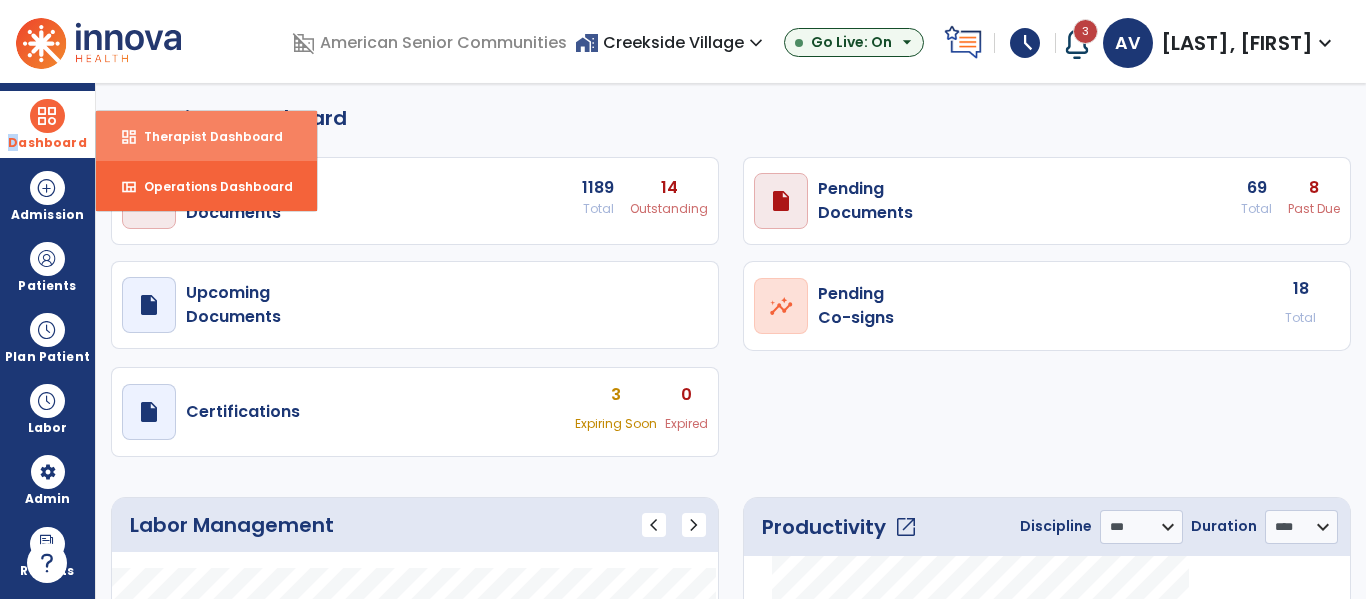 click on "Therapist Dashboard" at bounding box center (205, 136) 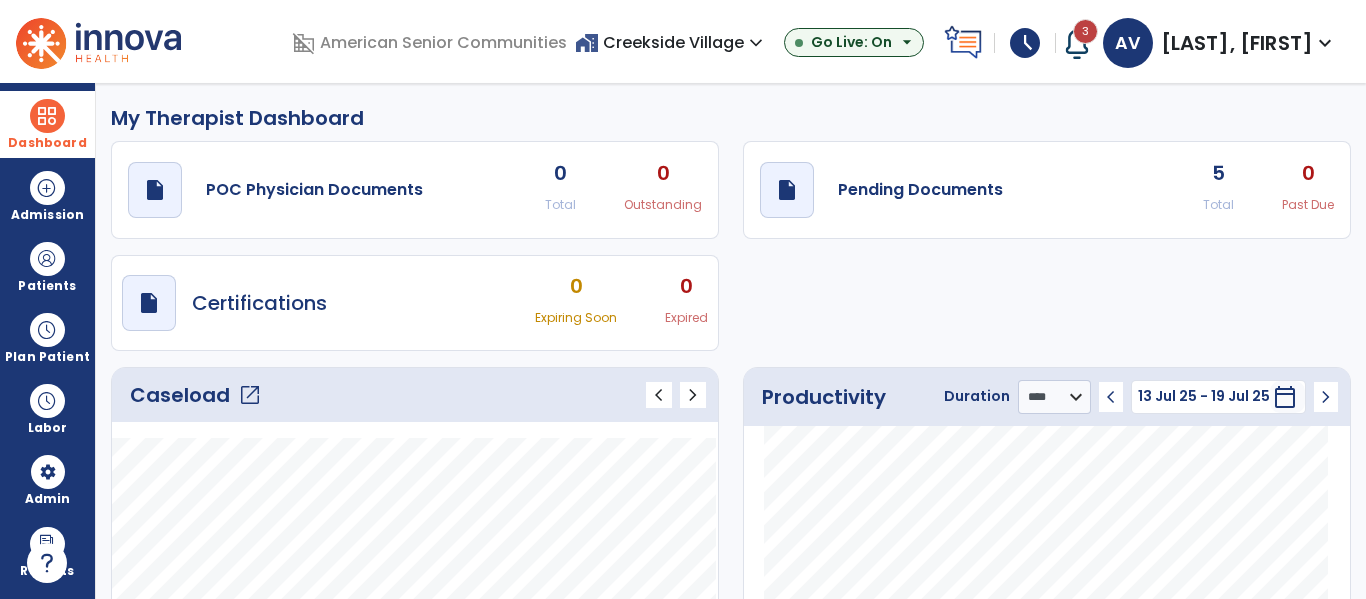 click on "draft   open_in_new  Pending Documents 5 Total 0 Past Due" 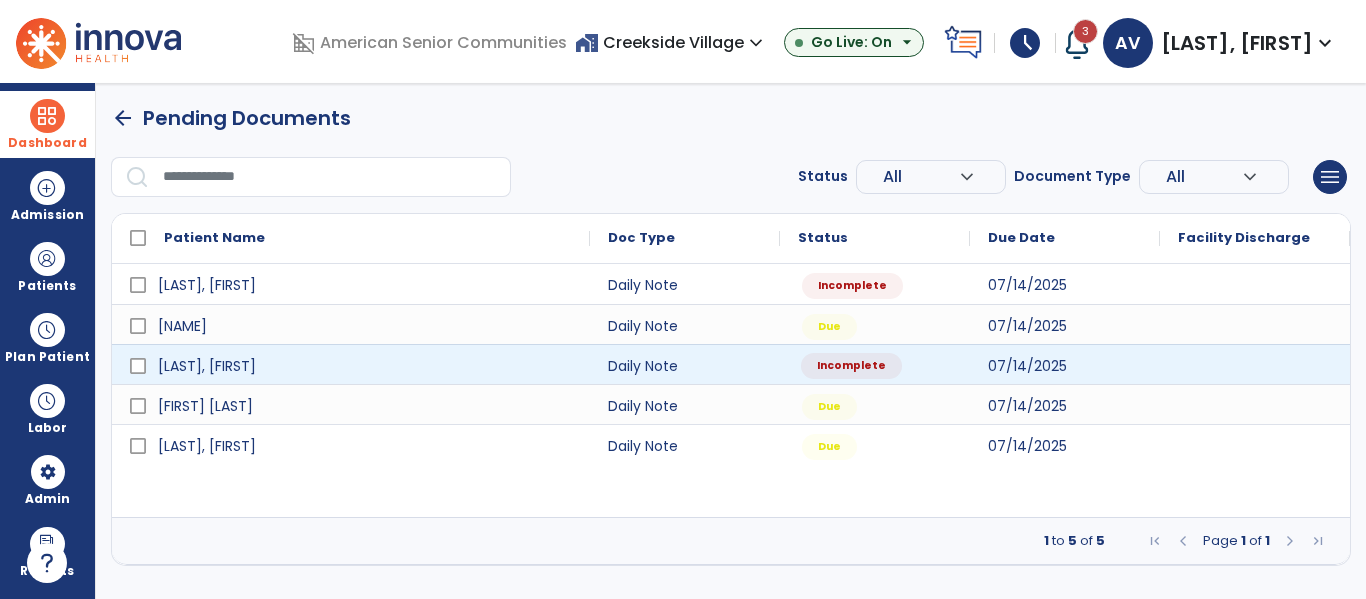 click on "Incomplete" at bounding box center (851, 366) 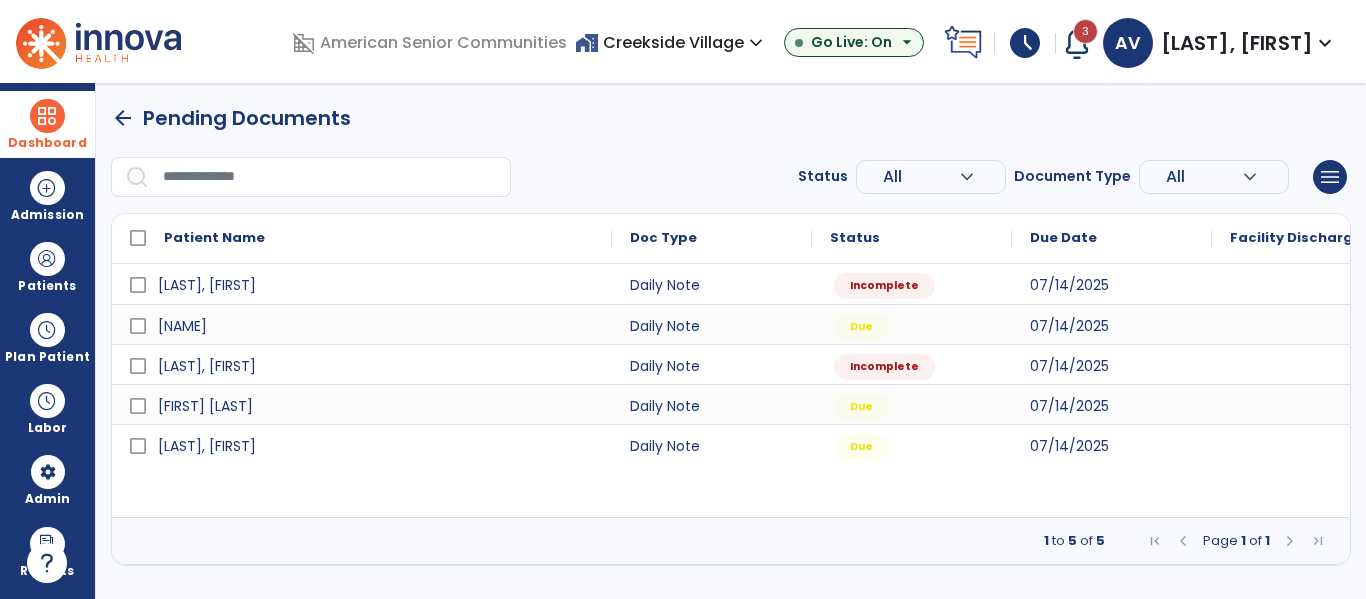 select on "*" 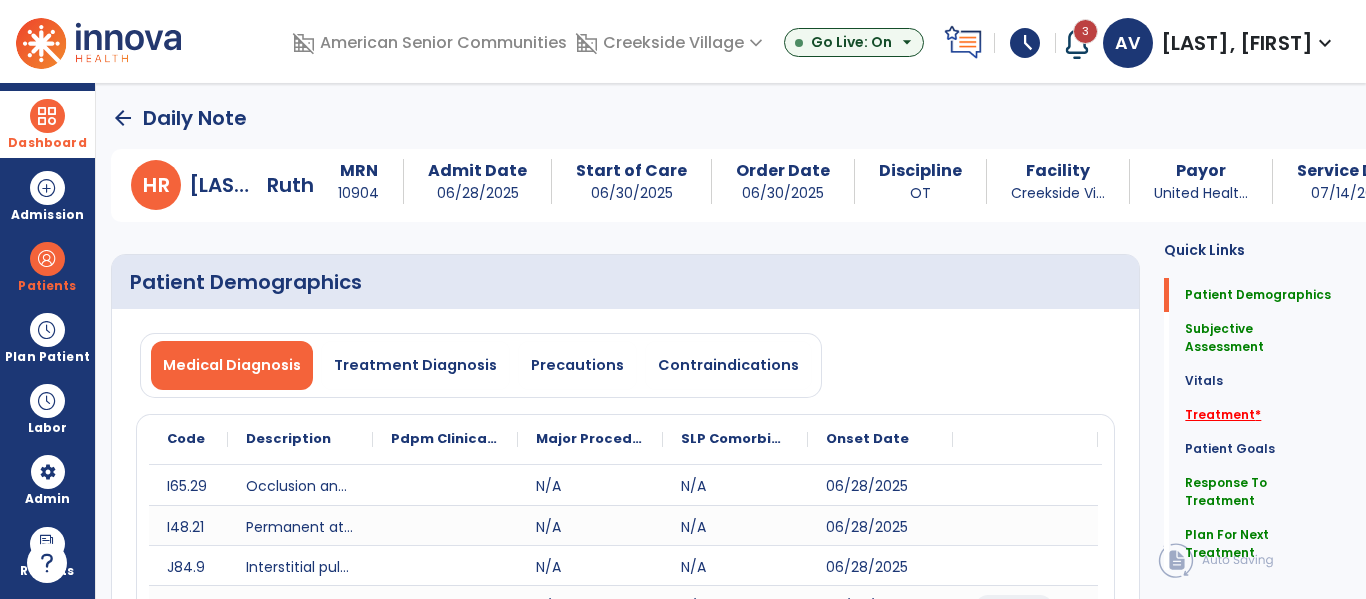 click on "Treatment   *" 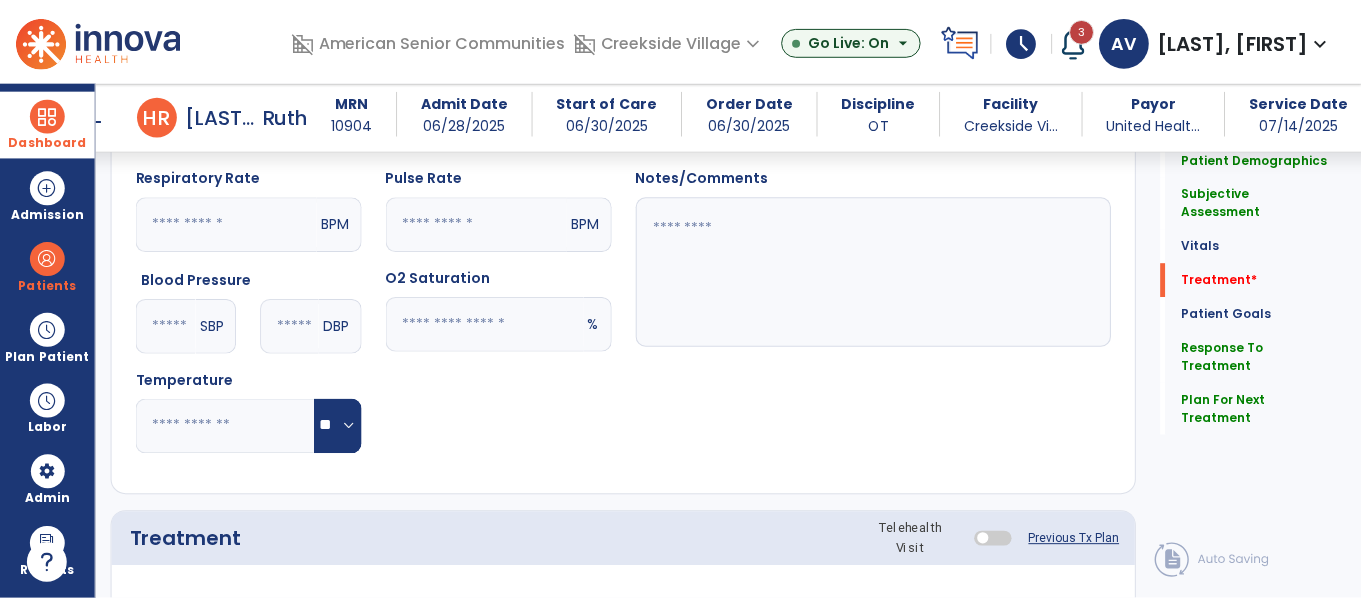 scroll, scrollTop: 1175, scrollLeft: 0, axis: vertical 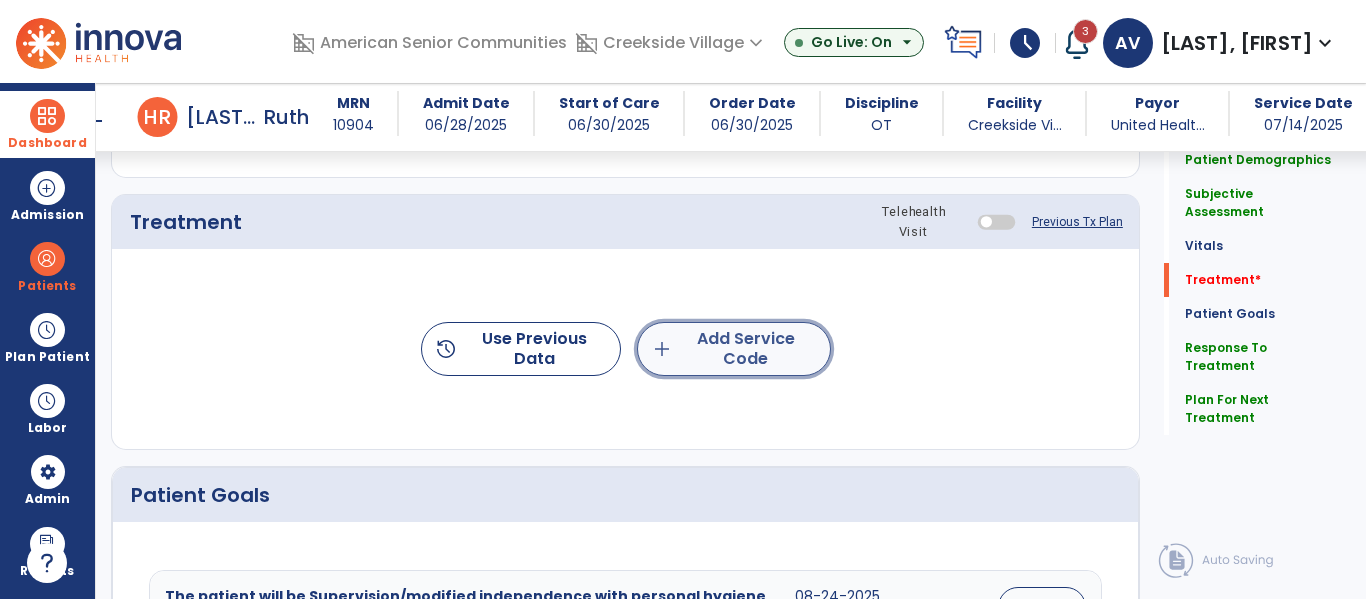 click on "add  Add Service Code" 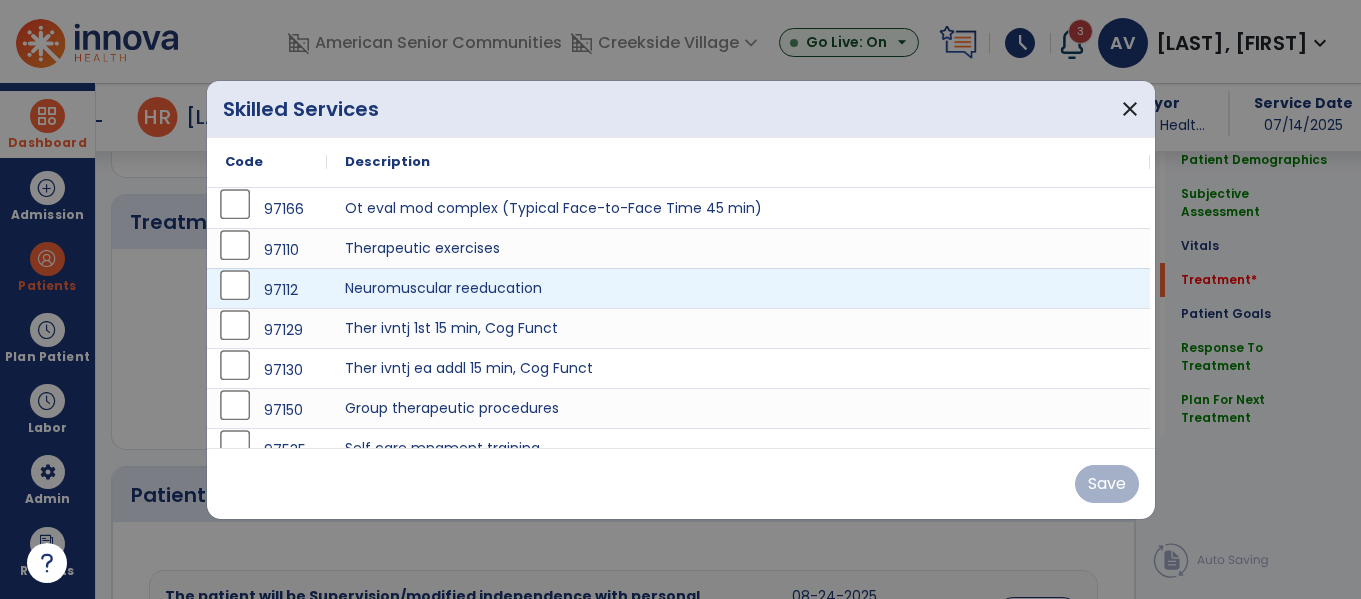 scroll, scrollTop: 1175, scrollLeft: 0, axis: vertical 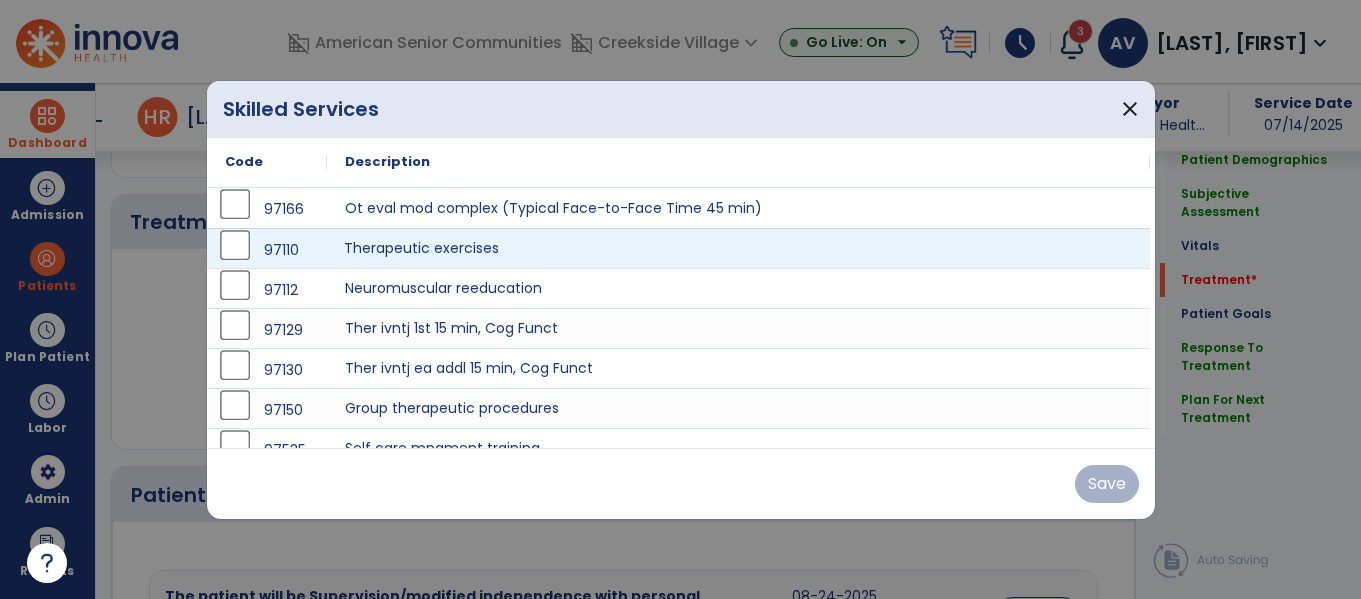 click on "Therapeutic exercises" at bounding box center [738, 248] 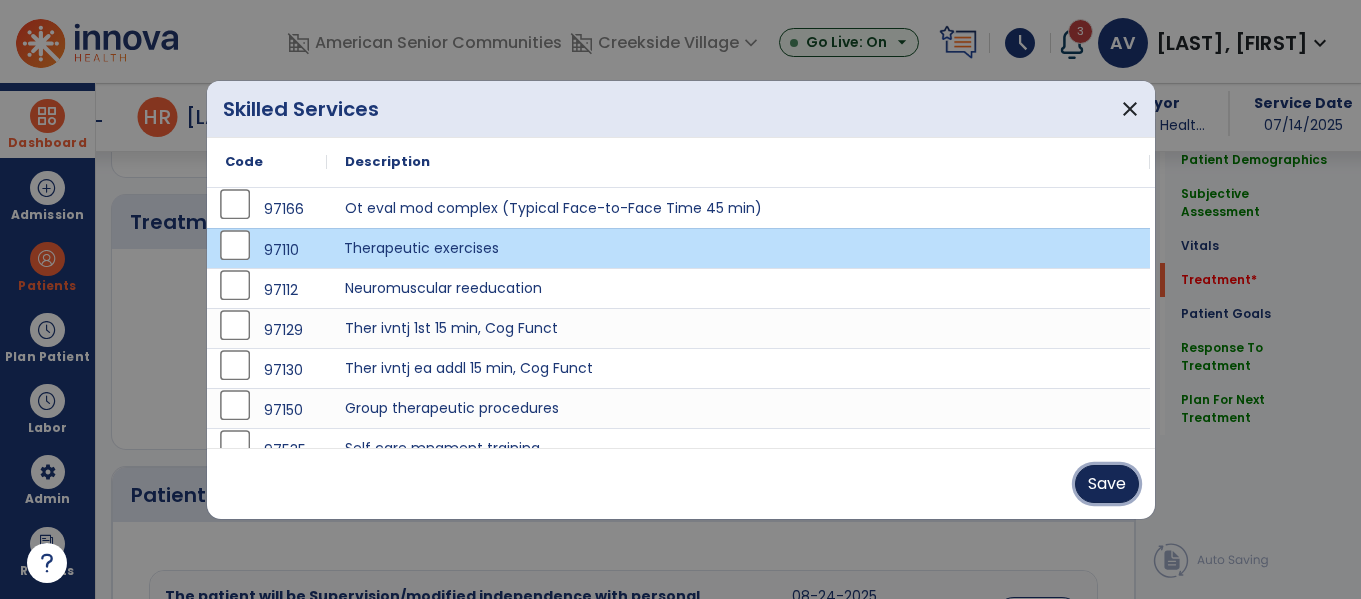 click on "Save" at bounding box center [1107, 484] 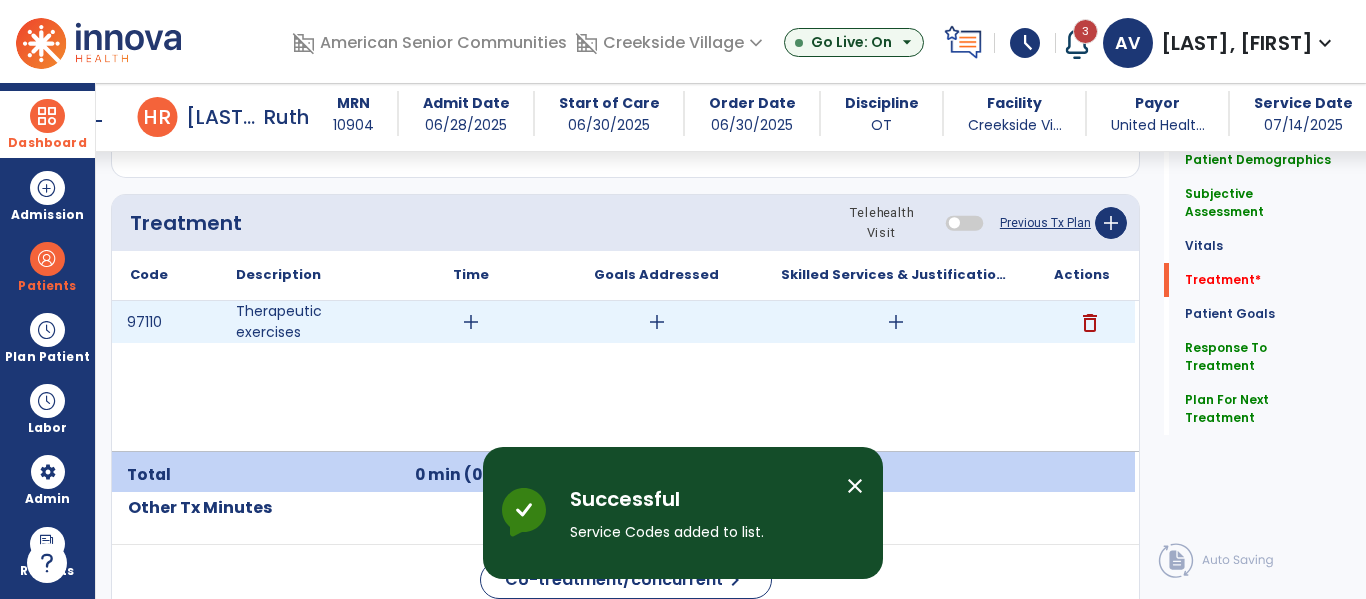 click on "add" at bounding box center (471, 322) 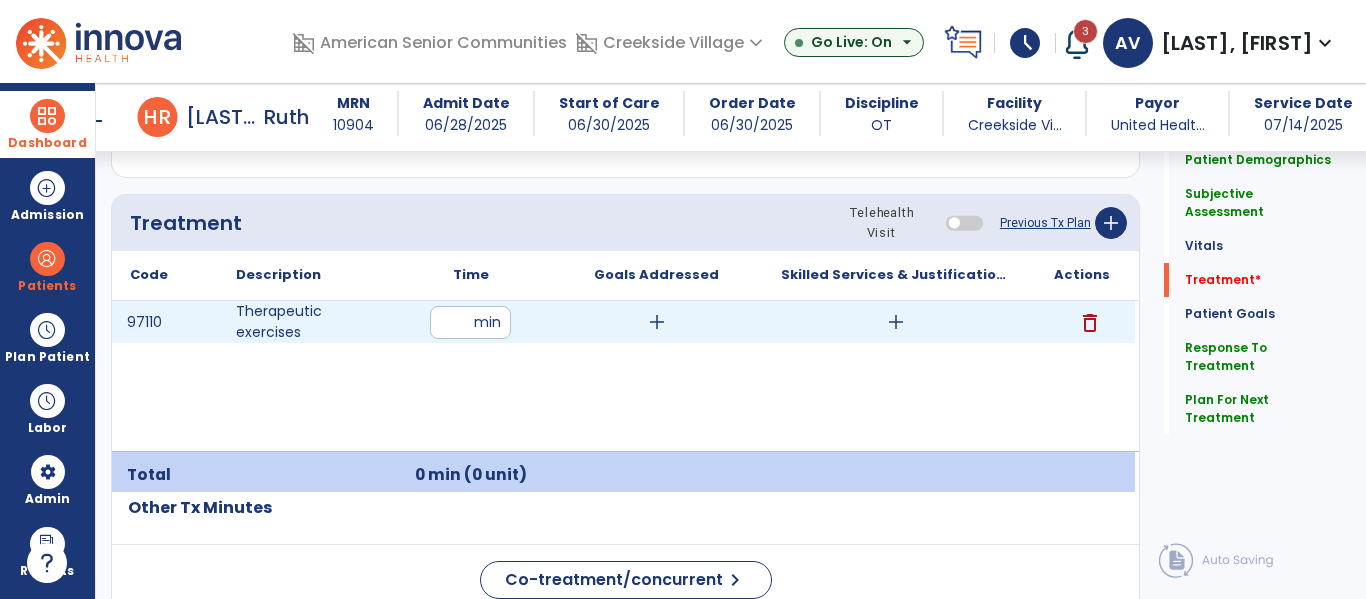 type on "**" 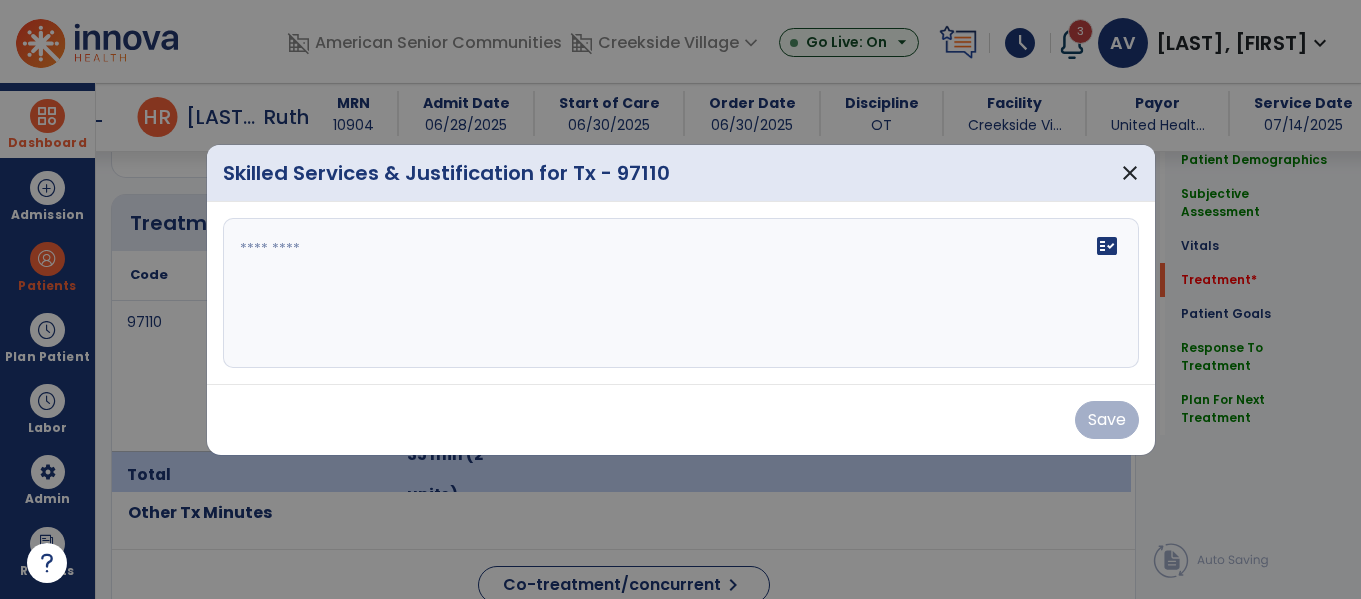 click on "fact_check" at bounding box center (681, 293) 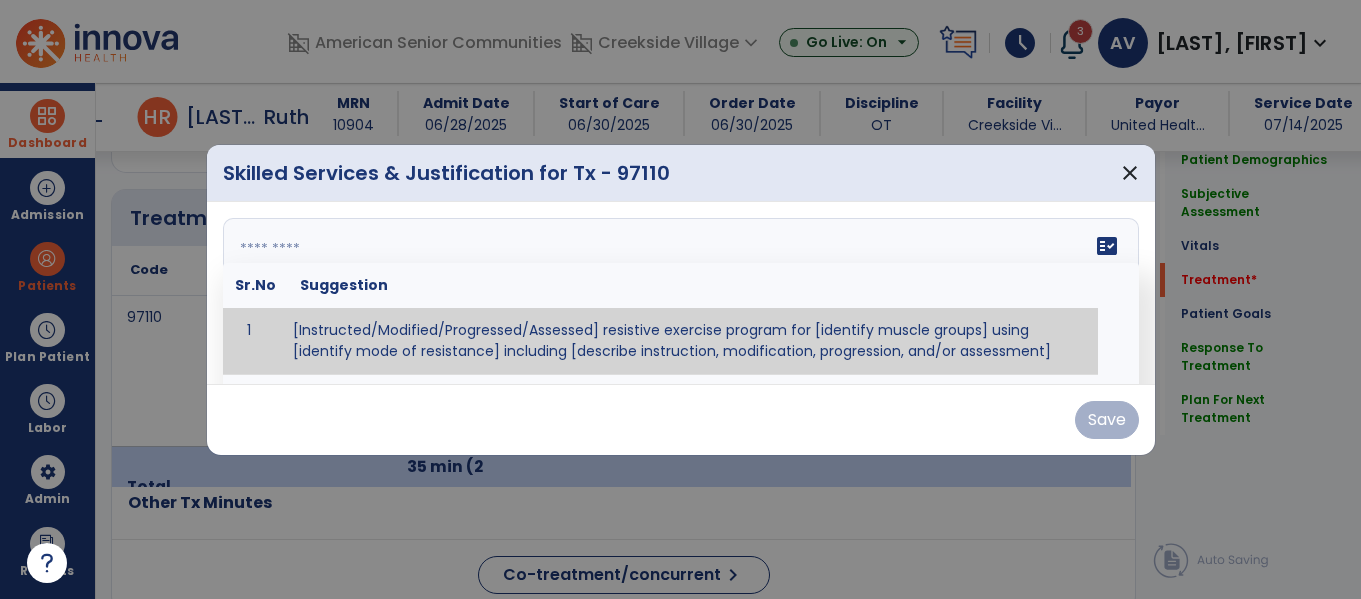 scroll, scrollTop: 1175, scrollLeft: 0, axis: vertical 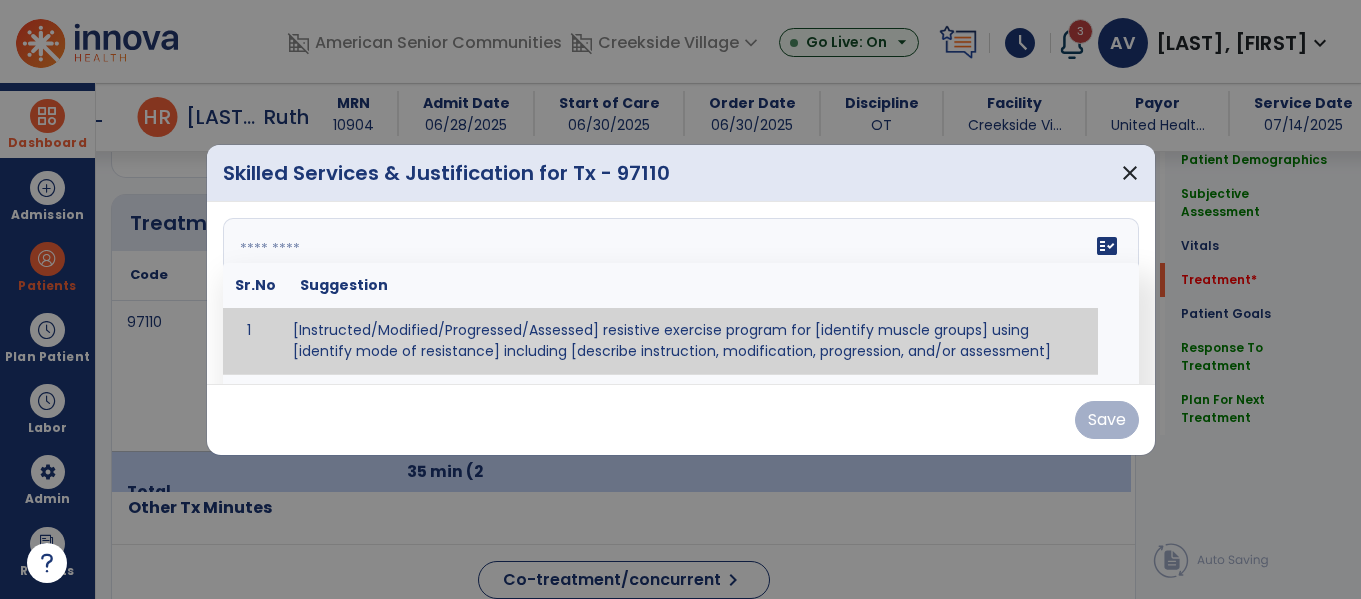 paste on "**********" 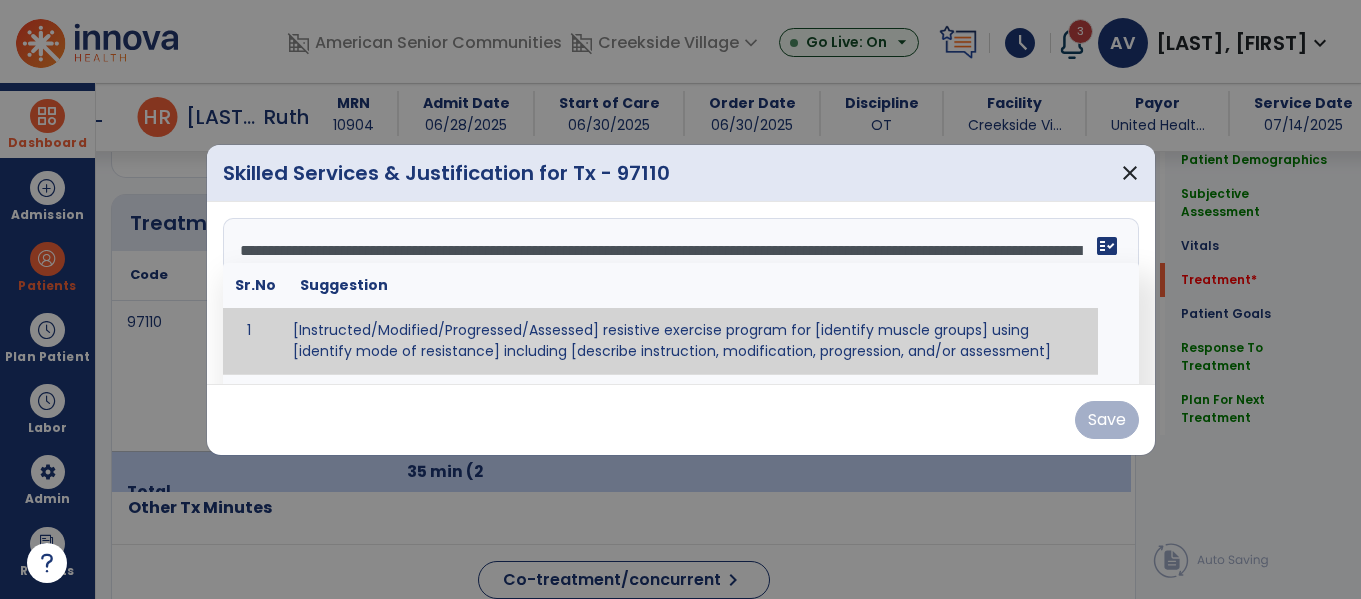 scroll, scrollTop: 16, scrollLeft: 0, axis: vertical 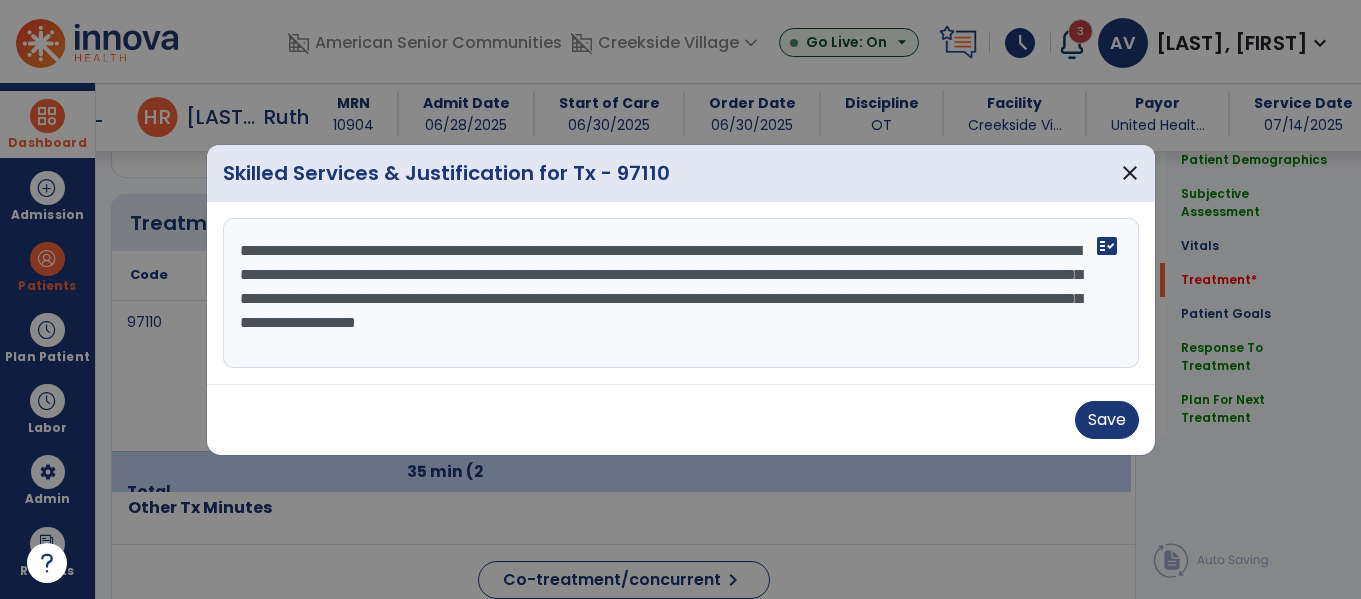 click on "**********" at bounding box center (681, 293) 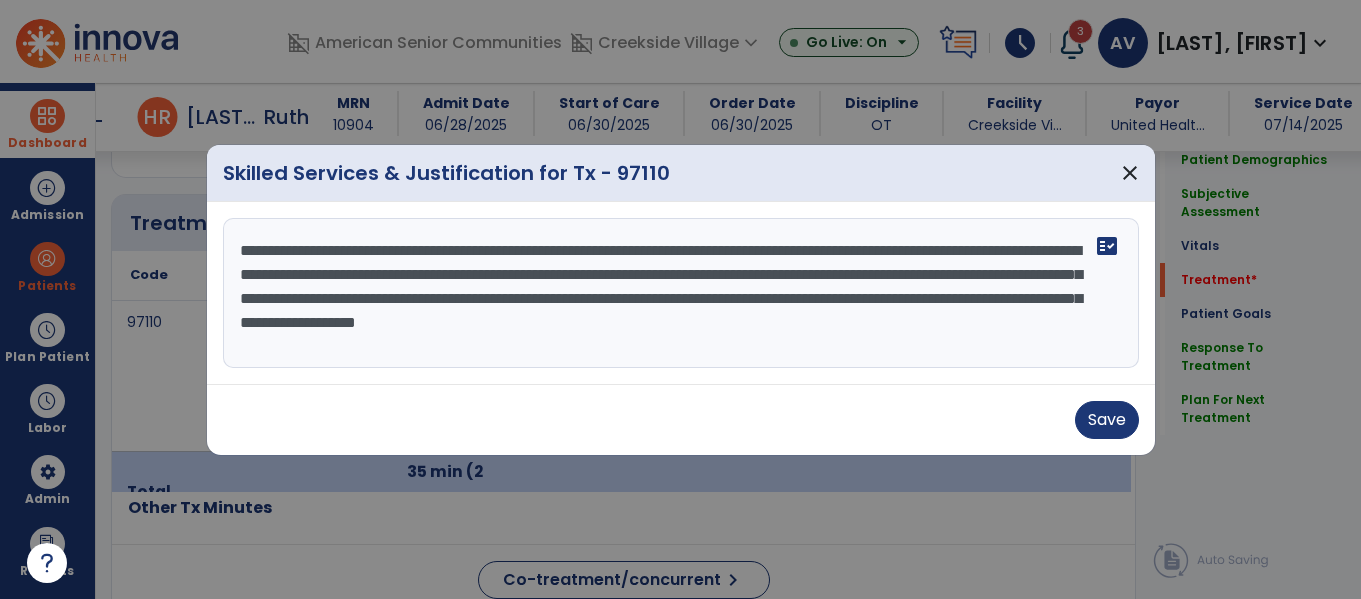 drag, startPoint x: 745, startPoint y: 298, endPoint x: 398, endPoint y: 303, distance: 347.036 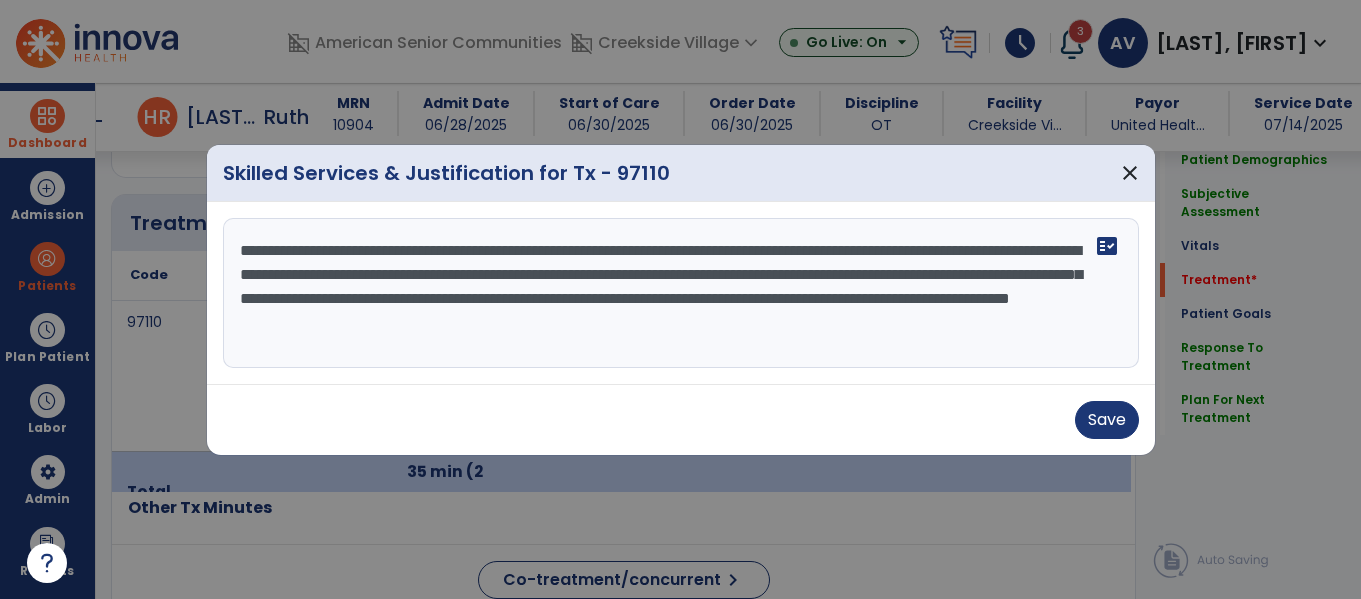 drag, startPoint x: 704, startPoint y: 298, endPoint x: 627, endPoint y: 306, distance: 77.41447 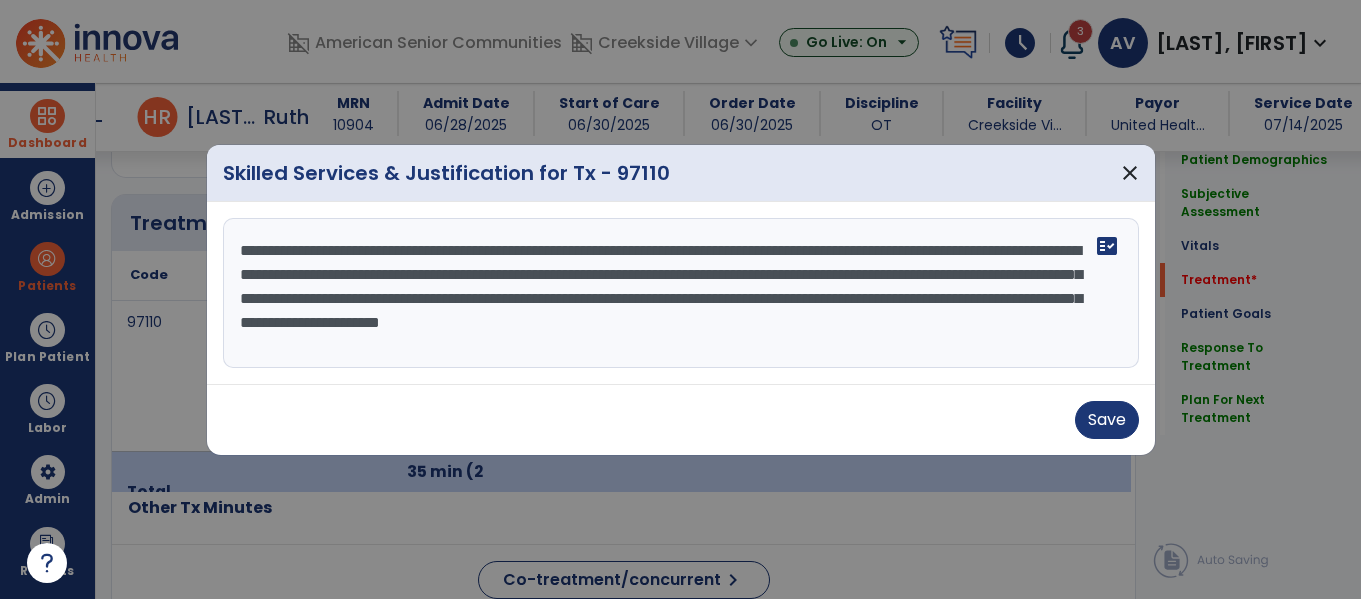 drag, startPoint x: 462, startPoint y: 321, endPoint x: 421, endPoint y: 324, distance: 41.109608 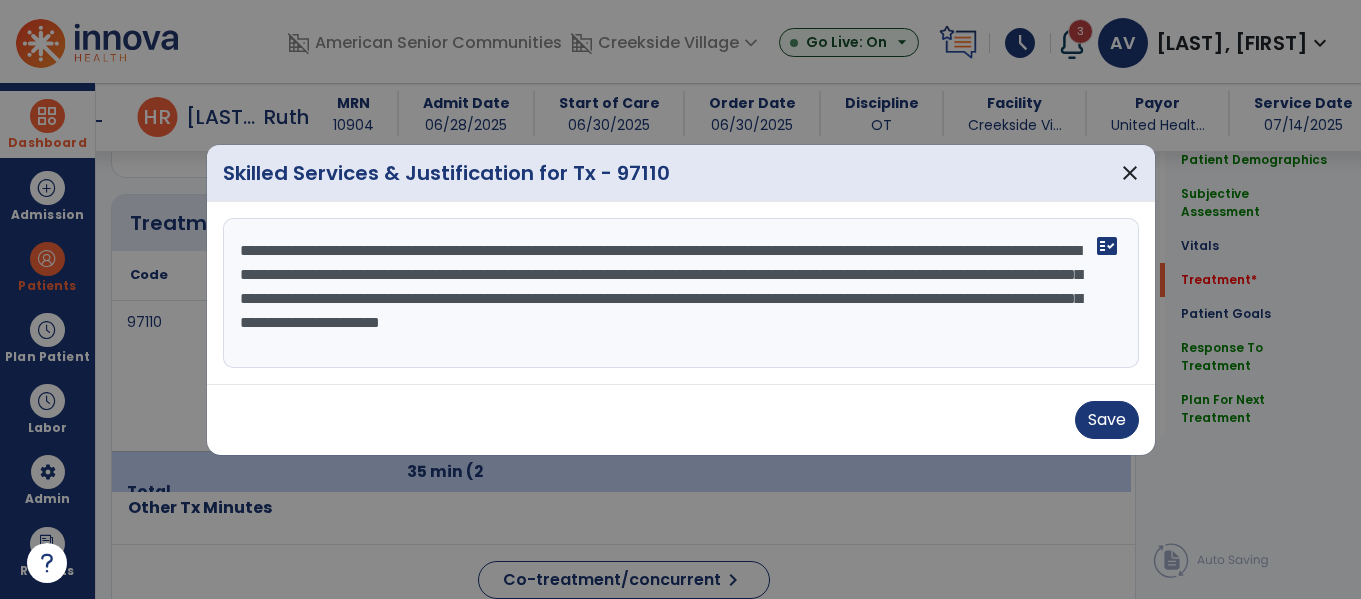 drag, startPoint x: 584, startPoint y: 319, endPoint x: 500, endPoint y: 324, distance: 84.14868 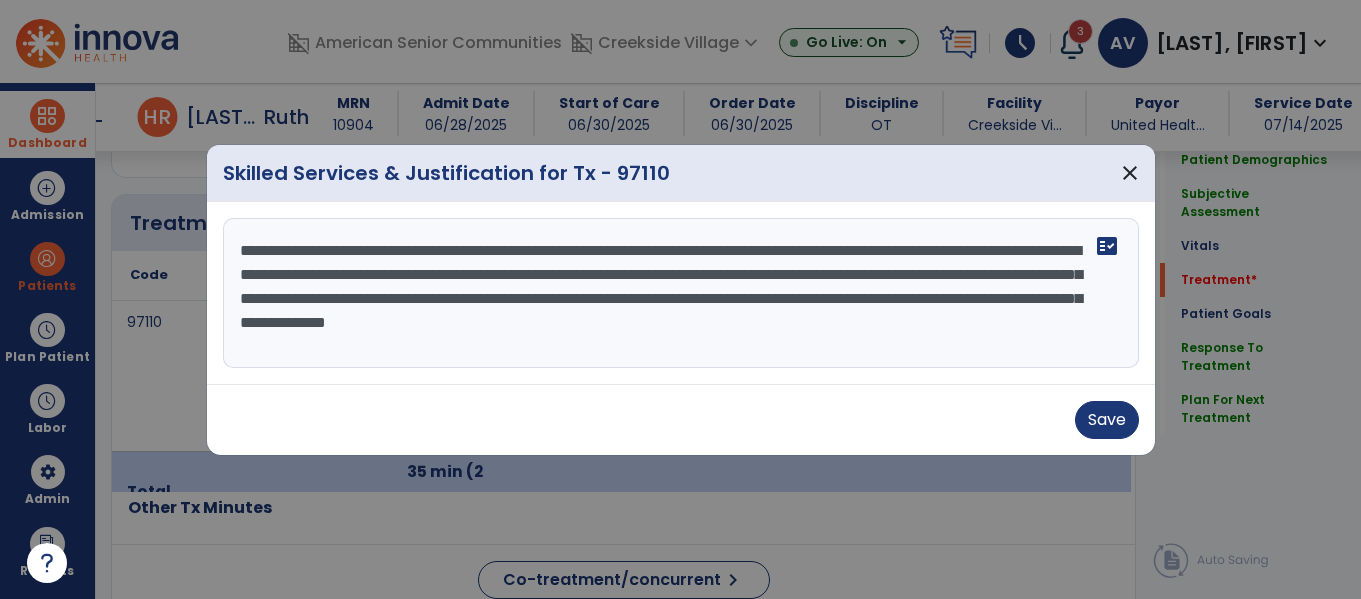 click on "**********" at bounding box center [681, 293] 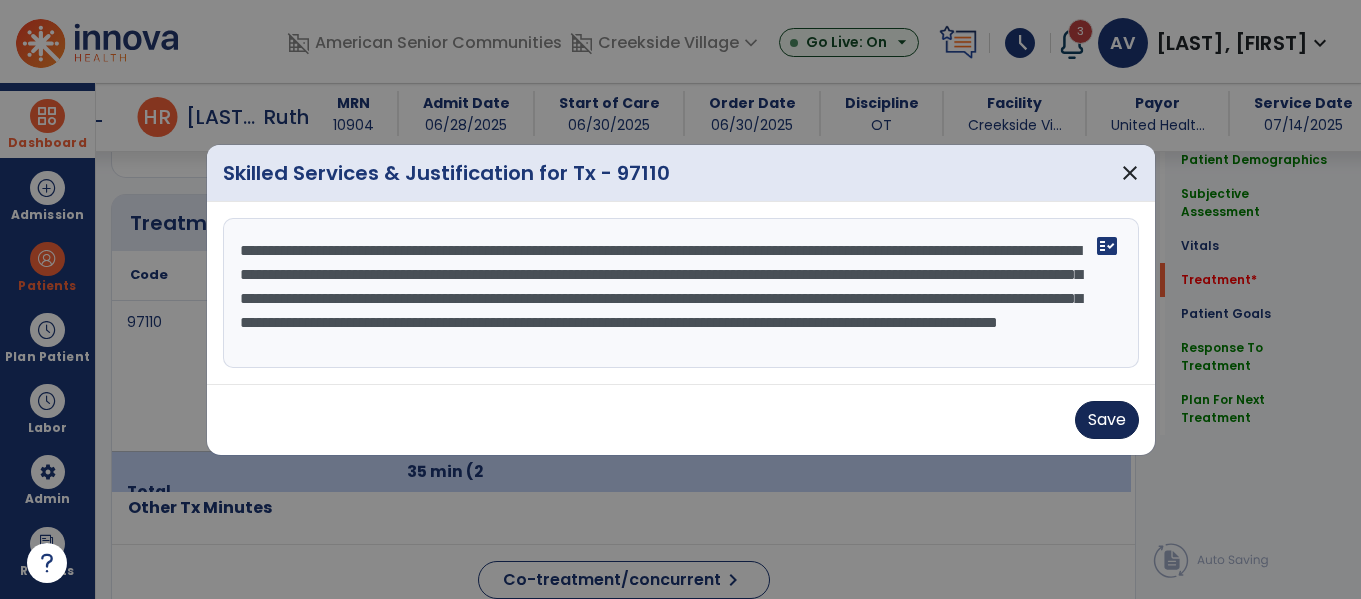 type on "**********" 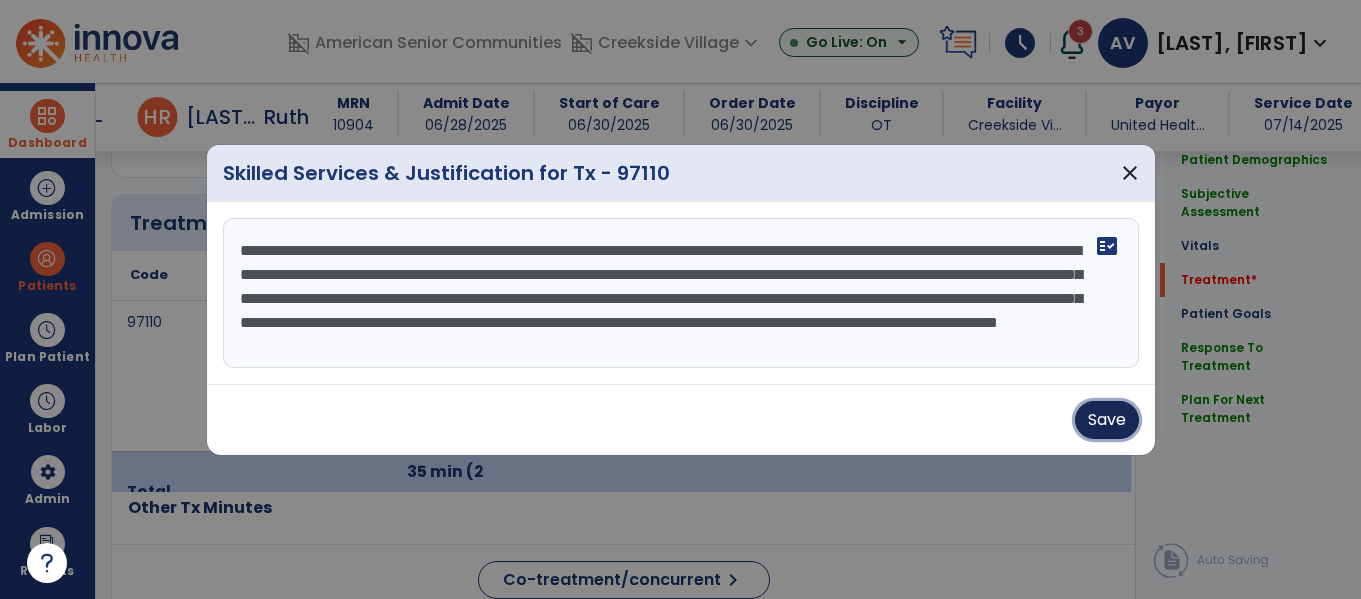 click on "Save" at bounding box center (1107, 420) 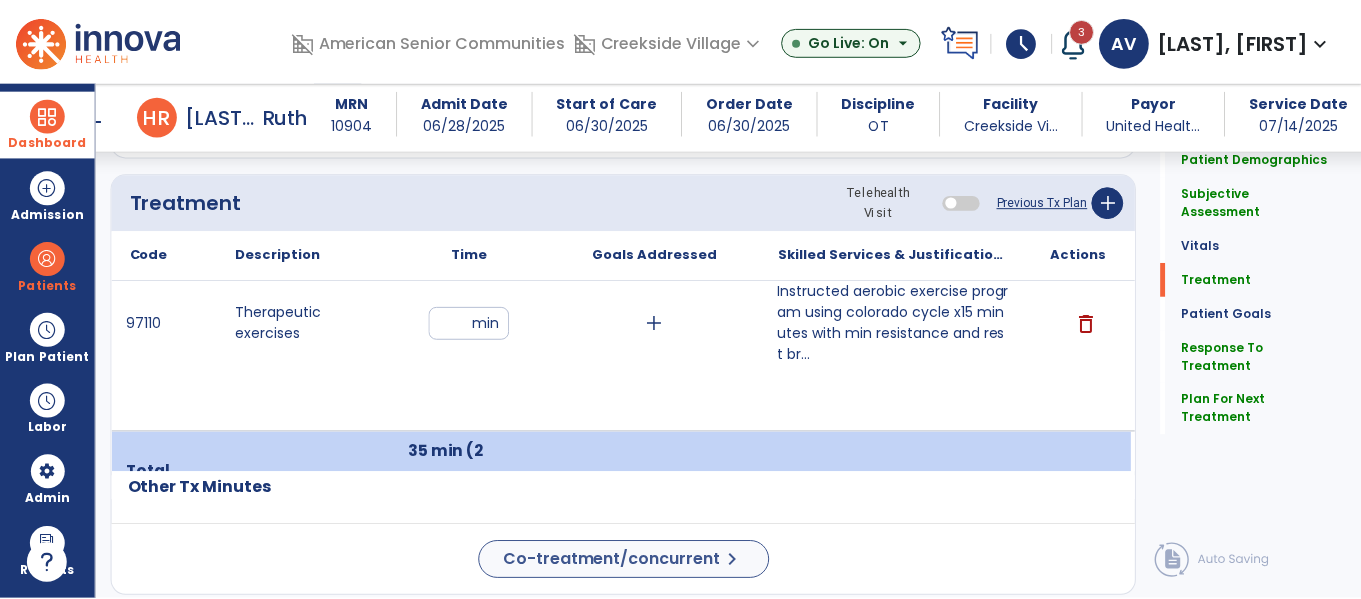 scroll, scrollTop: 1206, scrollLeft: 0, axis: vertical 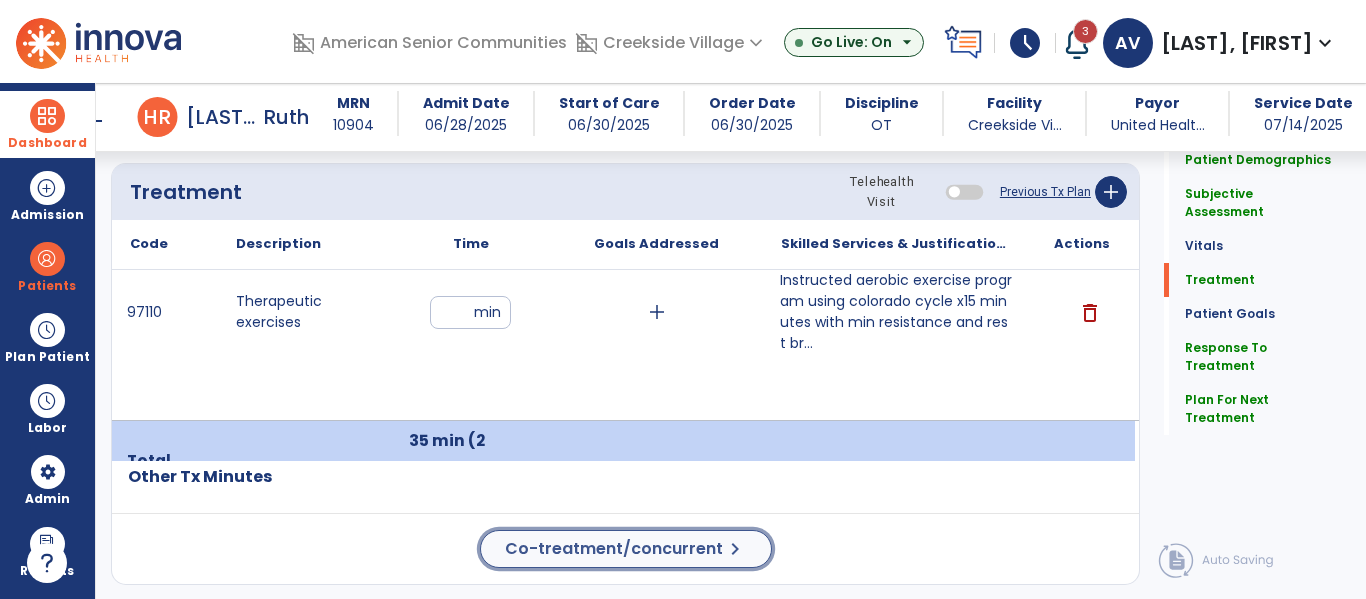 click on "chevron_right" 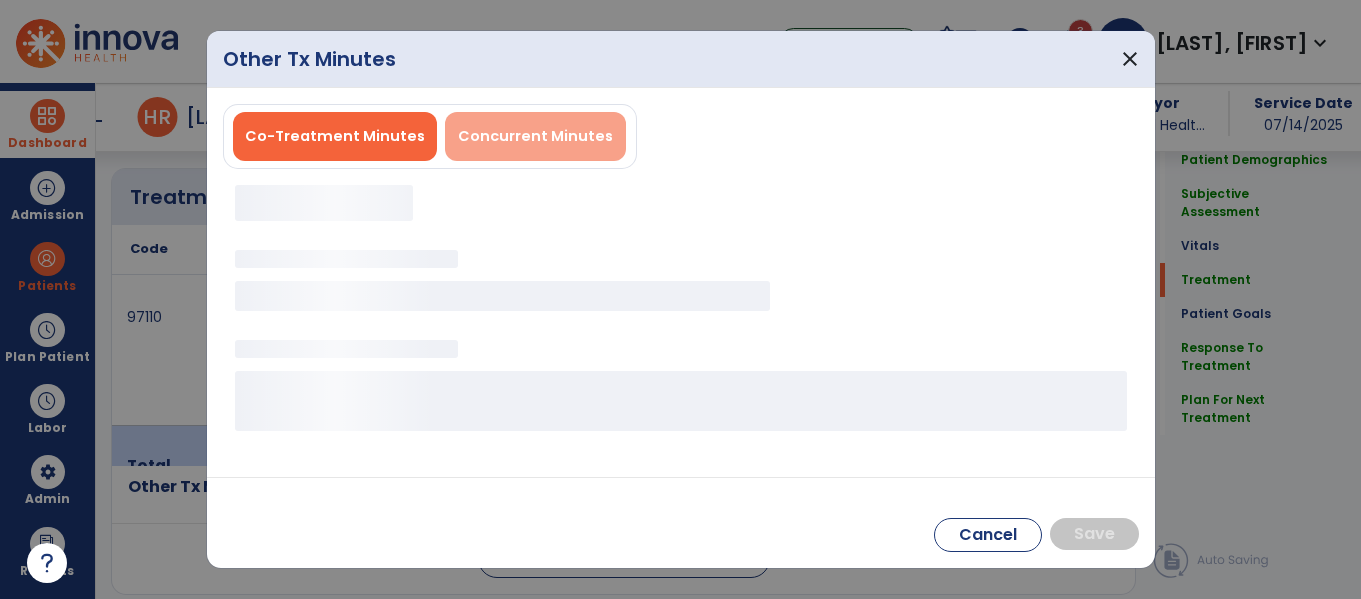 click on "Concurrent Minutes" at bounding box center [535, 136] 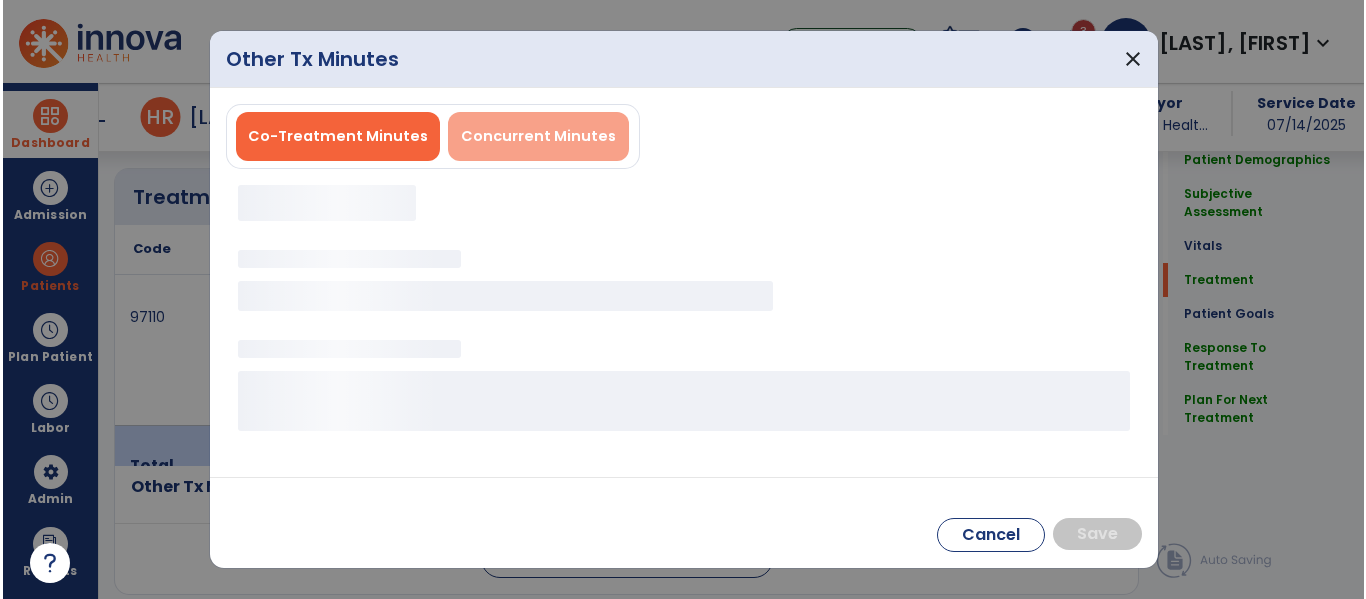 scroll, scrollTop: 1206, scrollLeft: 0, axis: vertical 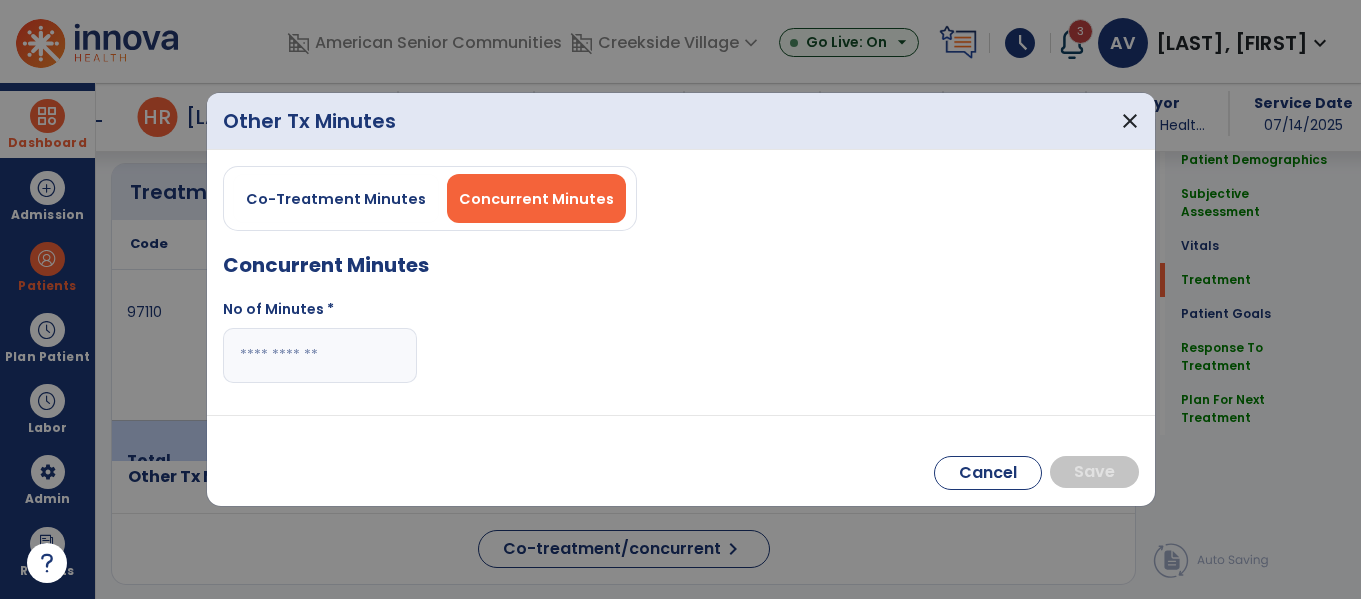 click at bounding box center (320, 355) 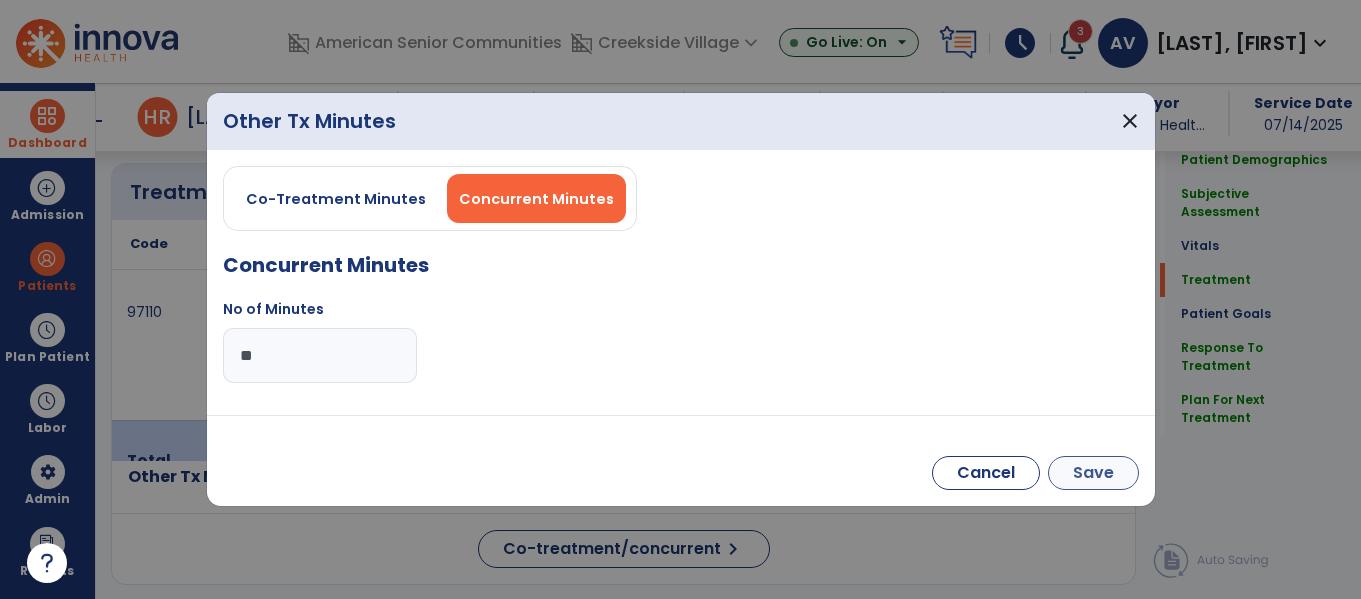 type on "**" 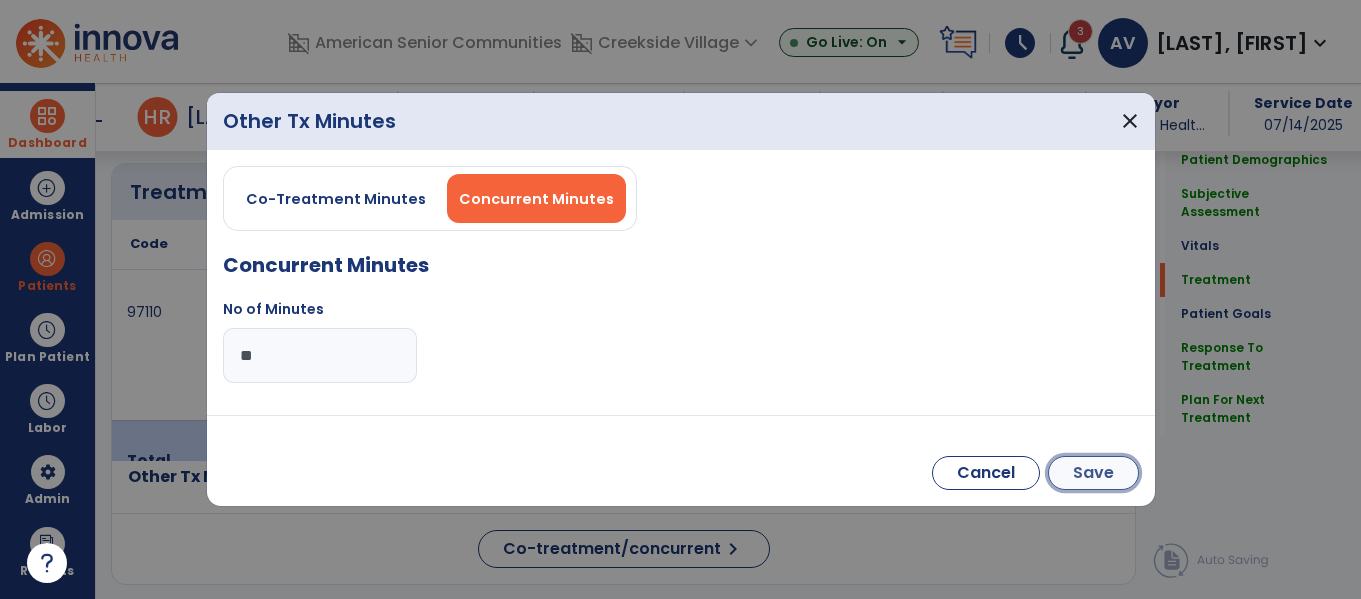 click on "Save" at bounding box center (1093, 473) 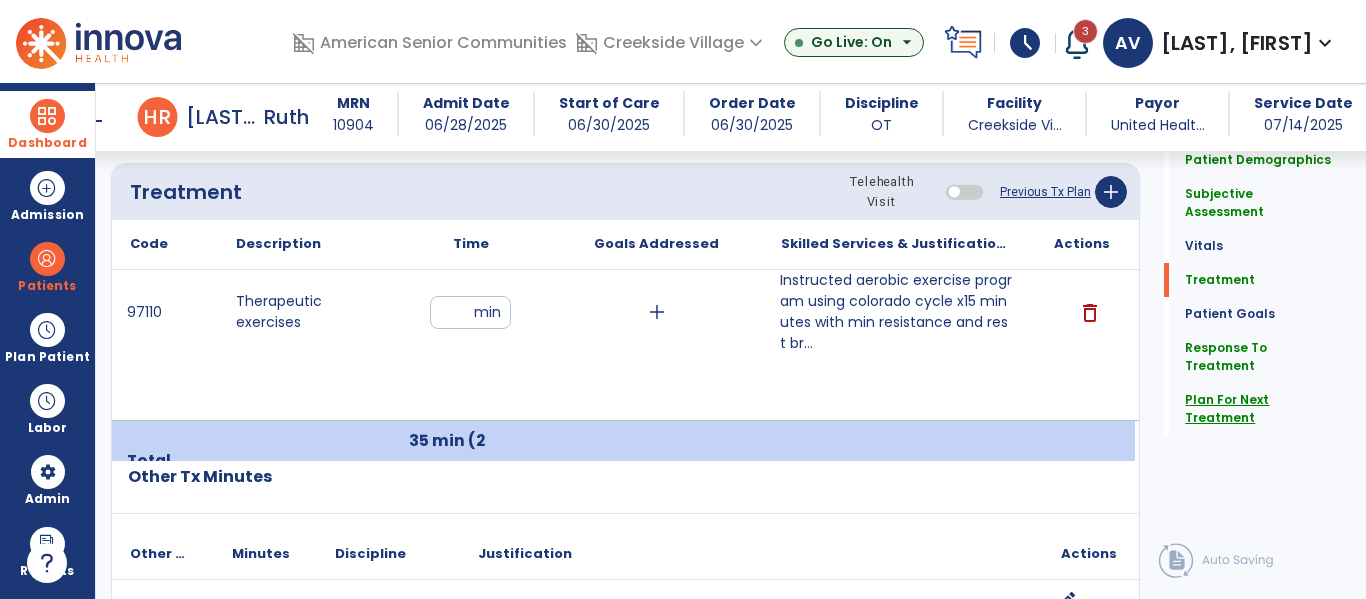 click on "Plan For Next Treatment" 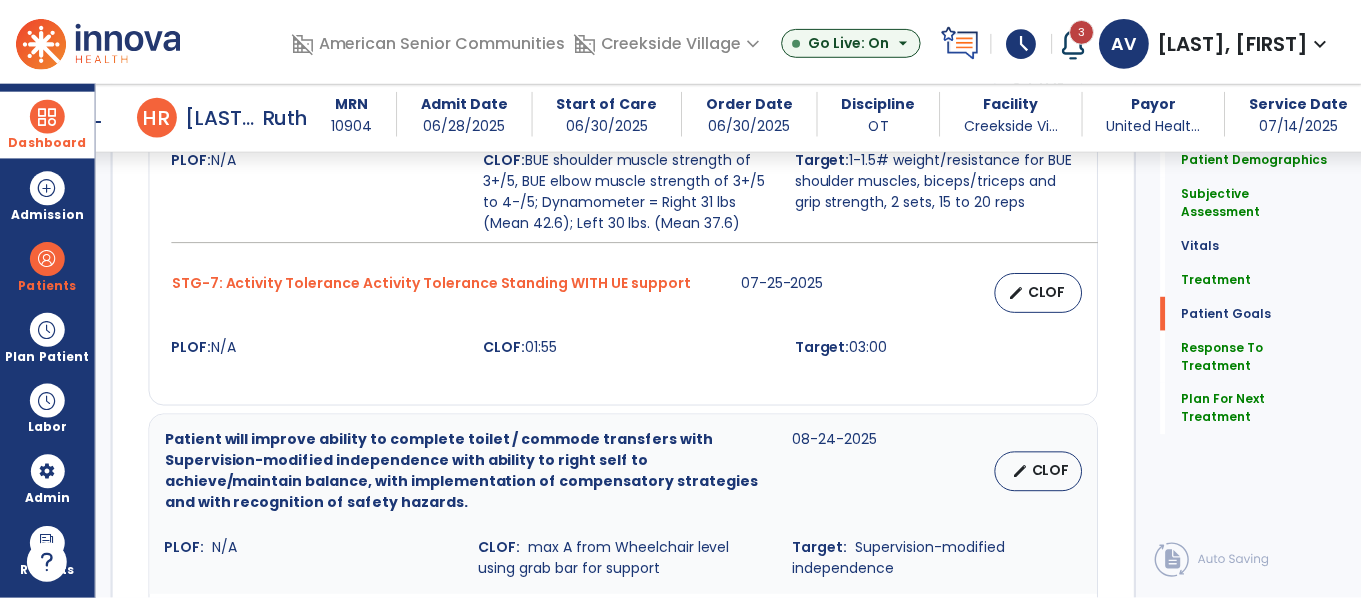 scroll, scrollTop: 3704, scrollLeft: 0, axis: vertical 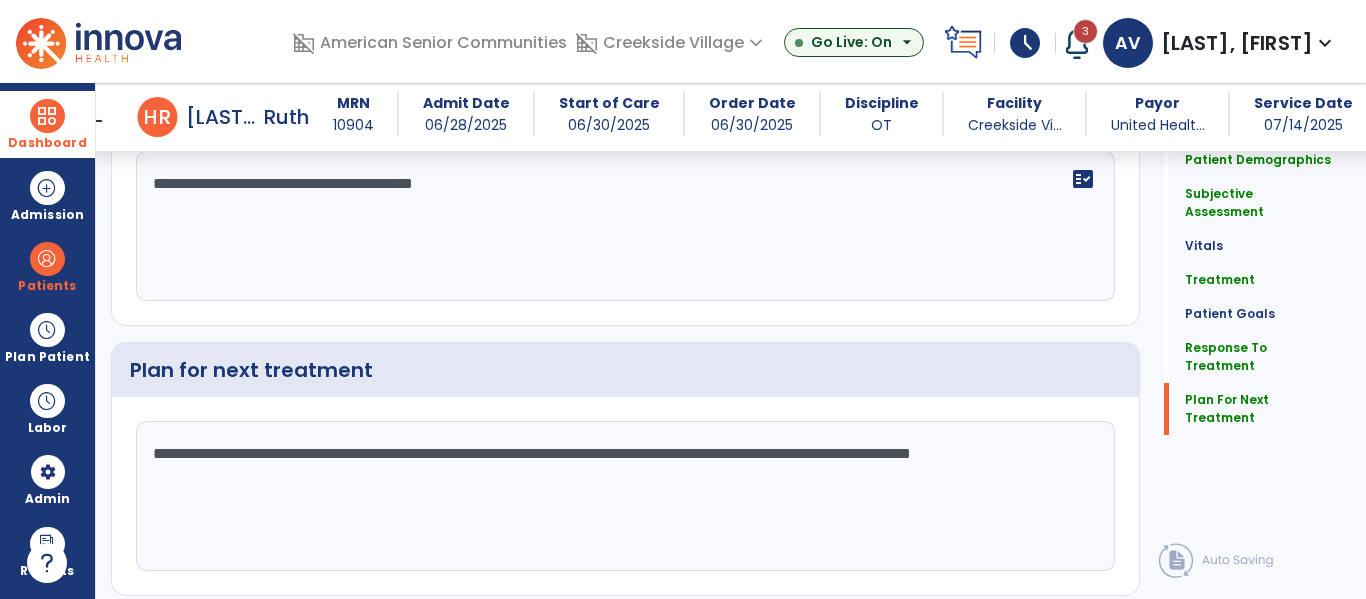 click on "Sign Doc" 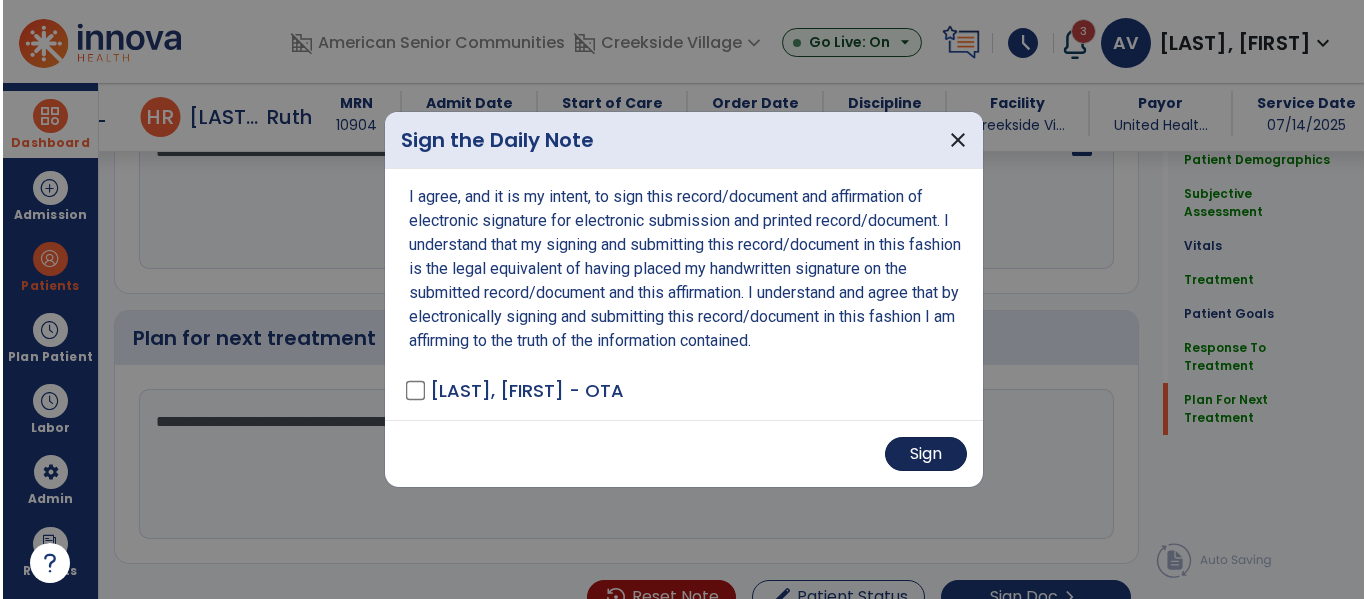 scroll, scrollTop: 3777, scrollLeft: 0, axis: vertical 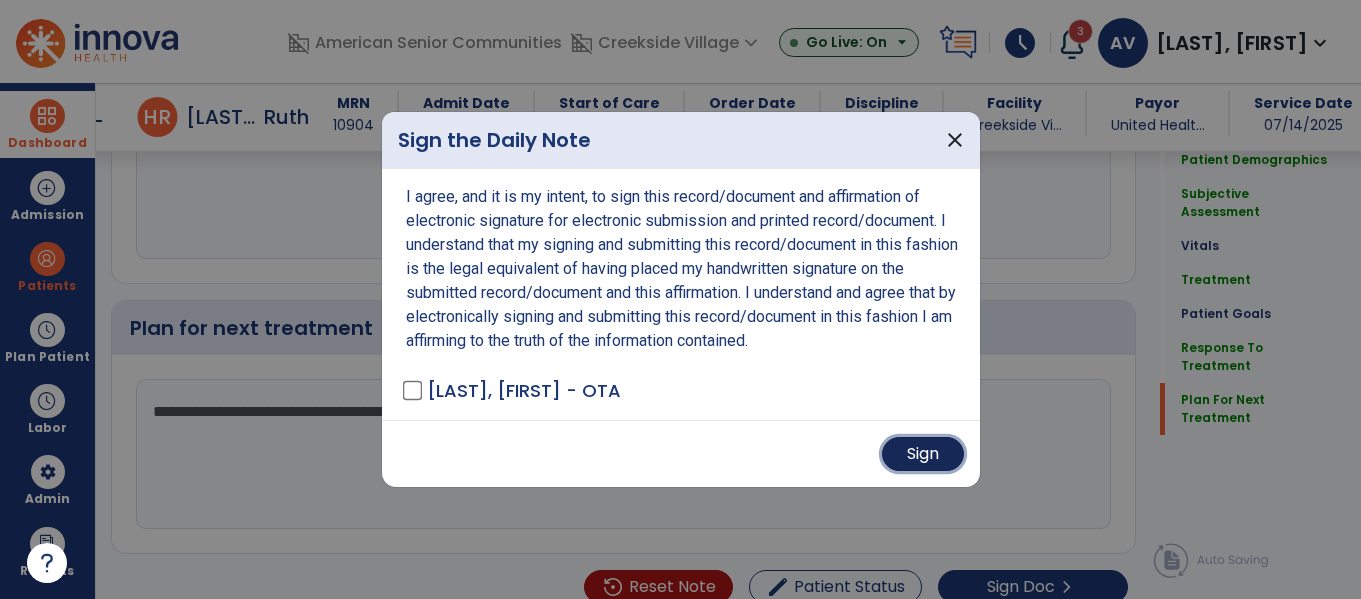 drag, startPoint x: 913, startPoint y: 456, endPoint x: 946, endPoint y: 454, distance: 33.06055 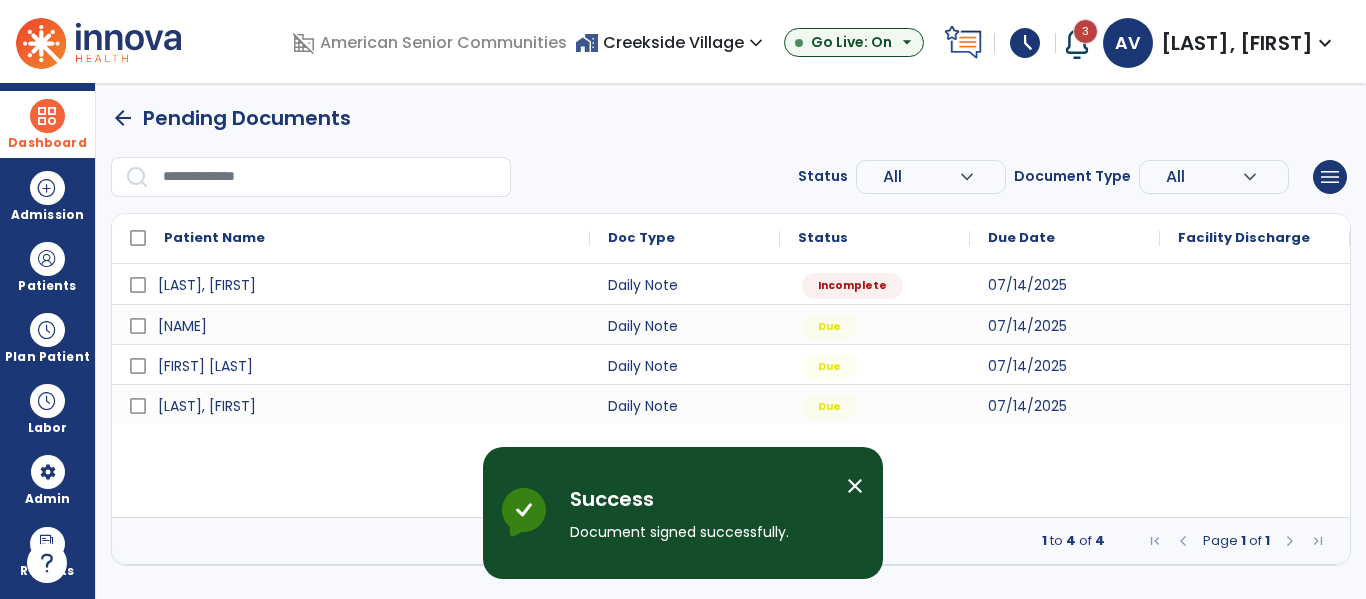 scroll, scrollTop: 0, scrollLeft: 0, axis: both 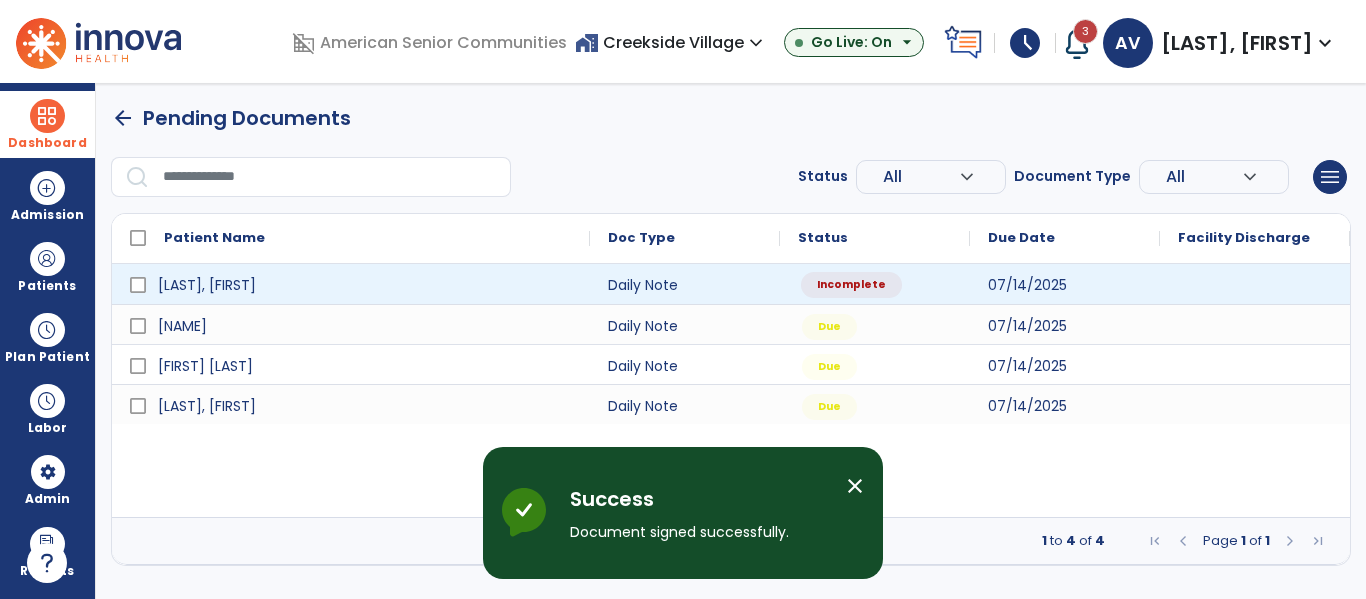 click on "Incomplete" at bounding box center [875, 284] 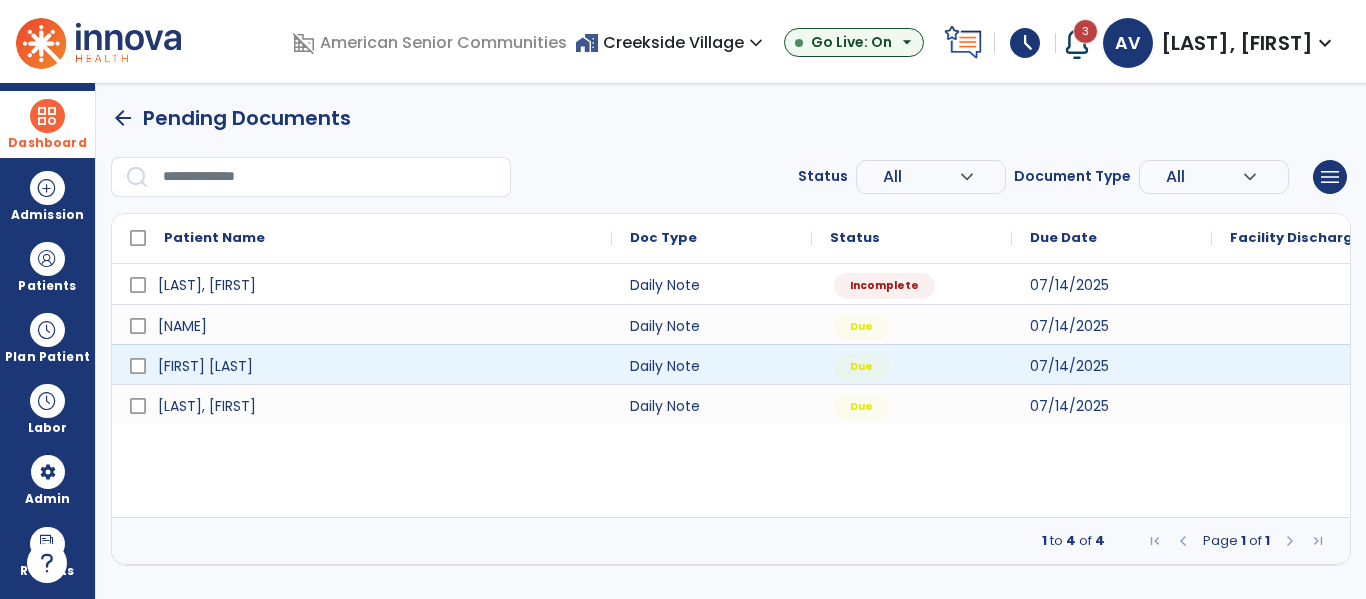 select on "*" 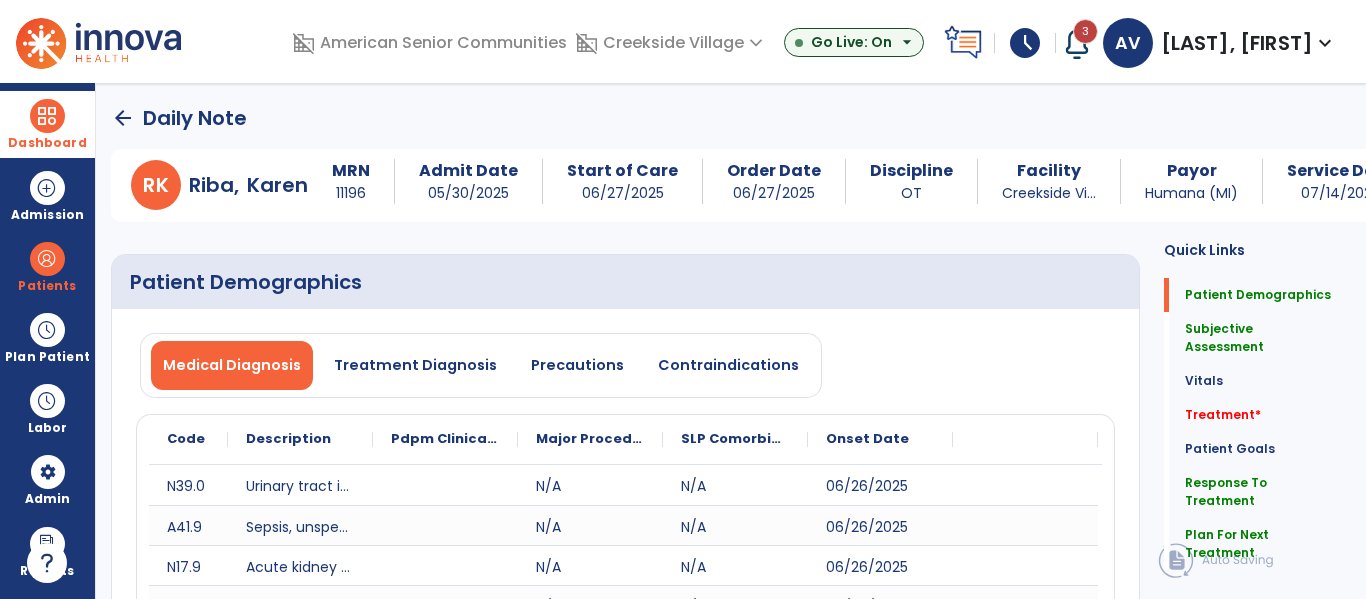 click on "Treatment   *" 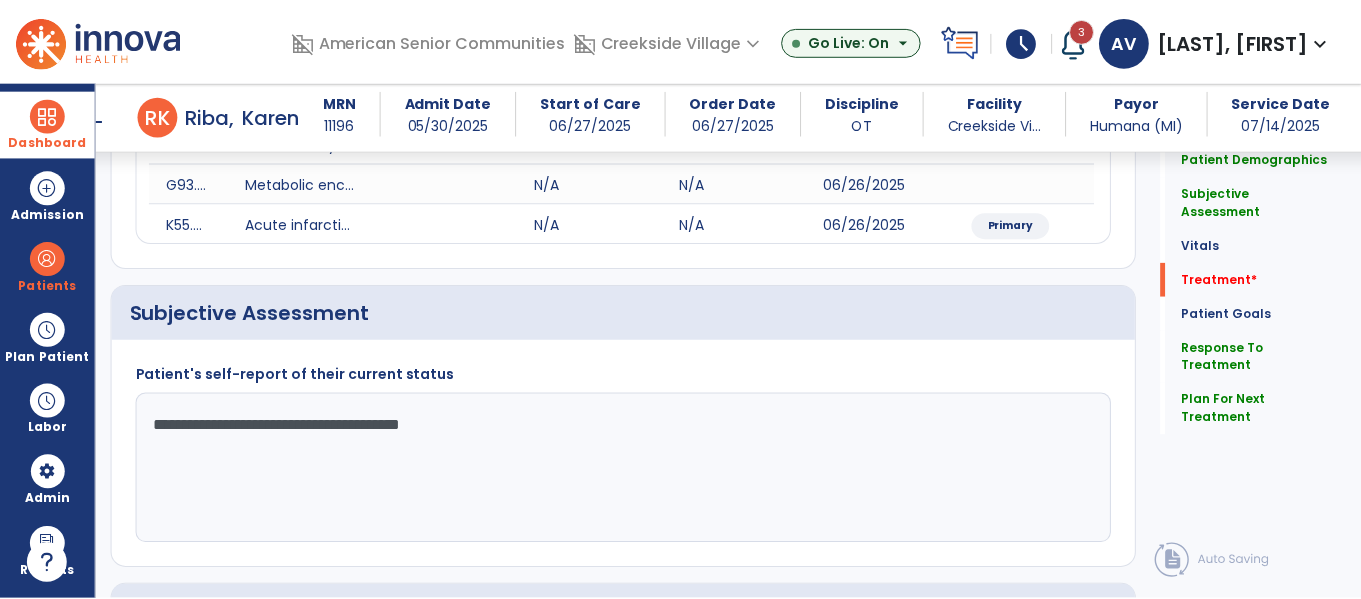 scroll, scrollTop: 1298, scrollLeft: 0, axis: vertical 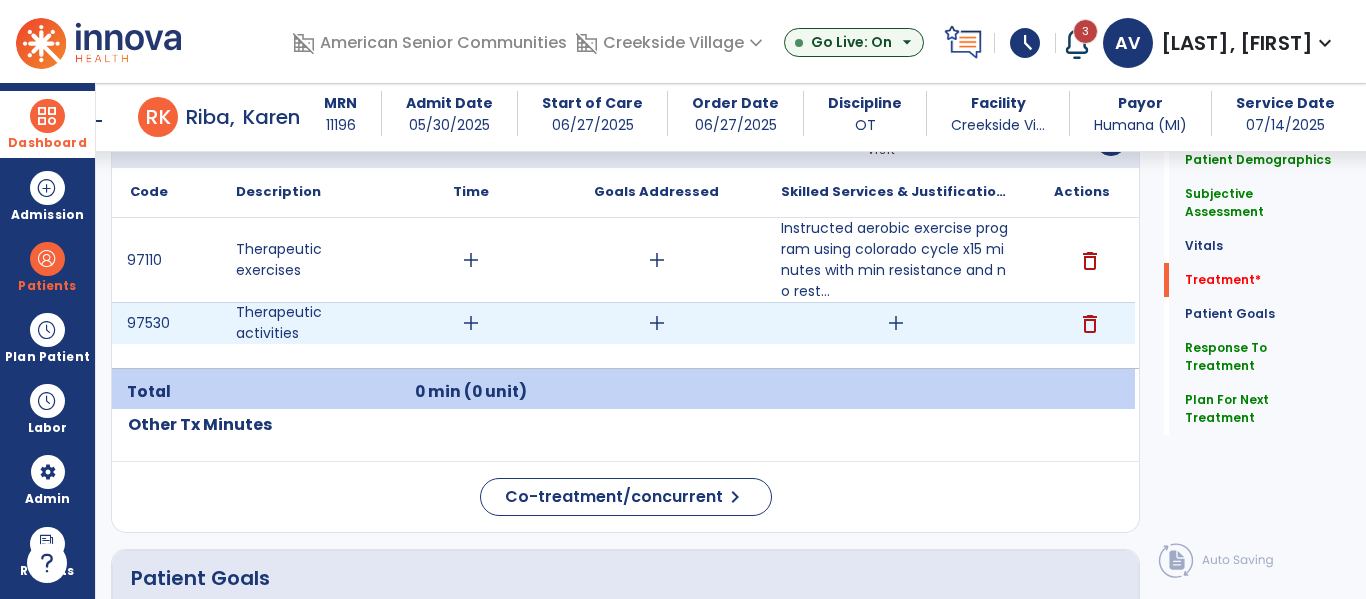 click on "add" at bounding box center [896, 323] 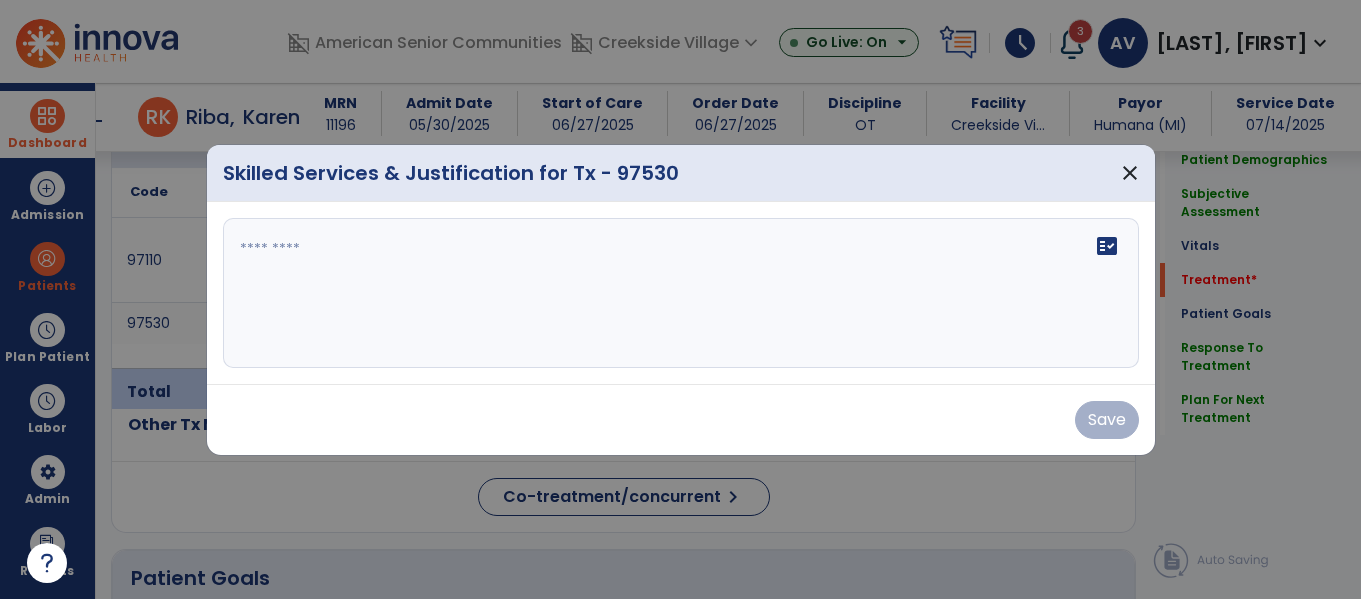 scroll, scrollTop: 1298, scrollLeft: 0, axis: vertical 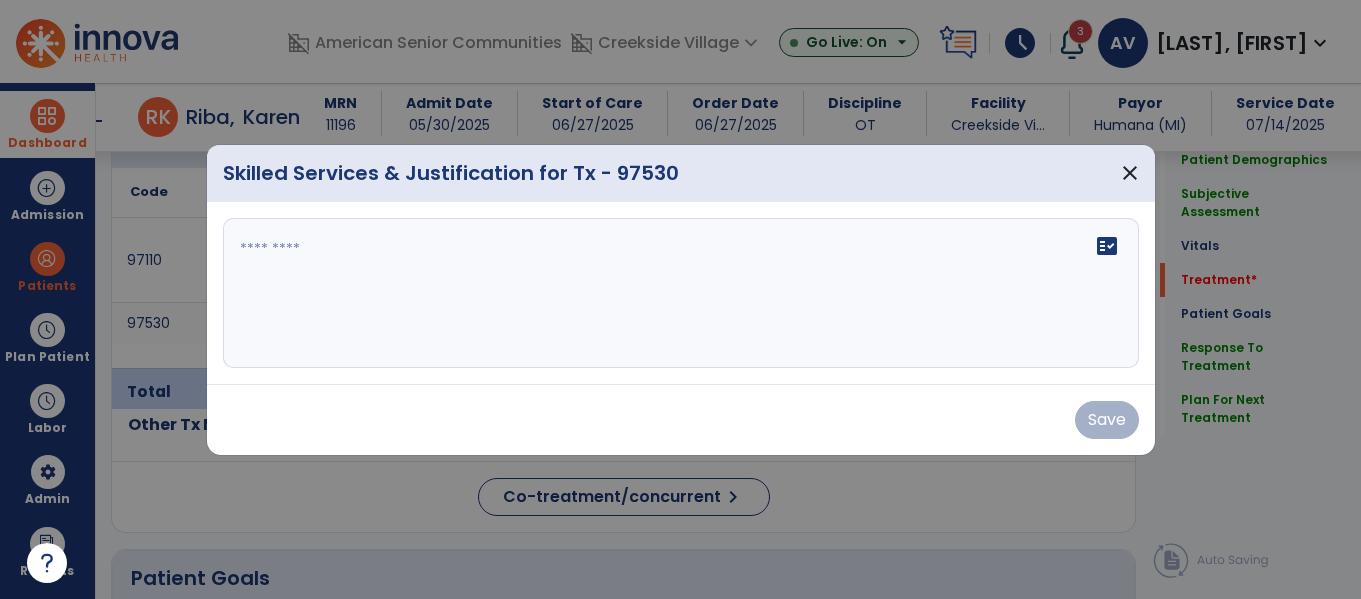 click at bounding box center [681, 293] 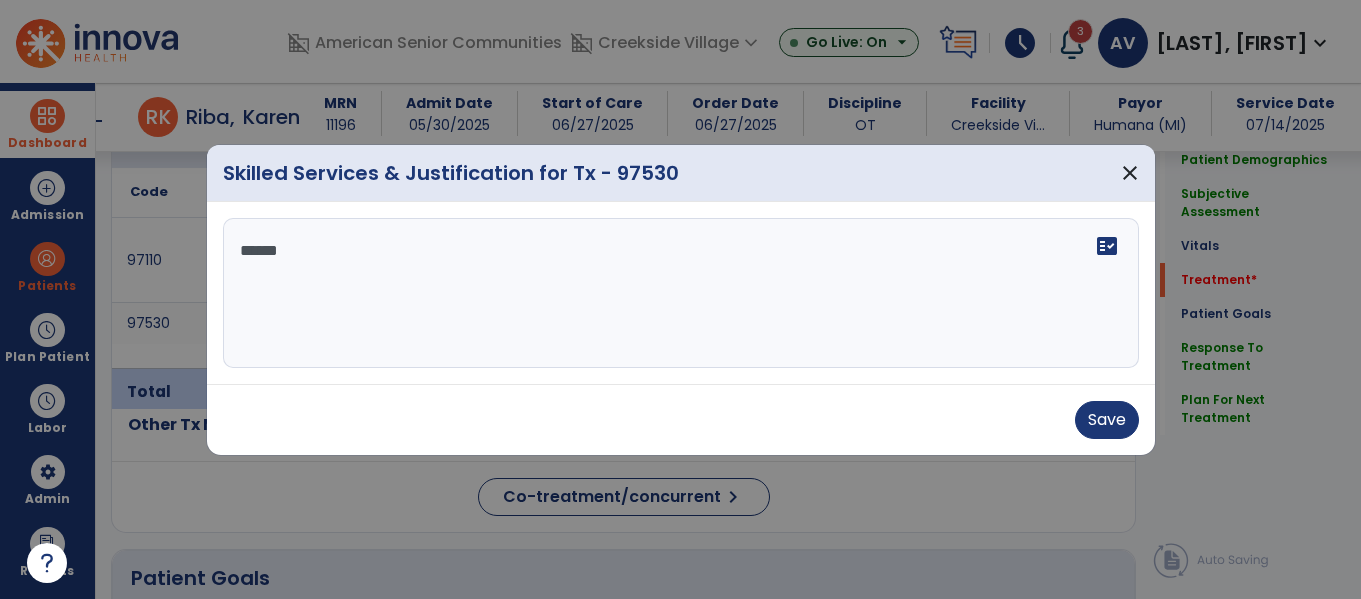 type on "*******" 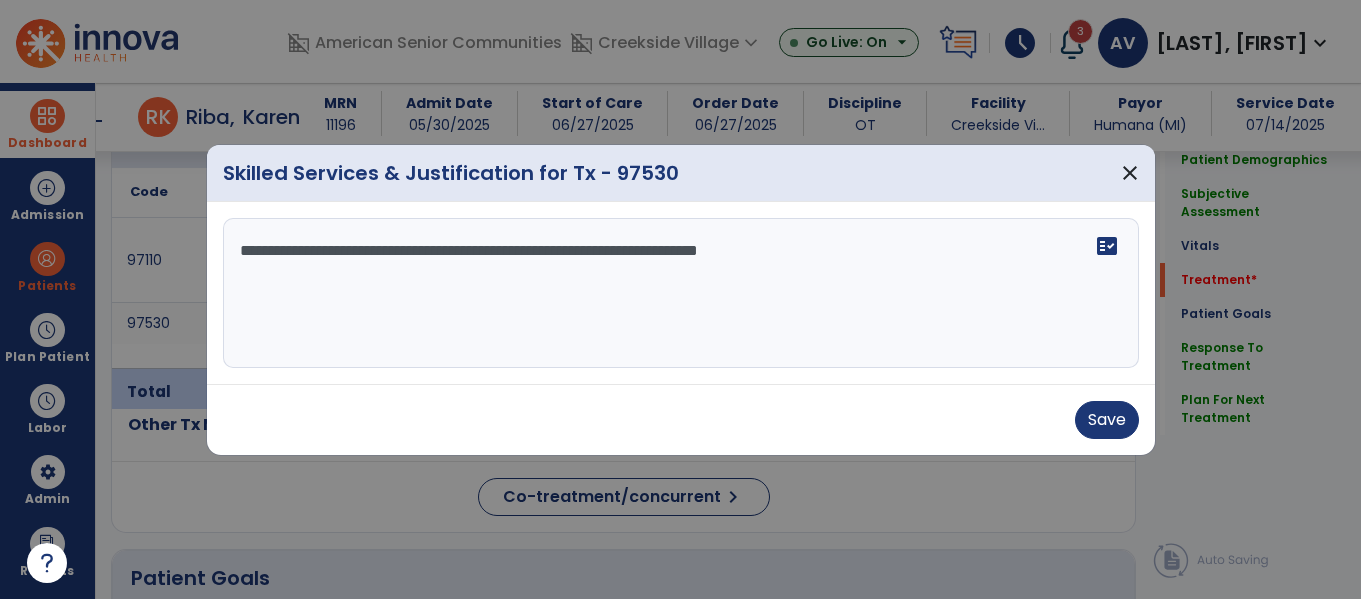 type on "**********" 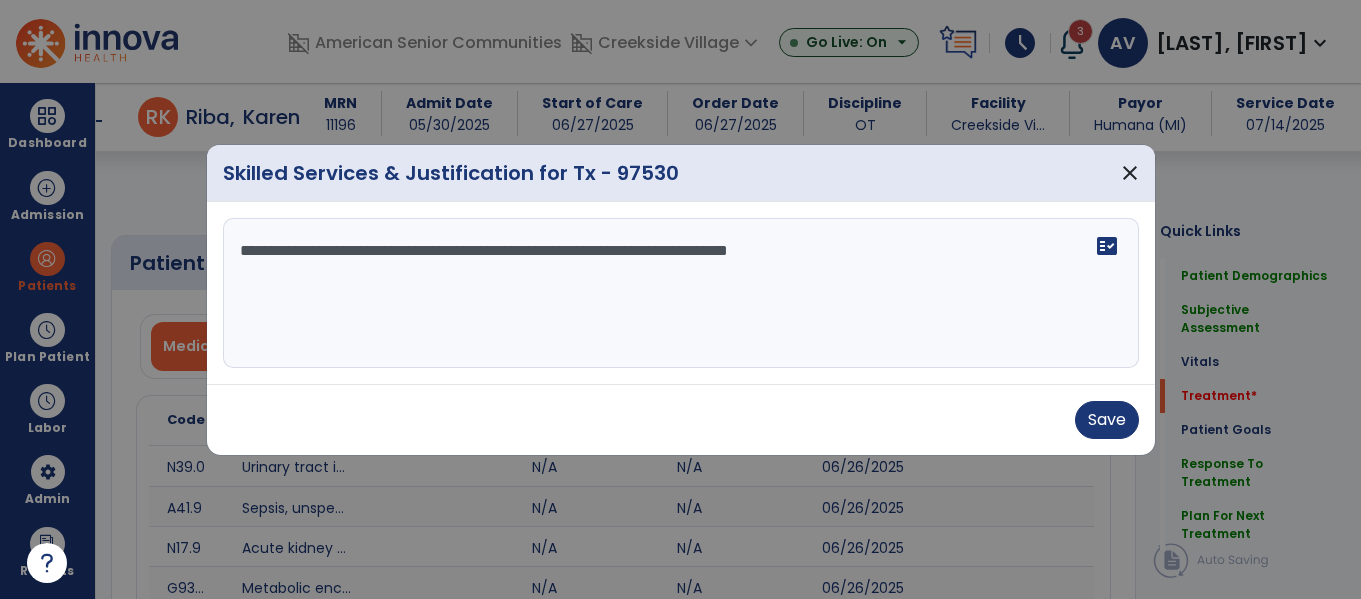 select on "*" 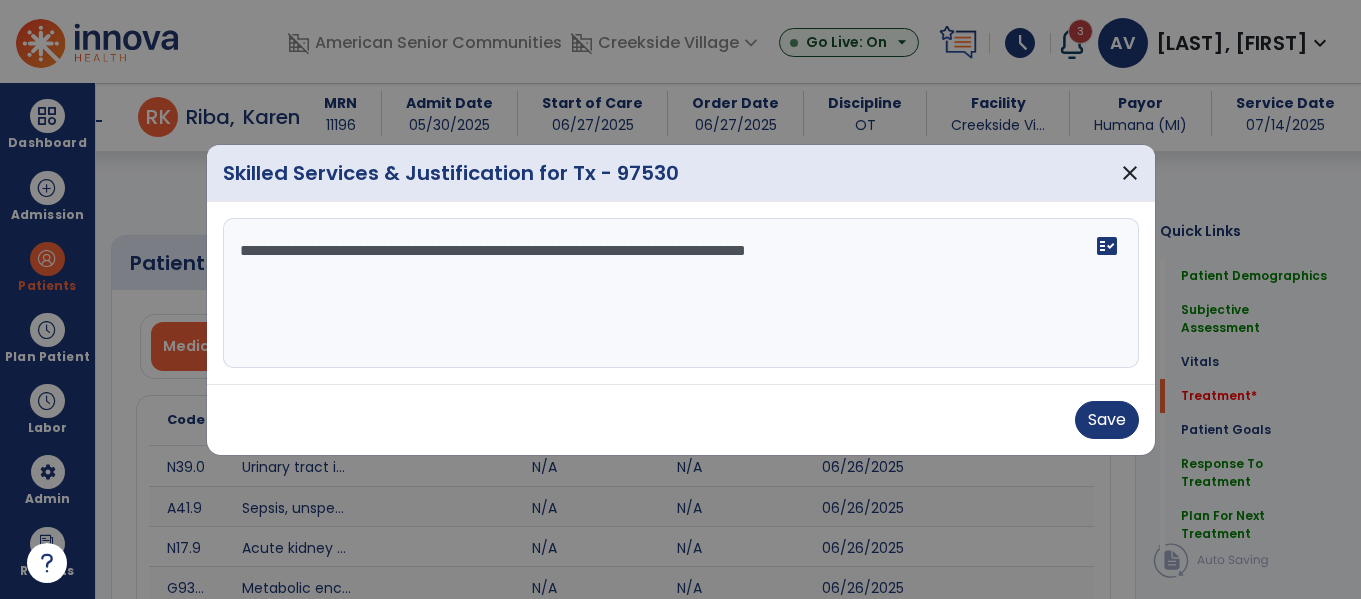 scroll, scrollTop: 0, scrollLeft: 0, axis: both 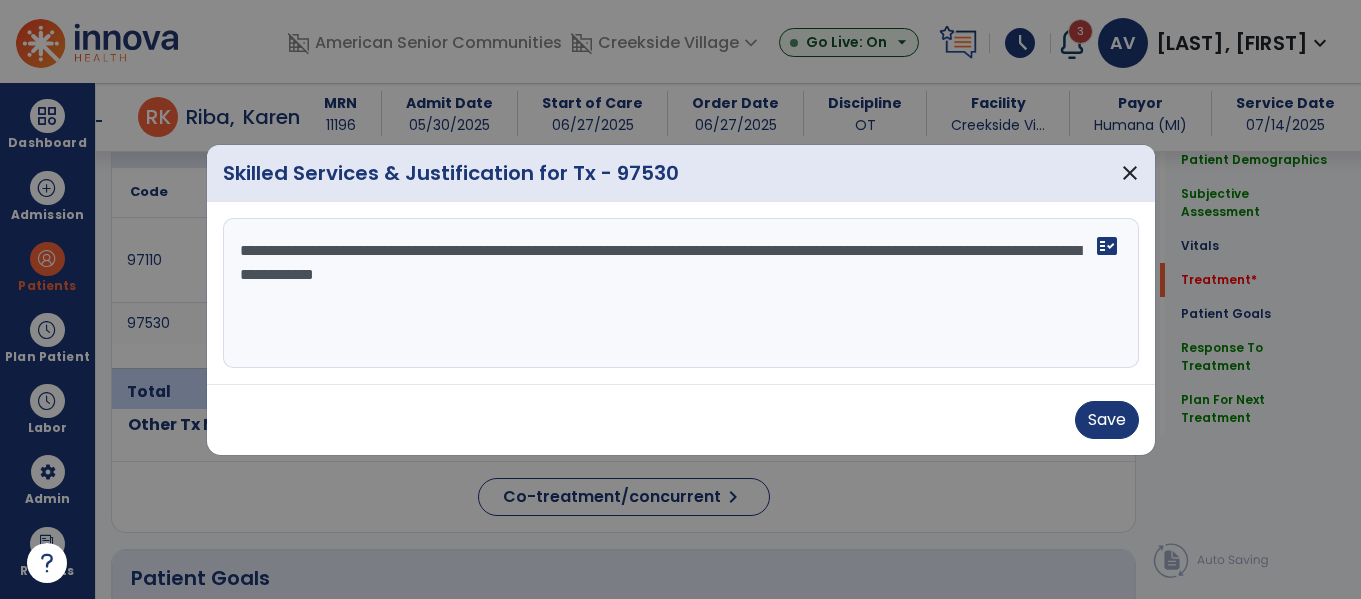 drag, startPoint x: 478, startPoint y: 279, endPoint x: 512, endPoint y: 280, distance: 34.0147 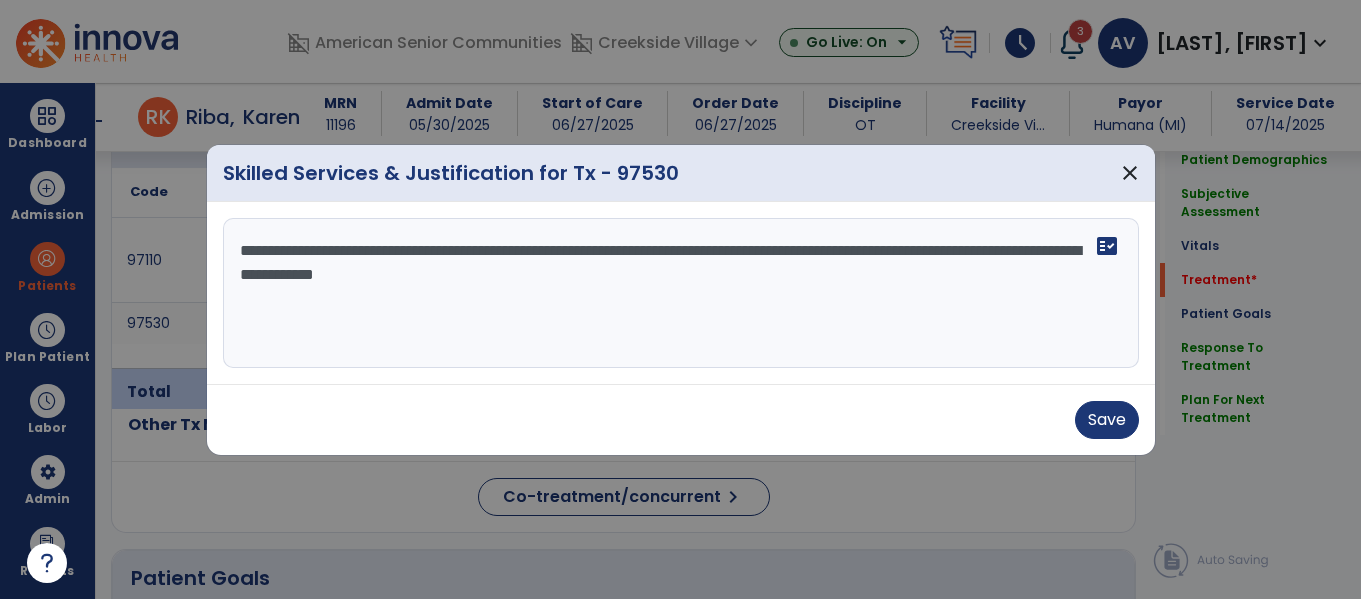 click on "**********" at bounding box center [681, 293] 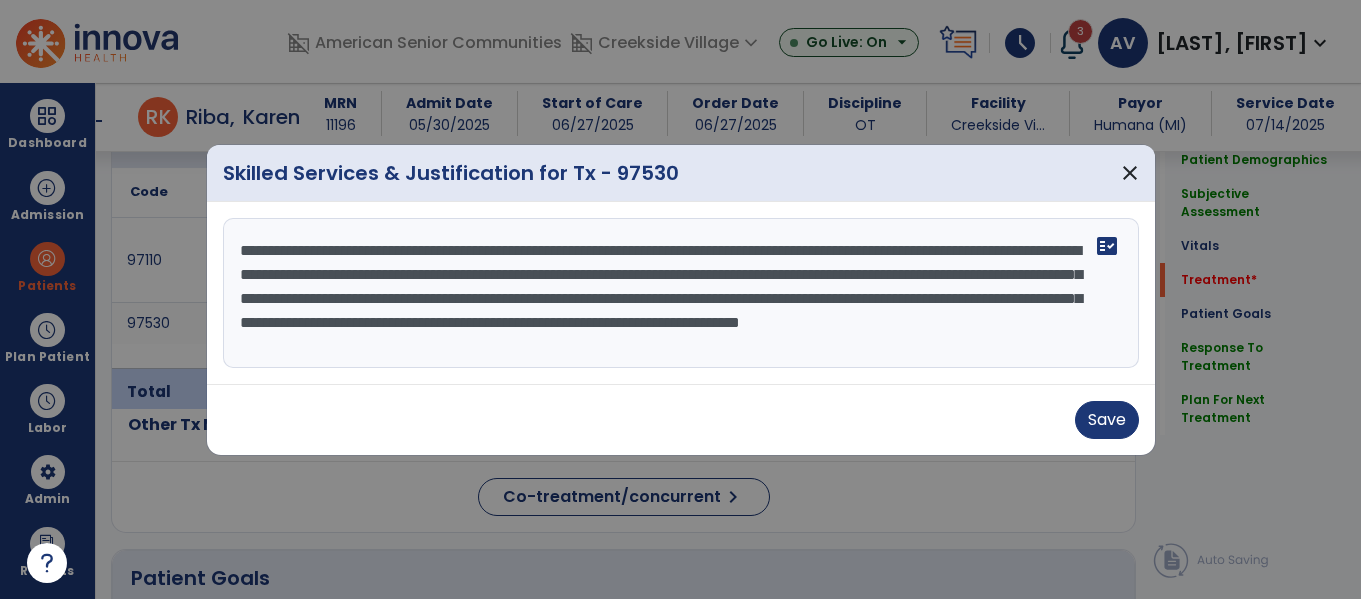 scroll, scrollTop: 16, scrollLeft: 0, axis: vertical 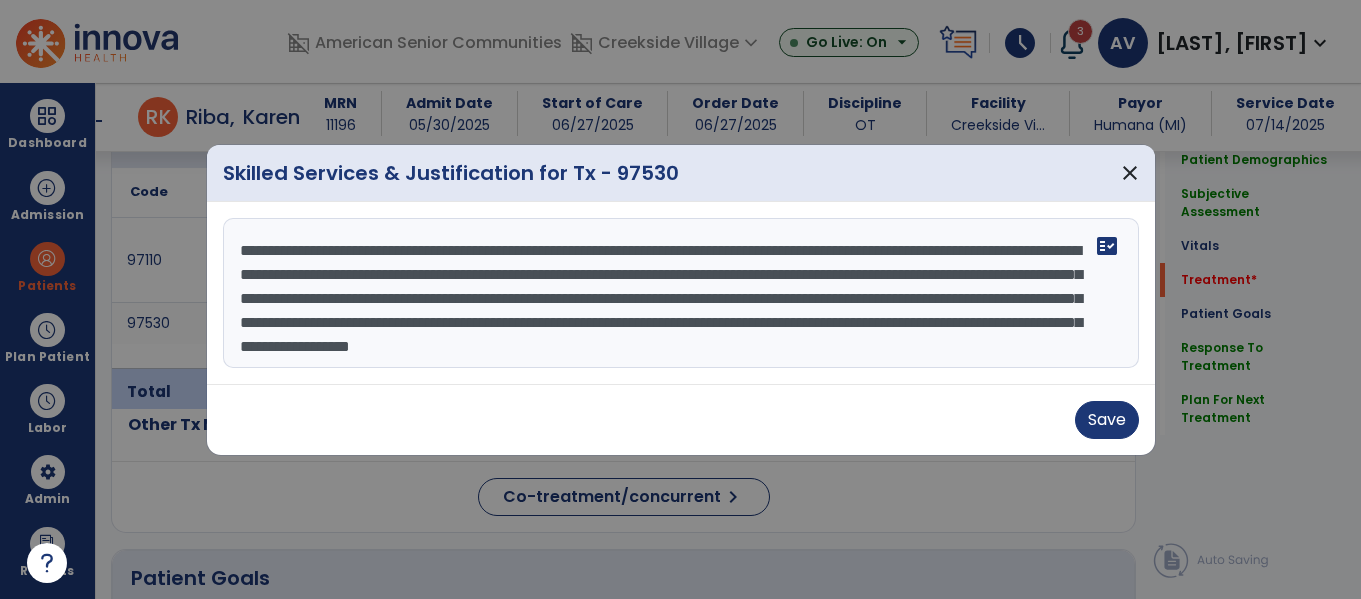 click on "**********" at bounding box center (681, 293) 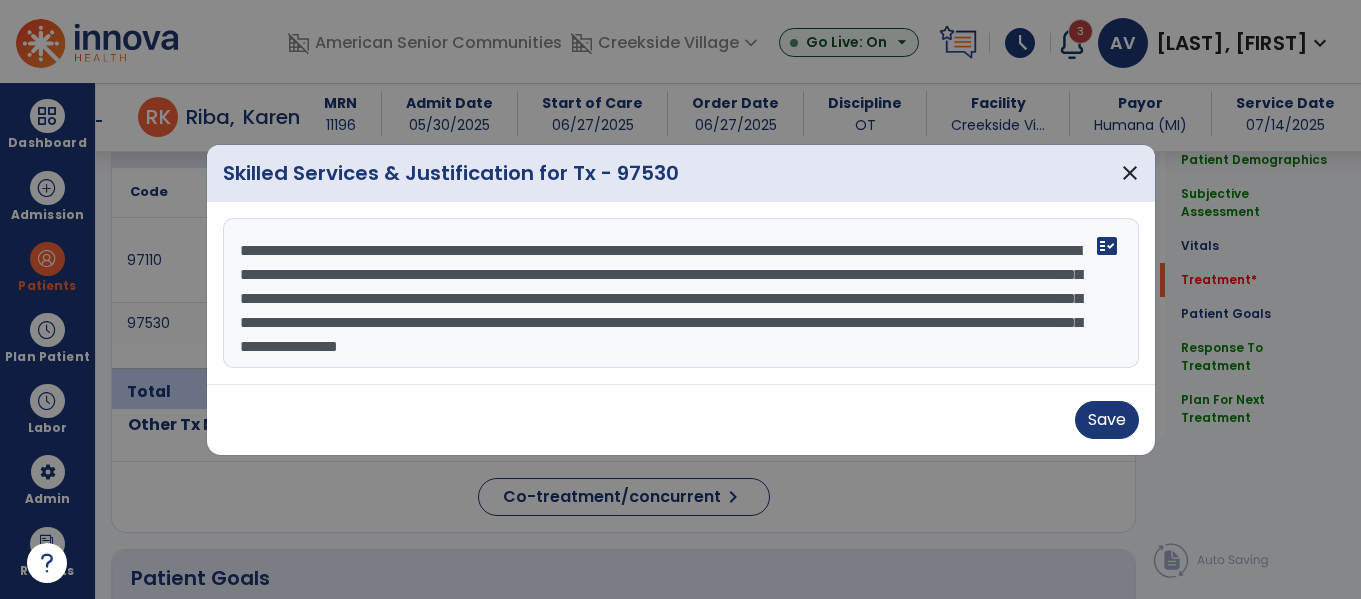 scroll, scrollTop: 0, scrollLeft: 0, axis: both 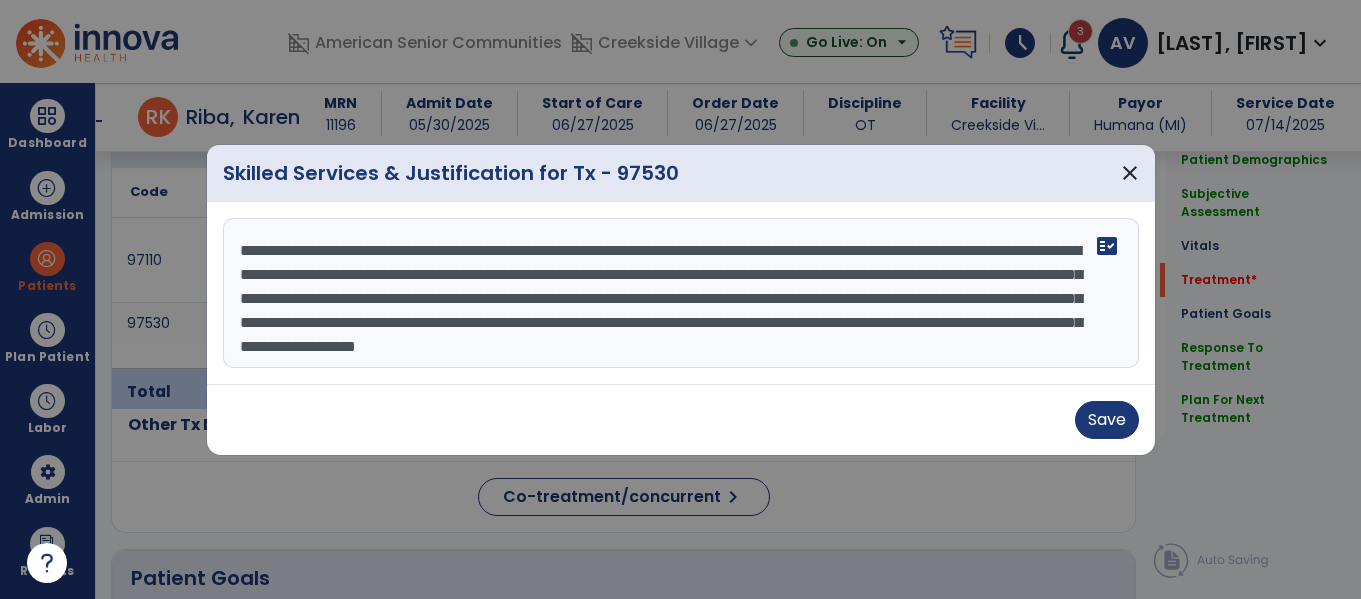 type on "**********" 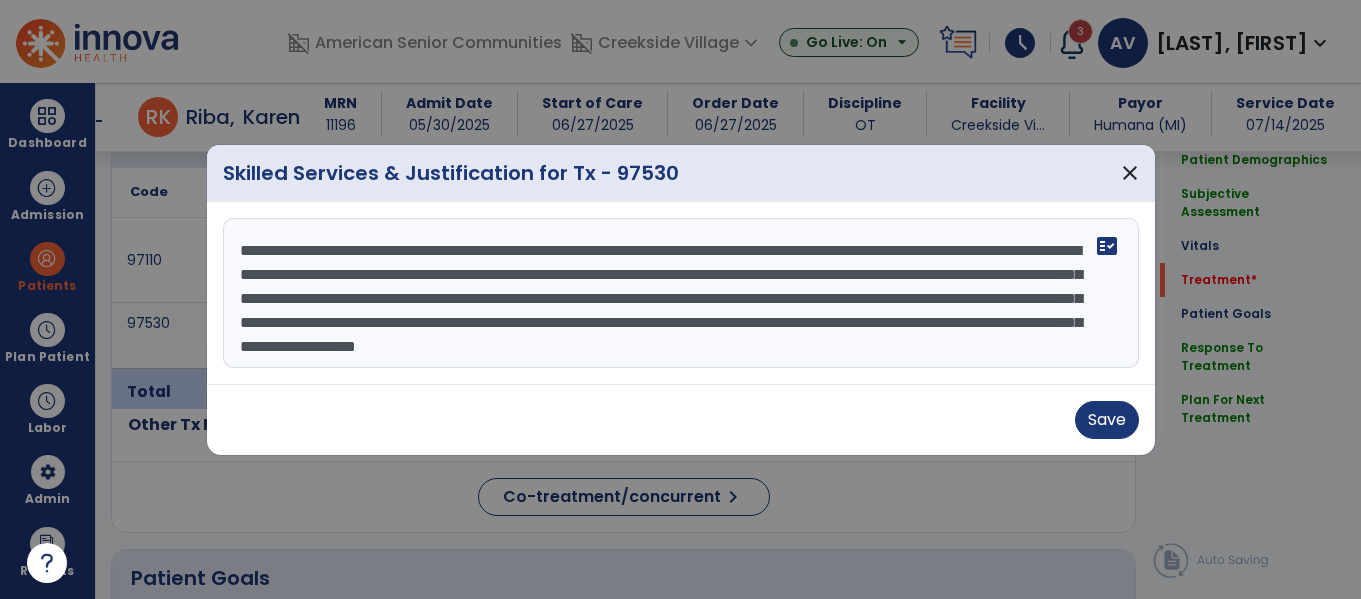 click on "**********" at bounding box center (681, 293) 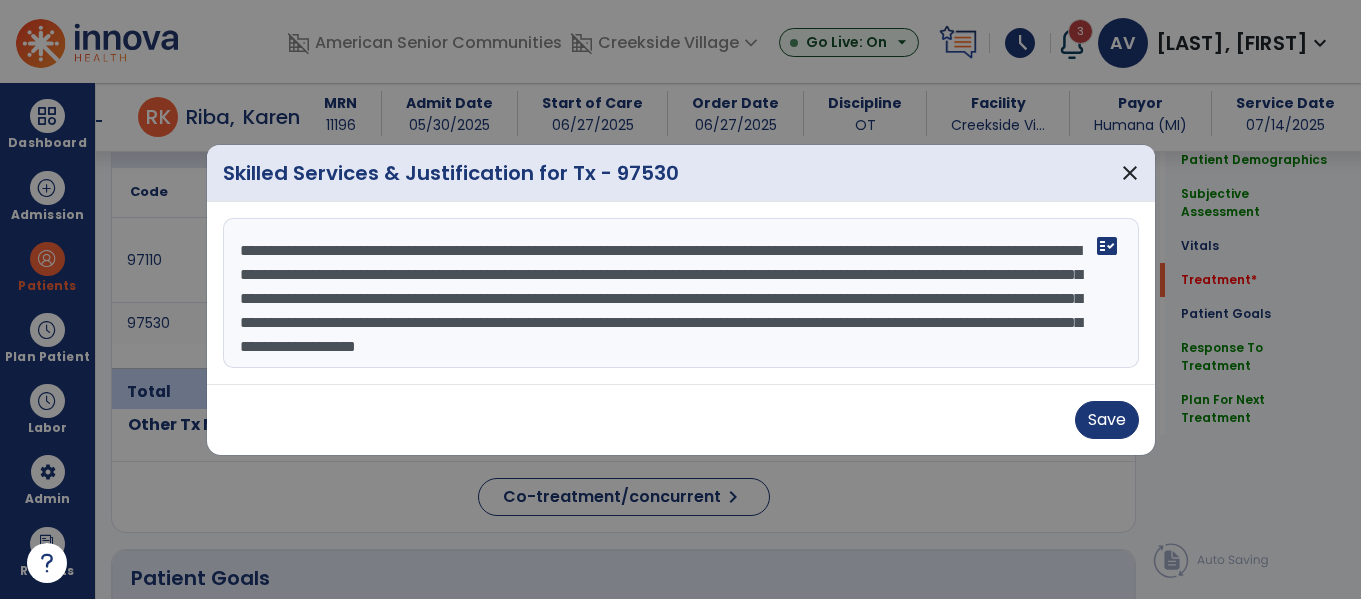 click on "**********" at bounding box center [681, 293] 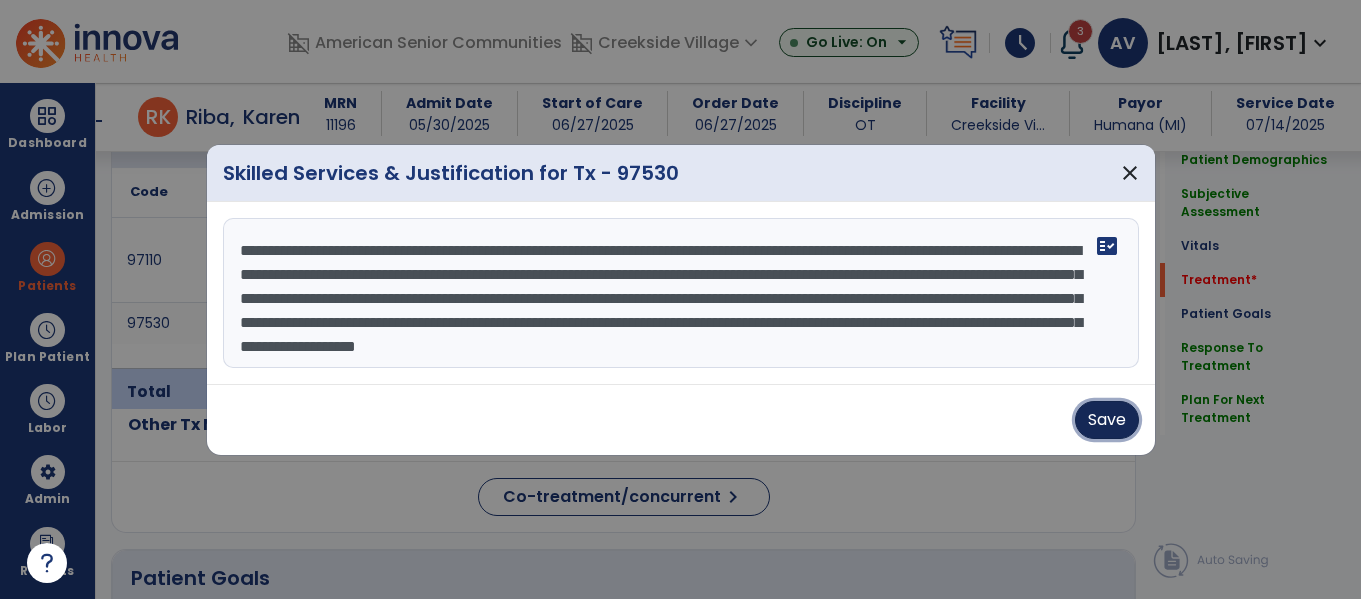 click on "Save" at bounding box center (1107, 420) 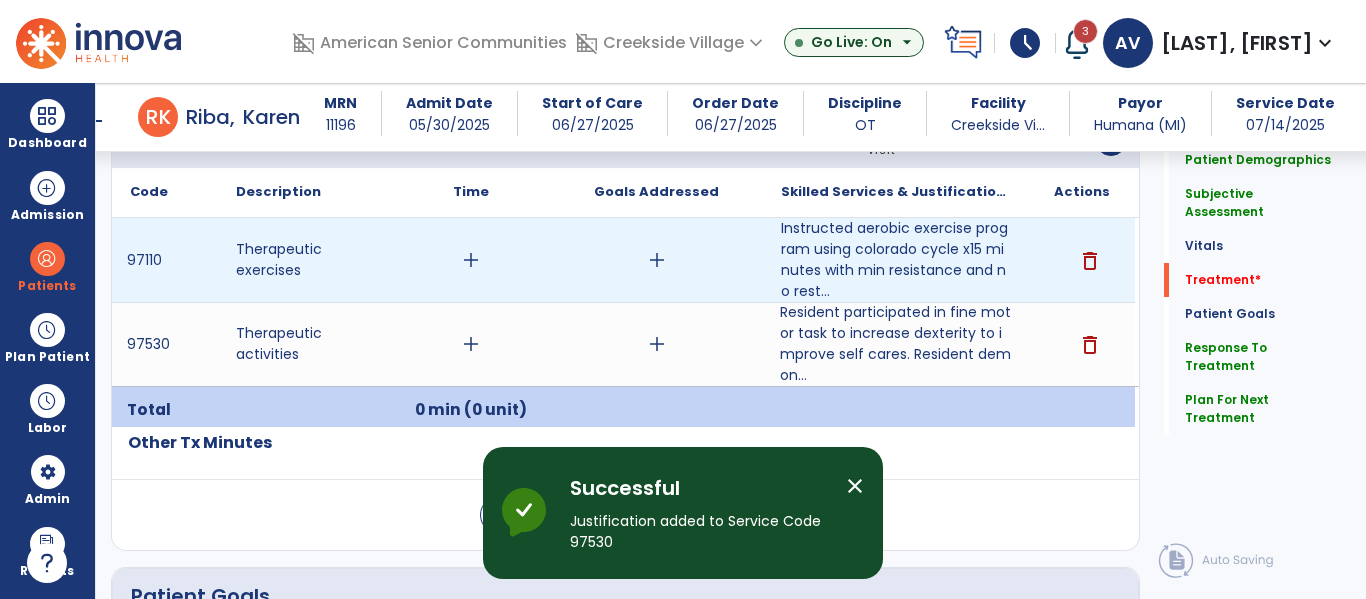 click on "add" at bounding box center (471, 260) 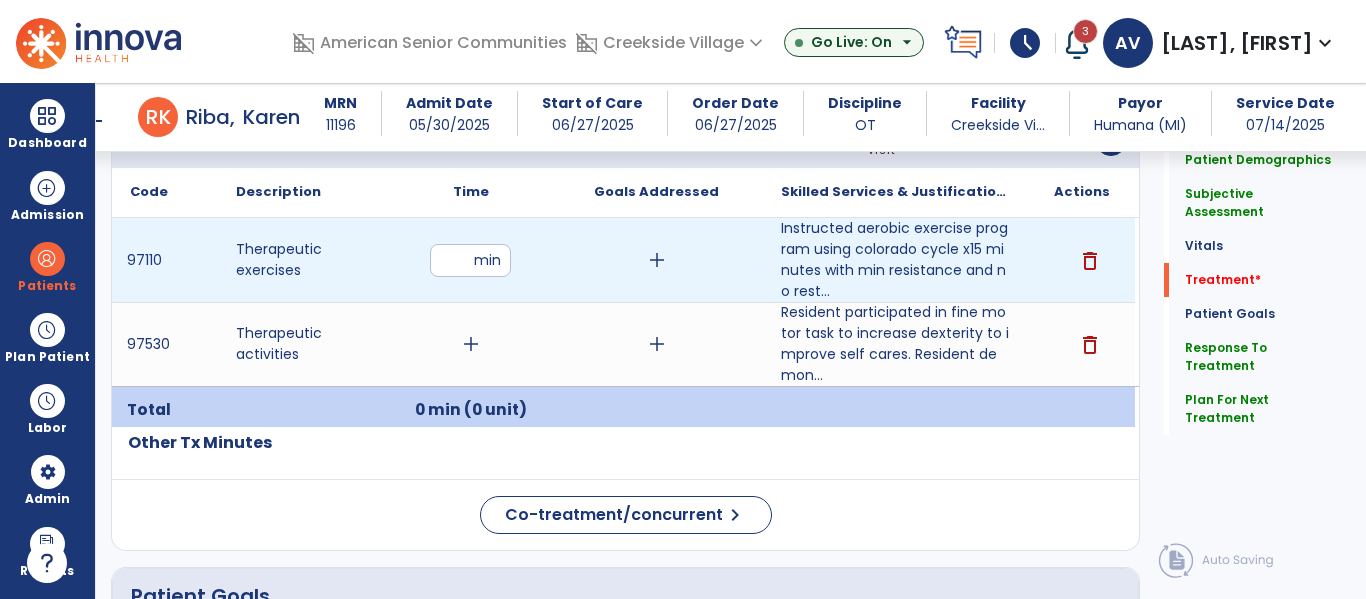 type on "**" 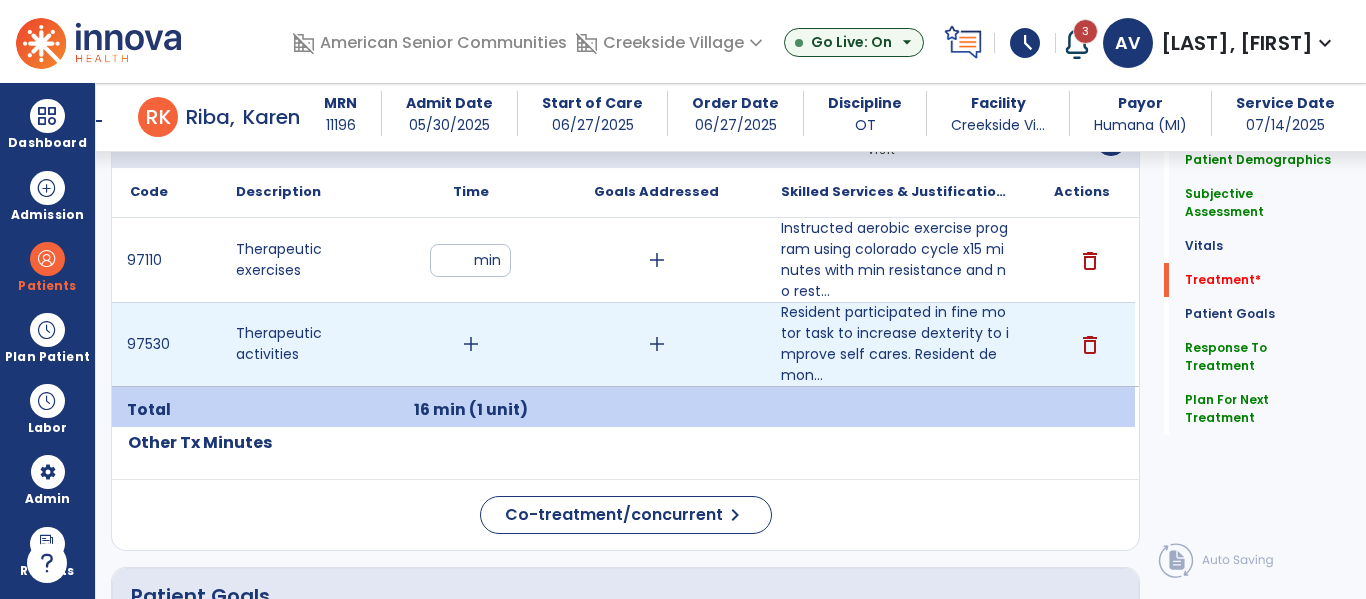 click on "add" at bounding box center [471, 344] 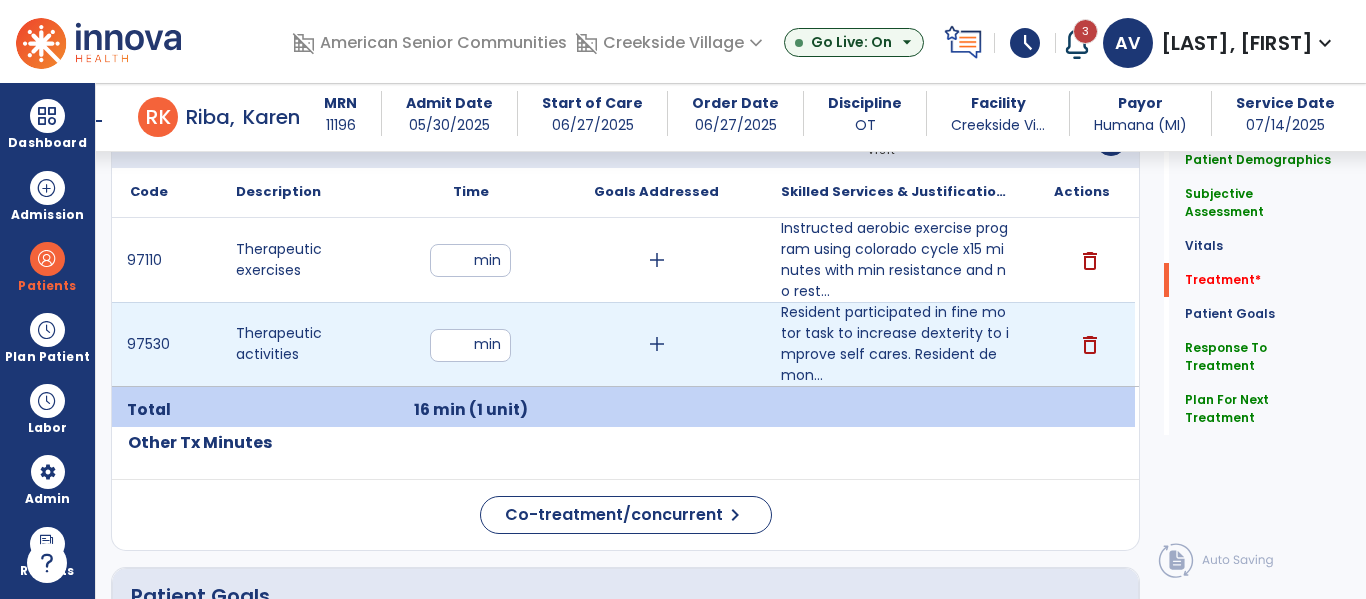 type on "**" 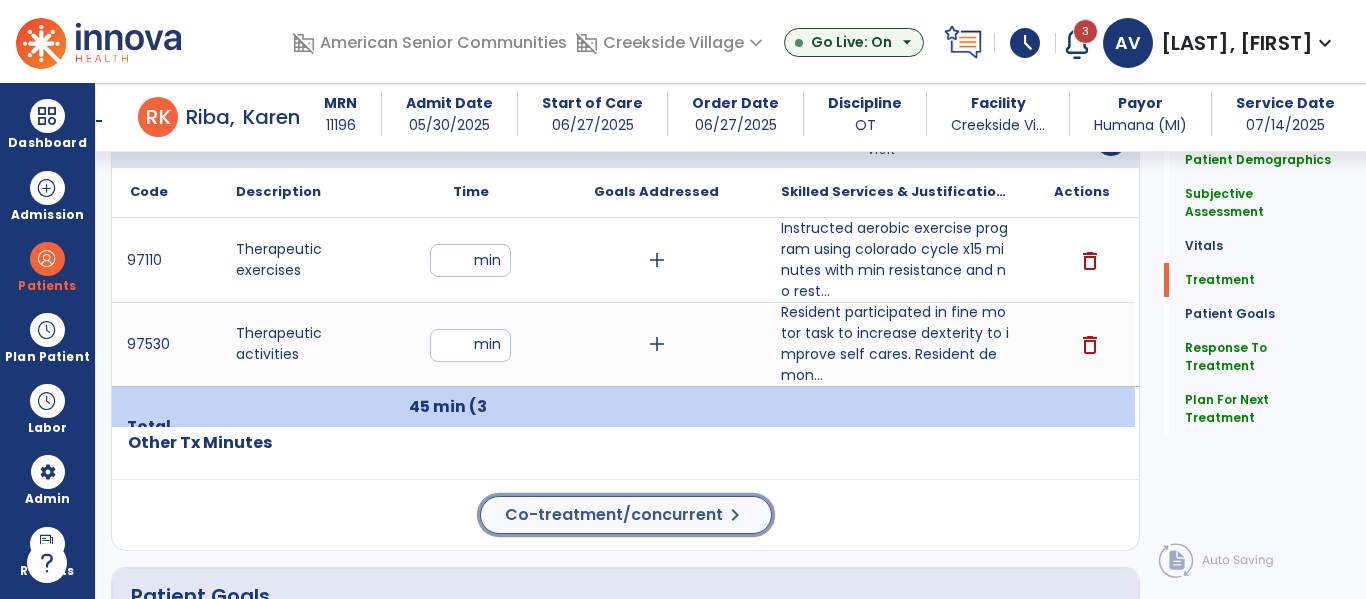 click on "Co-treatment/concurrent" 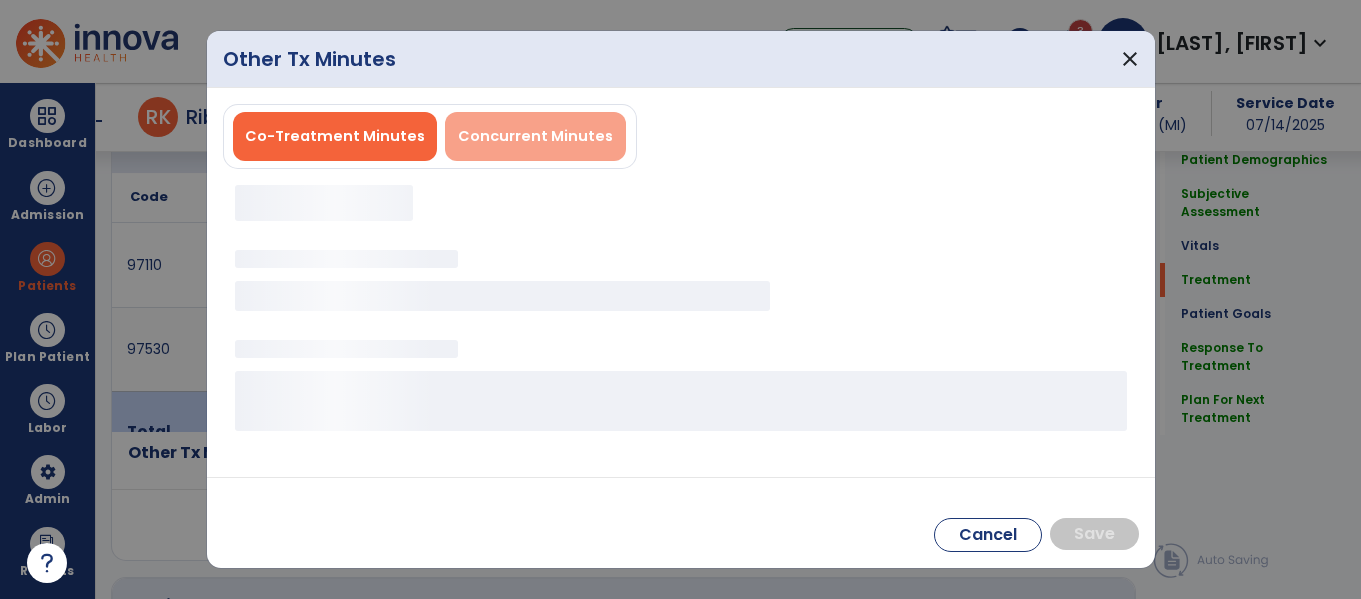 click on "Concurrent Minutes" at bounding box center (535, 136) 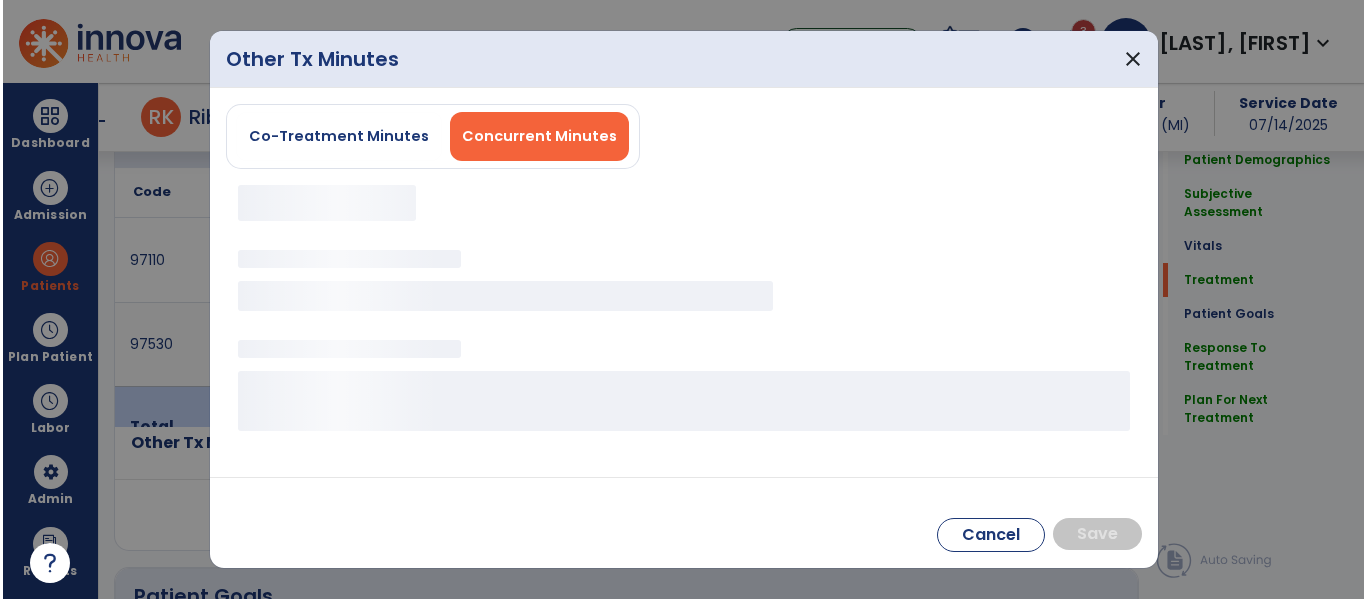 scroll, scrollTop: 1298, scrollLeft: 0, axis: vertical 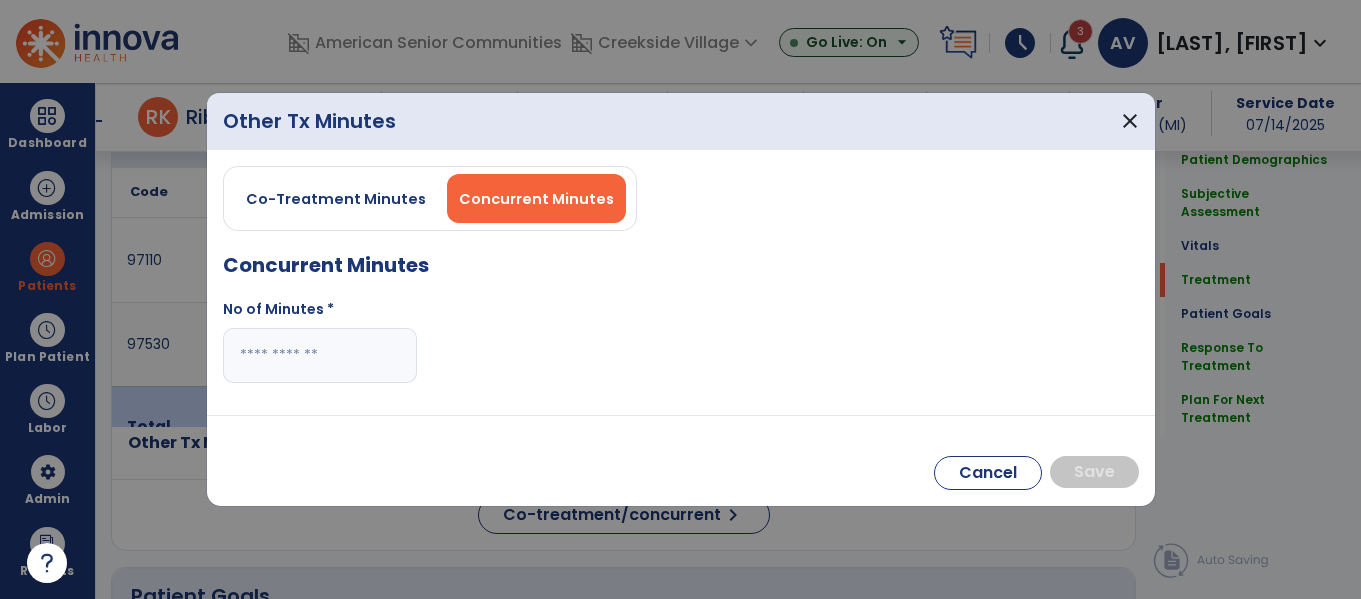 click at bounding box center [320, 355] 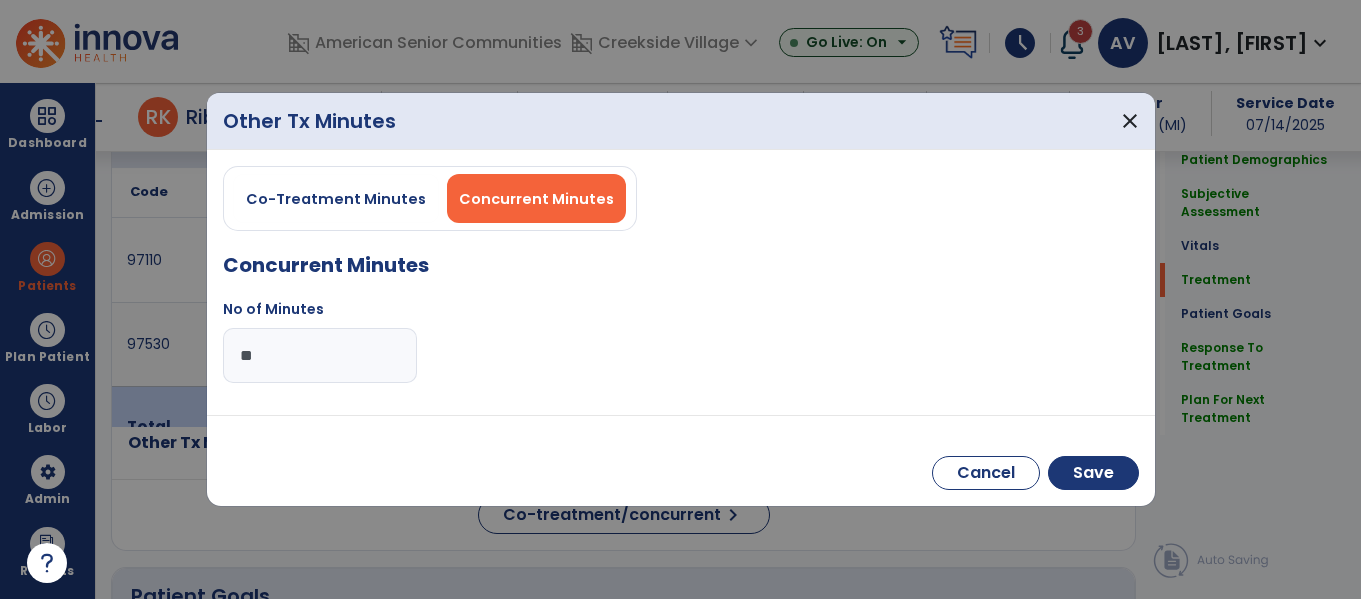 type on "**" 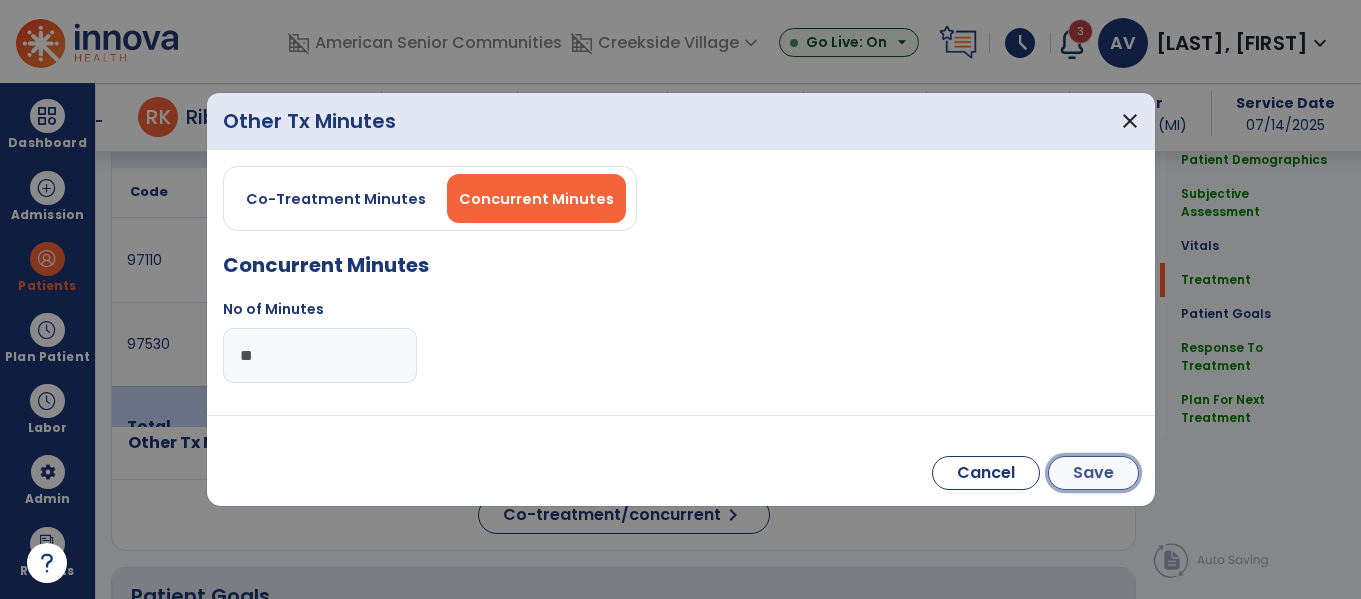 click on "Save" at bounding box center [1093, 473] 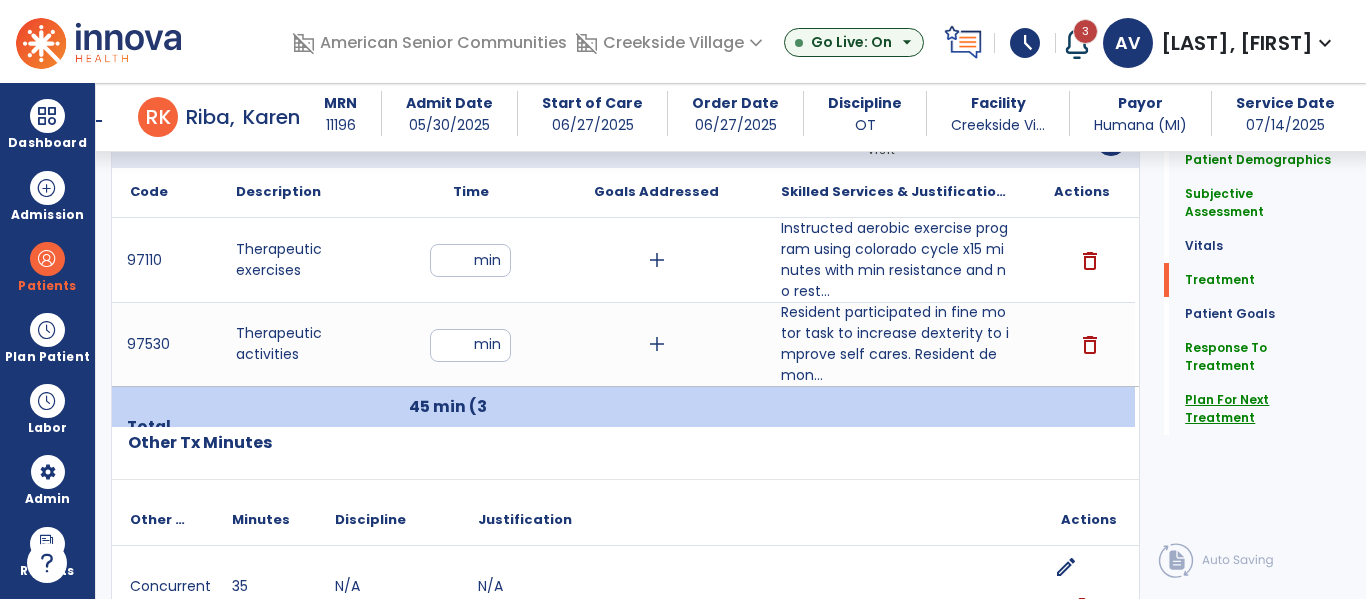 click on "Plan For Next Treatment" 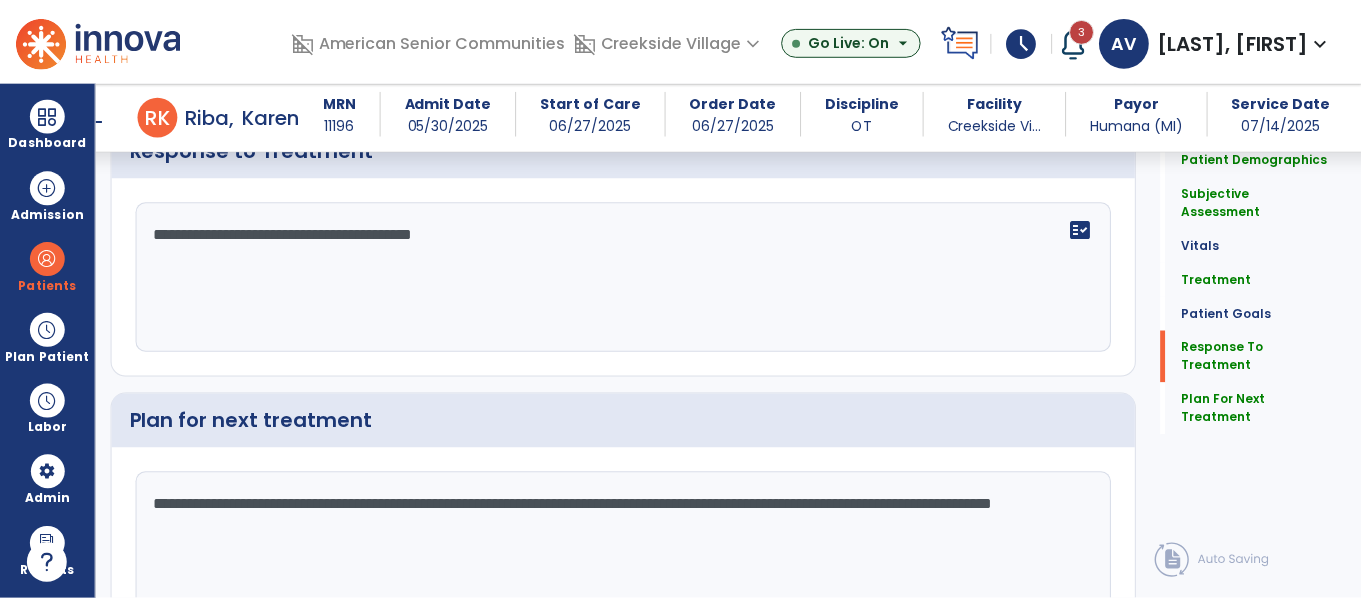 scroll, scrollTop: 4033, scrollLeft: 0, axis: vertical 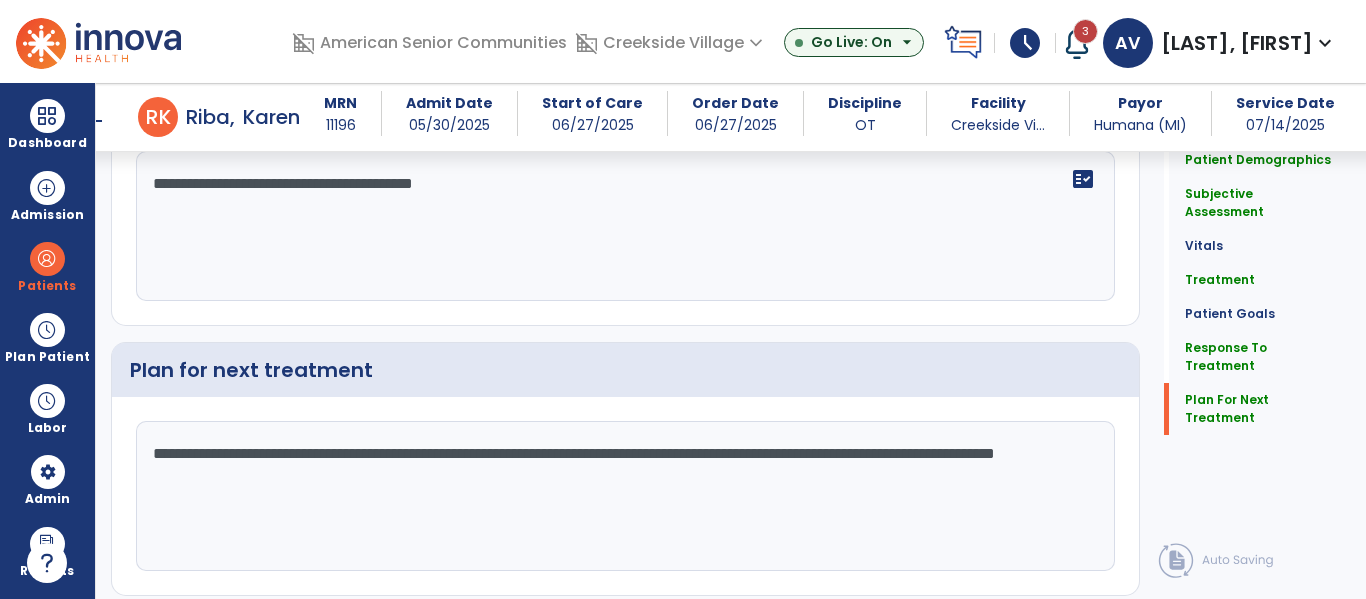 click on "chevron_right" 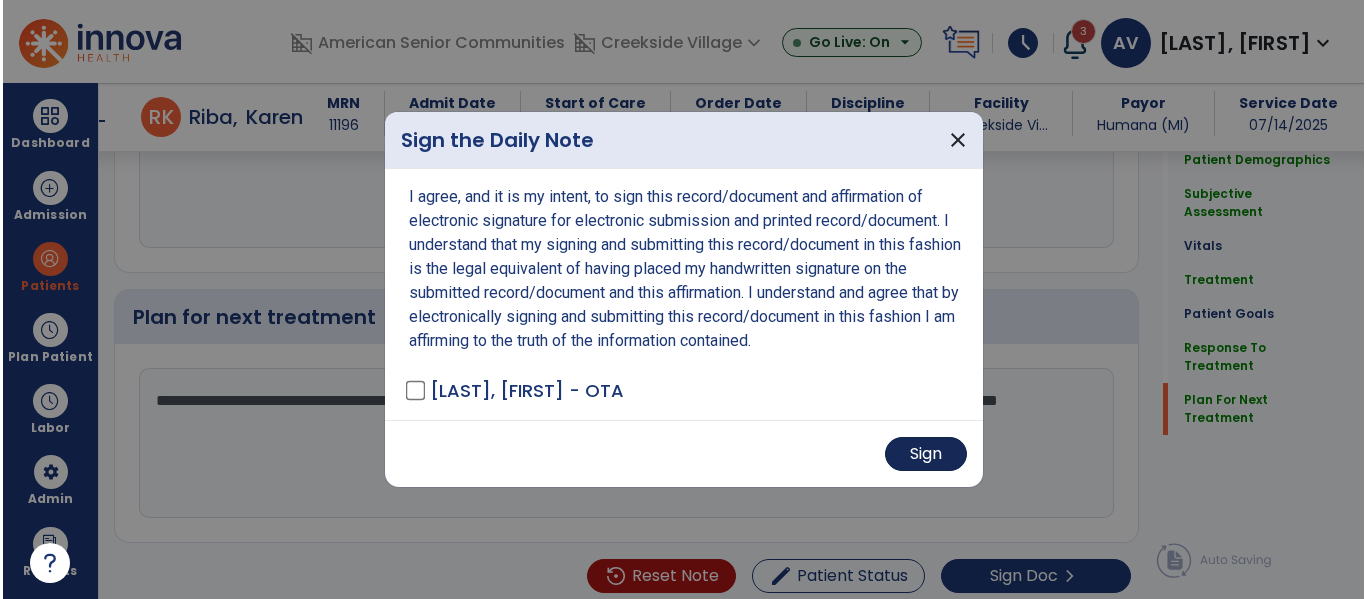 scroll, scrollTop: 4106, scrollLeft: 0, axis: vertical 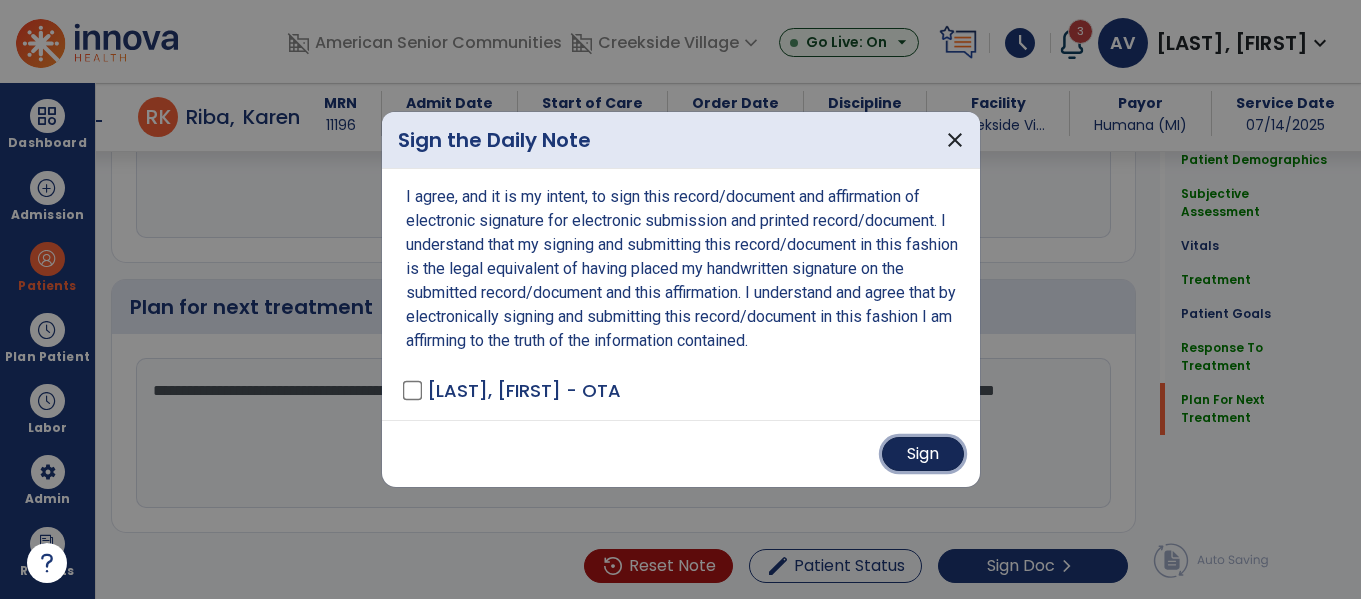 click on "Sign" at bounding box center [923, 454] 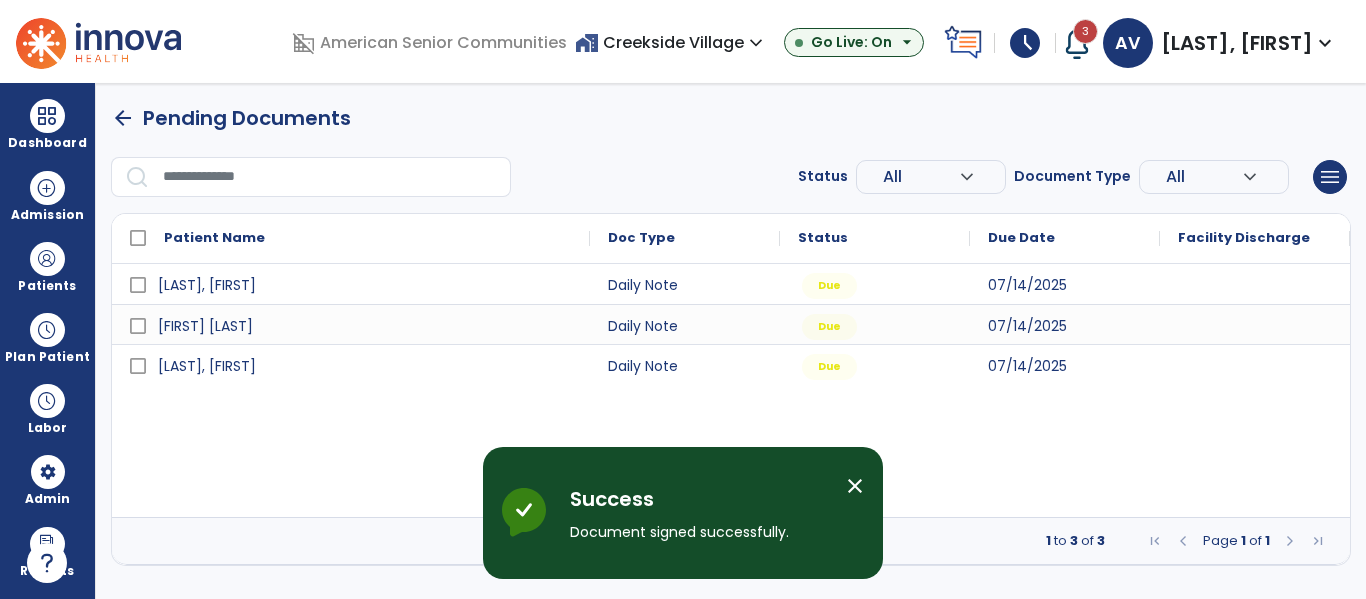 scroll, scrollTop: 0, scrollLeft: 0, axis: both 